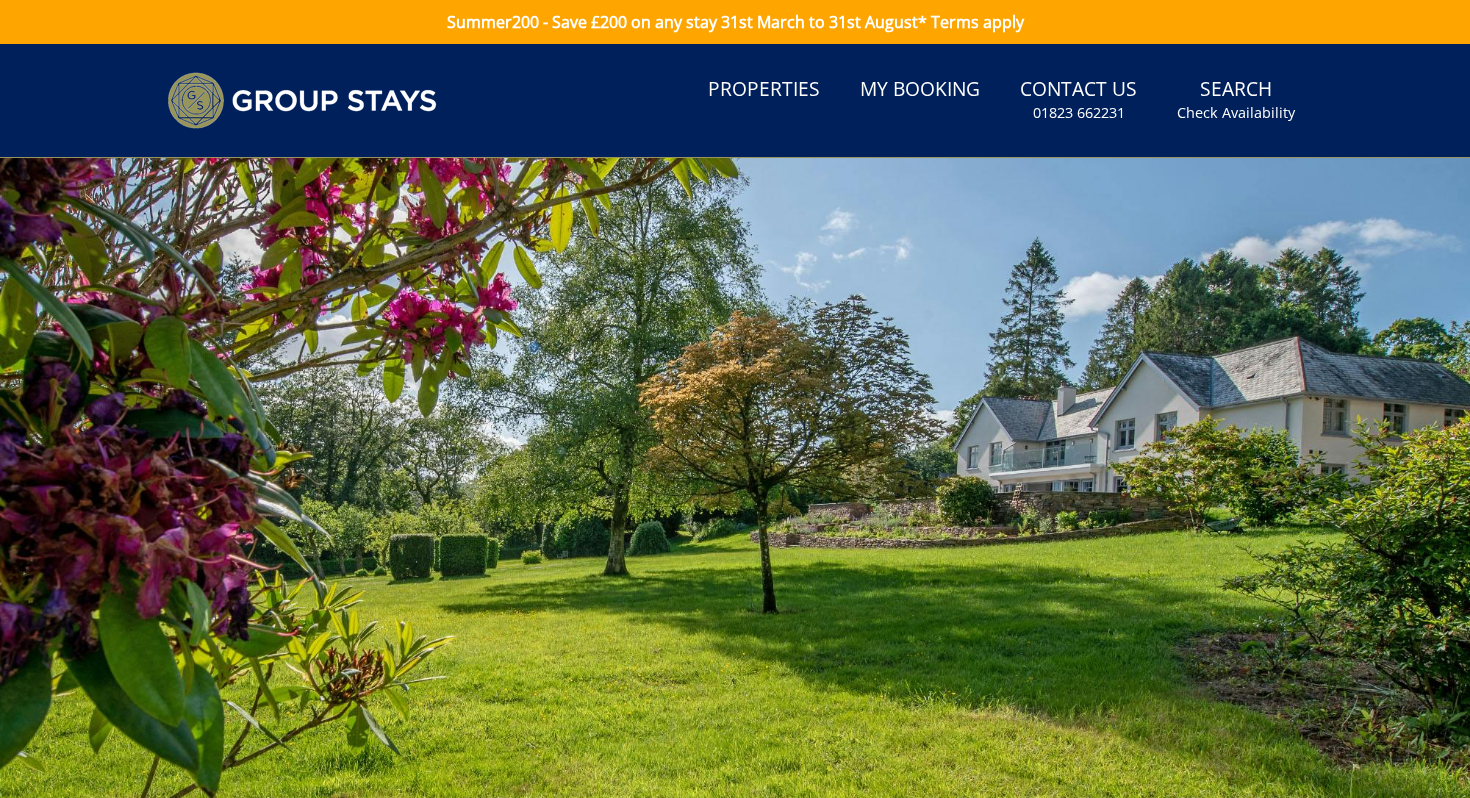 scroll, scrollTop: 0, scrollLeft: 0, axis: both 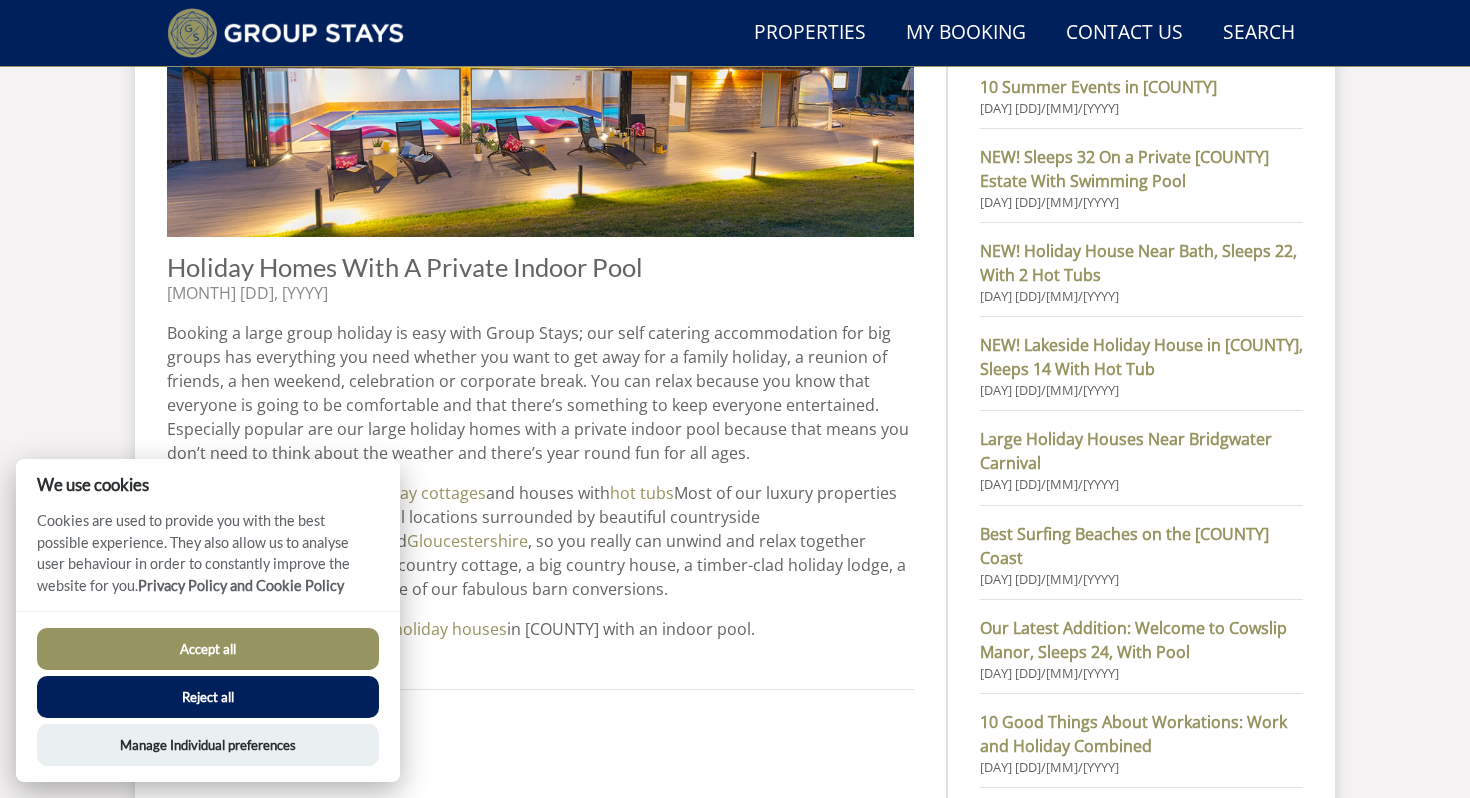 click on "Accept all" at bounding box center [208, 649] 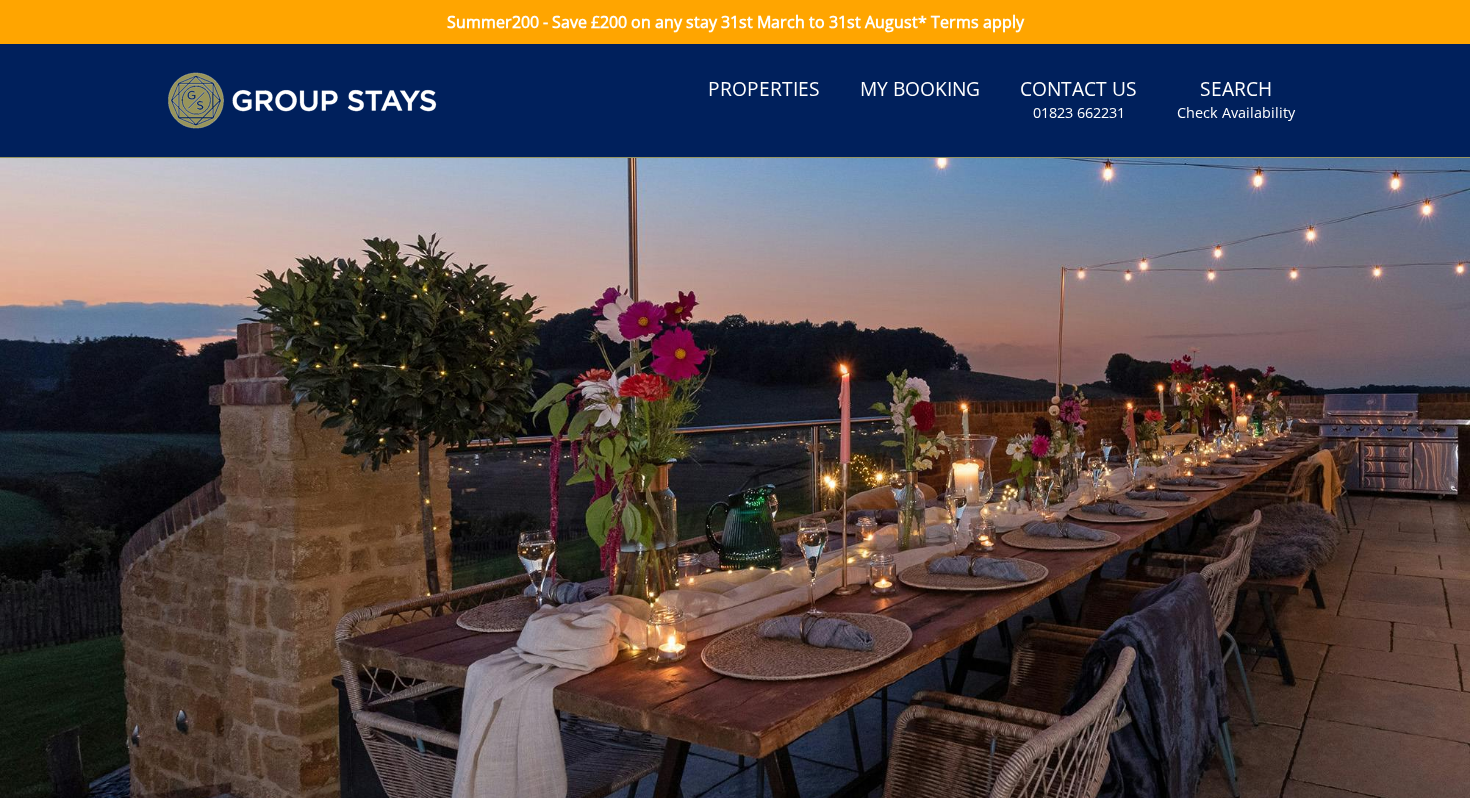 scroll, scrollTop: 912, scrollLeft: 0, axis: vertical 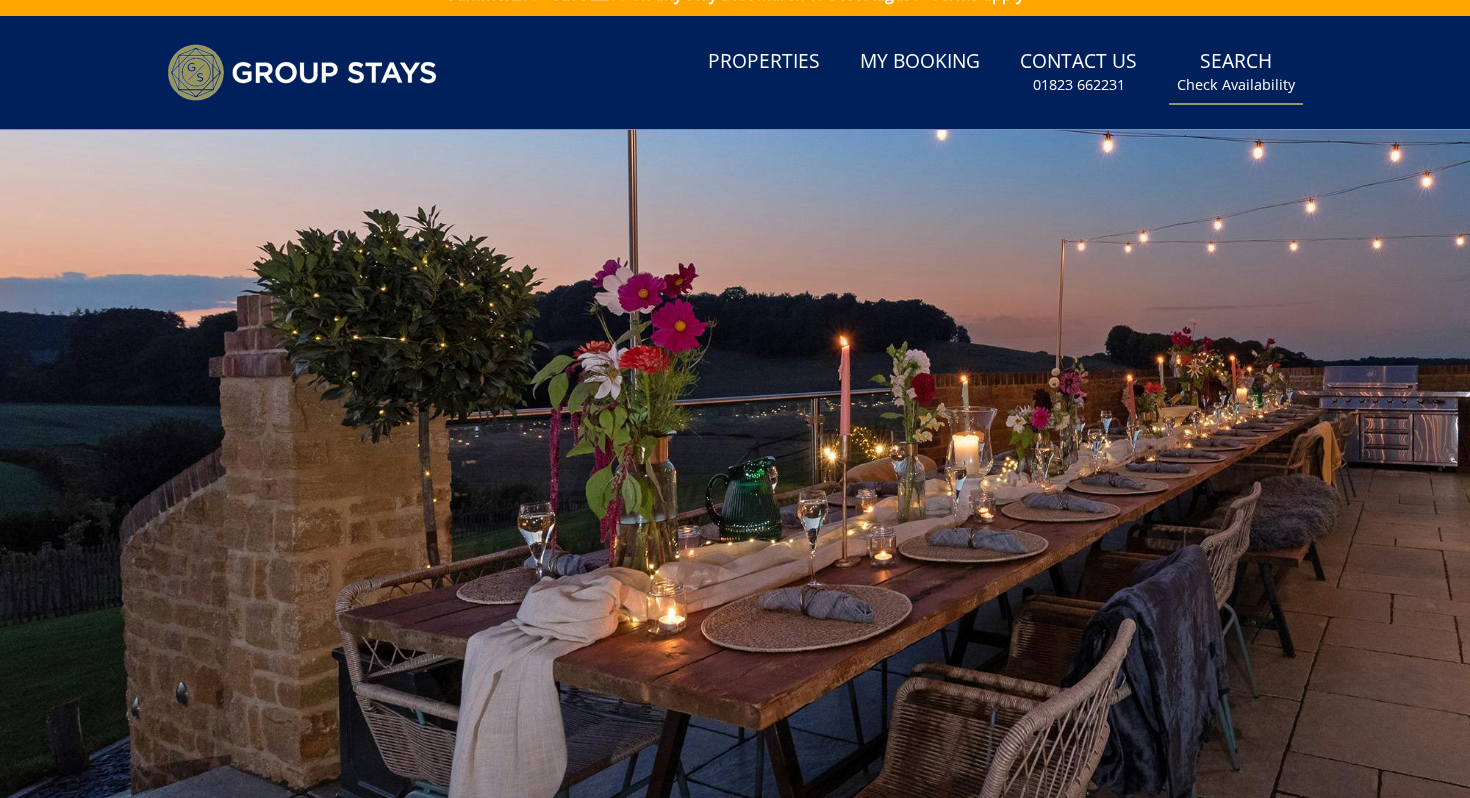 click on "Search  Check Availability" at bounding box center [1236, 72] 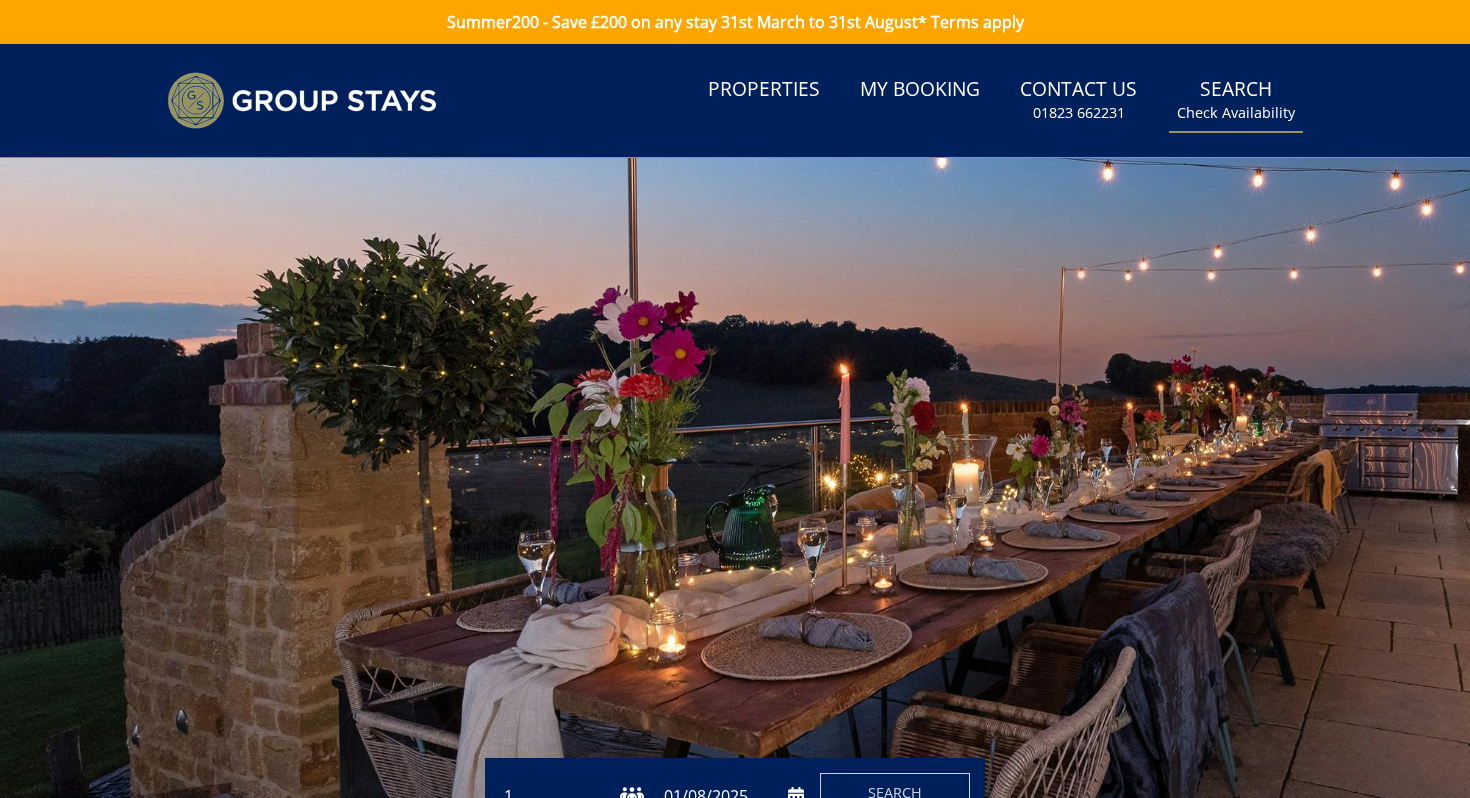 click on "Check Availability" at bounding box center (1236, 113) 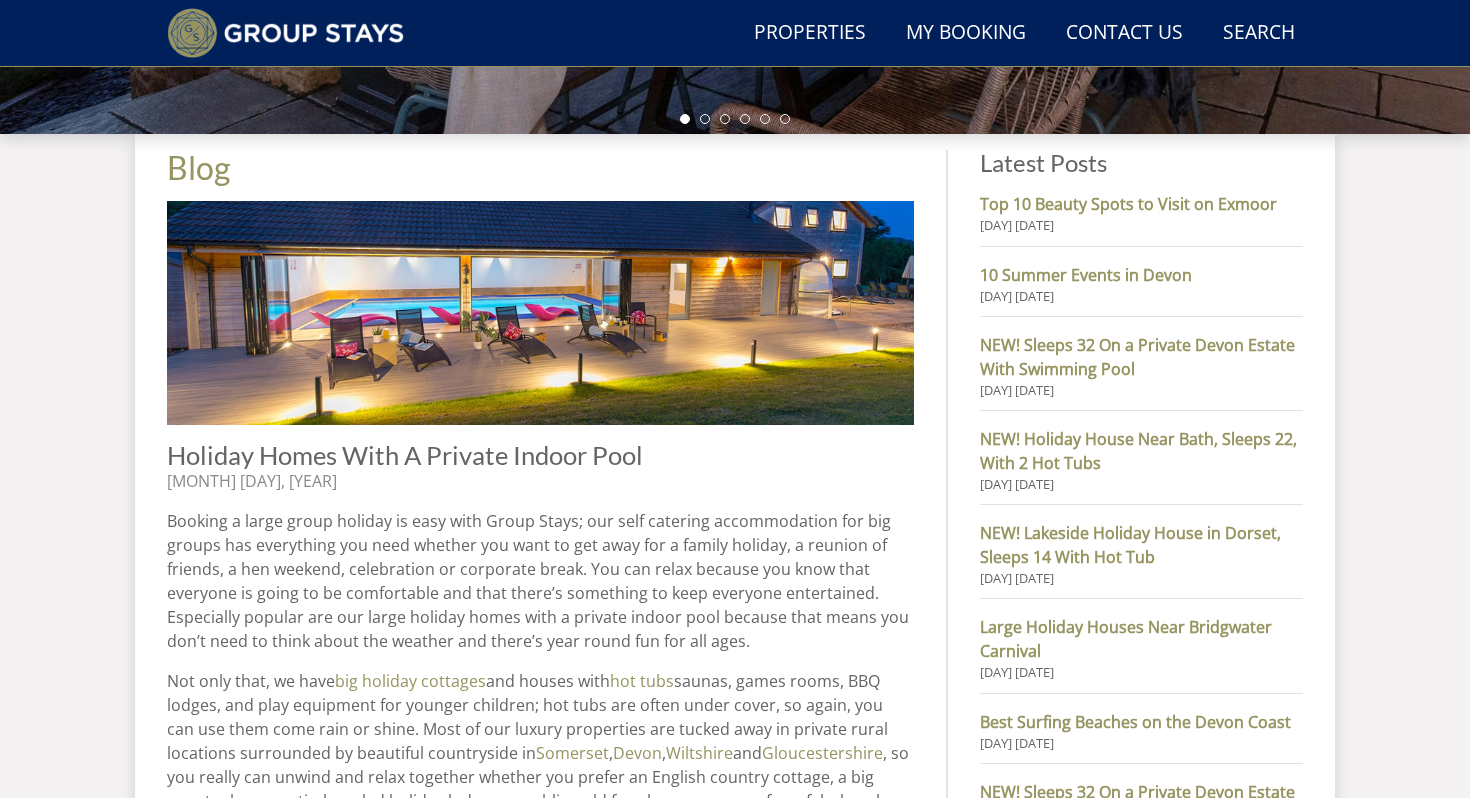 scroll, scrollTop: 0, scrollLeft: 0, axis: both 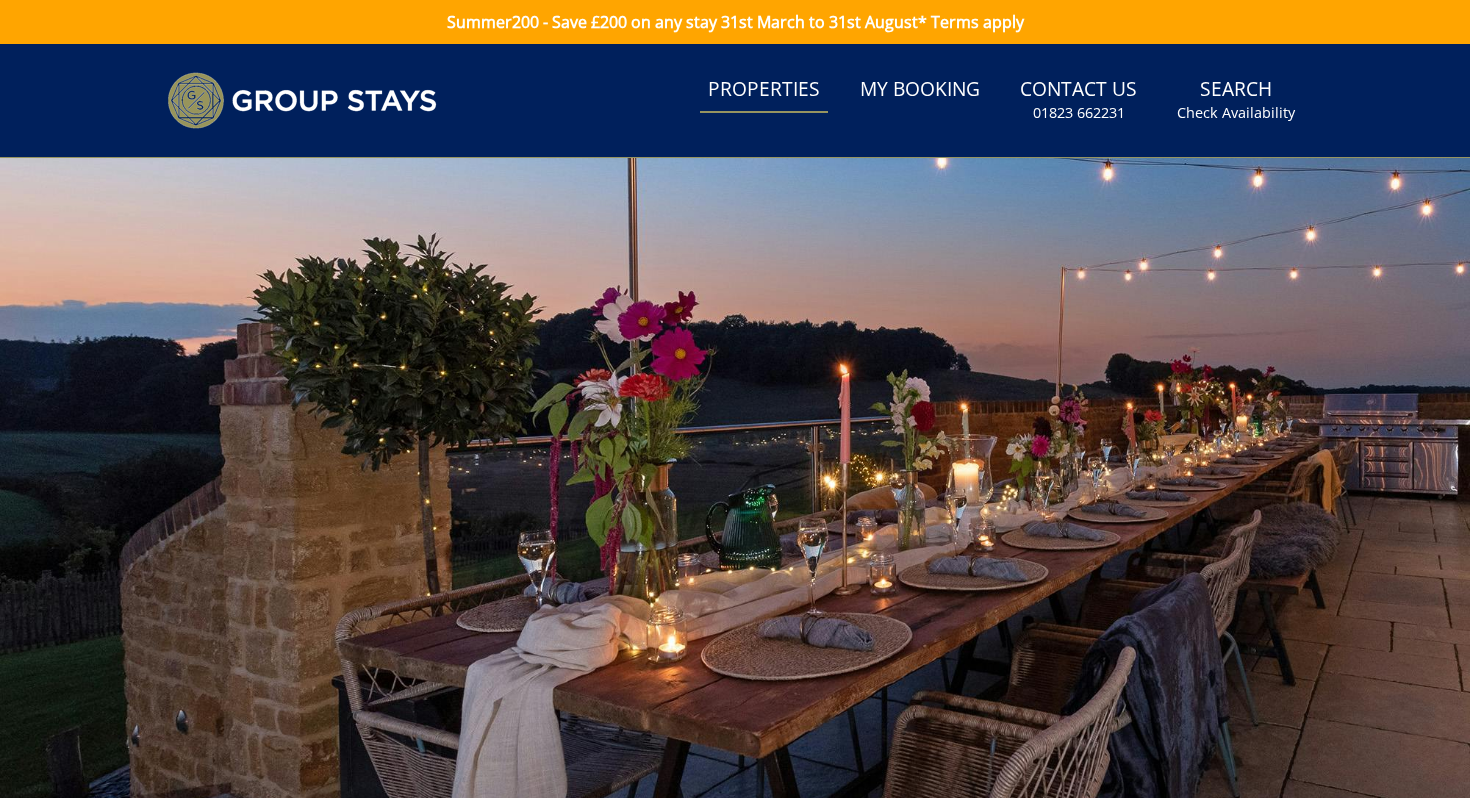 click on "Properties" at bounding box center [764, 90] 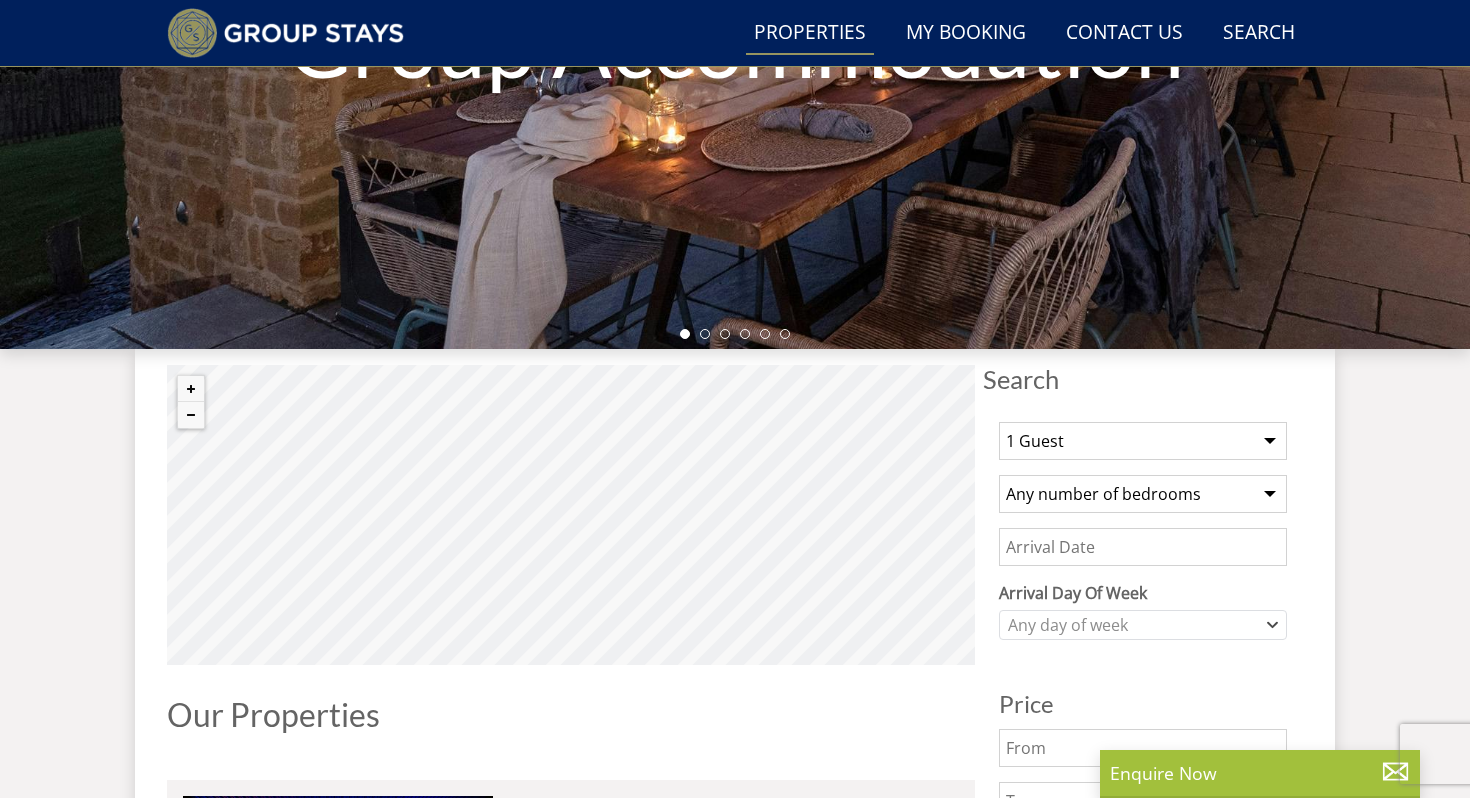 scroll, scrollTop: 505, scrollLeft: 0, axis: vertical 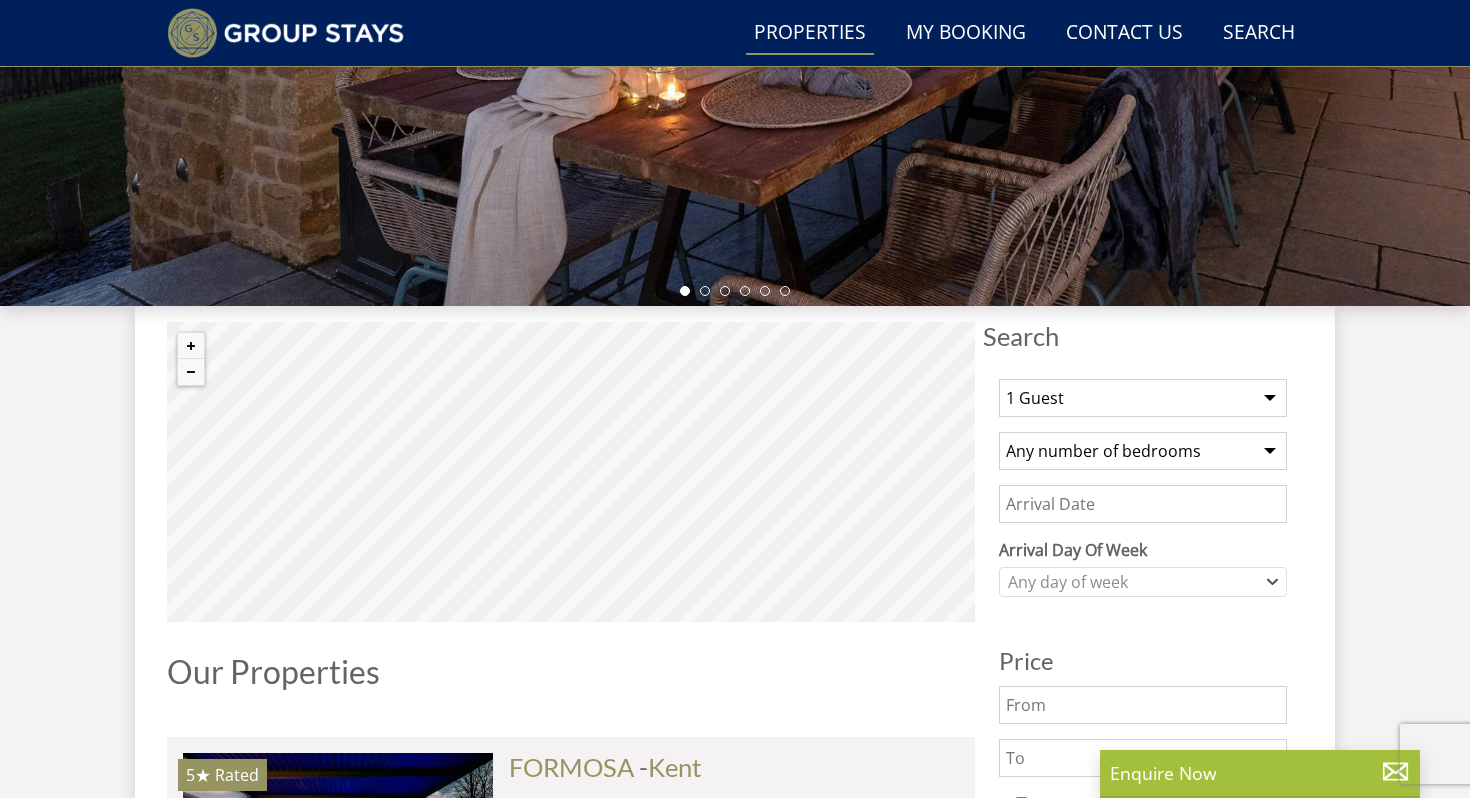 click on "1 Guest
2 Guests
3 Guests
4 Guests
5 Guests
6 Guests
7 Guests
8 Guests
9 Guests
10 Guests
11 Guests
12 Guests
13 Guests
14 Guests
15 Guests
16 Guests
17 Guests
18 Guests
19 Guests
20 Guests
21 Guests
22 Guests
23 Guests
24 Guests
25 Guests
26 Guests
27 Guests
28 Guests
29 Guests
30 Guests
31 Guests
32 Guests" at bounding box center (1143, 398) 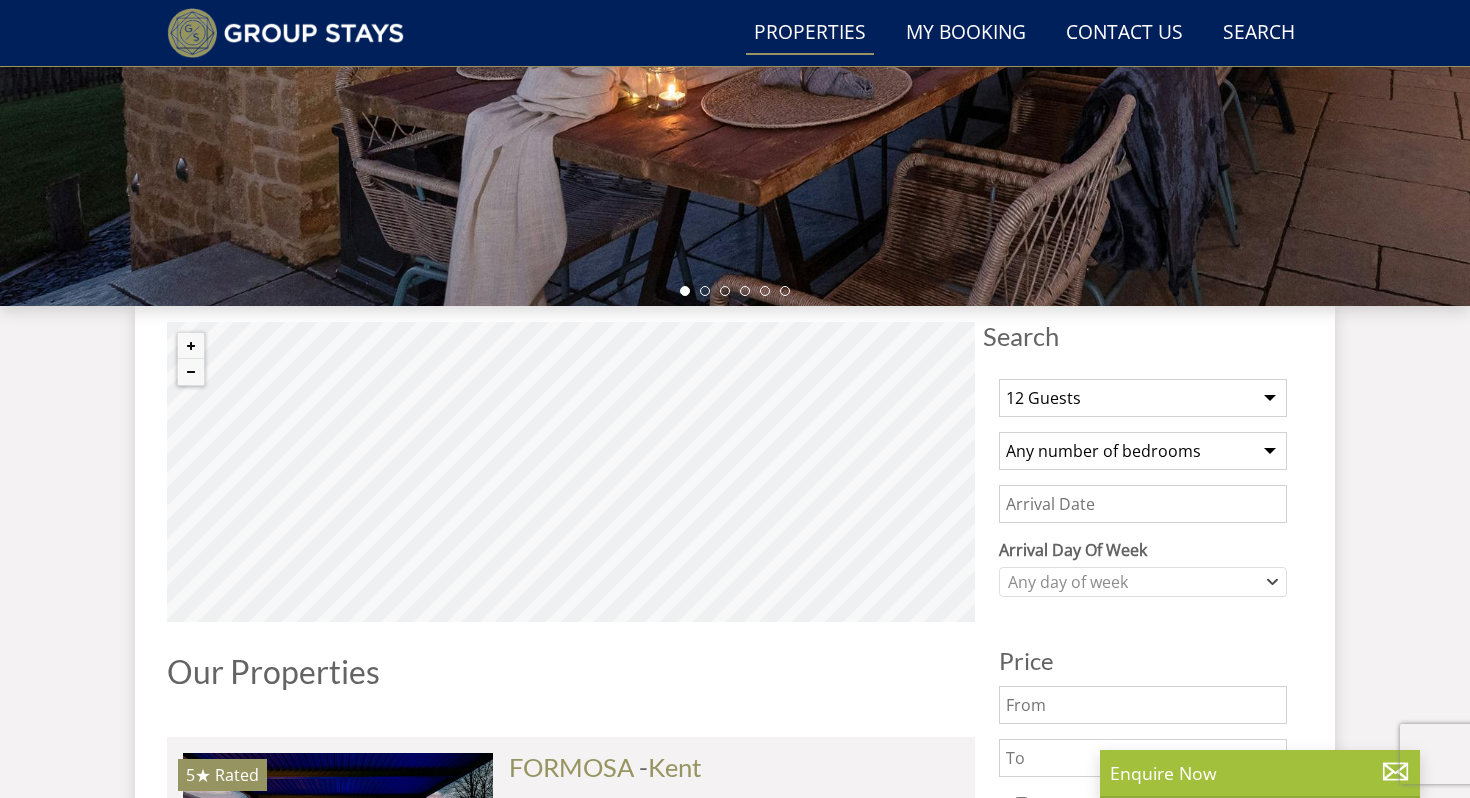 click on "Any number of bedrooms
4 Bedrooms
5 Bedrooms
6 Bedrooms
7 Bedrooms
8 Bedrooms
9 Bedrooms
10 Bedrooms
11 Bedrooms
12 Bedrooms
13 Bedrooms
14 Bedrooms
15 Bedrooms
16 Bedrooms" at bounding box center (1143, 451) 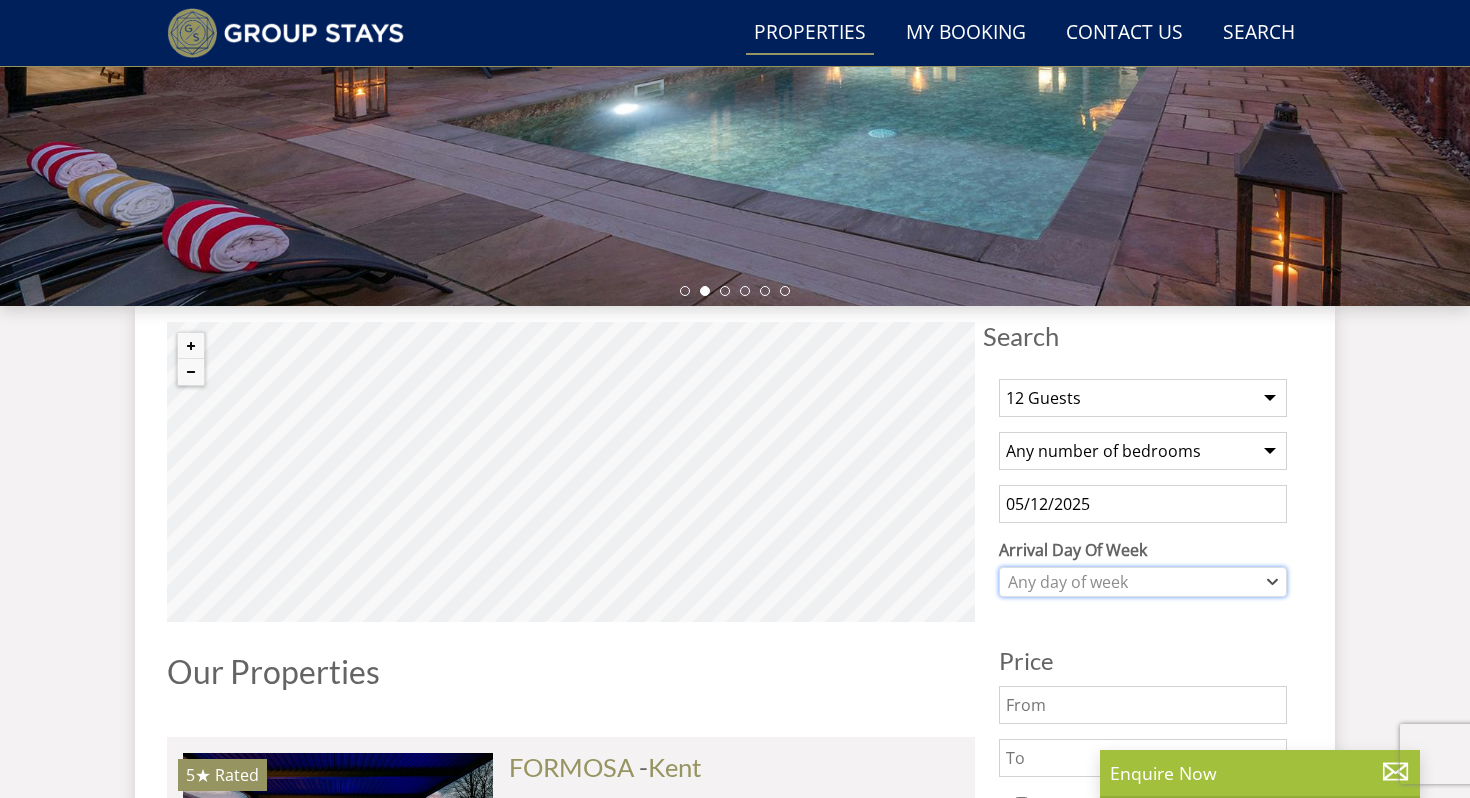 click on "Any day of week" at bounding box center [1132, 582] 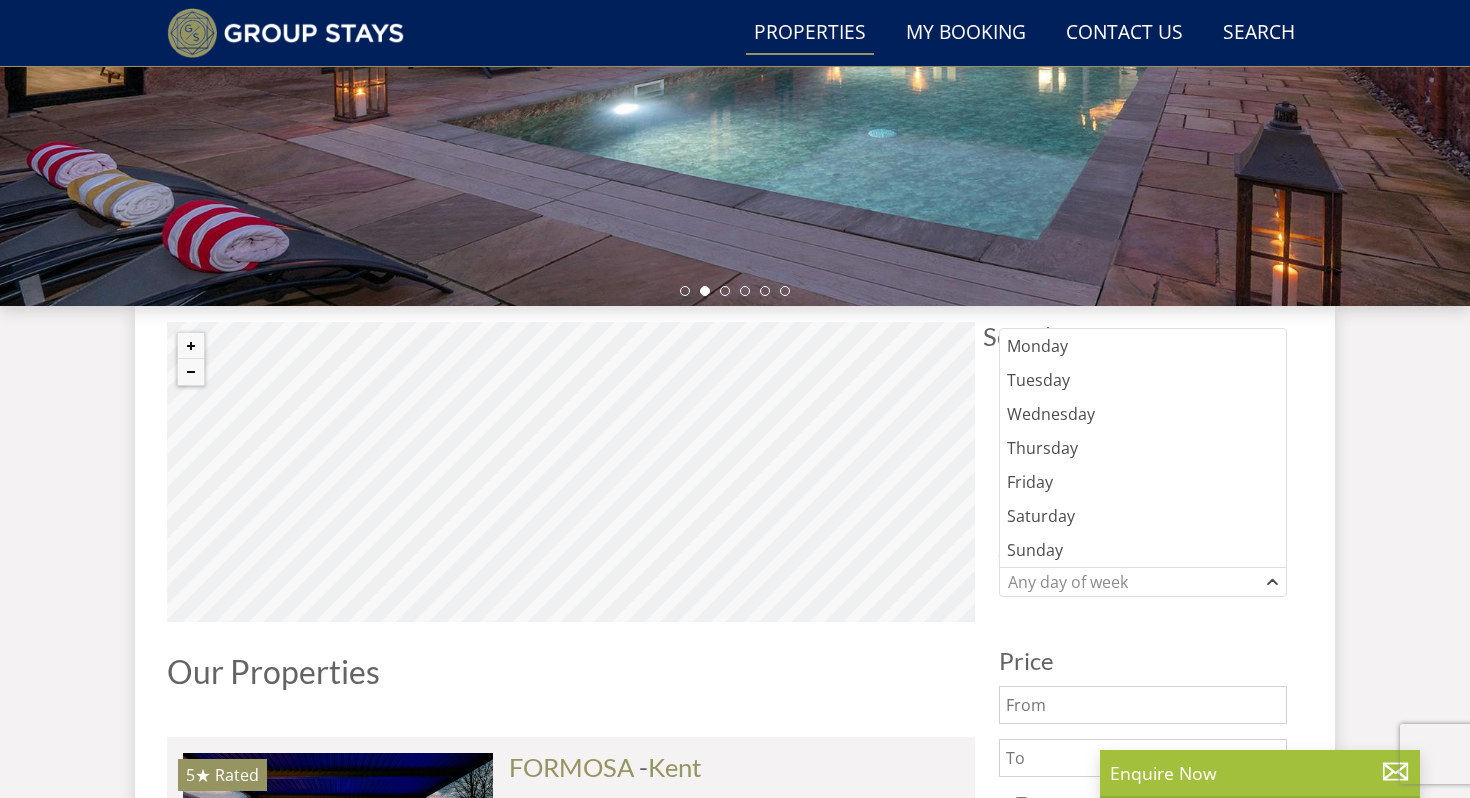 click on "Search
Menu
Properties
My Booking
Contact Us  [PHONE]
Search  Check Availability
Guests
1
2
3
4
5
6
7
8
9
10
11
12
13
14
15
16
17
18
19
20
21
22
23
24
25
26
27
28
29
30
31
32
33
34
35
36
37
38
39
40
41
42
43
44
45
46
47
48
49
50
Date
[DATE]
Search
Holiday Homes for Large Group Accommodation" at bounding box center [735, 4125] 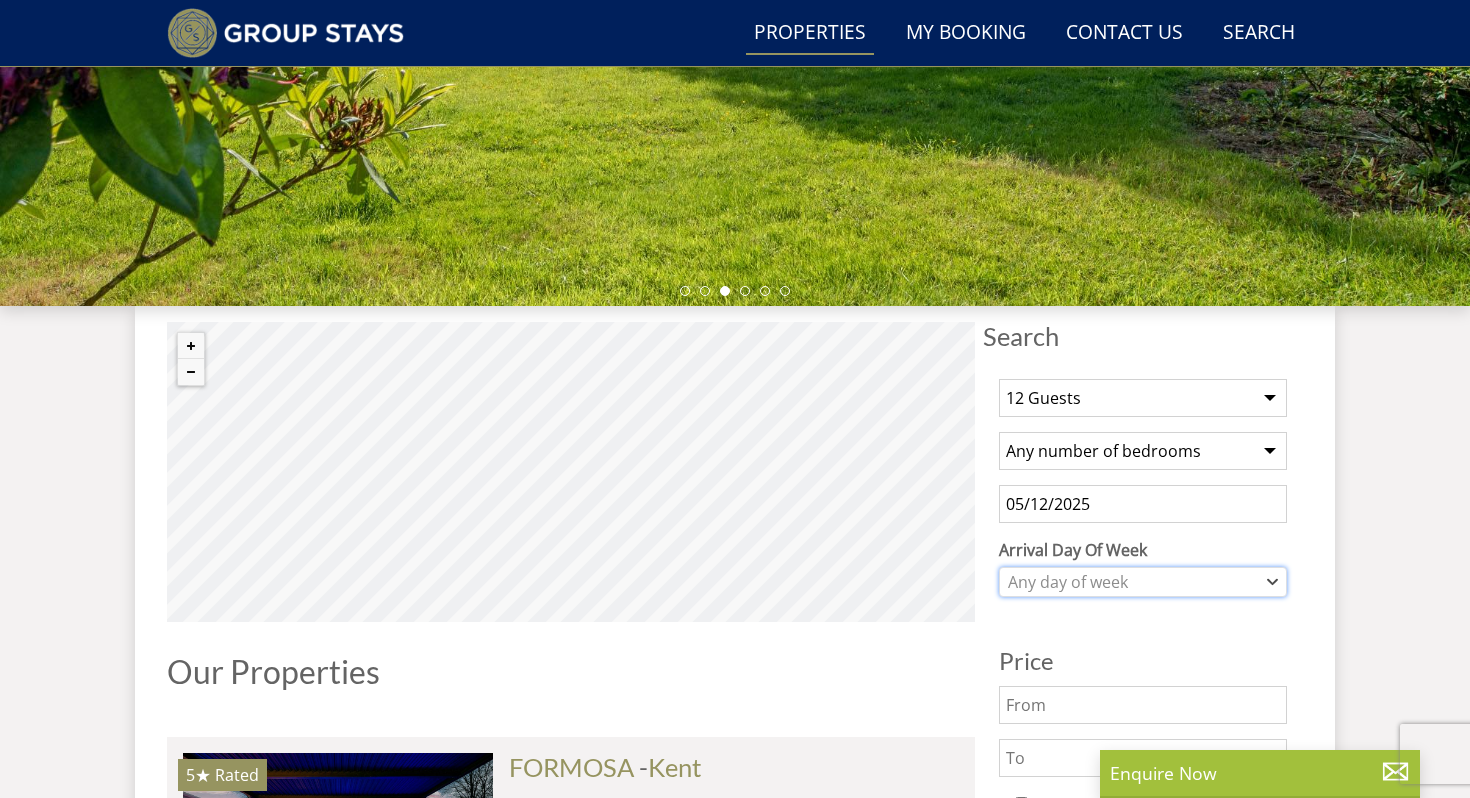 click 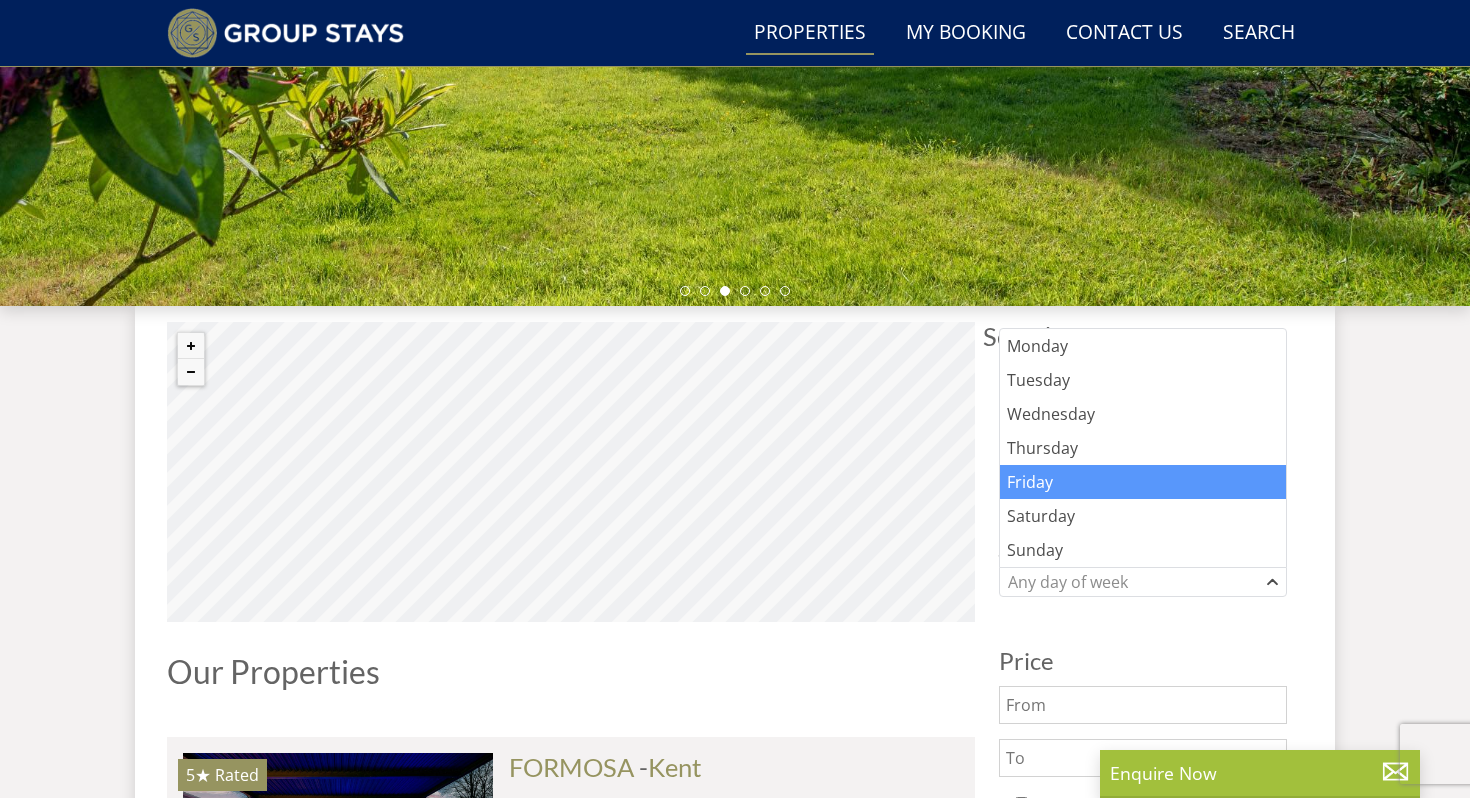 click on "Friday" at bounding box center (1143, 482) 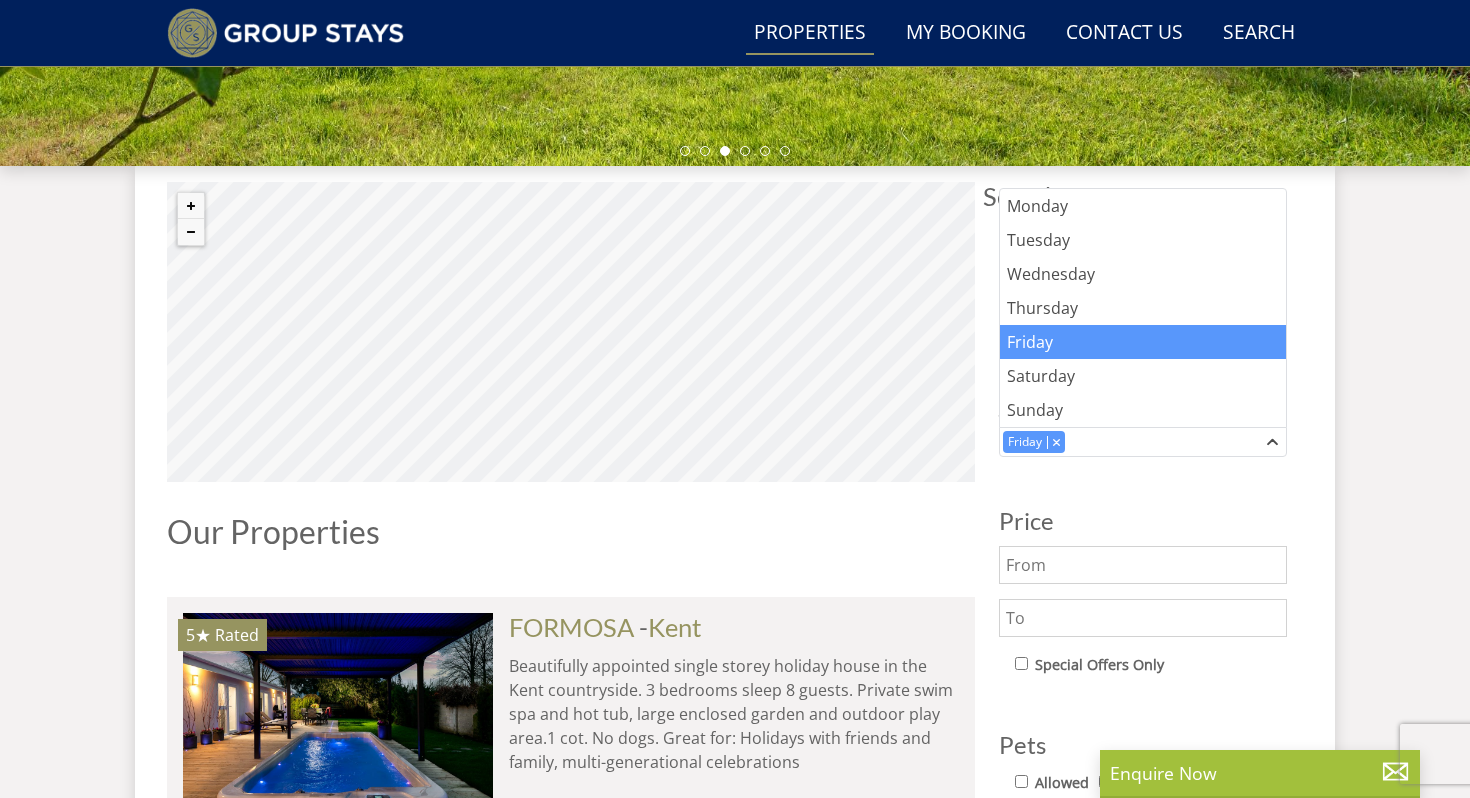 scroll, scrollTop: 652, scrollLeft: 0, axis: vertical 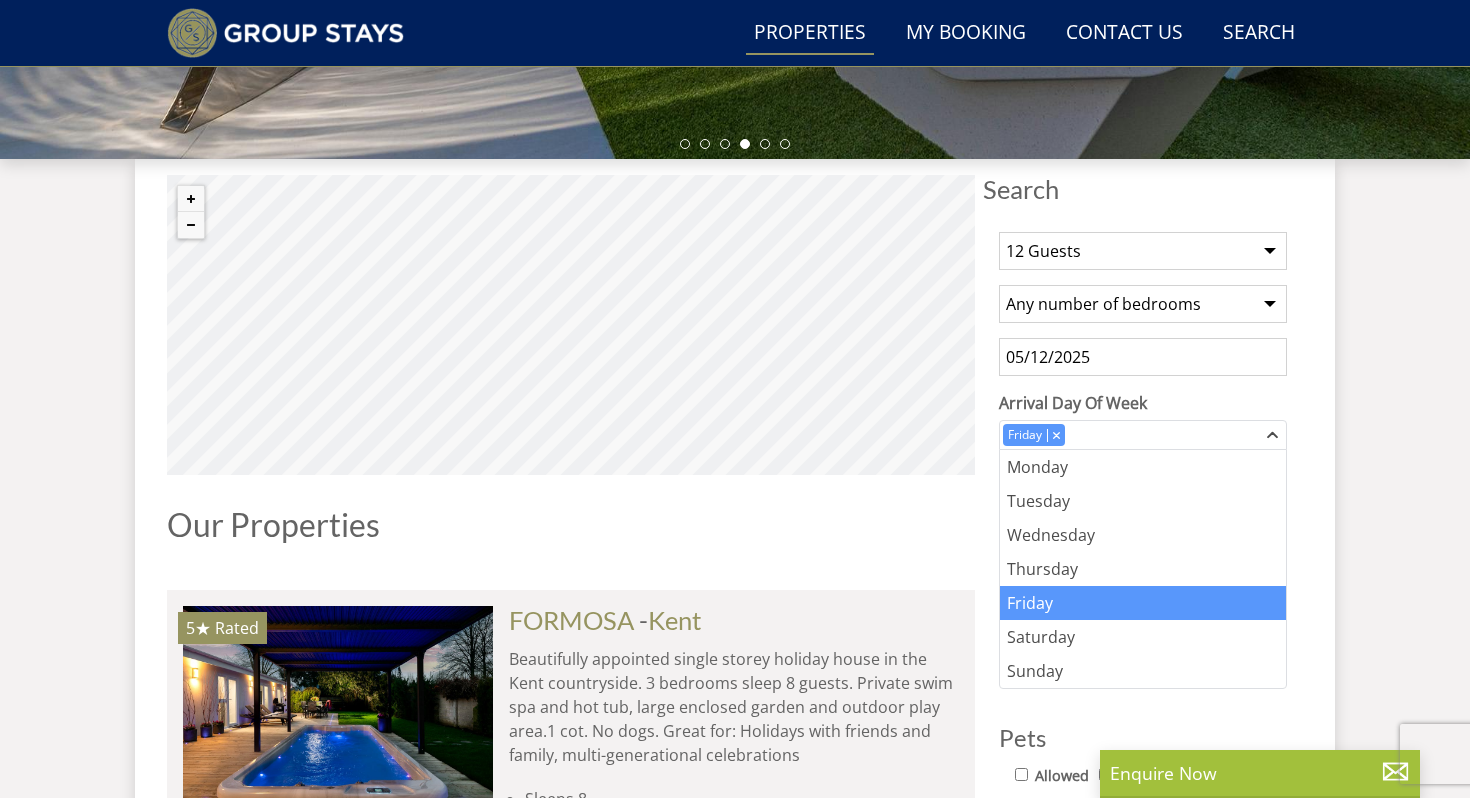 click on "Search
Menu
Properties
My Booking
Contact Us  [PHONE]
Search  Check Availability
Guests
1
2
3
4
5
6
7
8
9
10
11
12
13
14
15
16
17
18
19
20
21
22
23
24
25
26
27
28
29
30
31
32
33
34
35
36
37
38
39
40
41
42
43
44
45
46
47
48
49
50
Date
[DATE]
Search
Holiday Homes for Large Group Accommodation" at bounding box center [735, 3978] 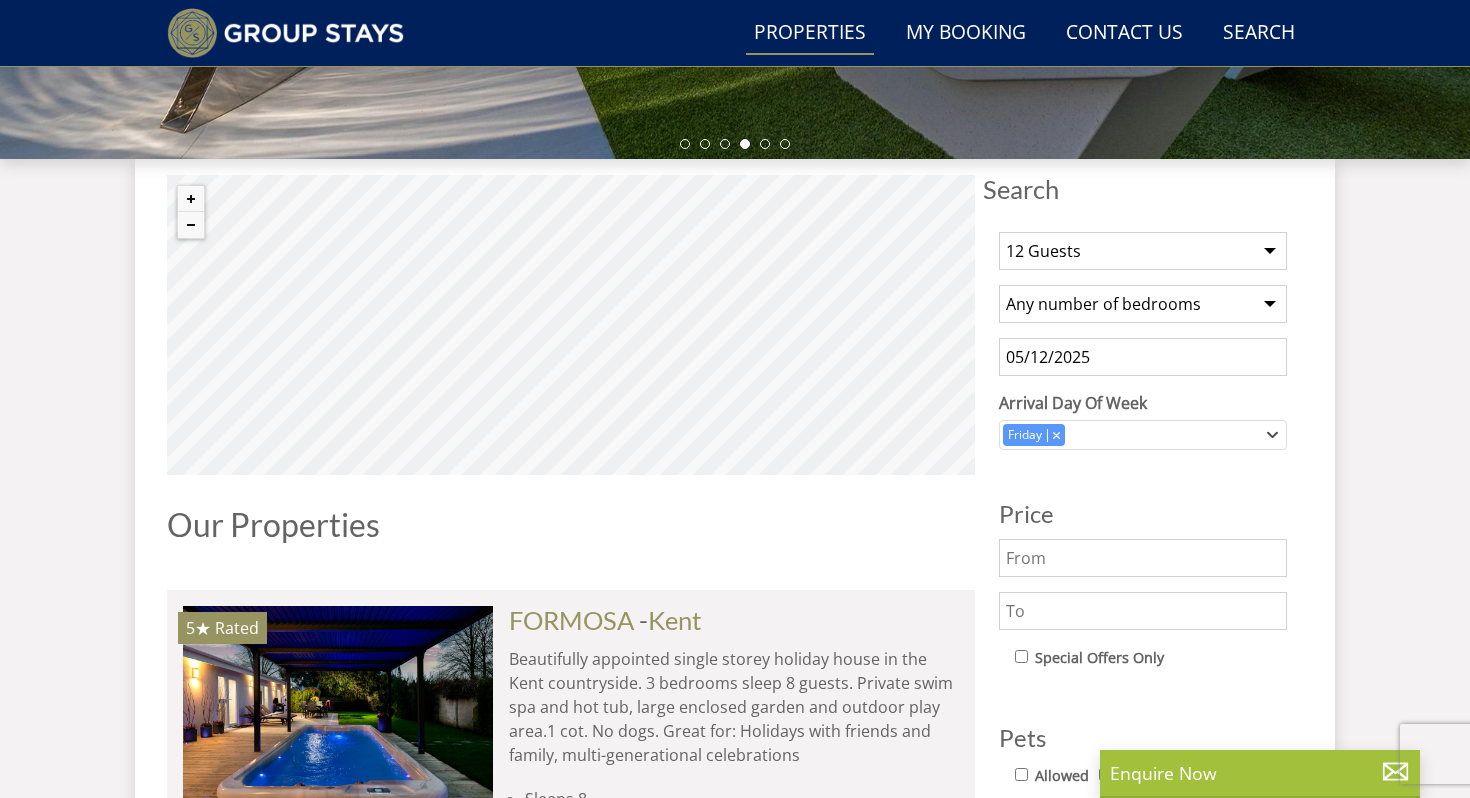 click on "05/12/2025" at bounding box center (1143, 357) 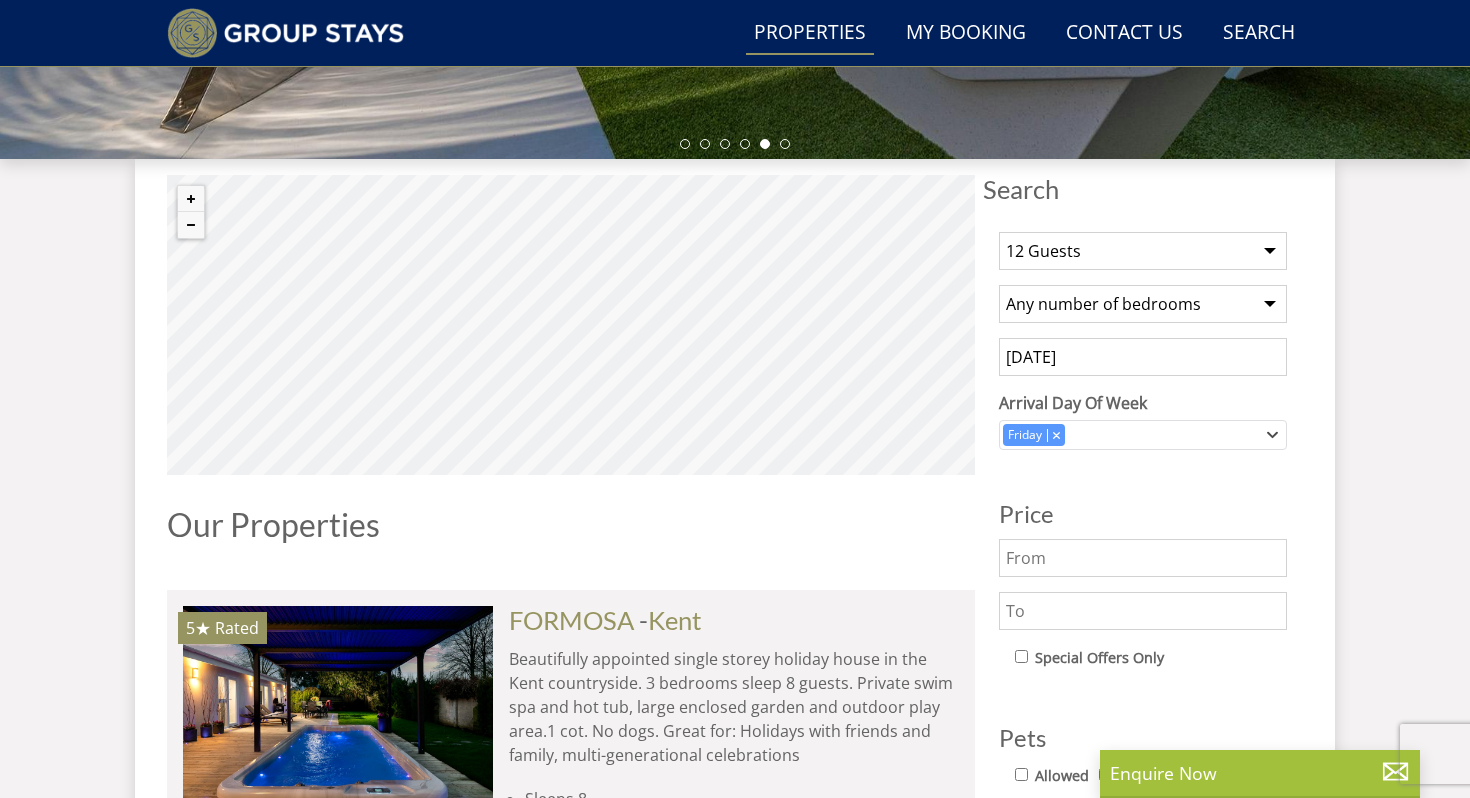 click on "[DATE]" at bounding box center [1143, 357] 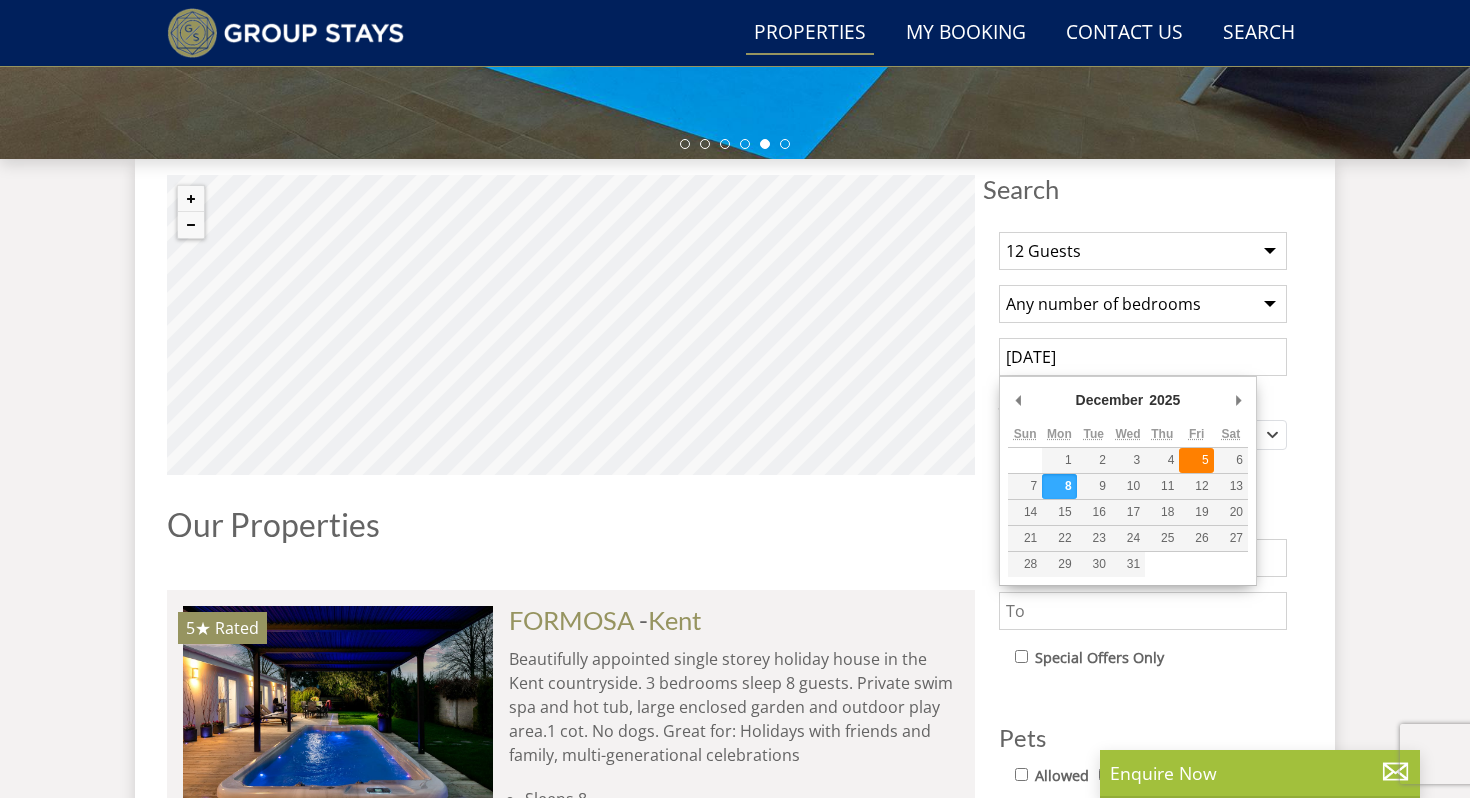 type on "05/12/2025" 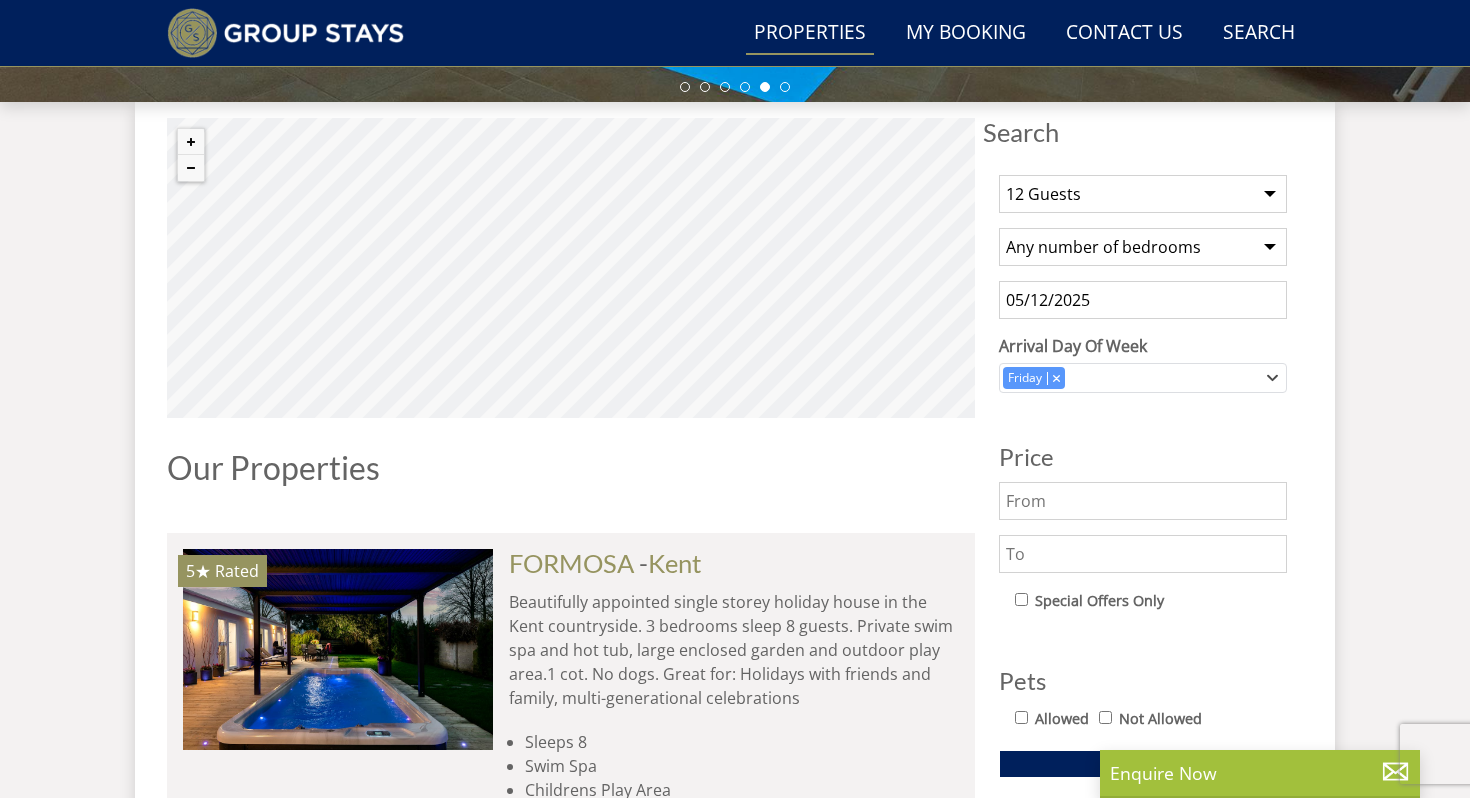 scroll, scrollTop: 731, scrollLeft: 0, axis: vertical 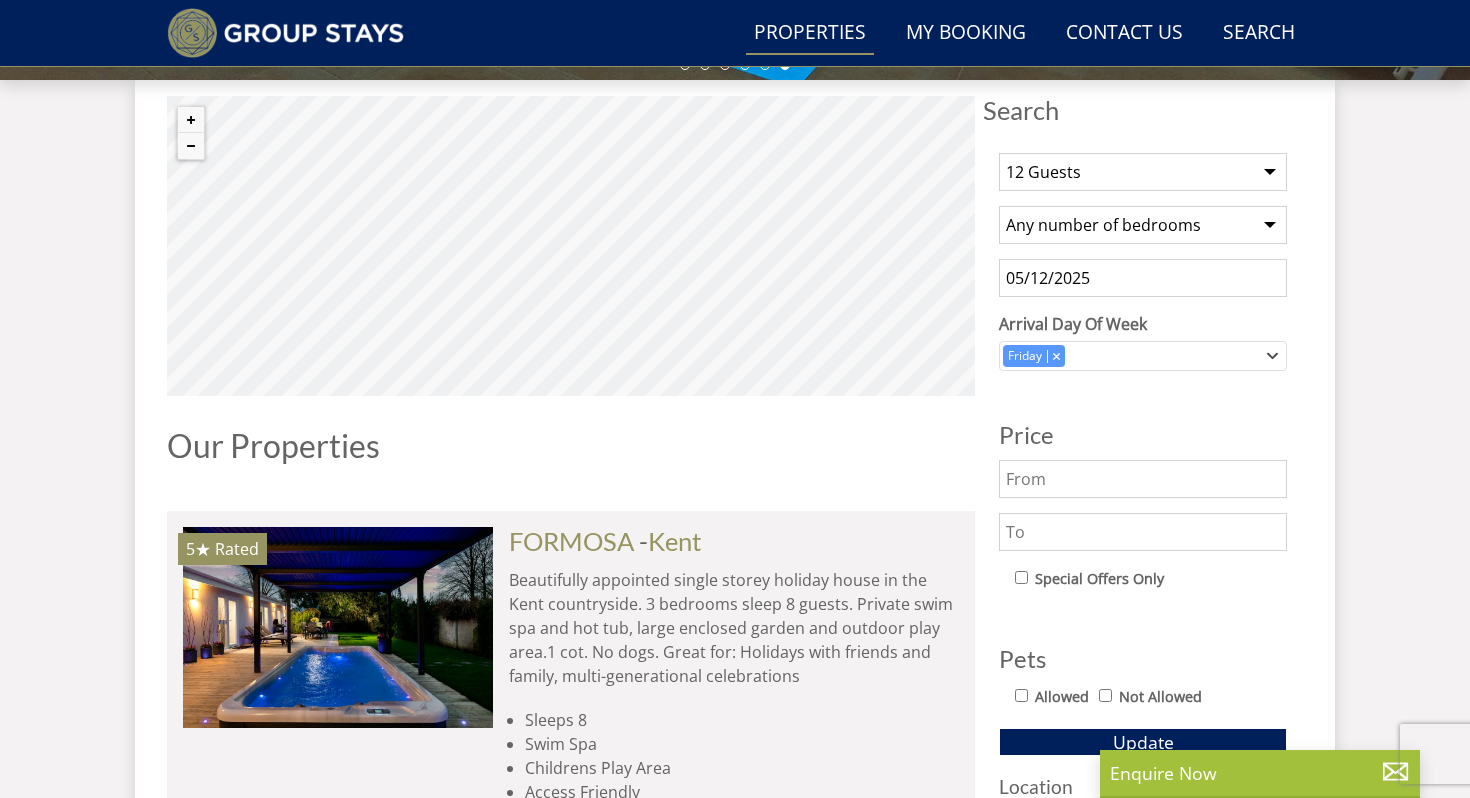 click at bounding box center [1143, 479] 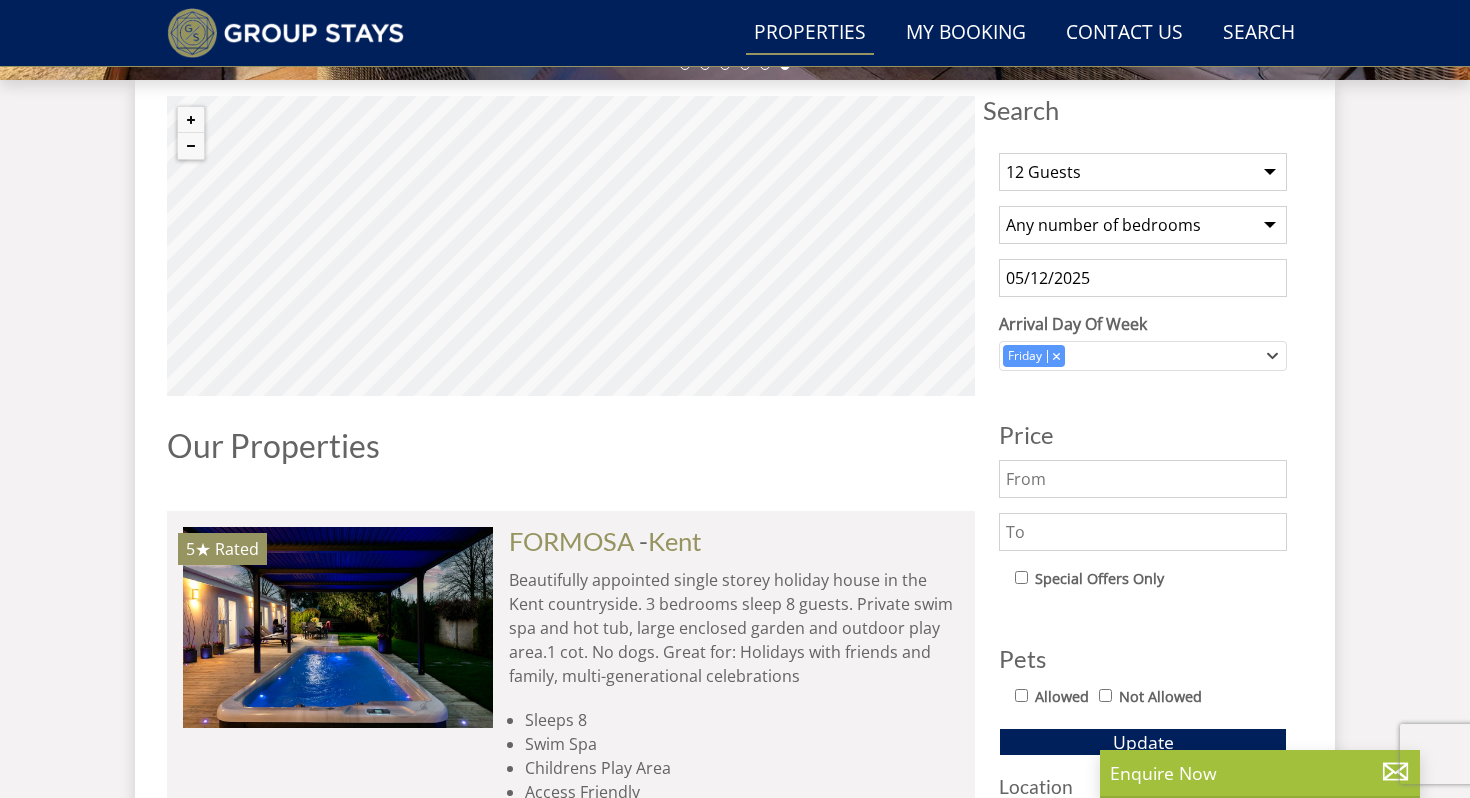 click at bounding box center [1143, 532] 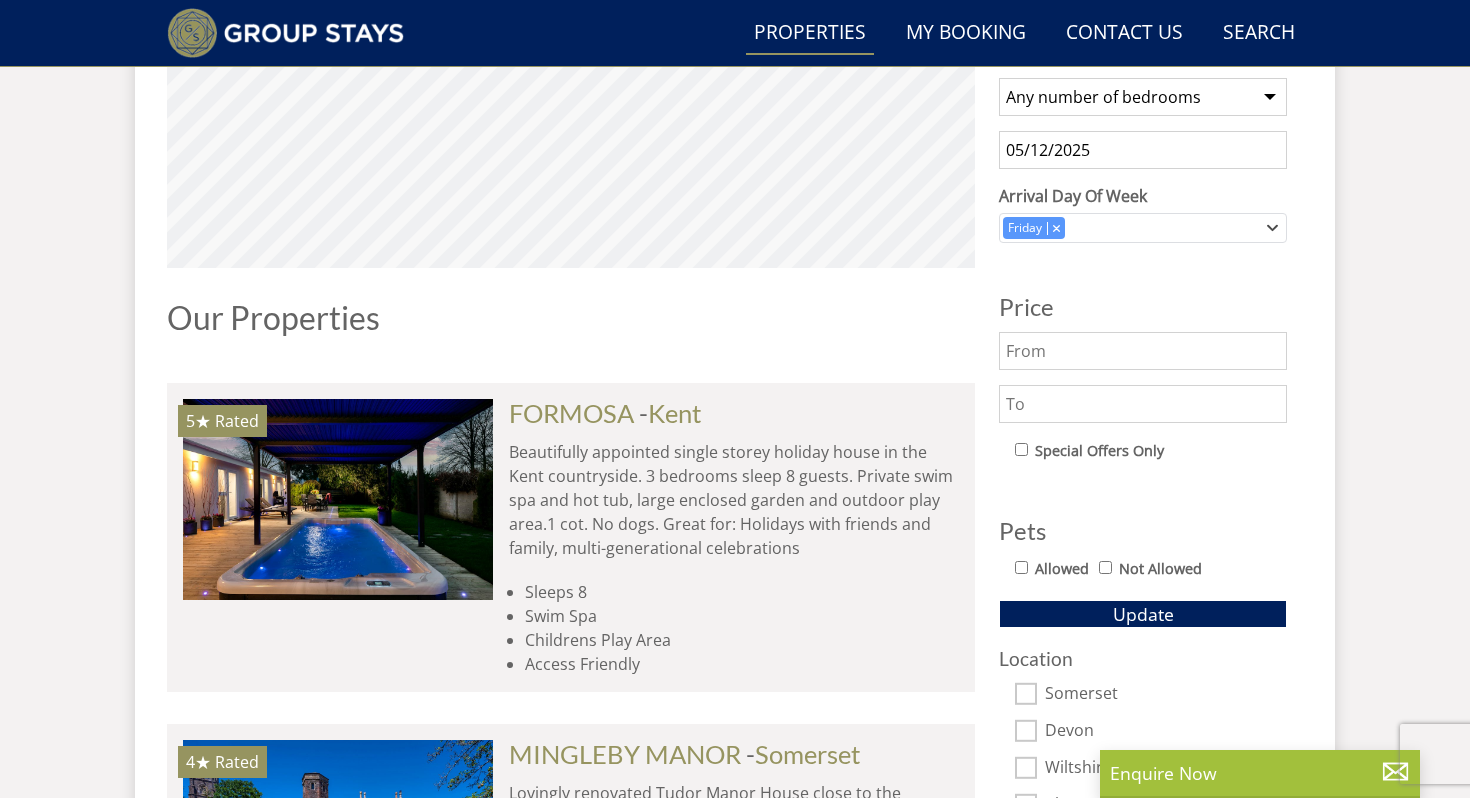 click on "Allowed" at bounding box center (1021, 567) 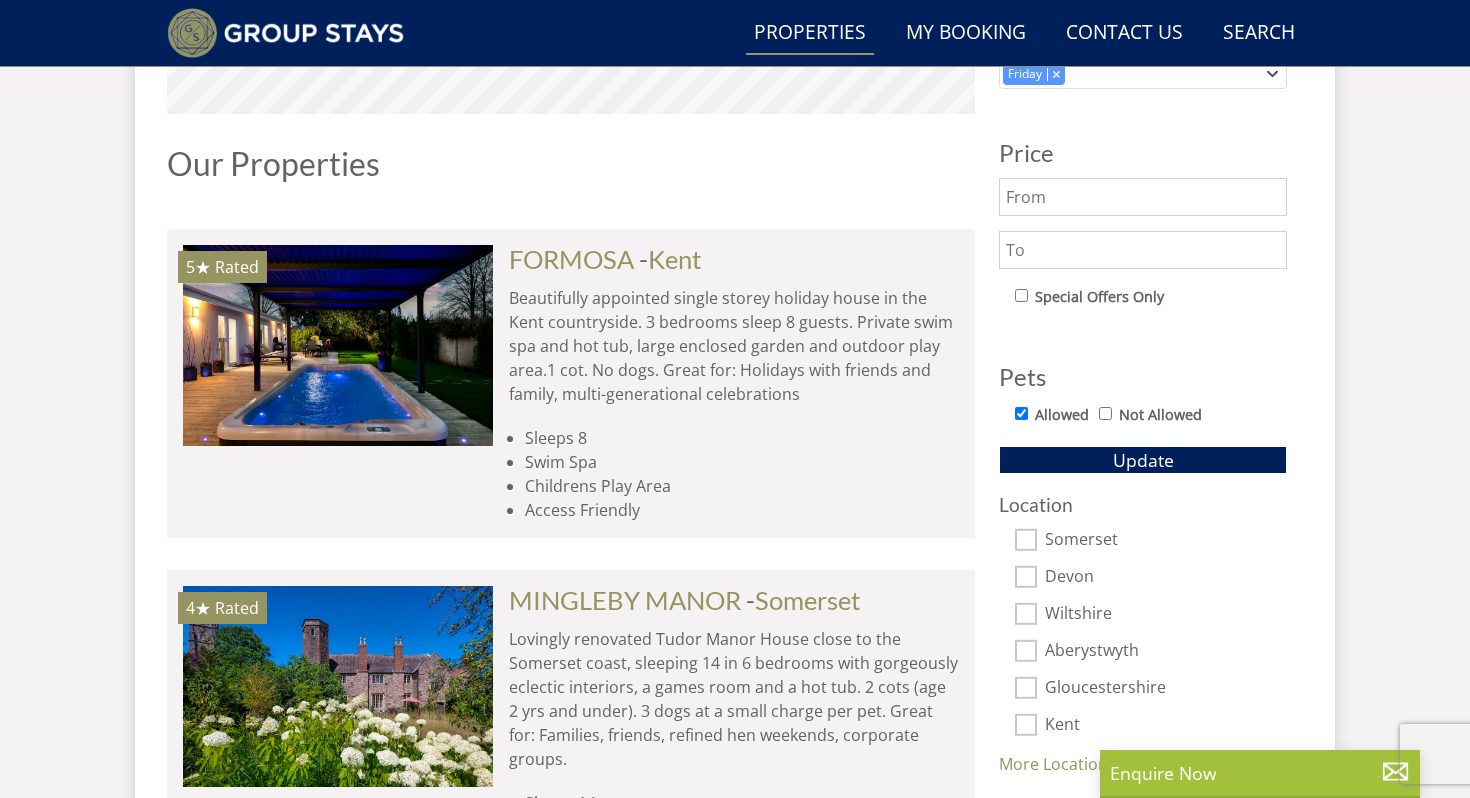 scroll, scrollTop: 1018, scrollLeft: 0, axis: vertical 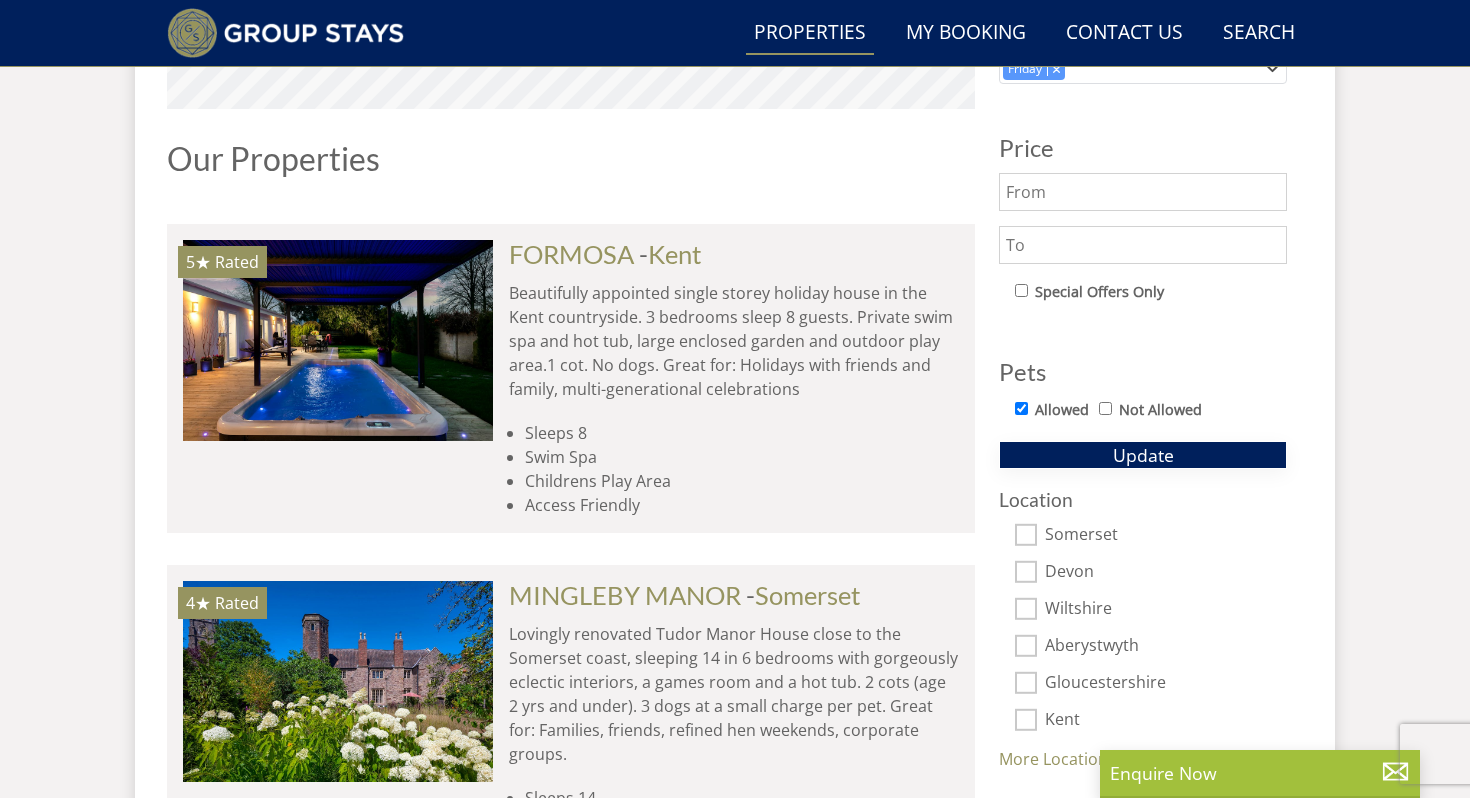 click on "Update" at bounding box center (1143, 455) 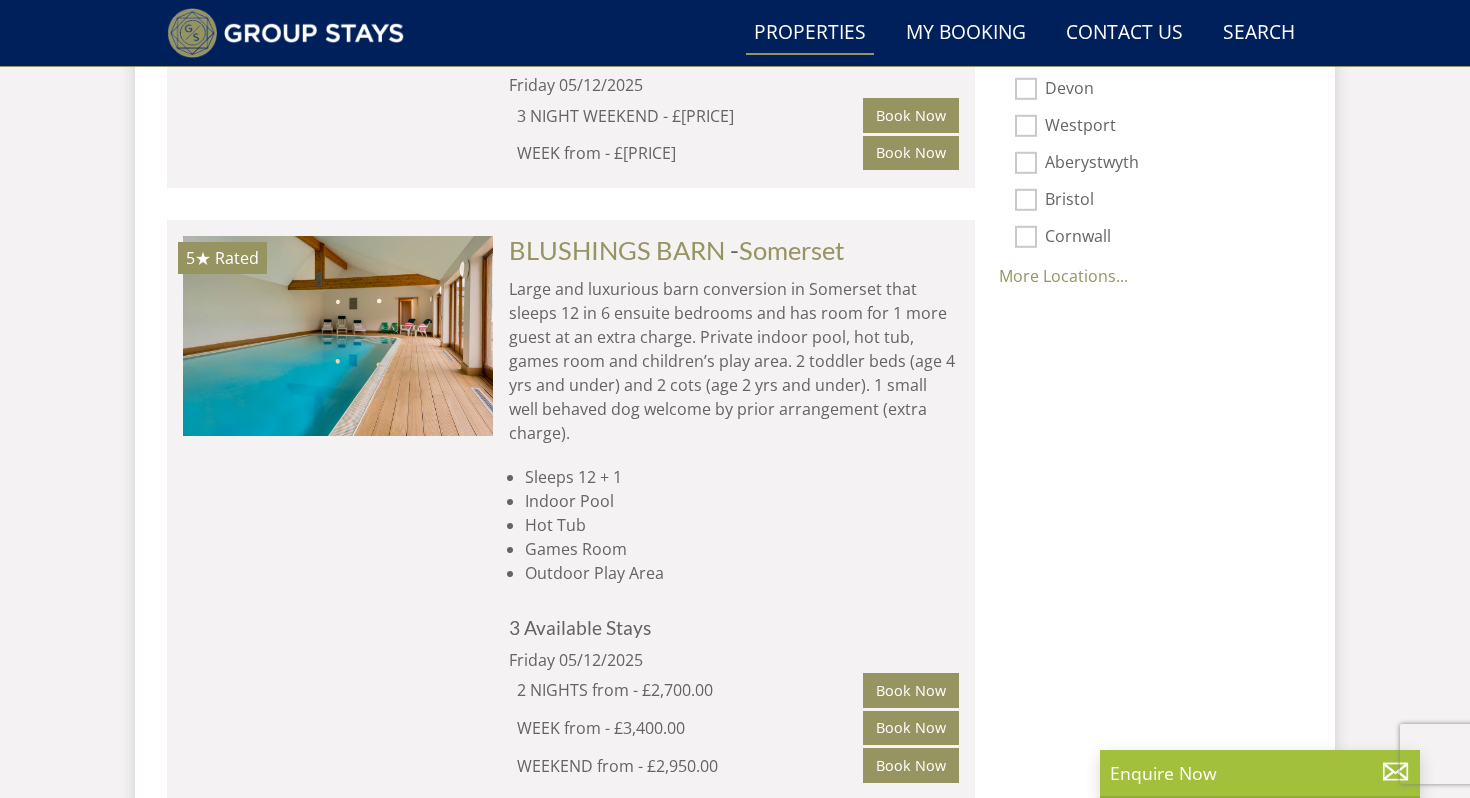 scroll, scrollTop: 1512, scrollLeft: 0, axis: vertical 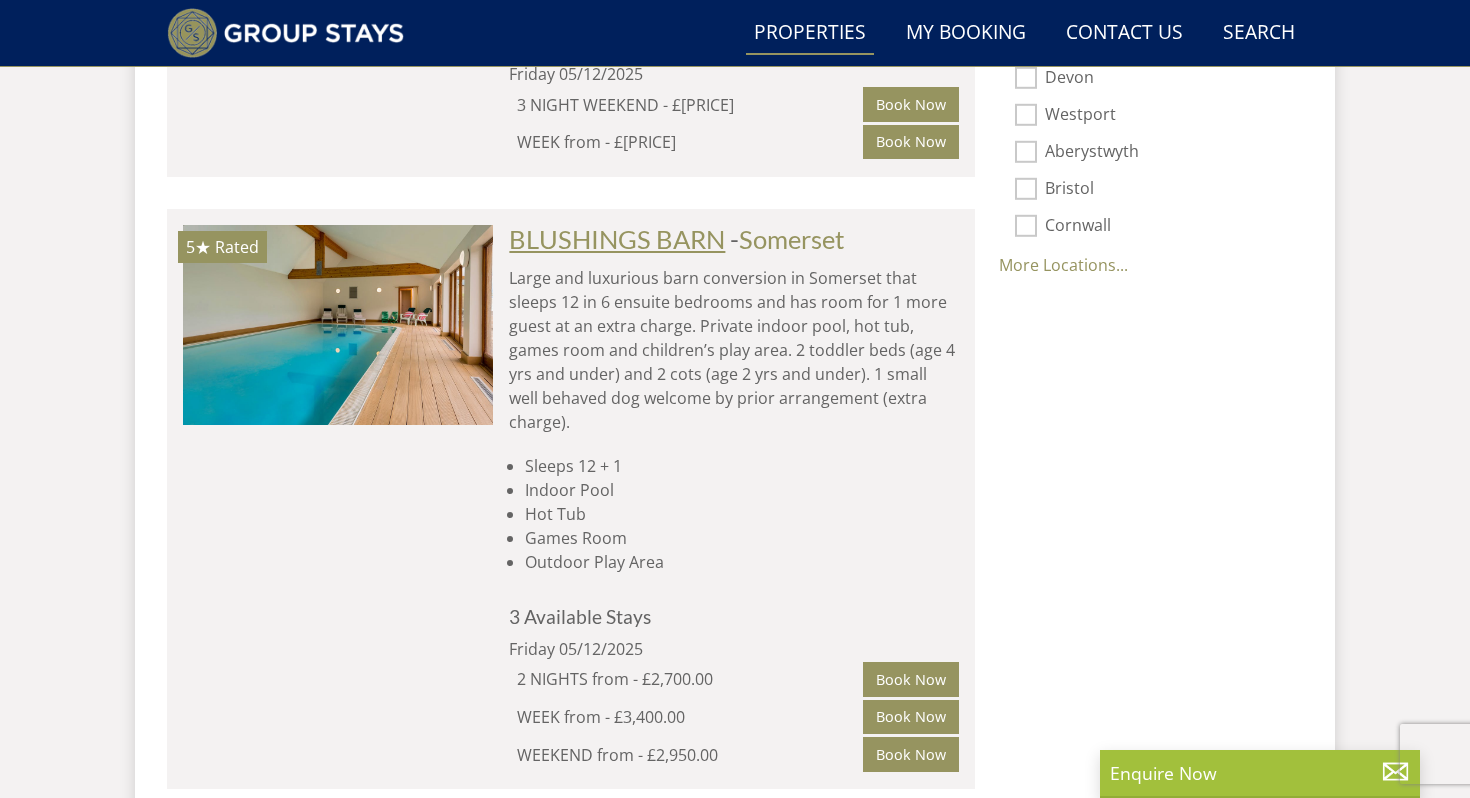 click on "BLUSHINGS BARN" at bounding box center [617, 239] 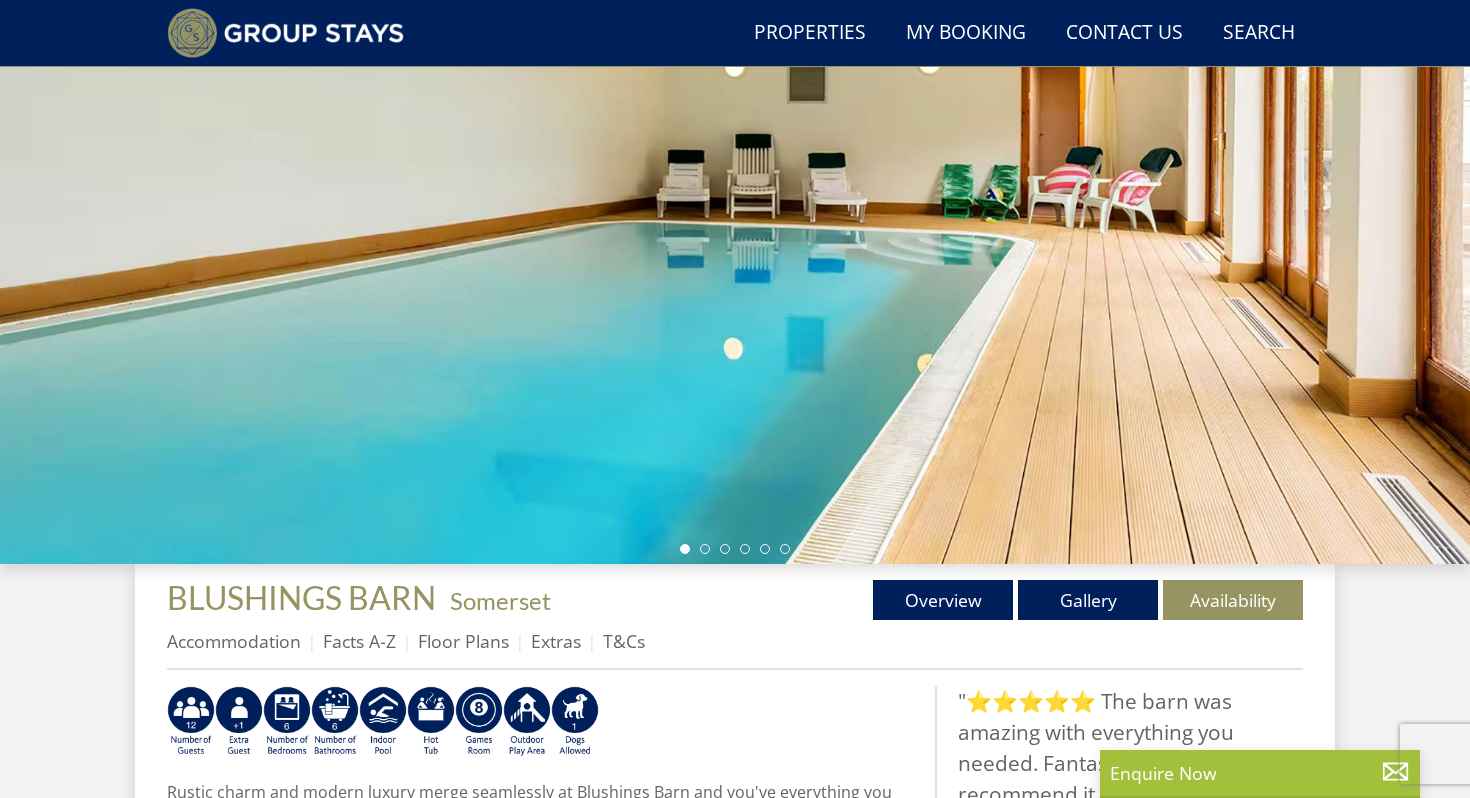 scroll, scrollTop: 249, scrollLeft: 0, axis: vertical 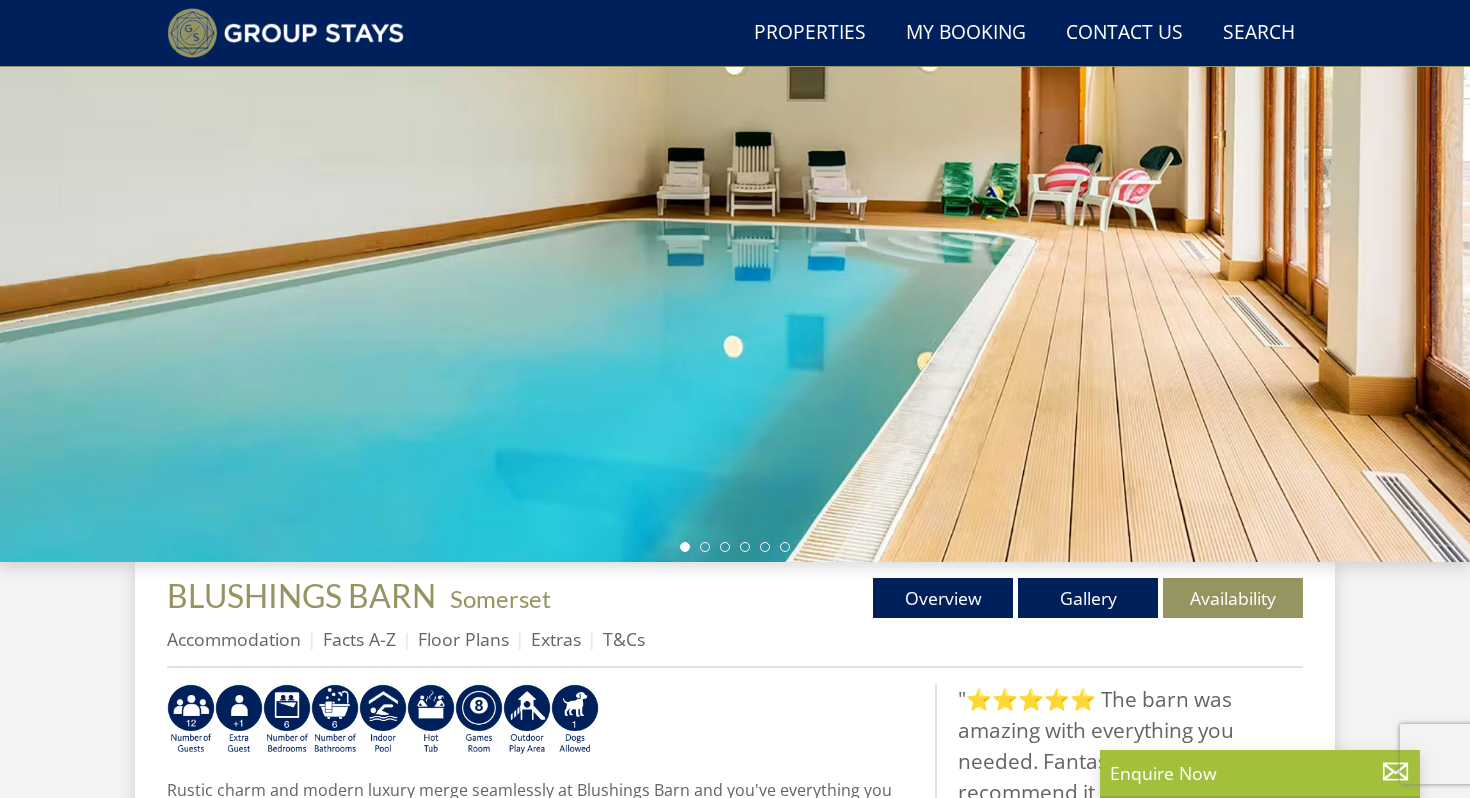 click at bounding box center [735, 212] 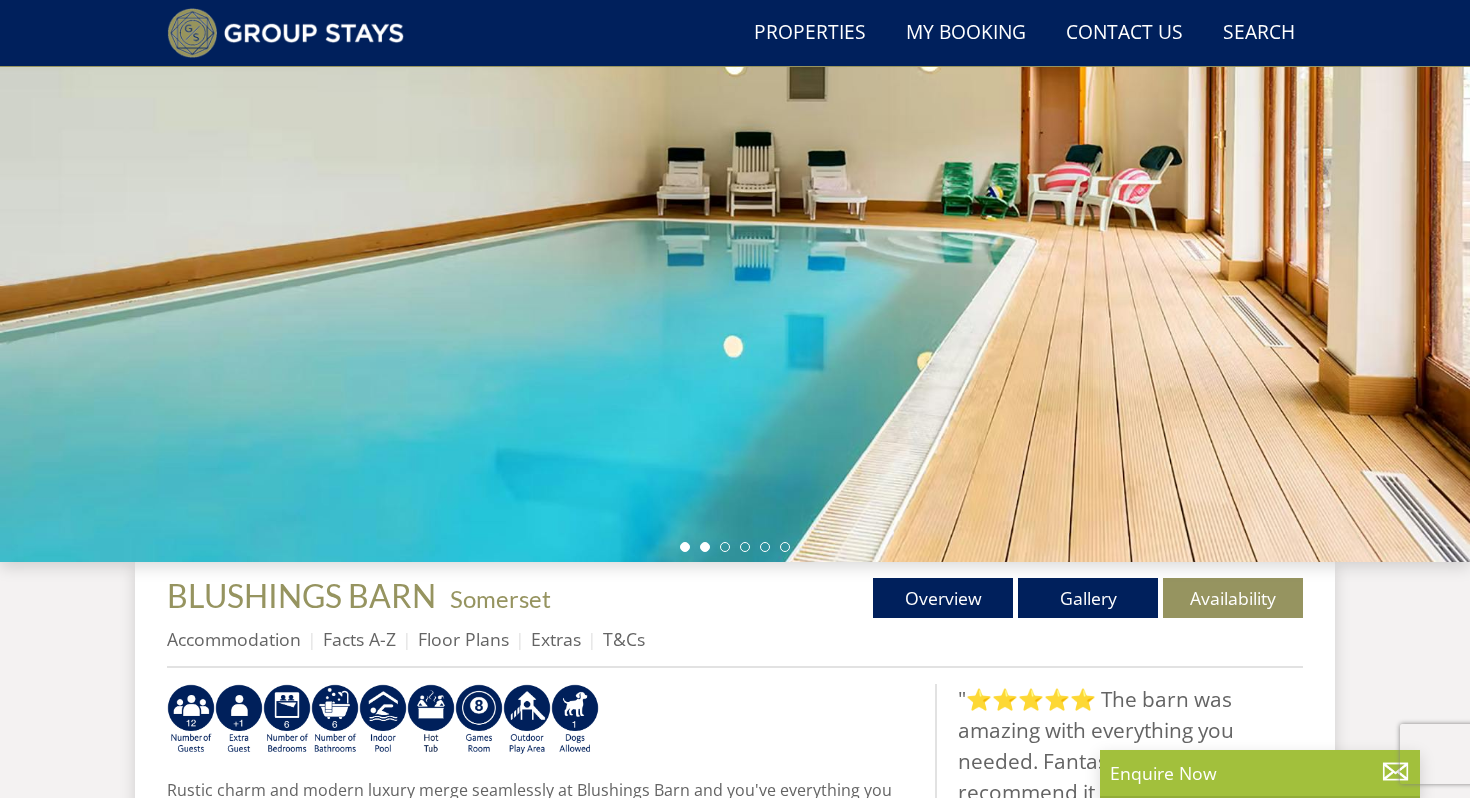 click at bounding box center (705, 547) 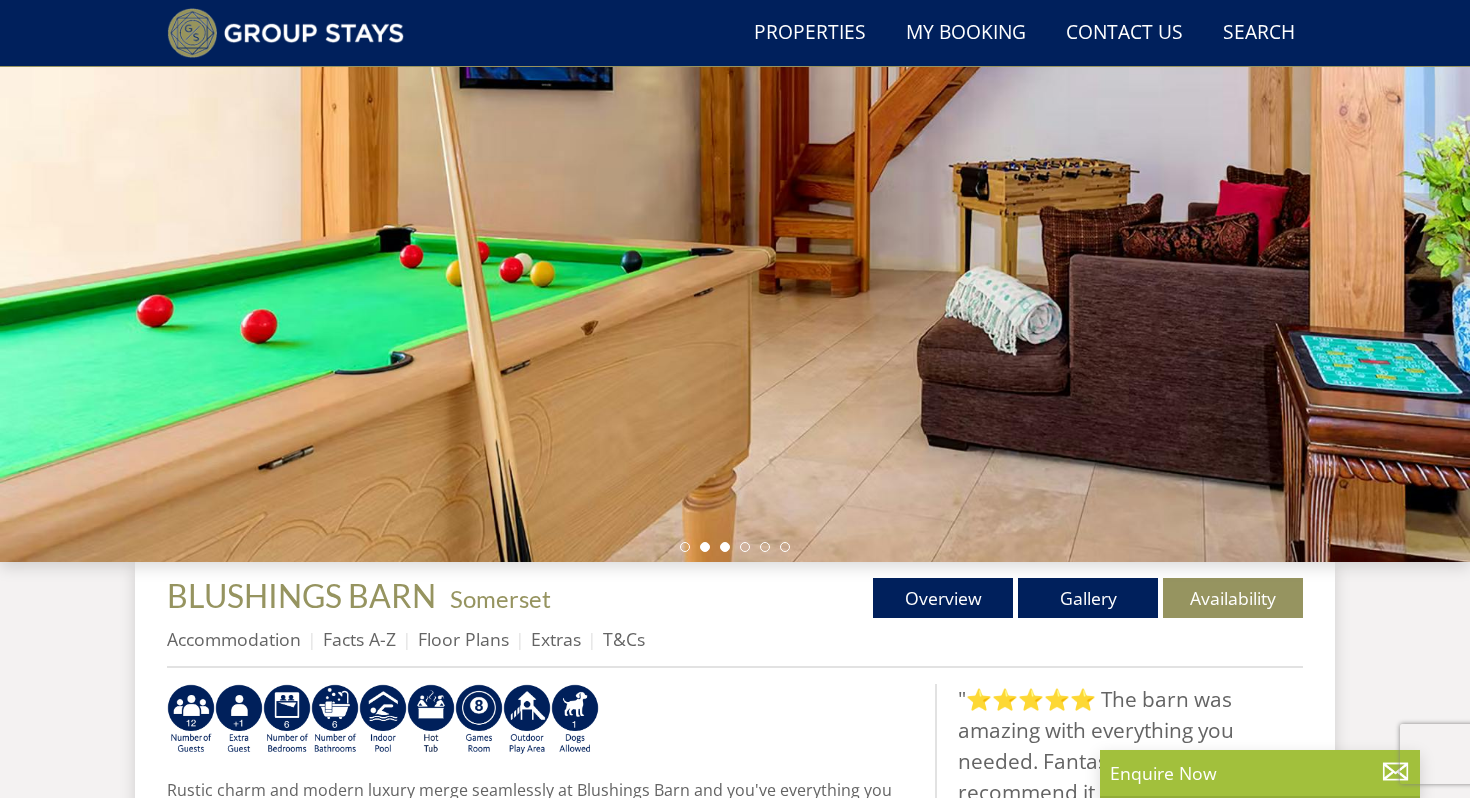 click at bounding box center [725, 547] 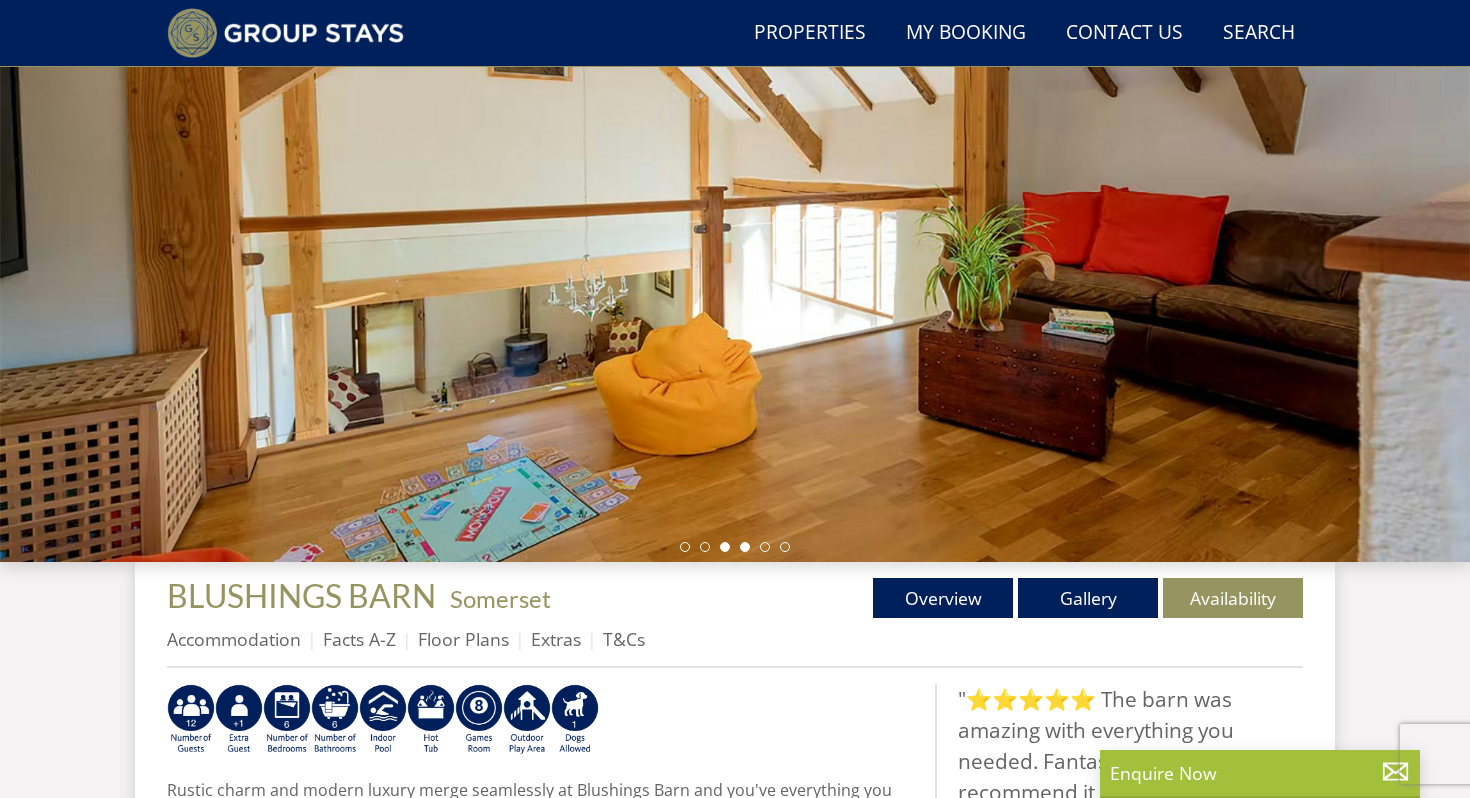click at bounding box center (745, 547) 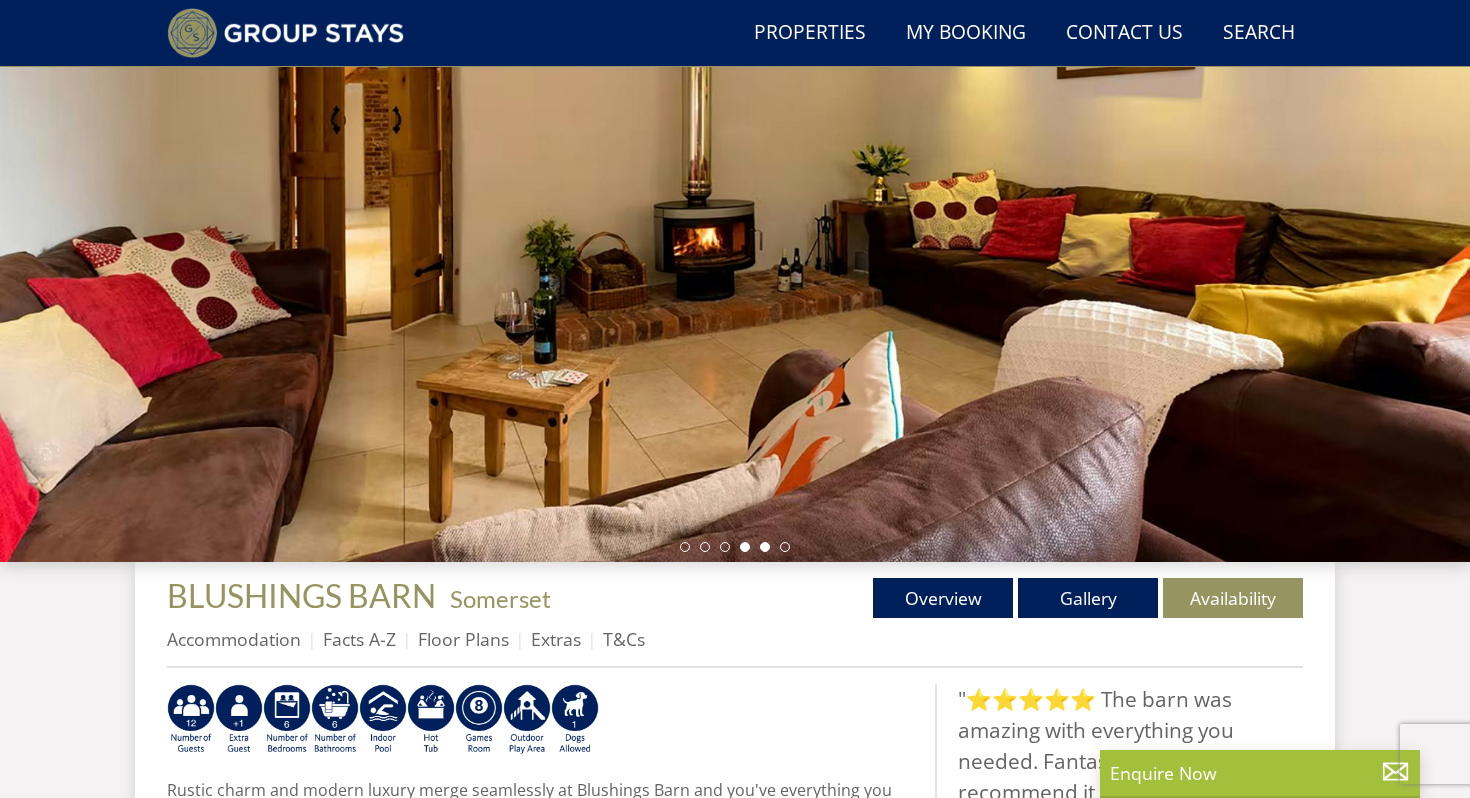 click at bounding box center [765, 547] 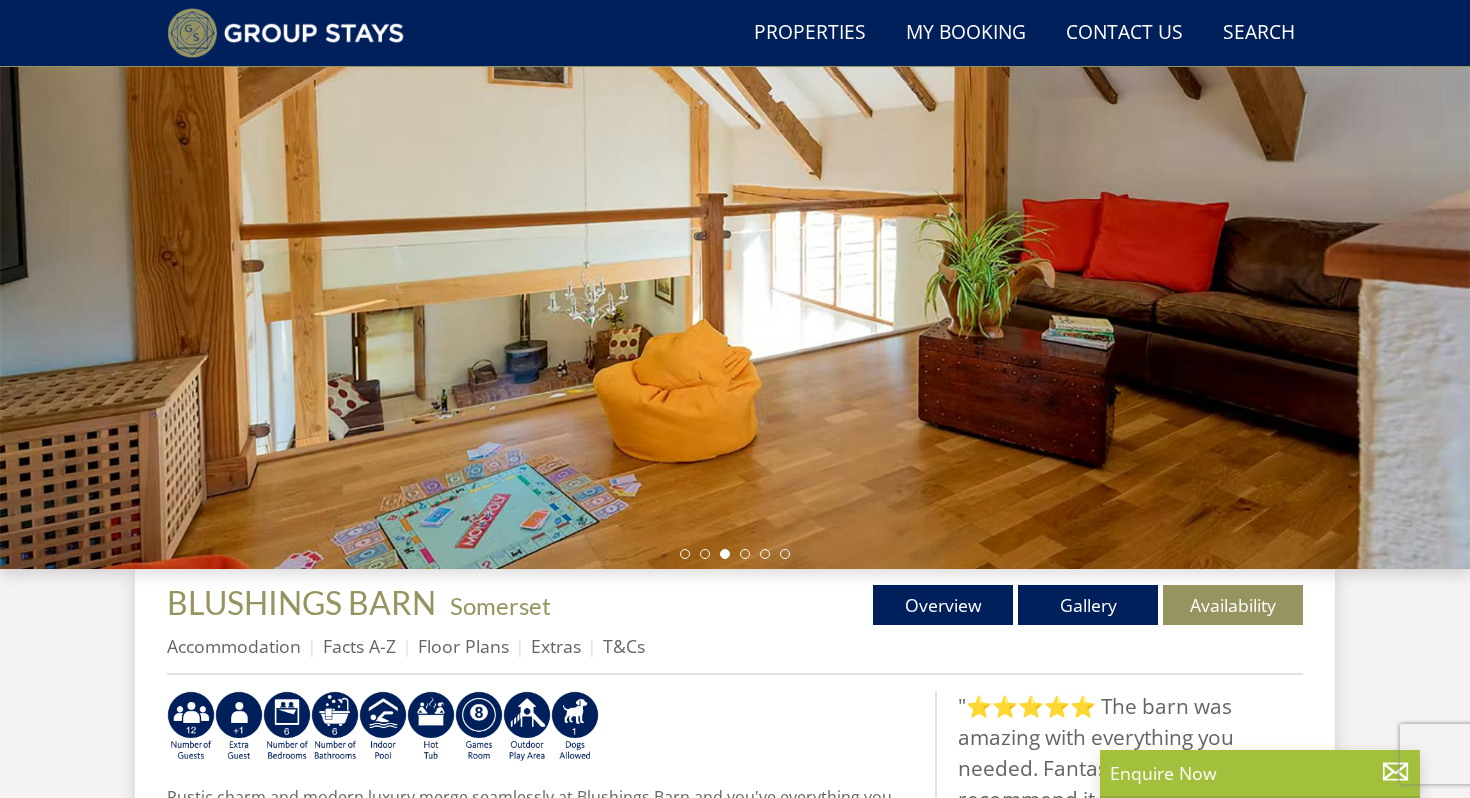 scroll, scrollTop: 243, scrollLeft: 0, axis: vertical 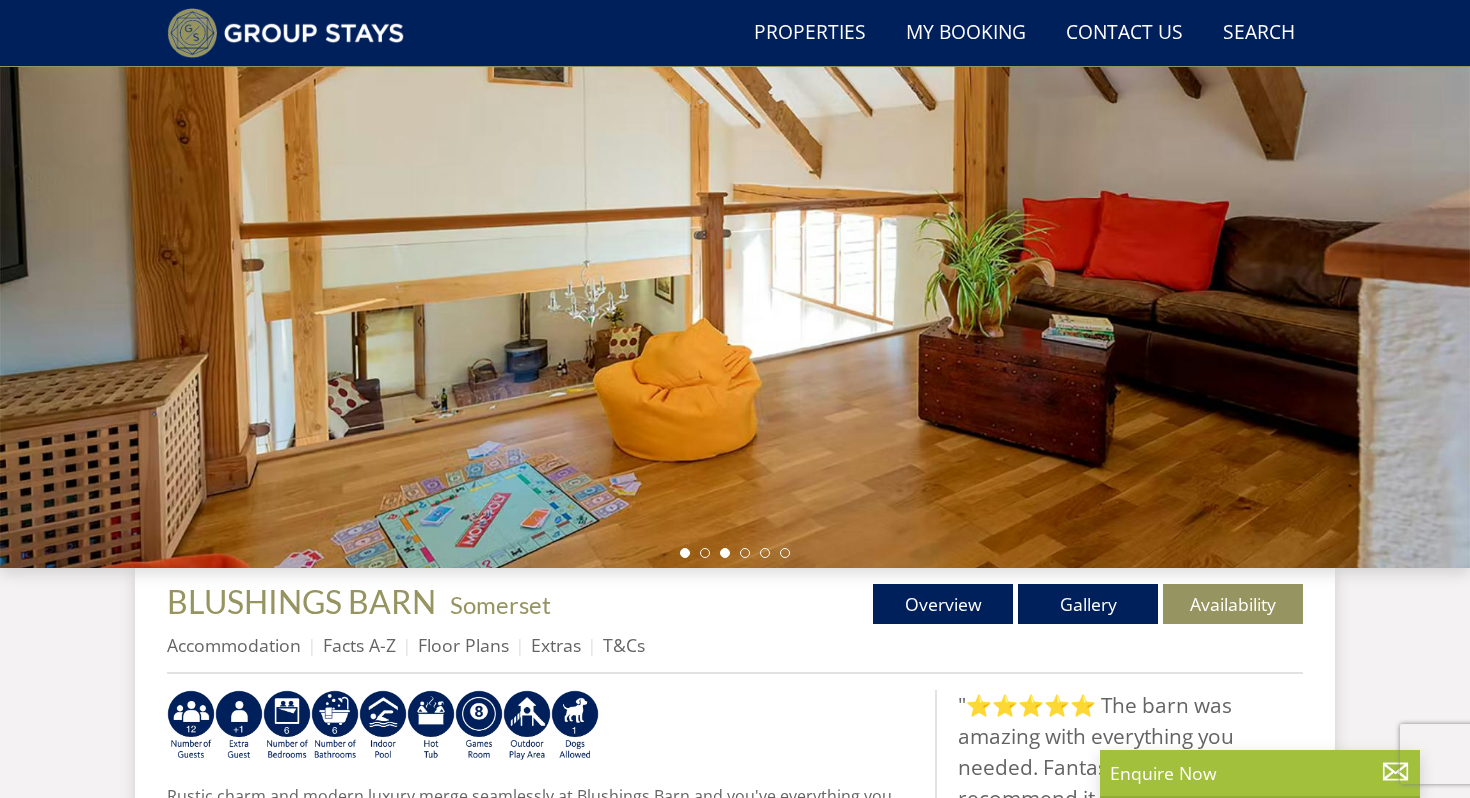 click at bounding box center (685, 553) 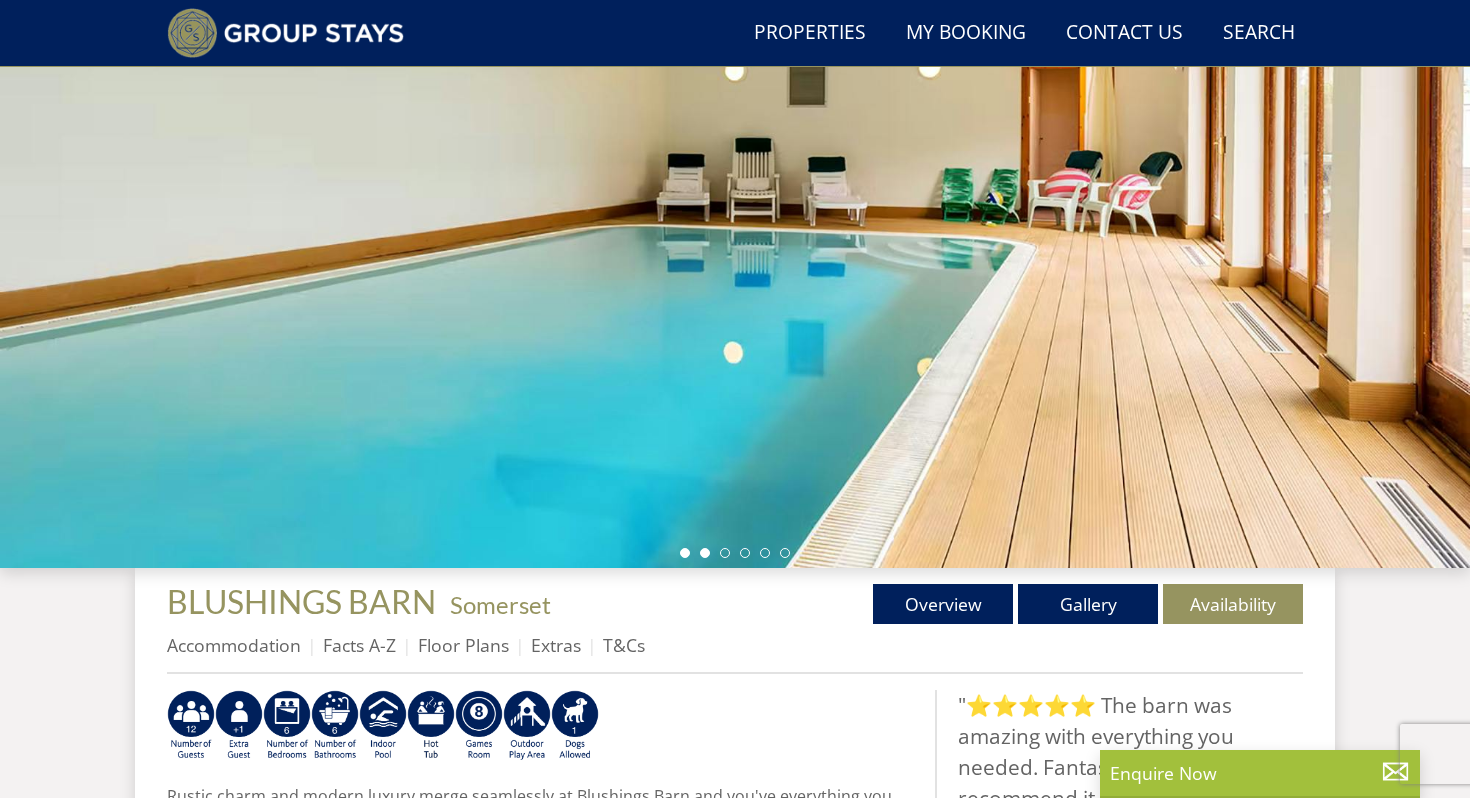 click at bounding box center [705, 553] 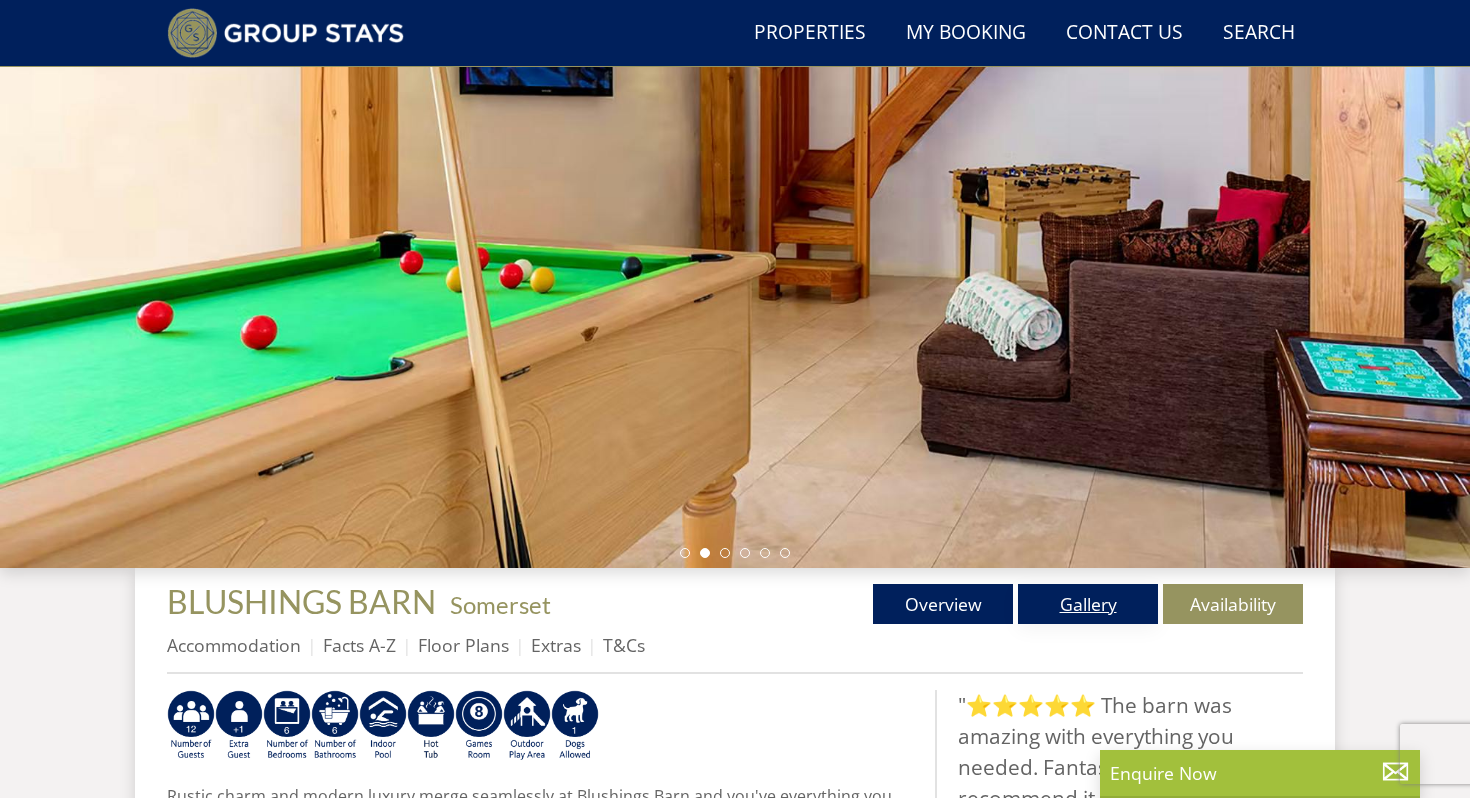 click on "Gallery" at bounding box center [1088, 604] 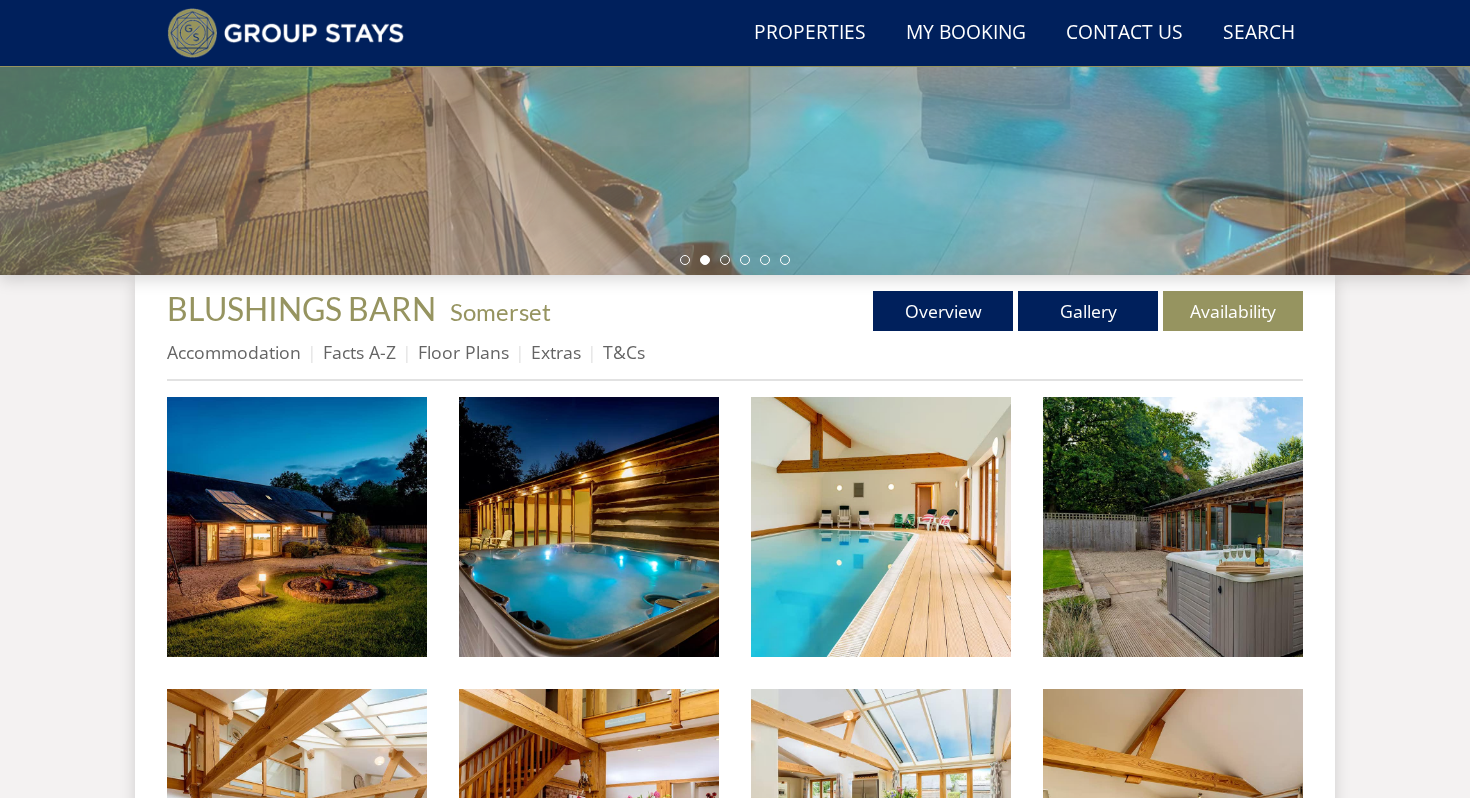 scroll, scrollTop: 0, scrollLeft: 0, axis: both 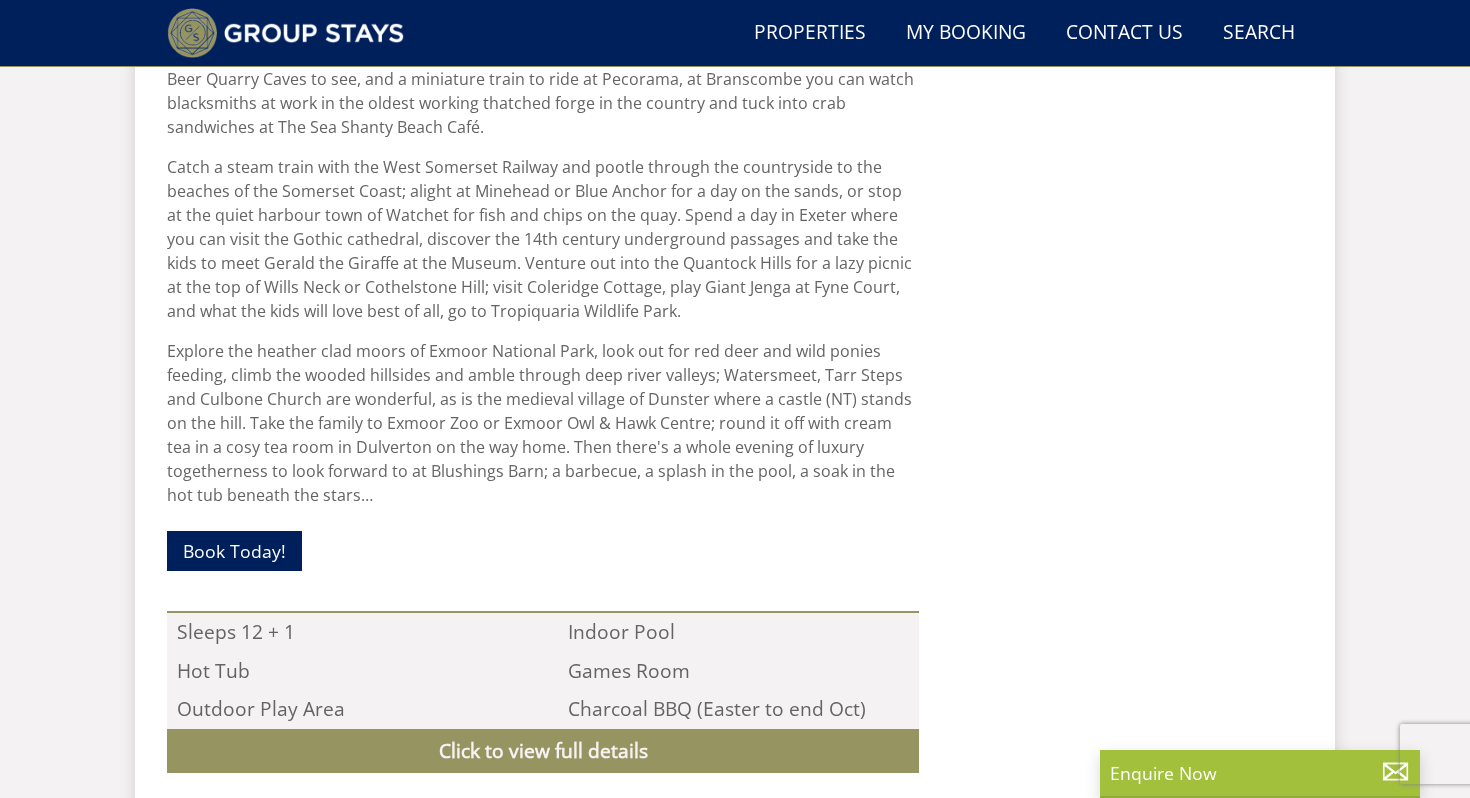 select on "12" 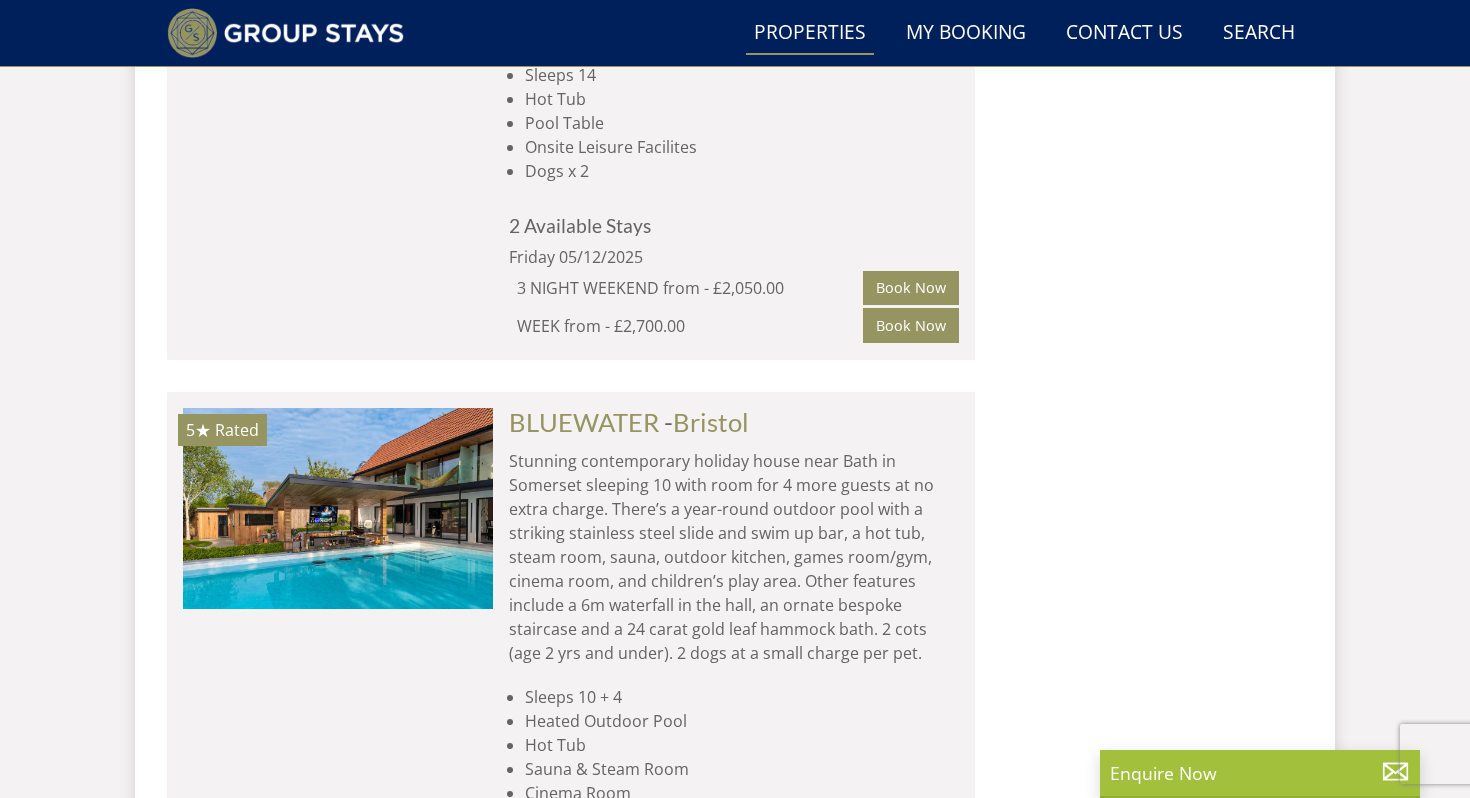 scroll, scrollTop: 6026, scrollLeft: 0, axis: vertical 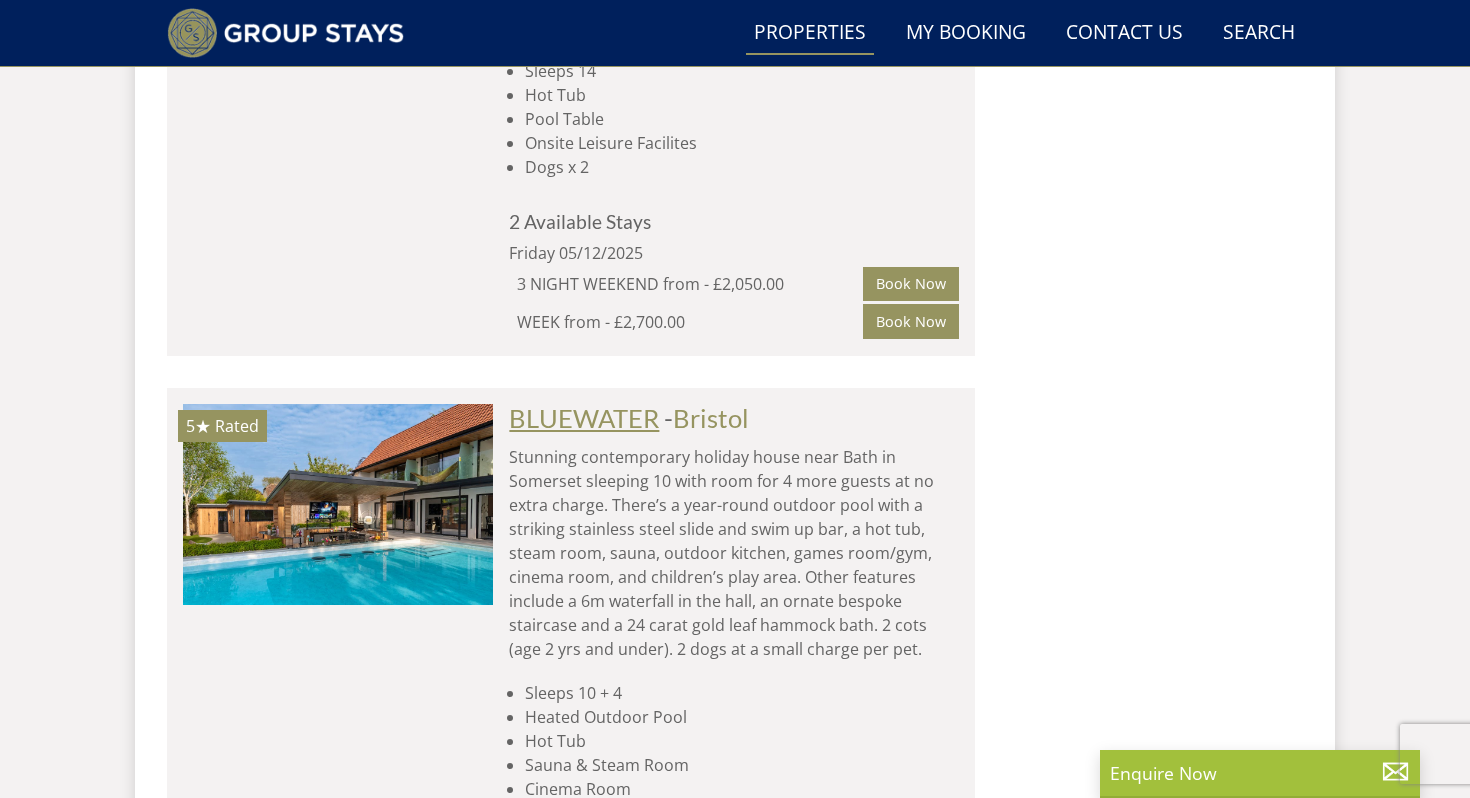 click on "BLUEWATER" at bounding box center [584, 418] 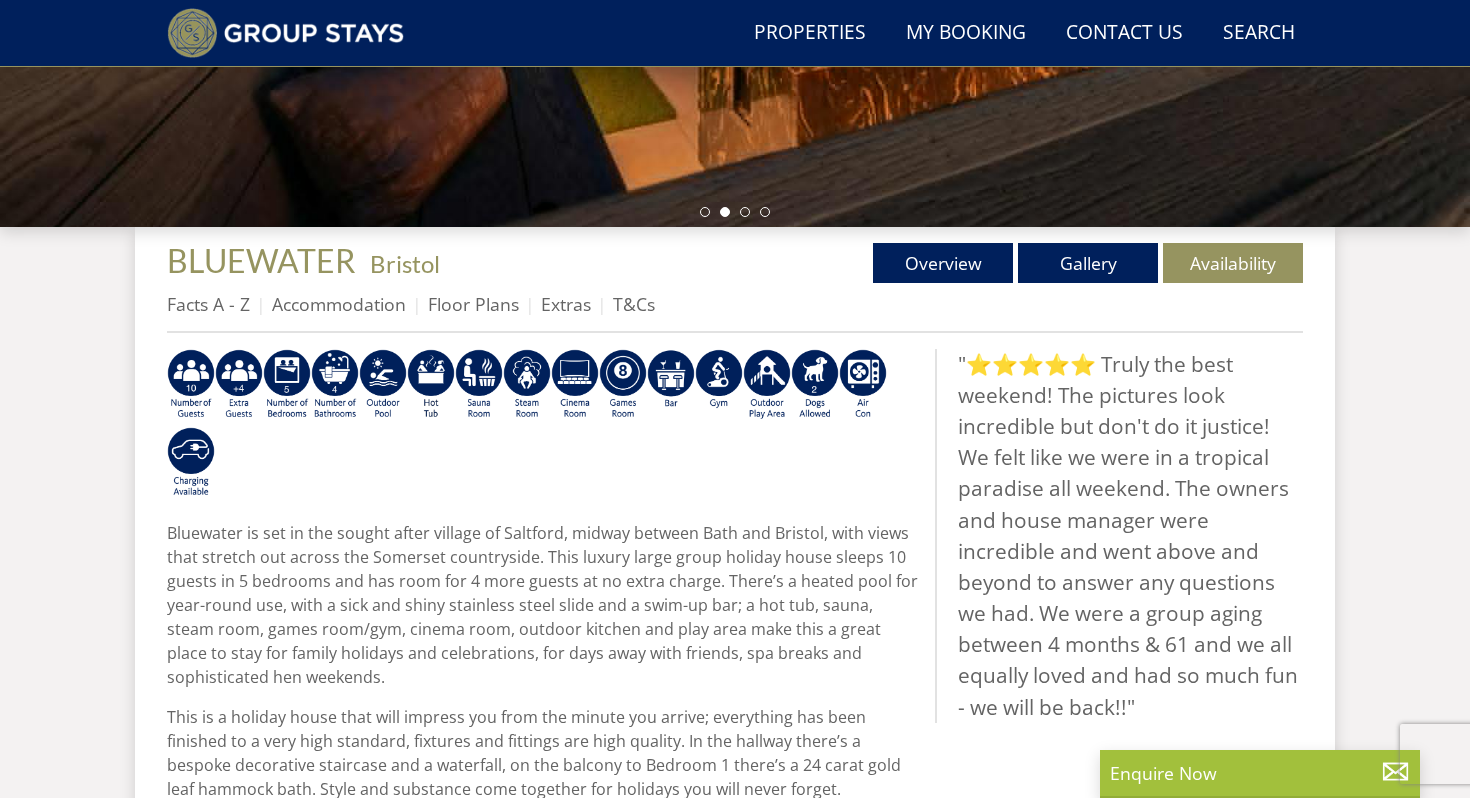 scroll, scrollTop: 583, scrollLeft: 0, axis: vertical 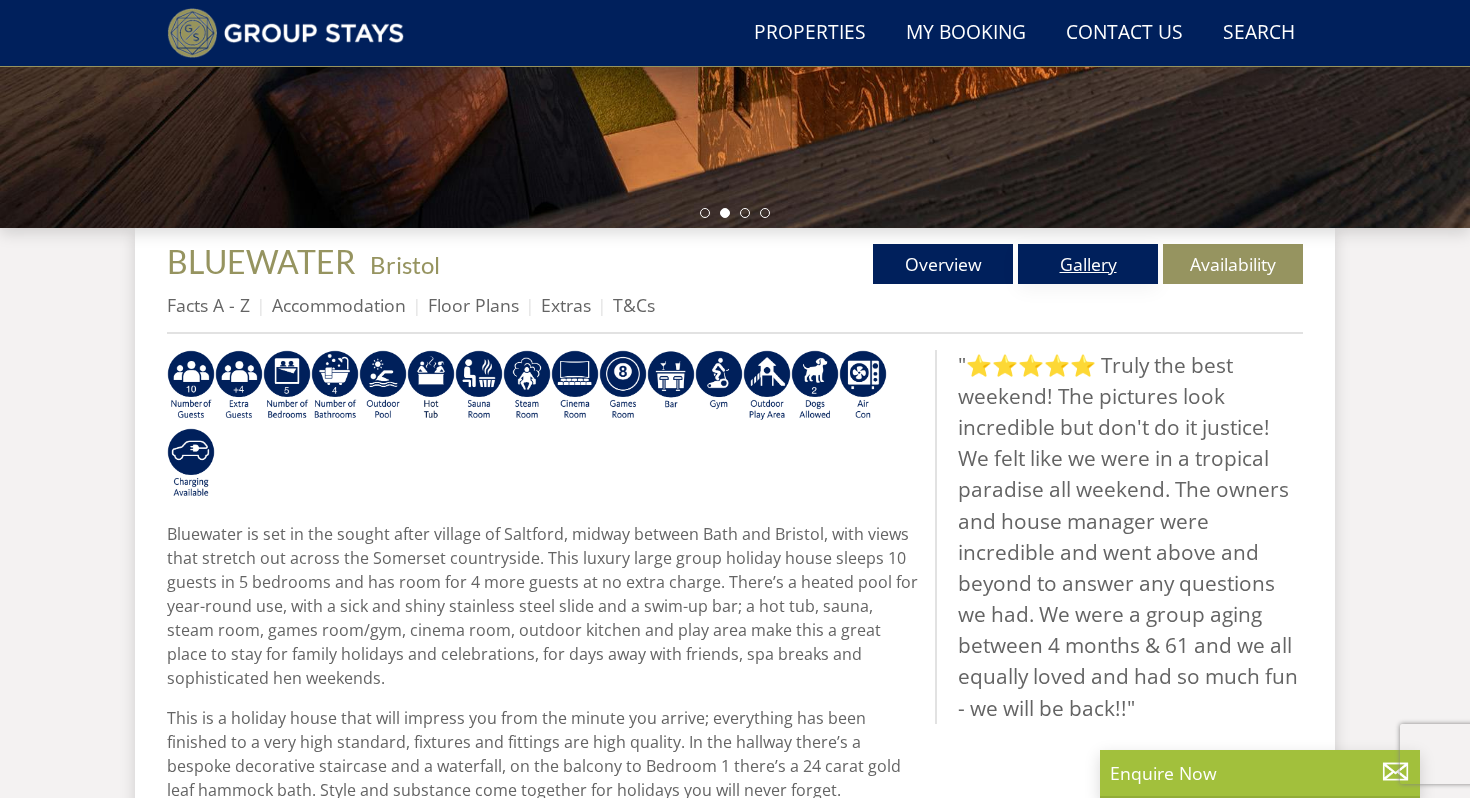 click on "Gallery" at bounding box center (1088, 264) 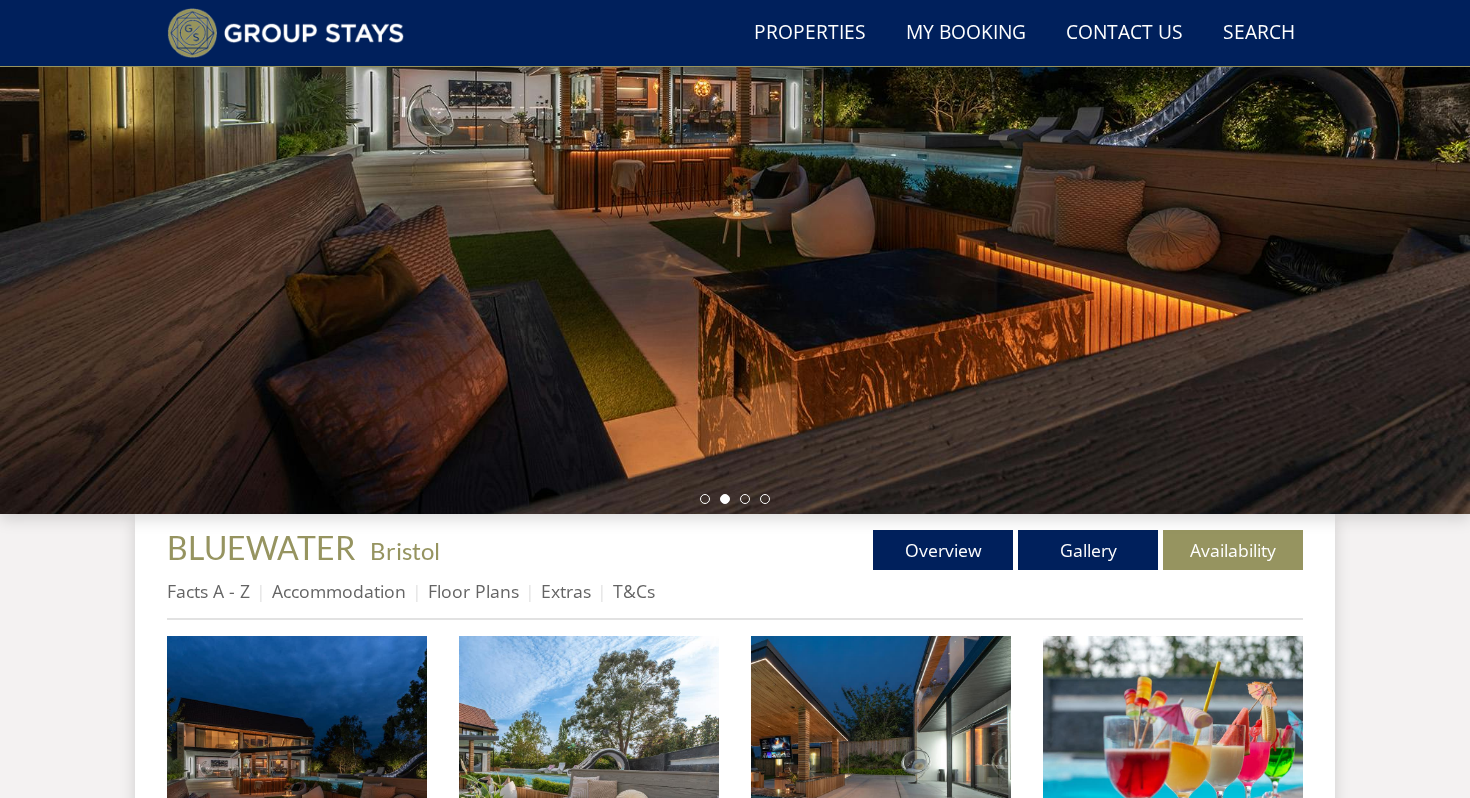 scroll, scrollTop: 308, scrollLeft: 0, axis: vertical 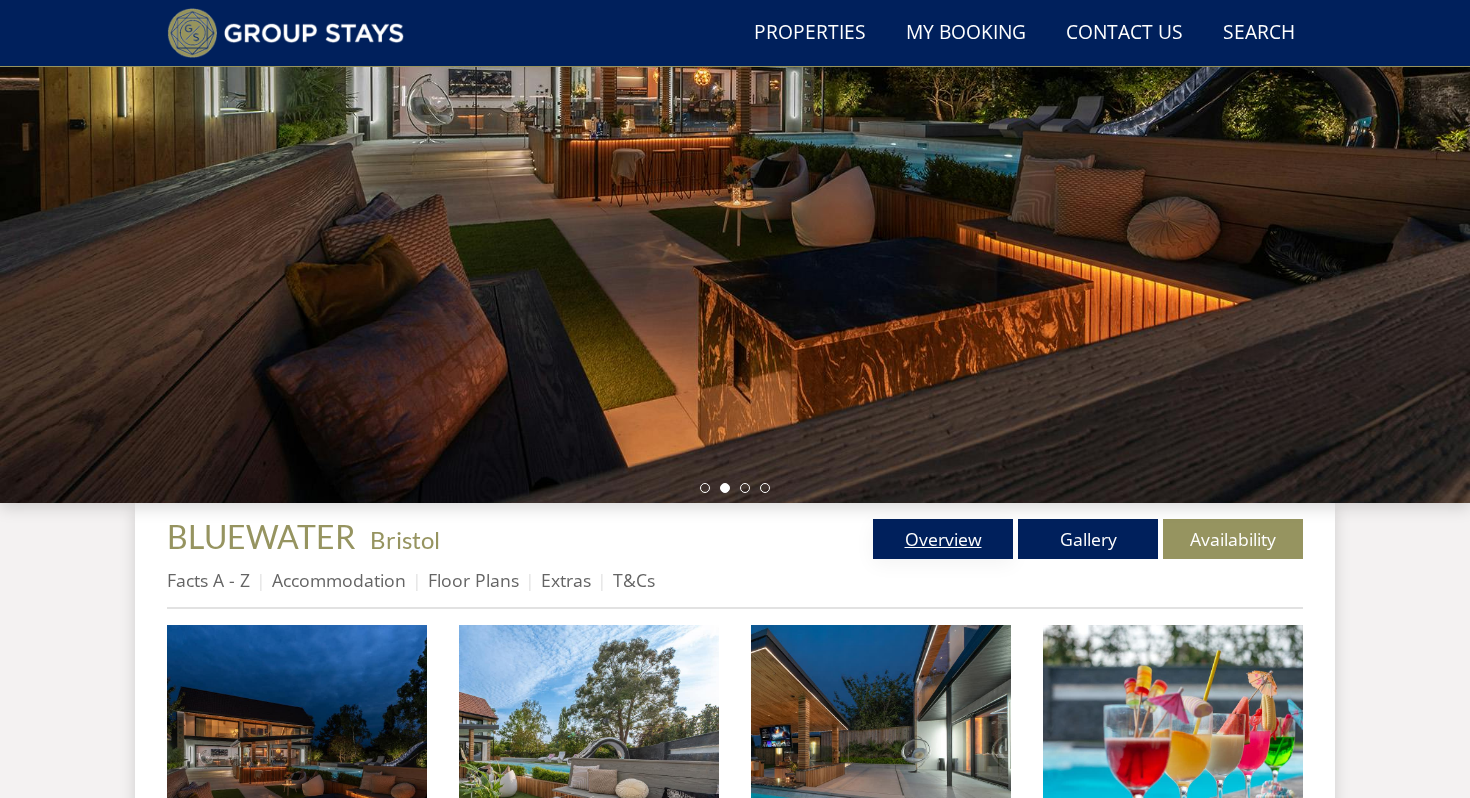 click on "Overview" at bounding box center [943, 539] 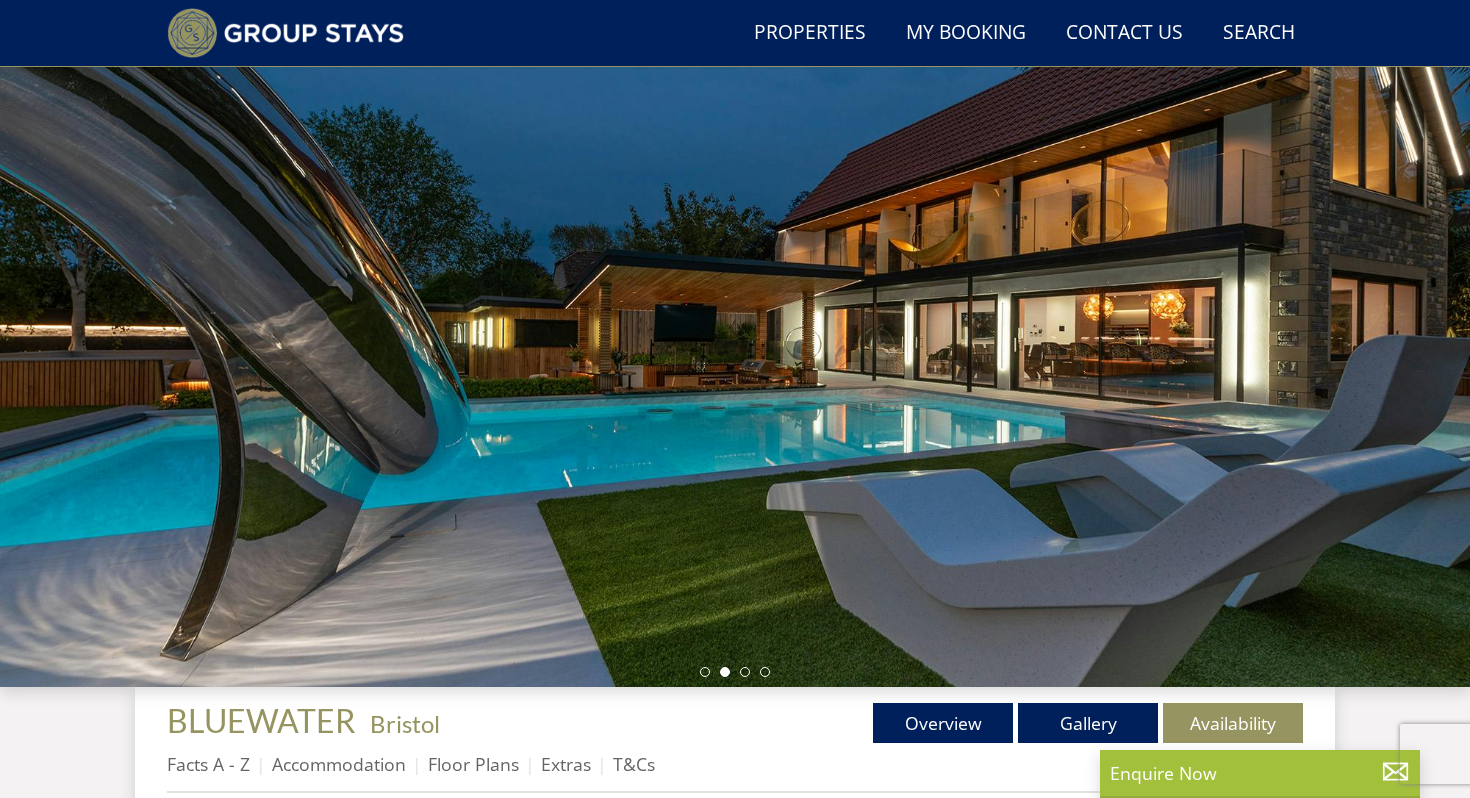 scroll, scrollTop: 145, scrollLeft: 0, axis: vertical 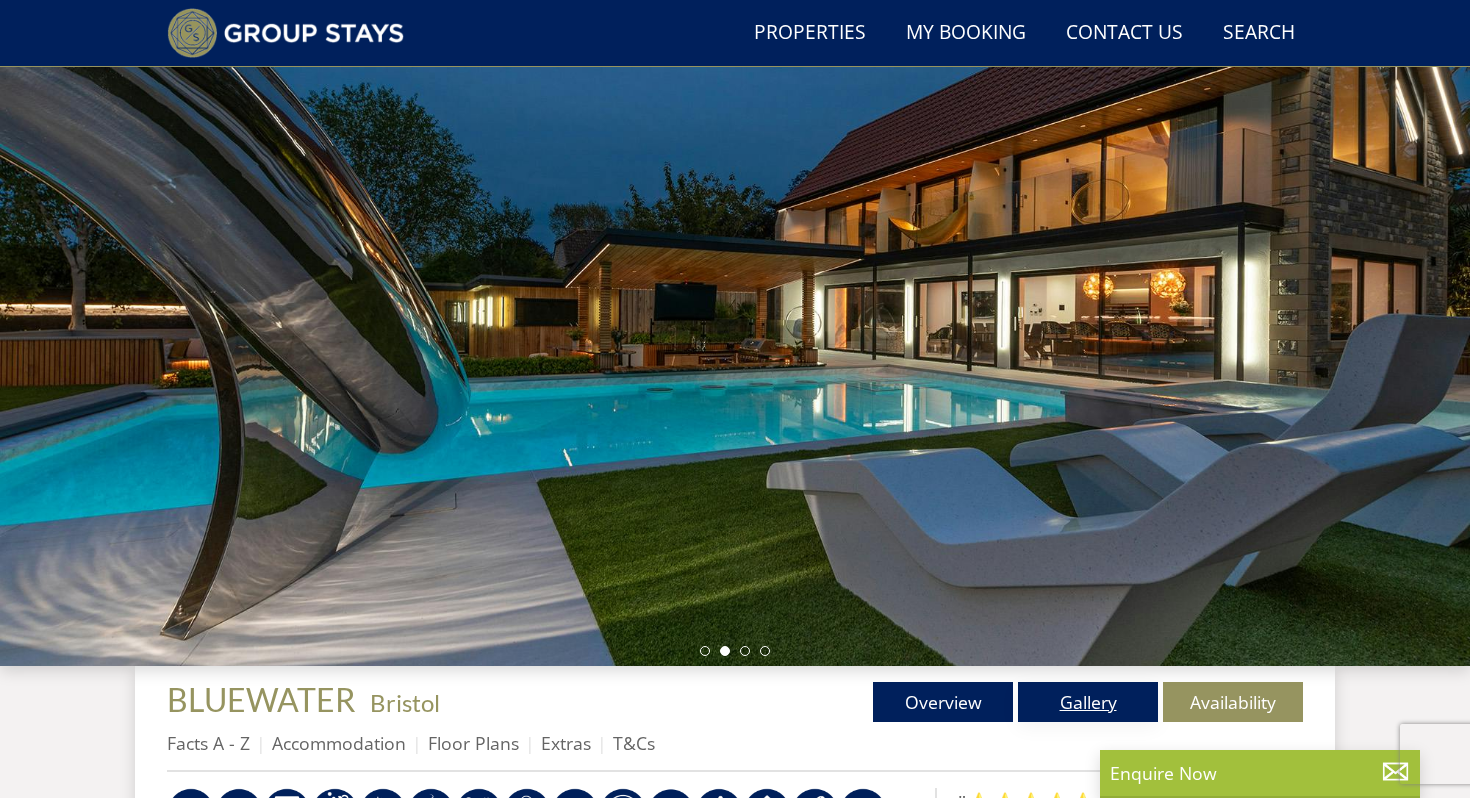 click on "Gallery" at bounding box center [1088, 702] 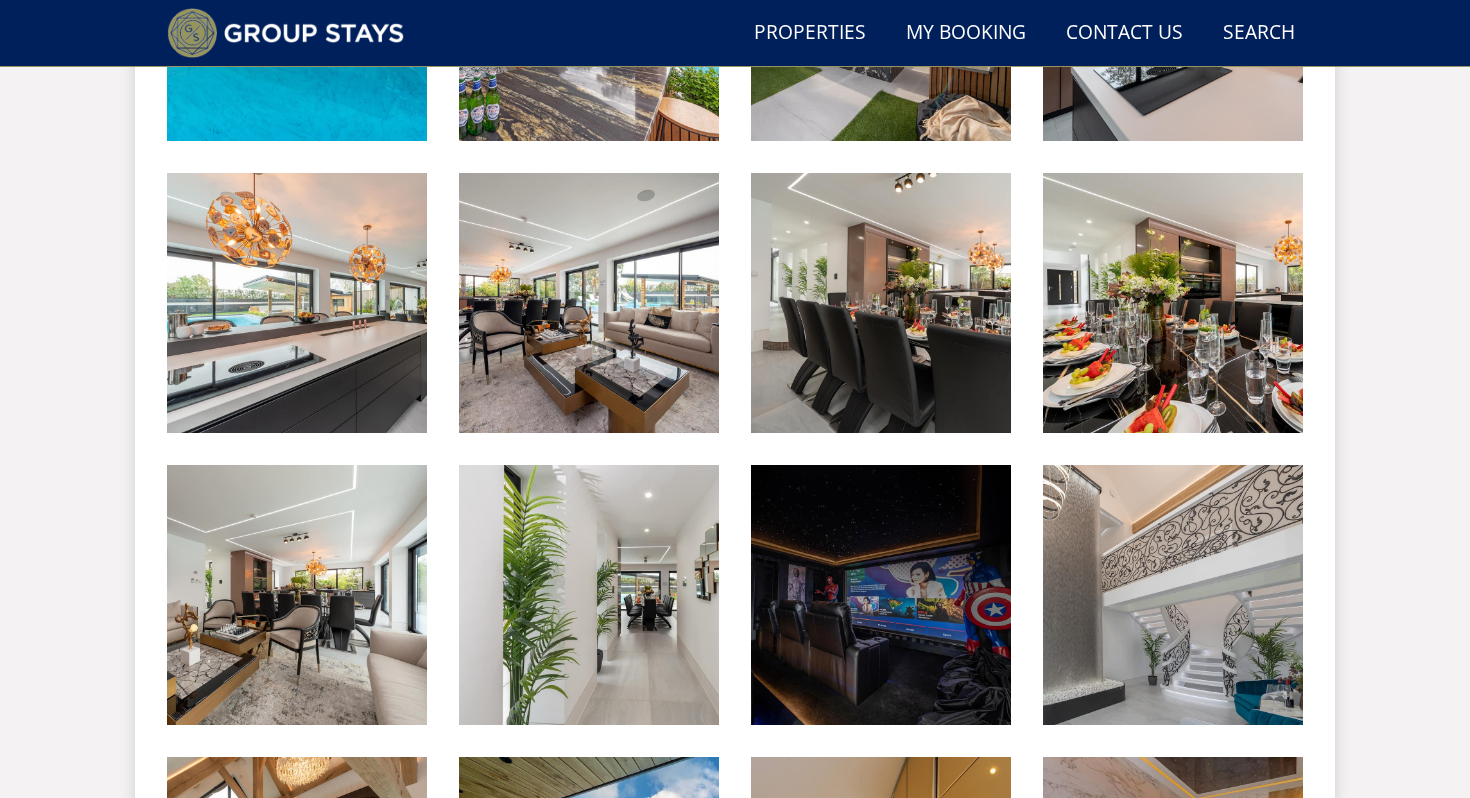 scroll, scrollTop: 1350, scrollLeft: 0, axis: vertical 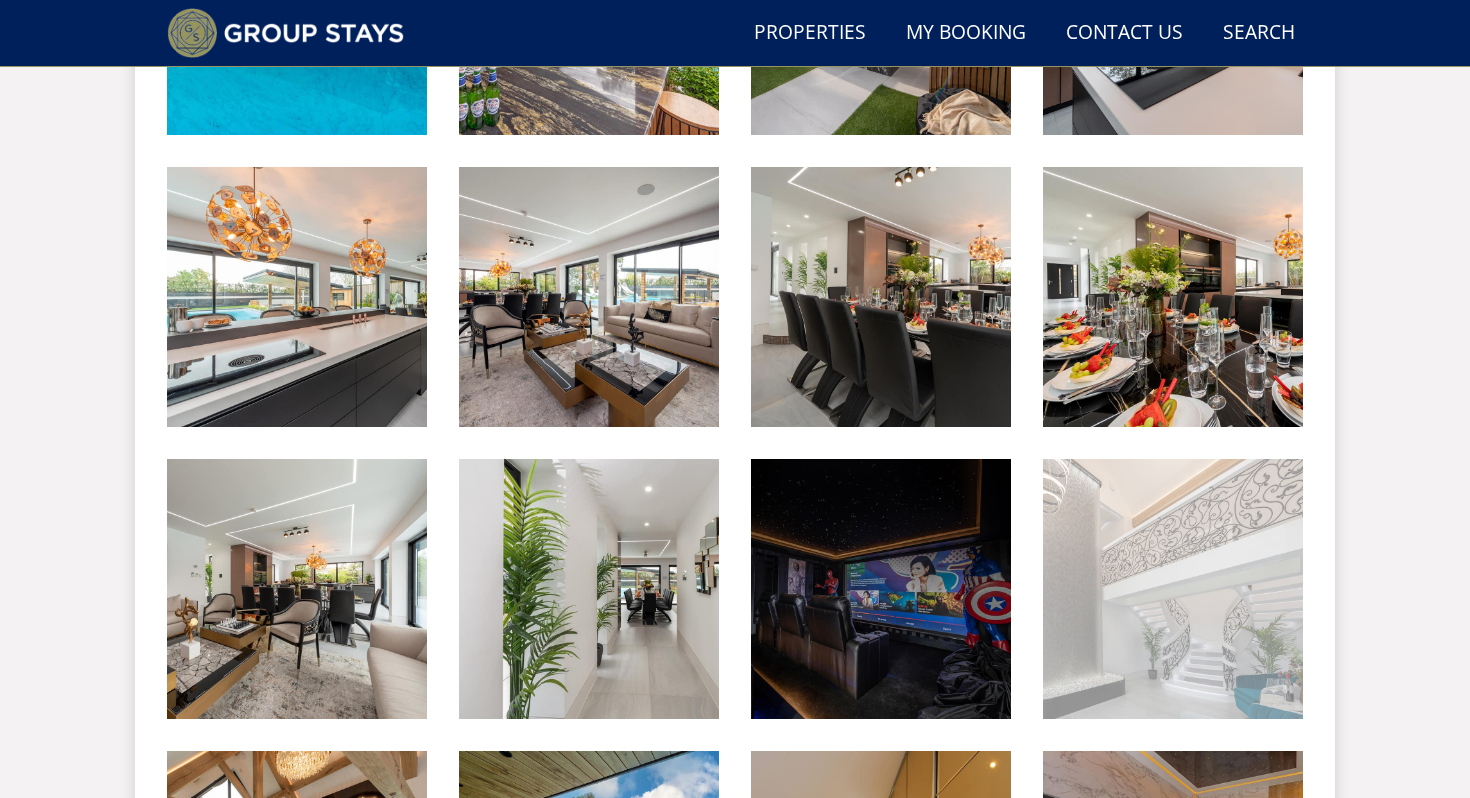 click at bounding box center (1173, 589) 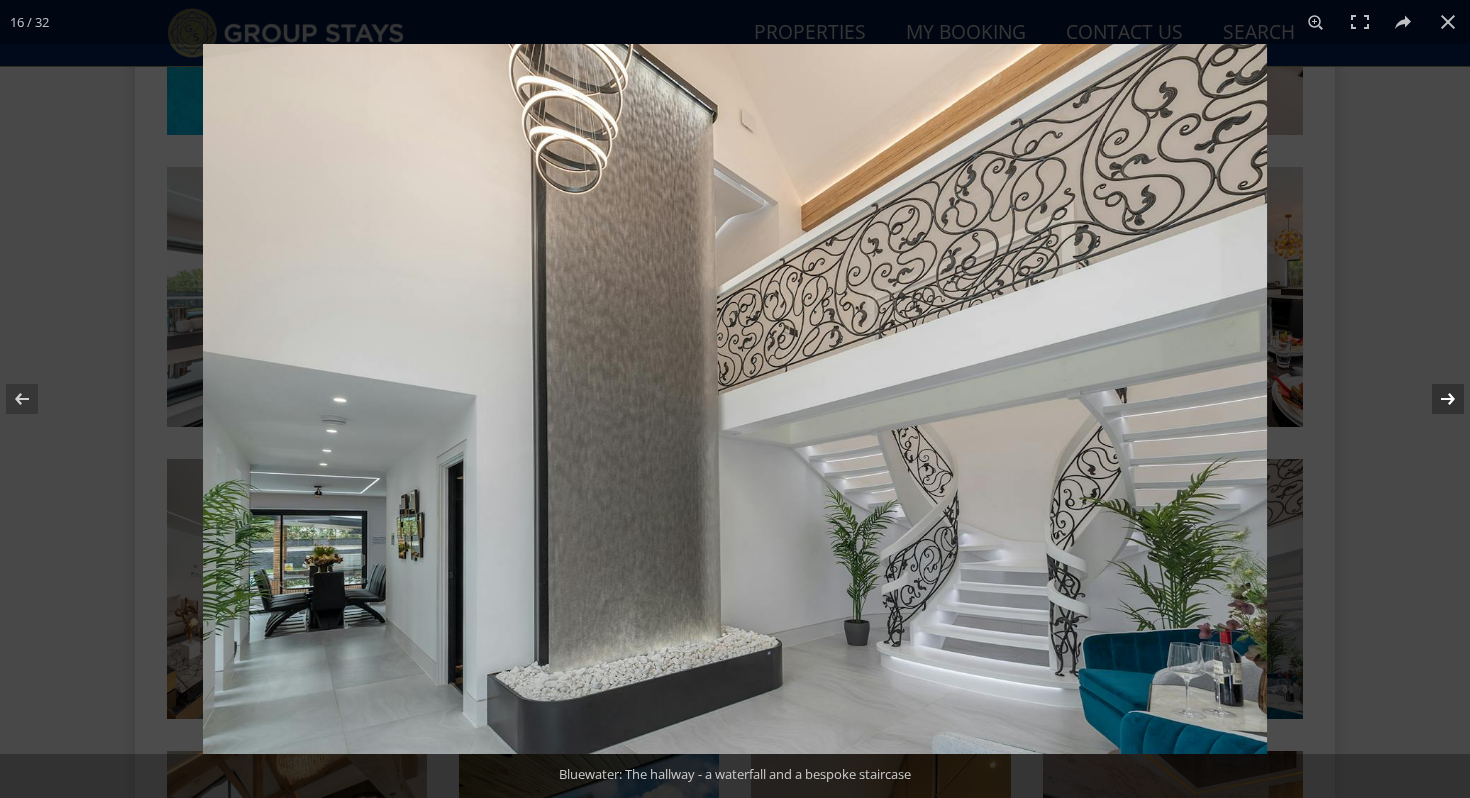 click at bounding box center [1435, 399] 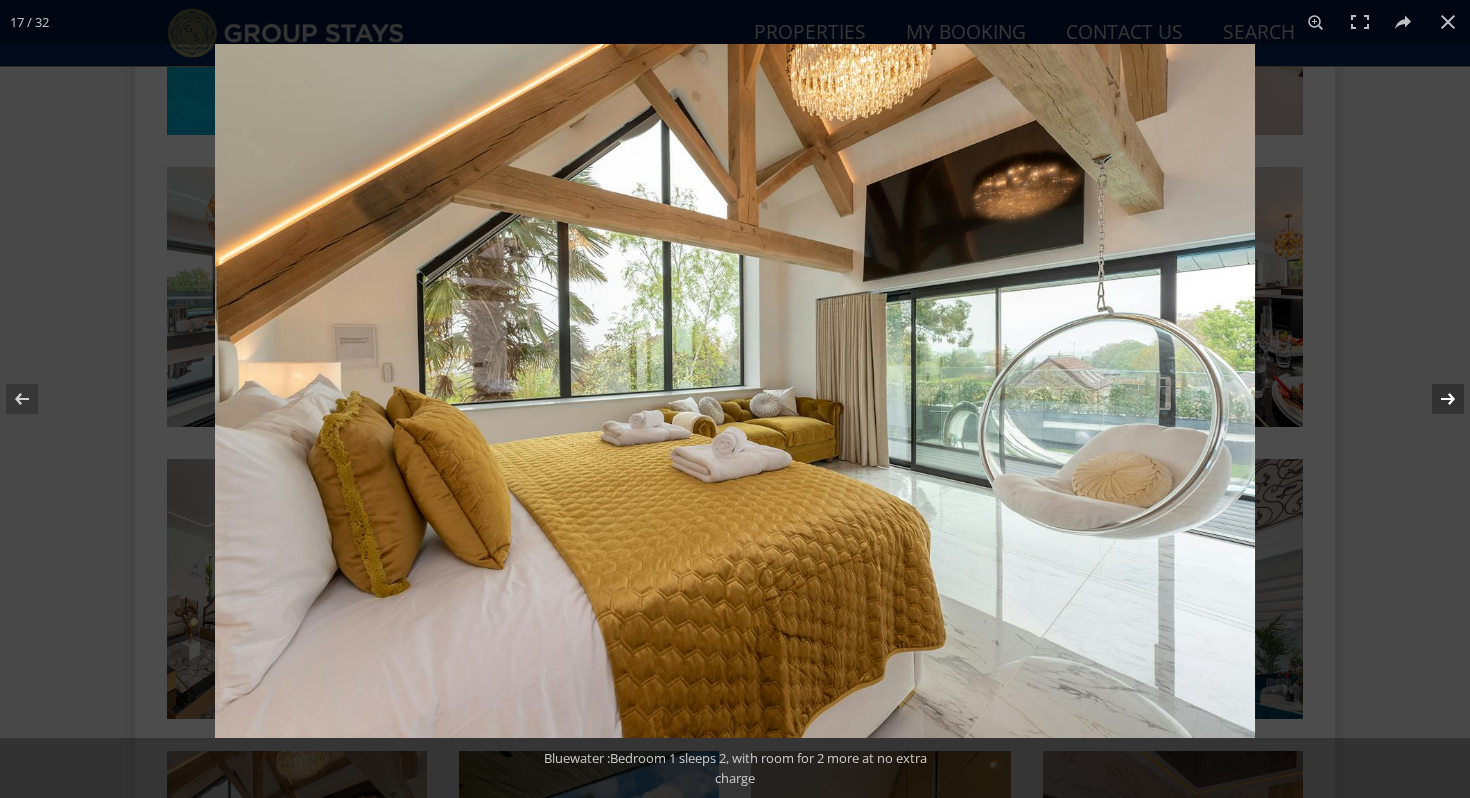 click at bounding box center [1435, 399] 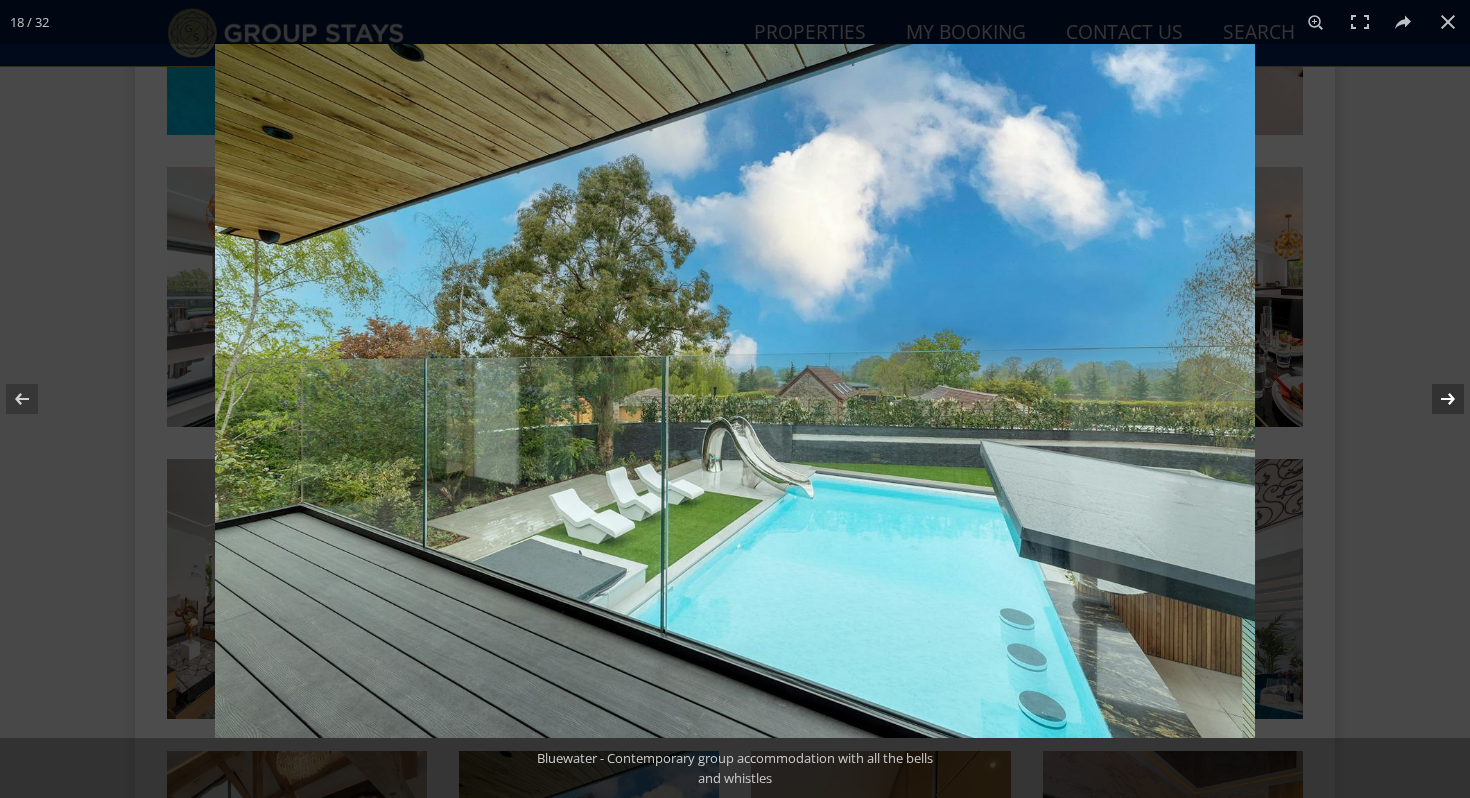 click at bounding box center (1435, 399) 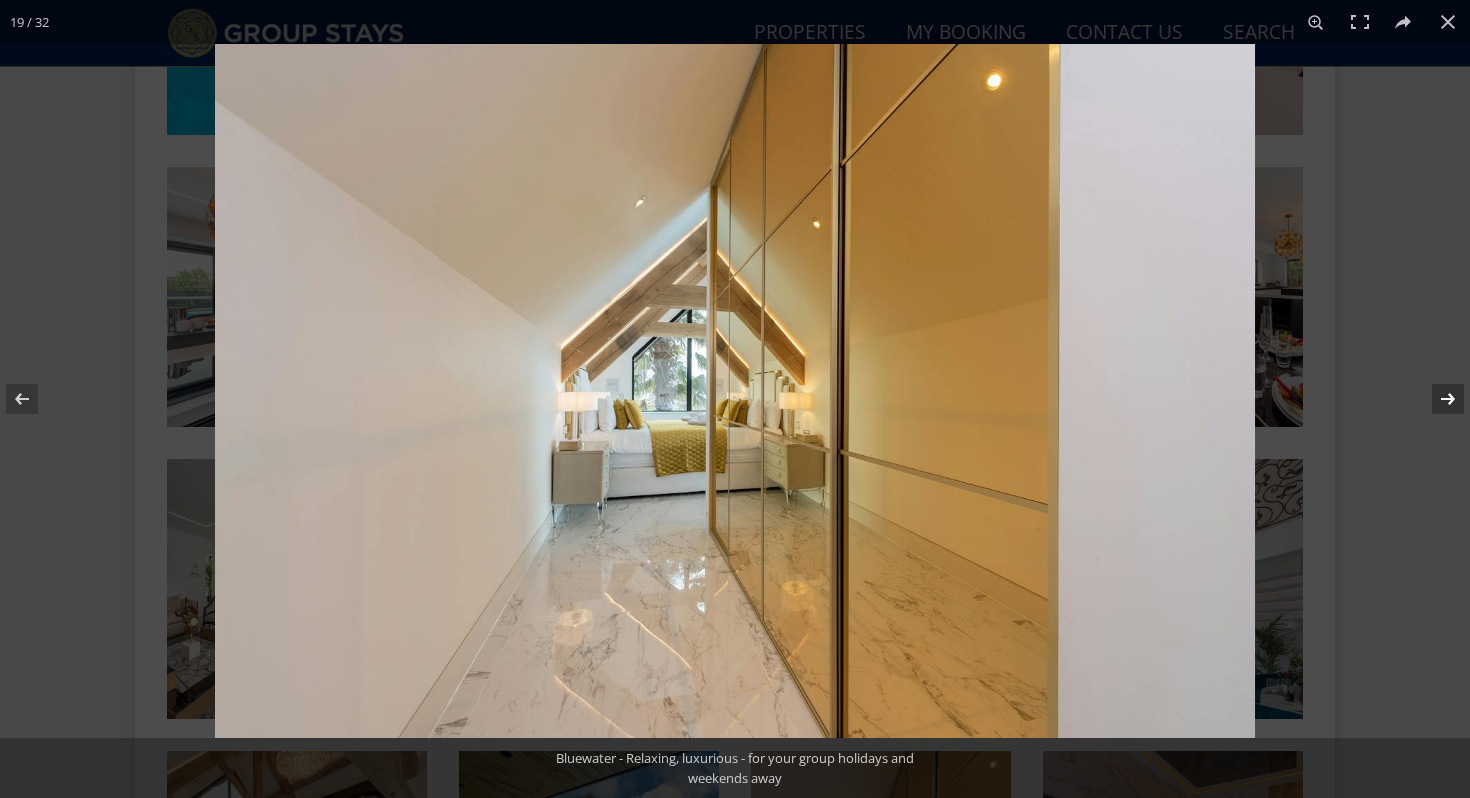 click at bounding box center (1435, 399) 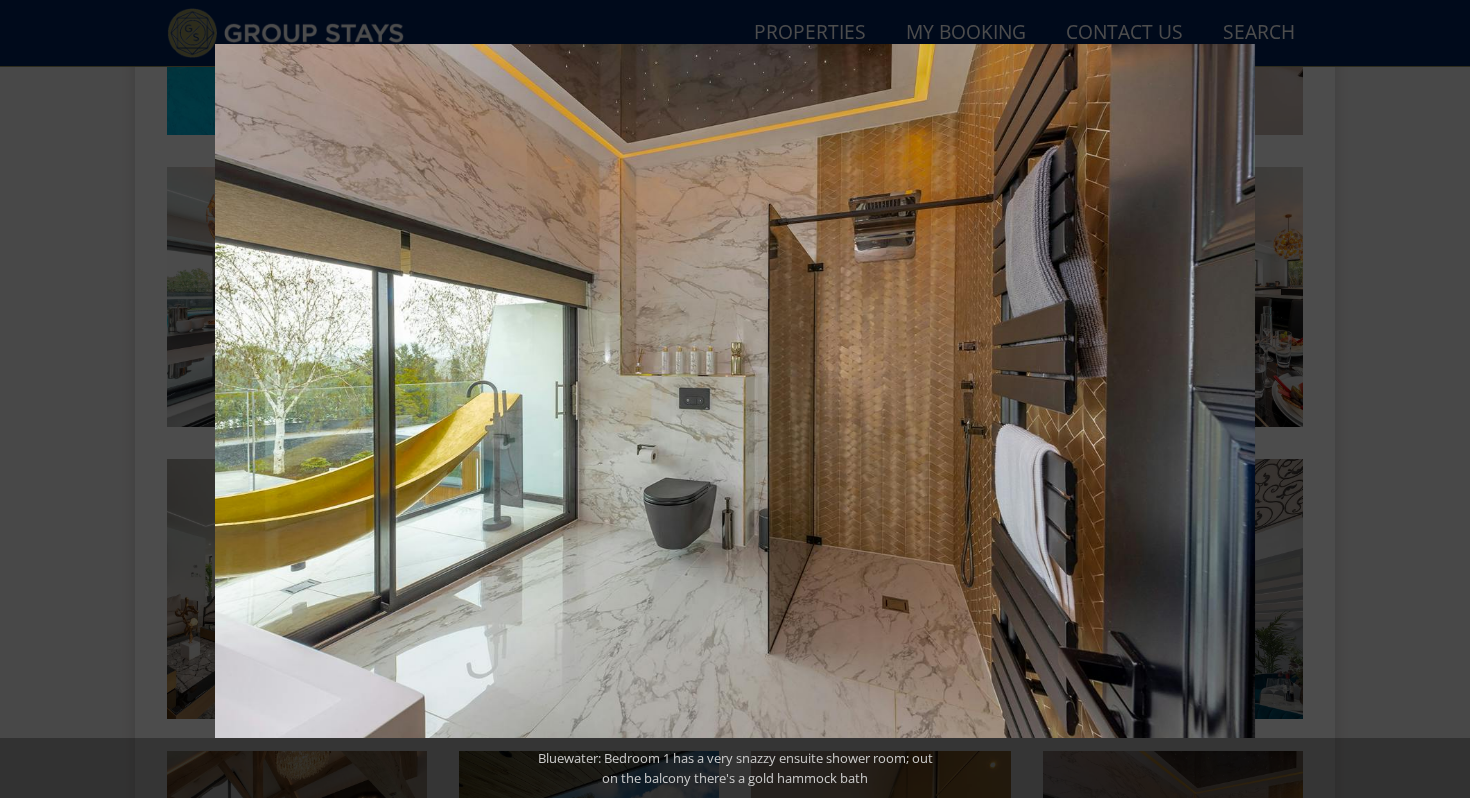 click at bounding box center (1435, 399) 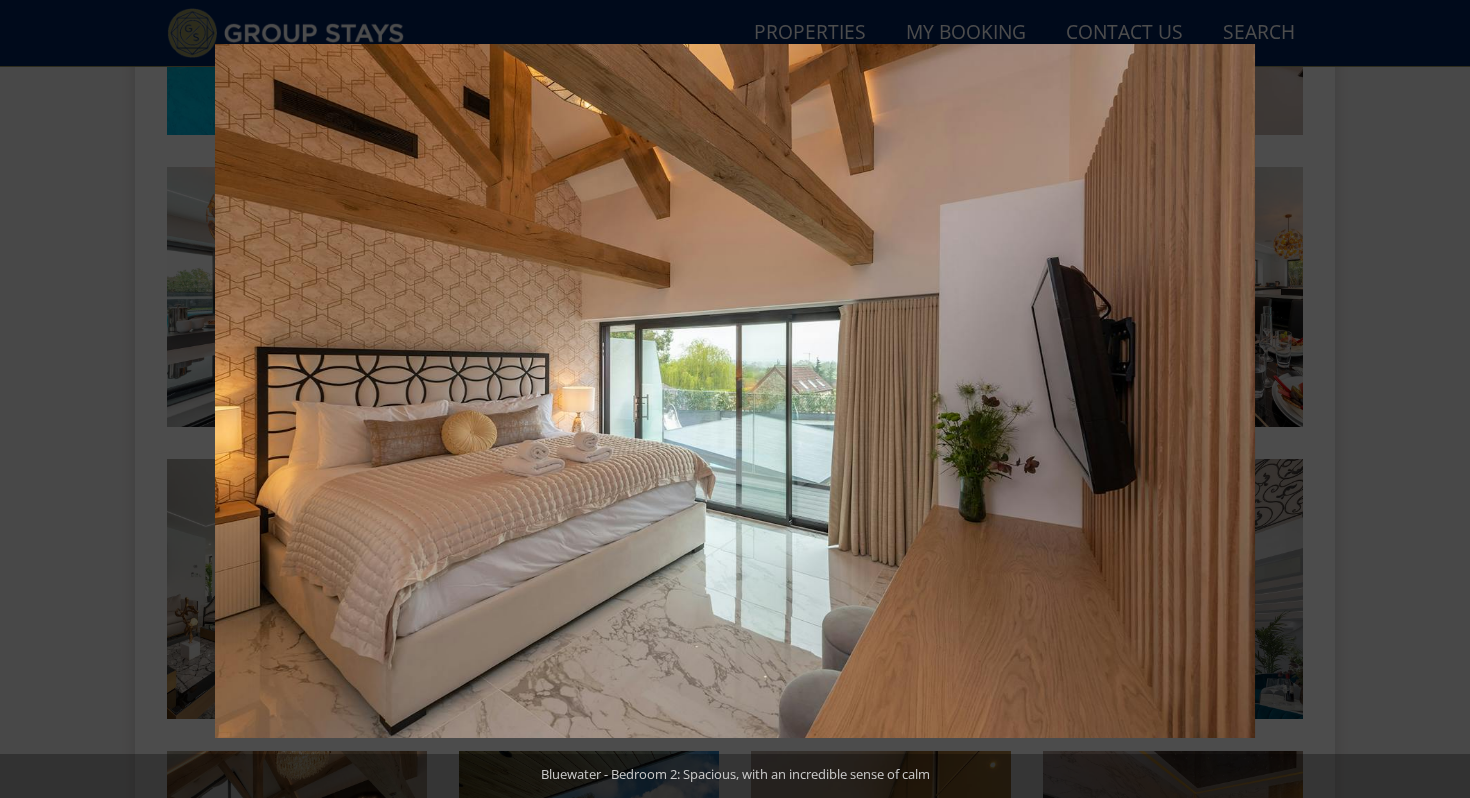 click at bounding box center (1435, 399) 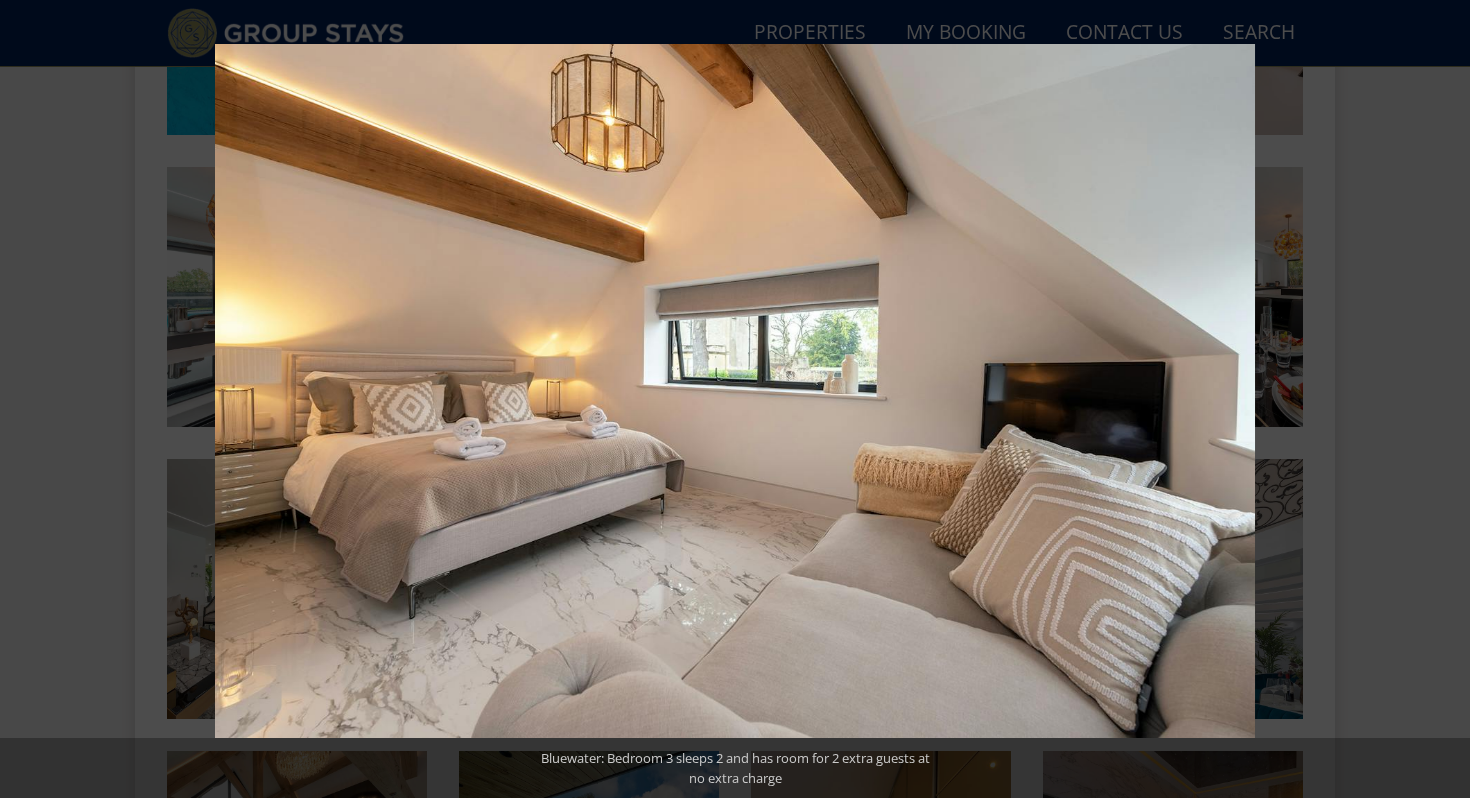 click at bounding box center (1435, 399) 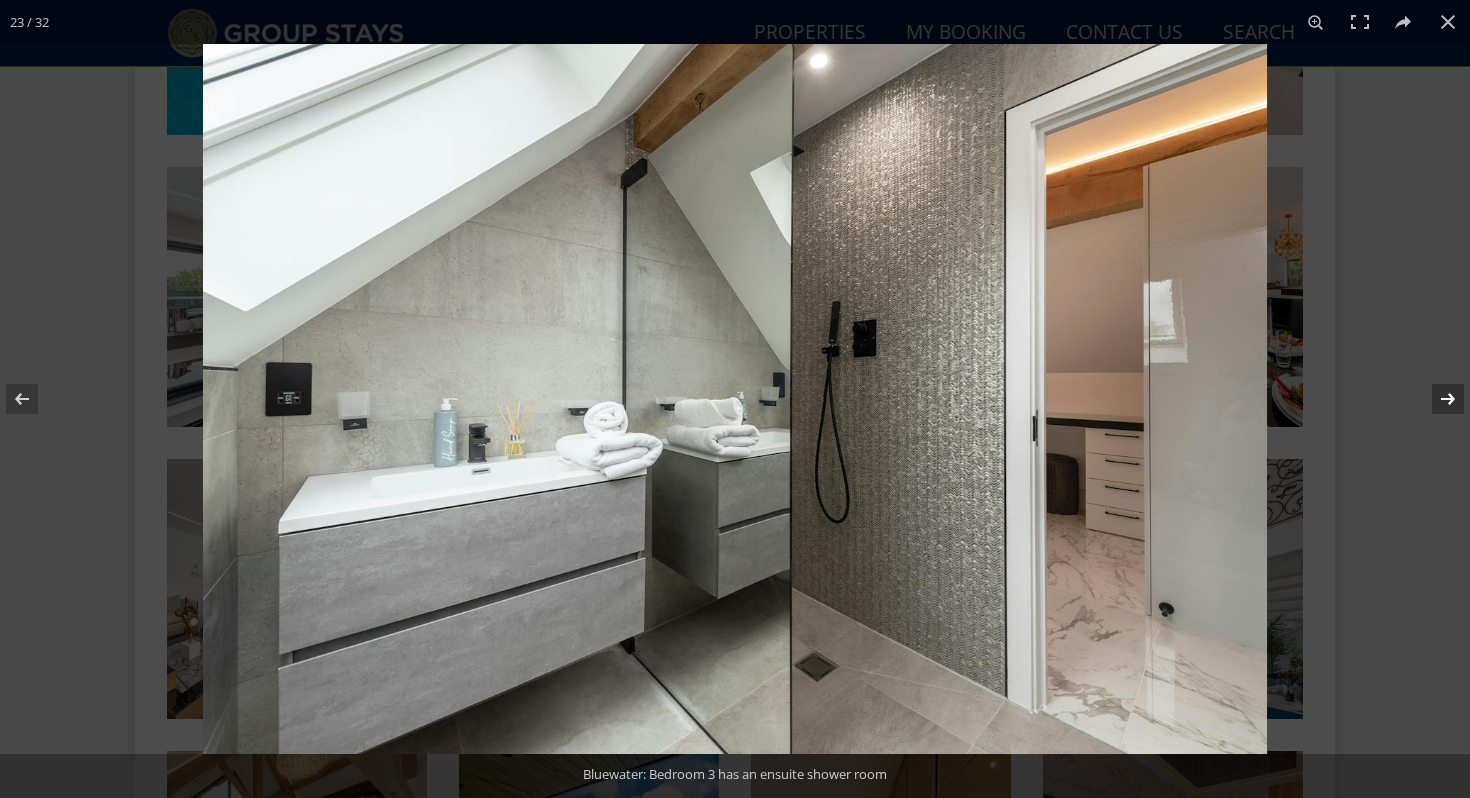 click at bounding box center [1435, 399] 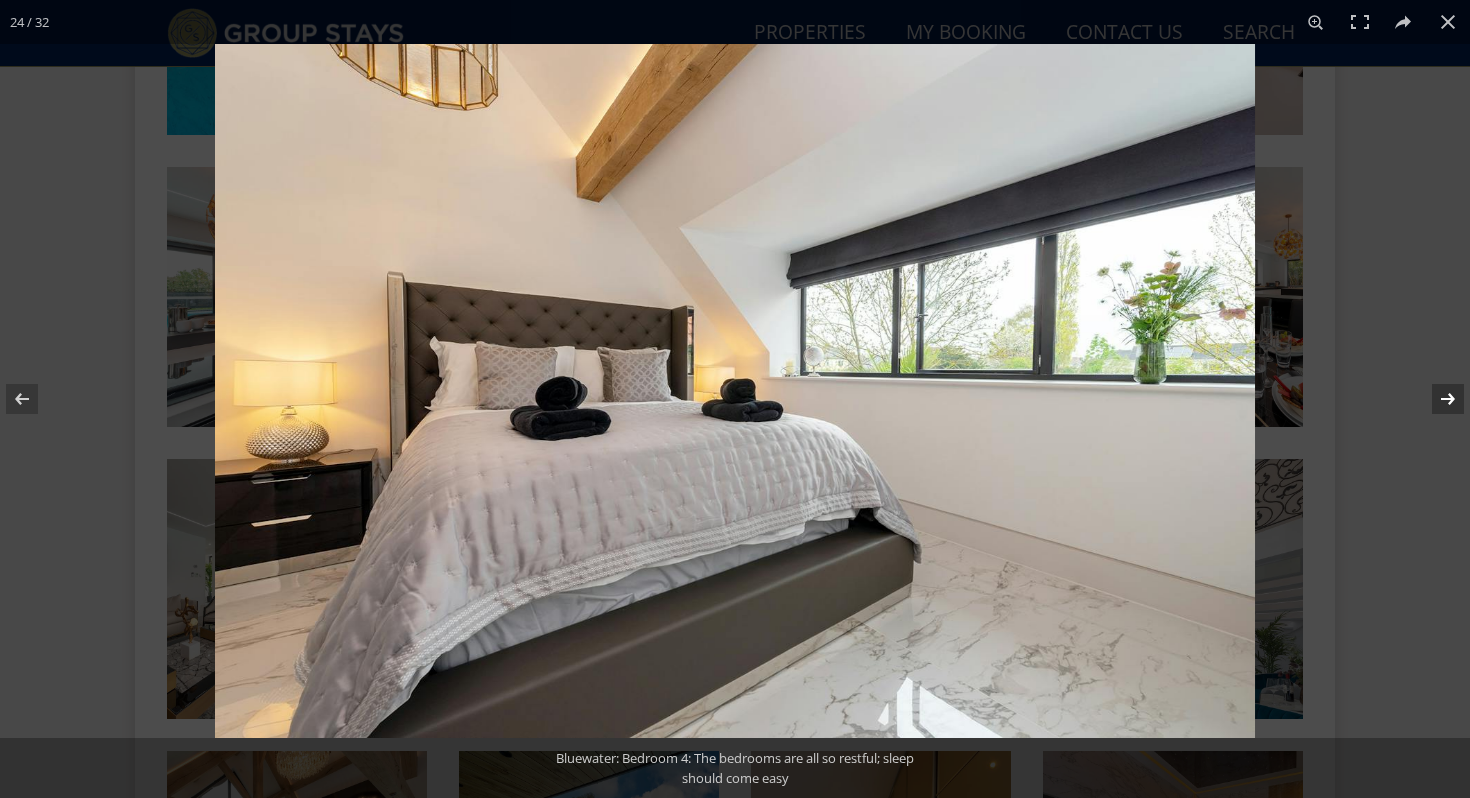 click at bounding box center (1435, 399) 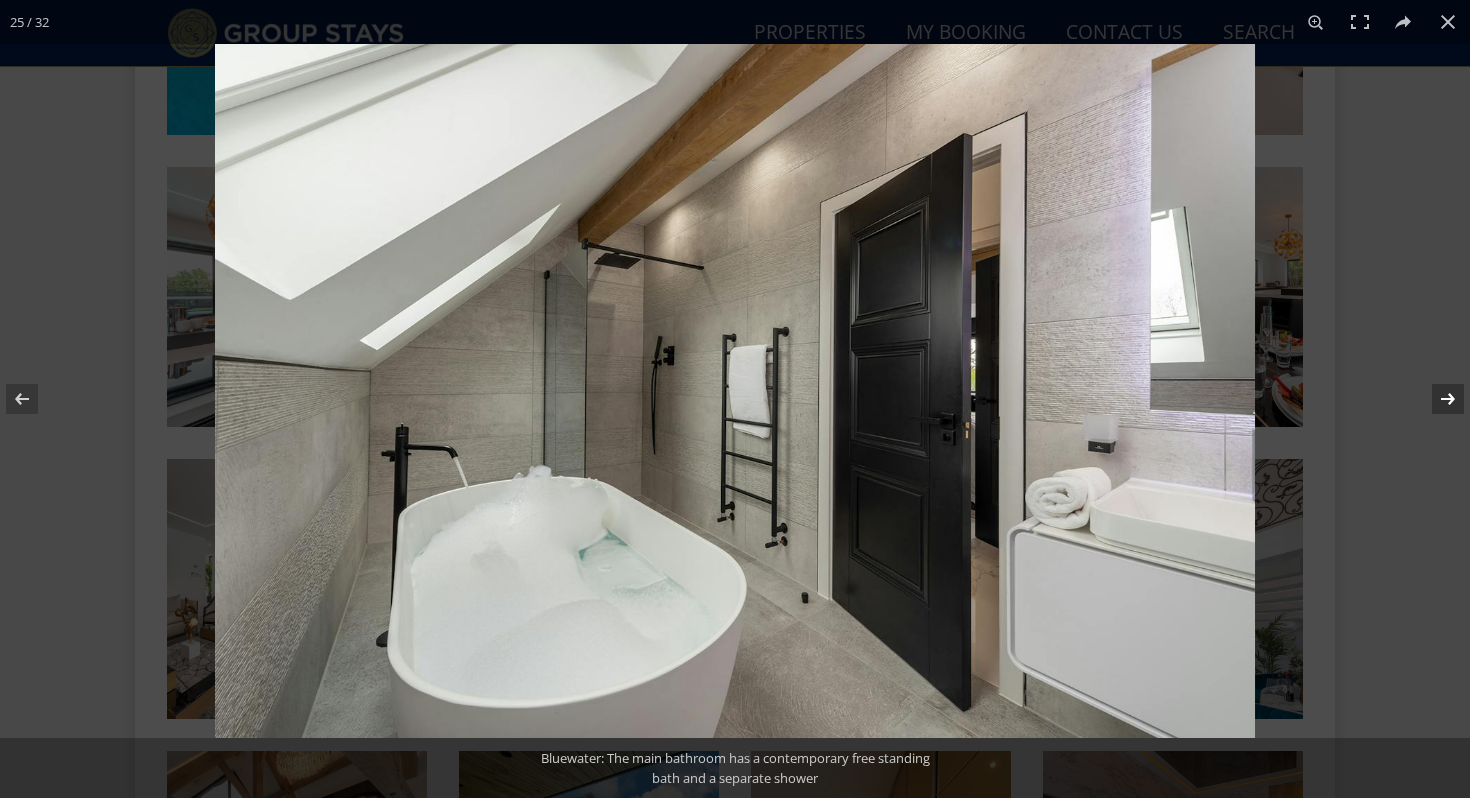 click at bounding box center [1435, 399] 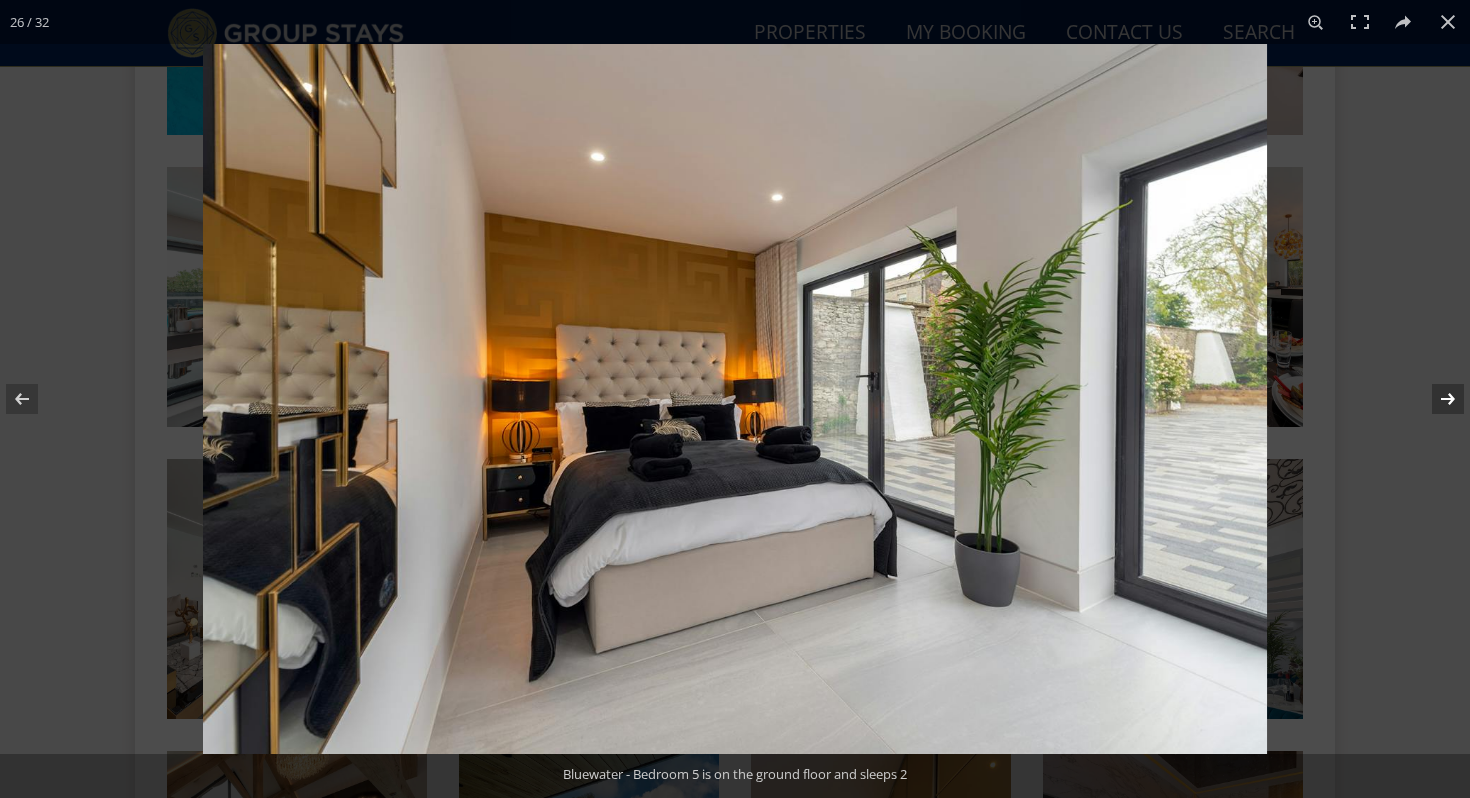 click at bounding box center [1435, 399] 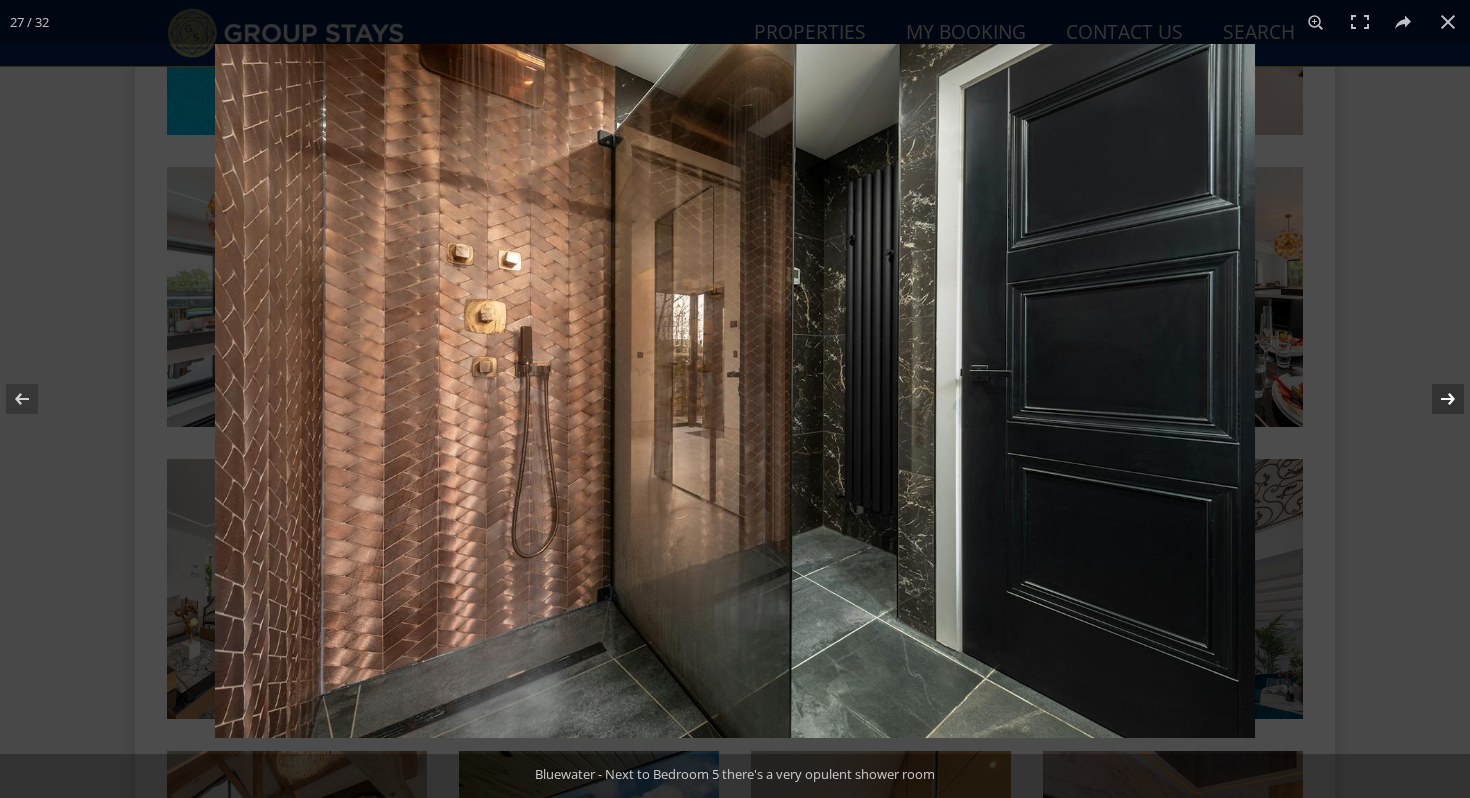 click at bounding box center (1435, 399) 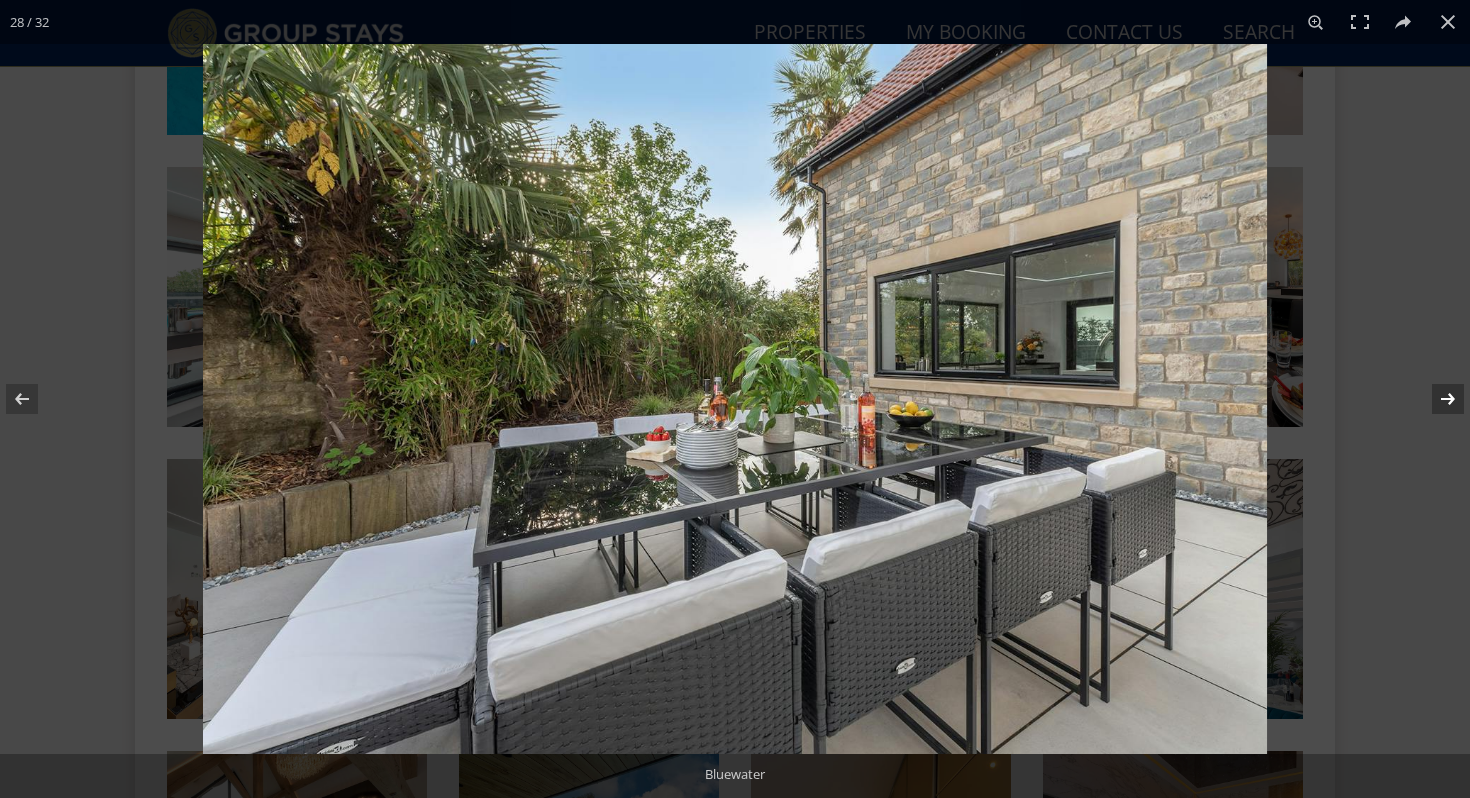 click at bounding box center (1435, 399) 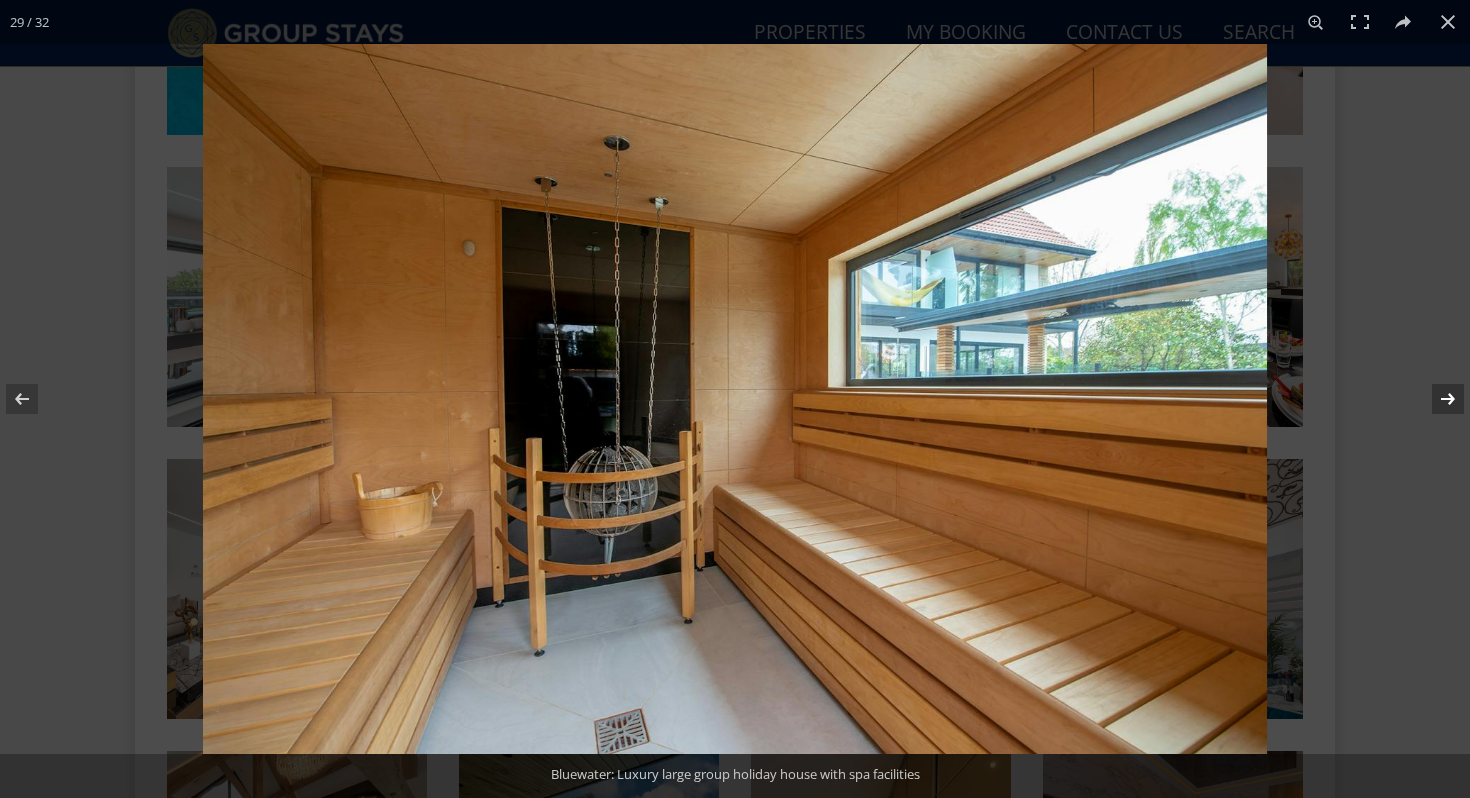 click at bounding box center (1435, 399) 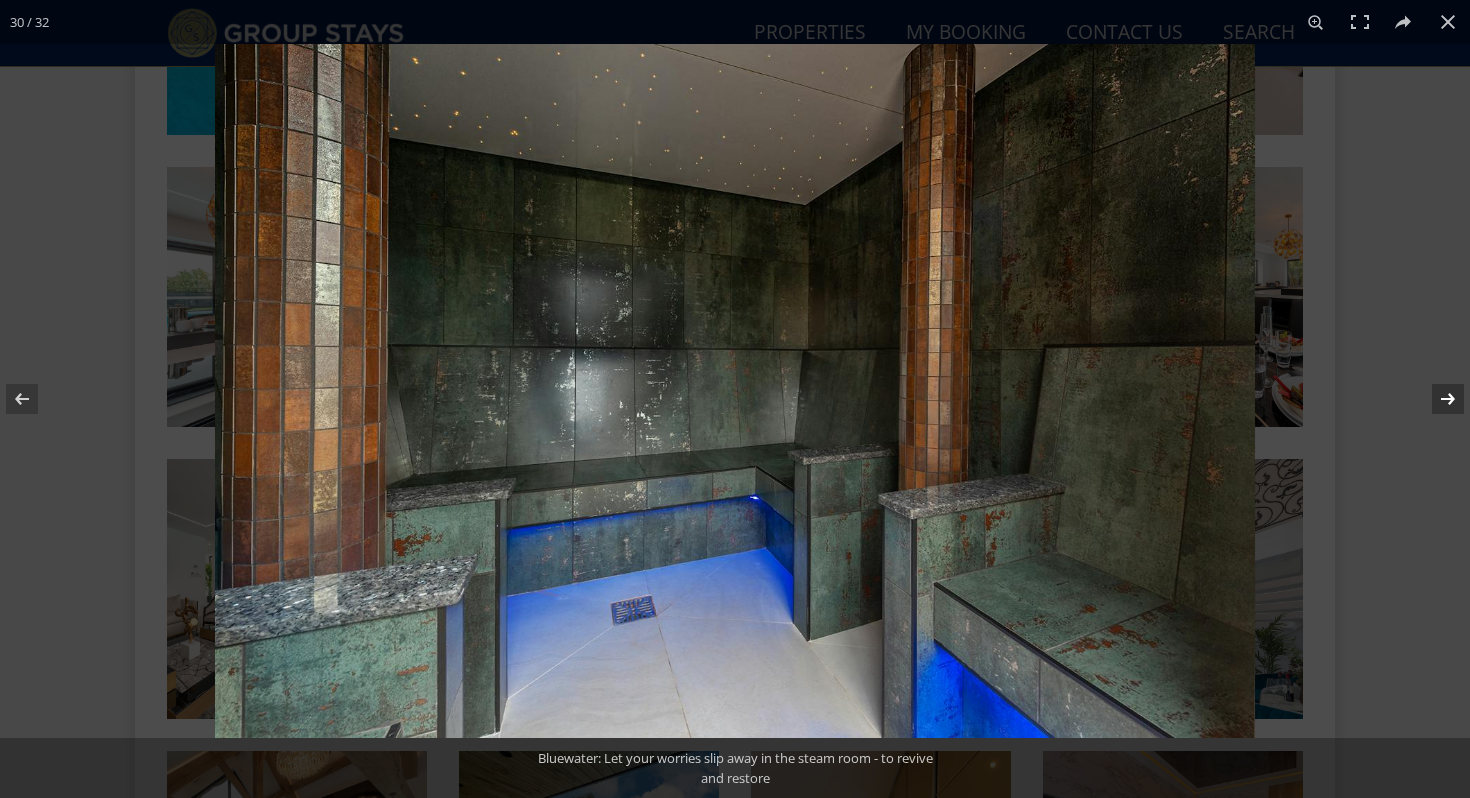 click at bounding box center (1435, 399) 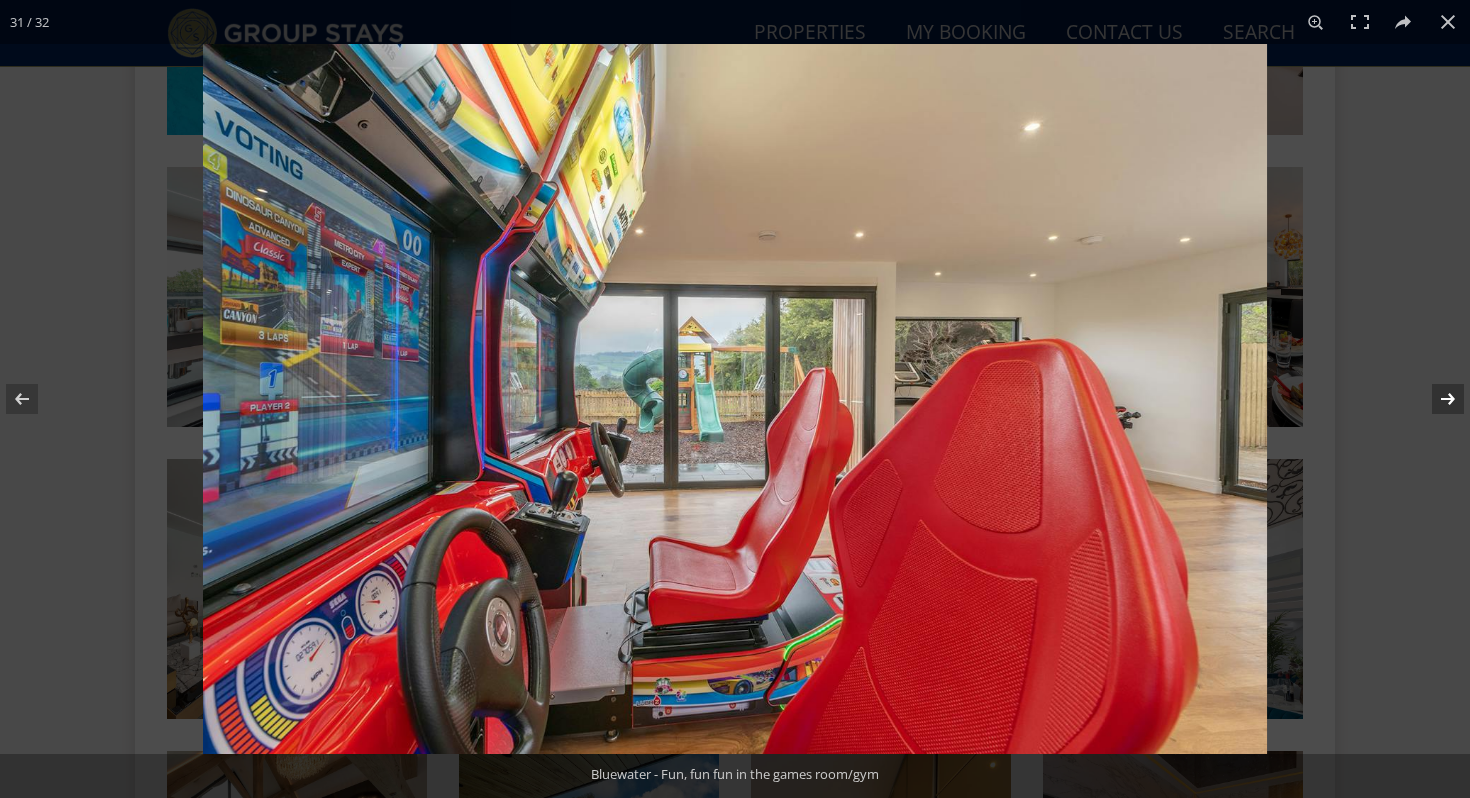 click at bounding box center (1435, 399) 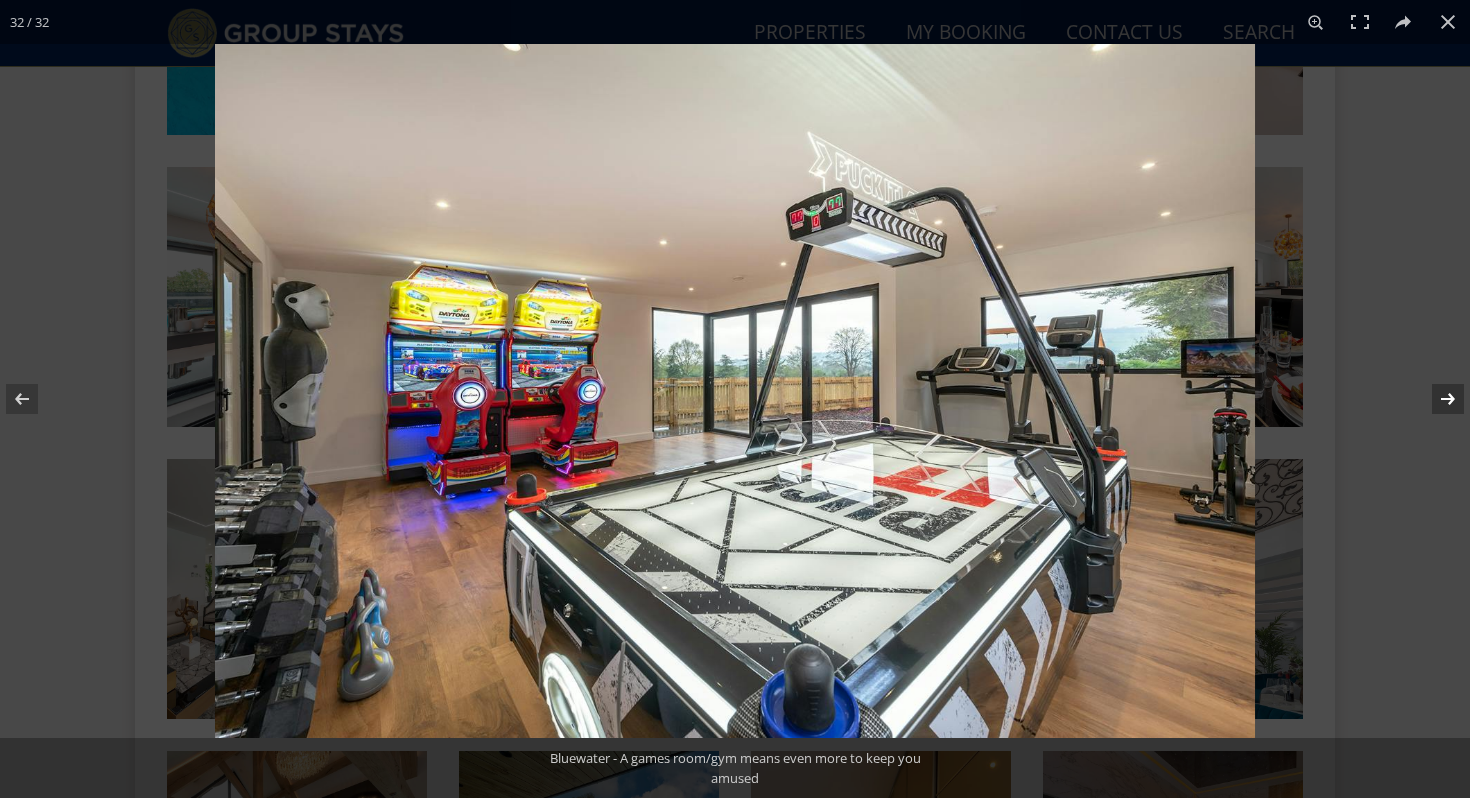 click at bounding box center [1435, 399] 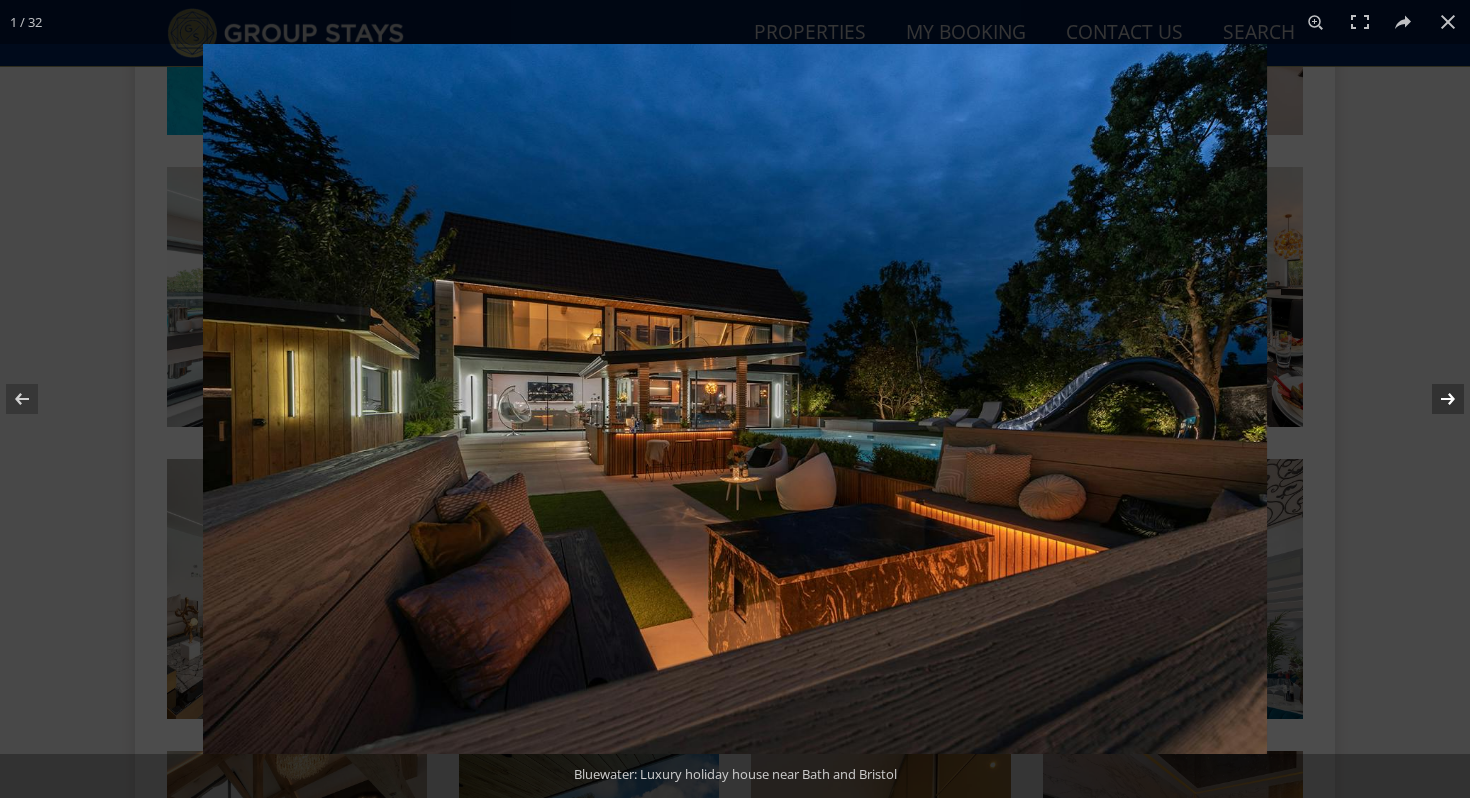 click at bounding box center [1435, 399] 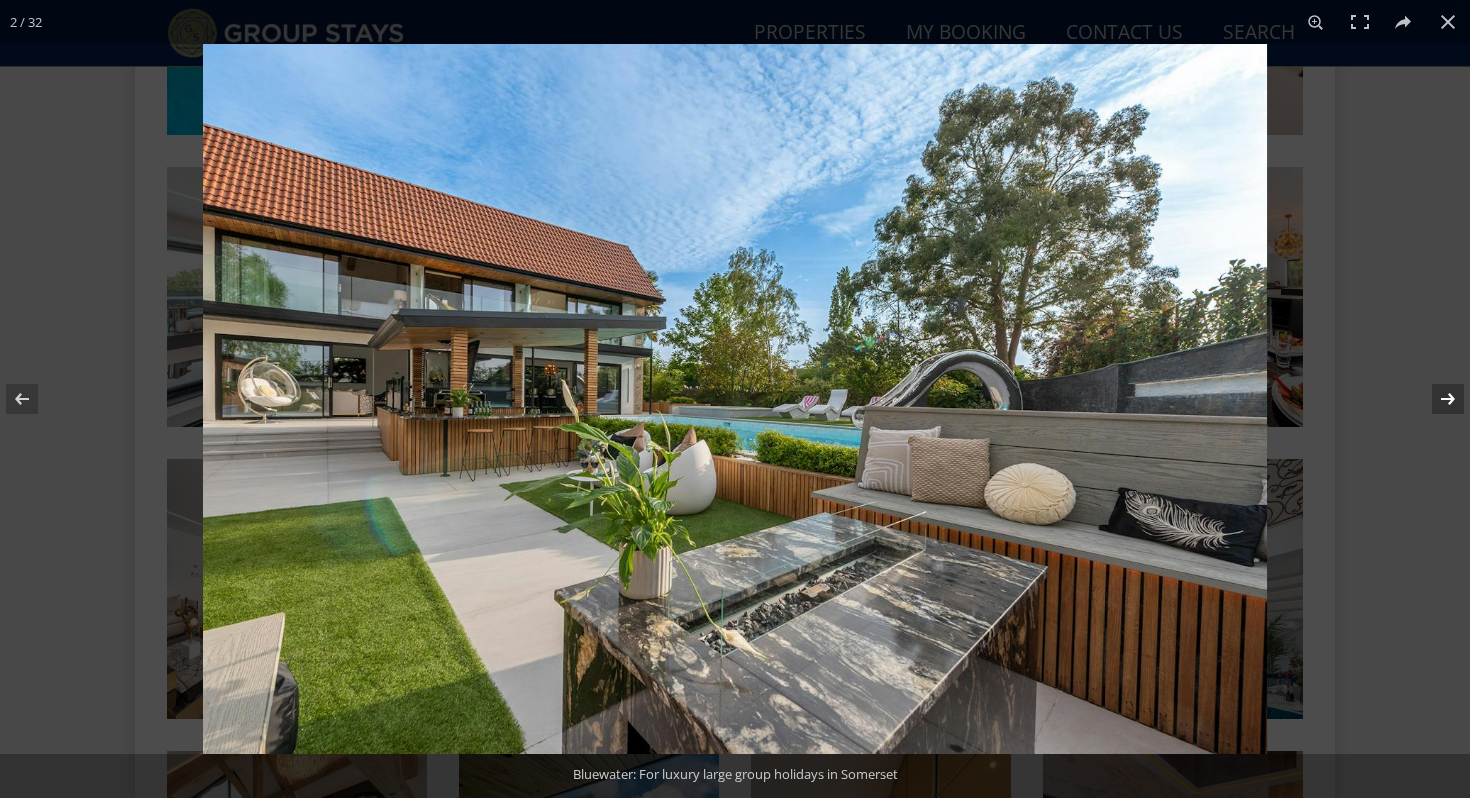 click at bounding box center [1435, 399] 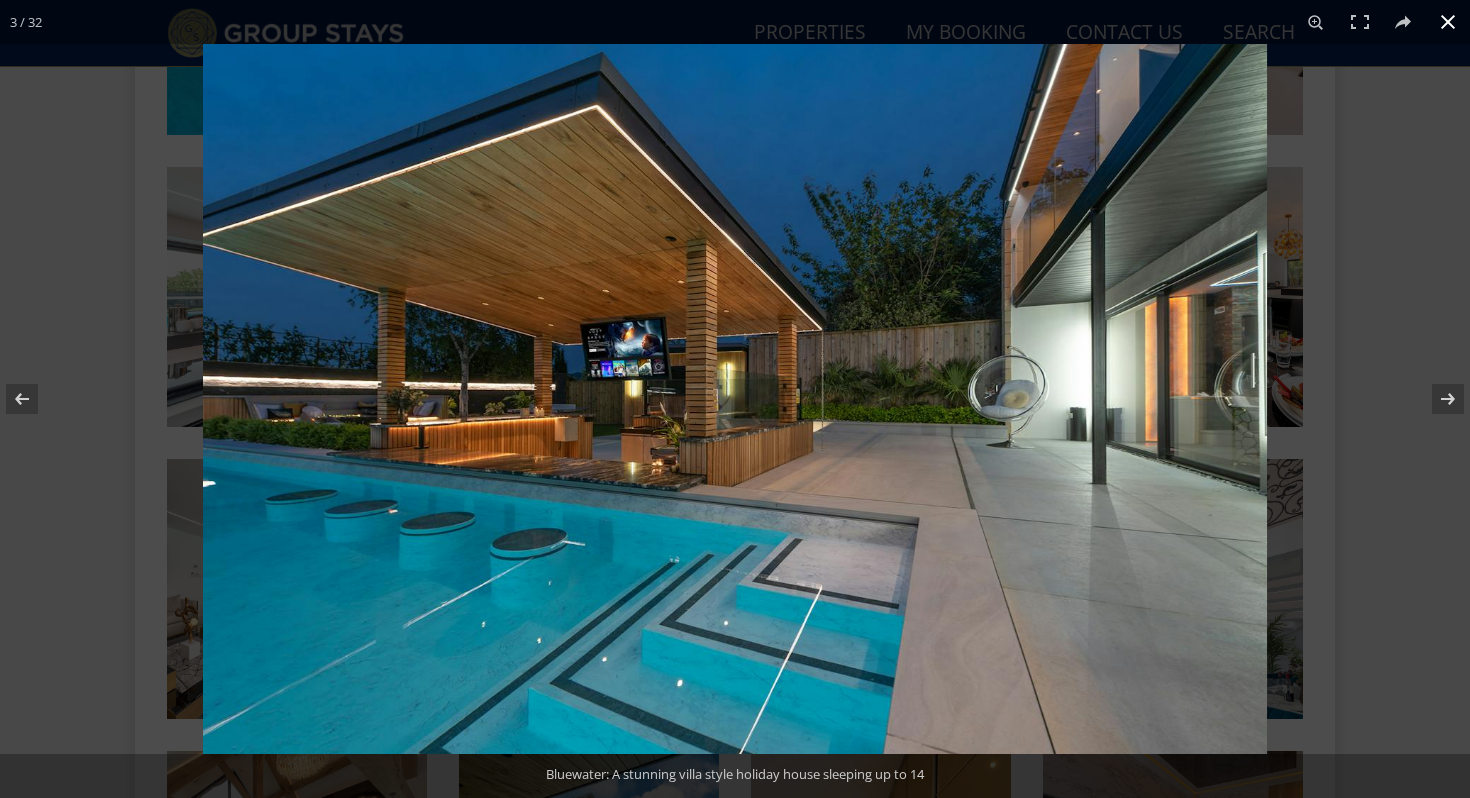 click at bounding box center [1448, 22] 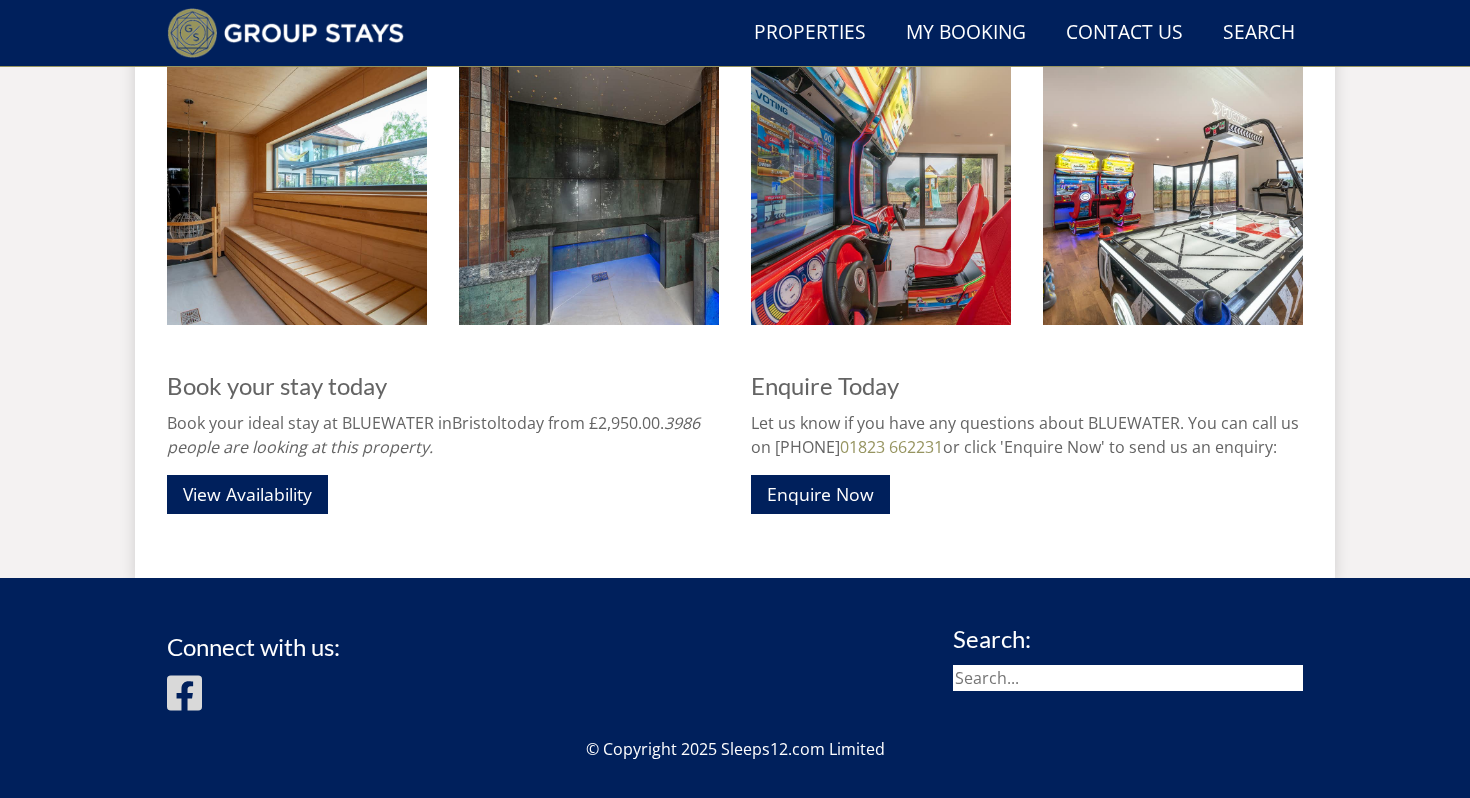 scroll, scrollTop: 2935, scrollLeft: 0, axis: vertical 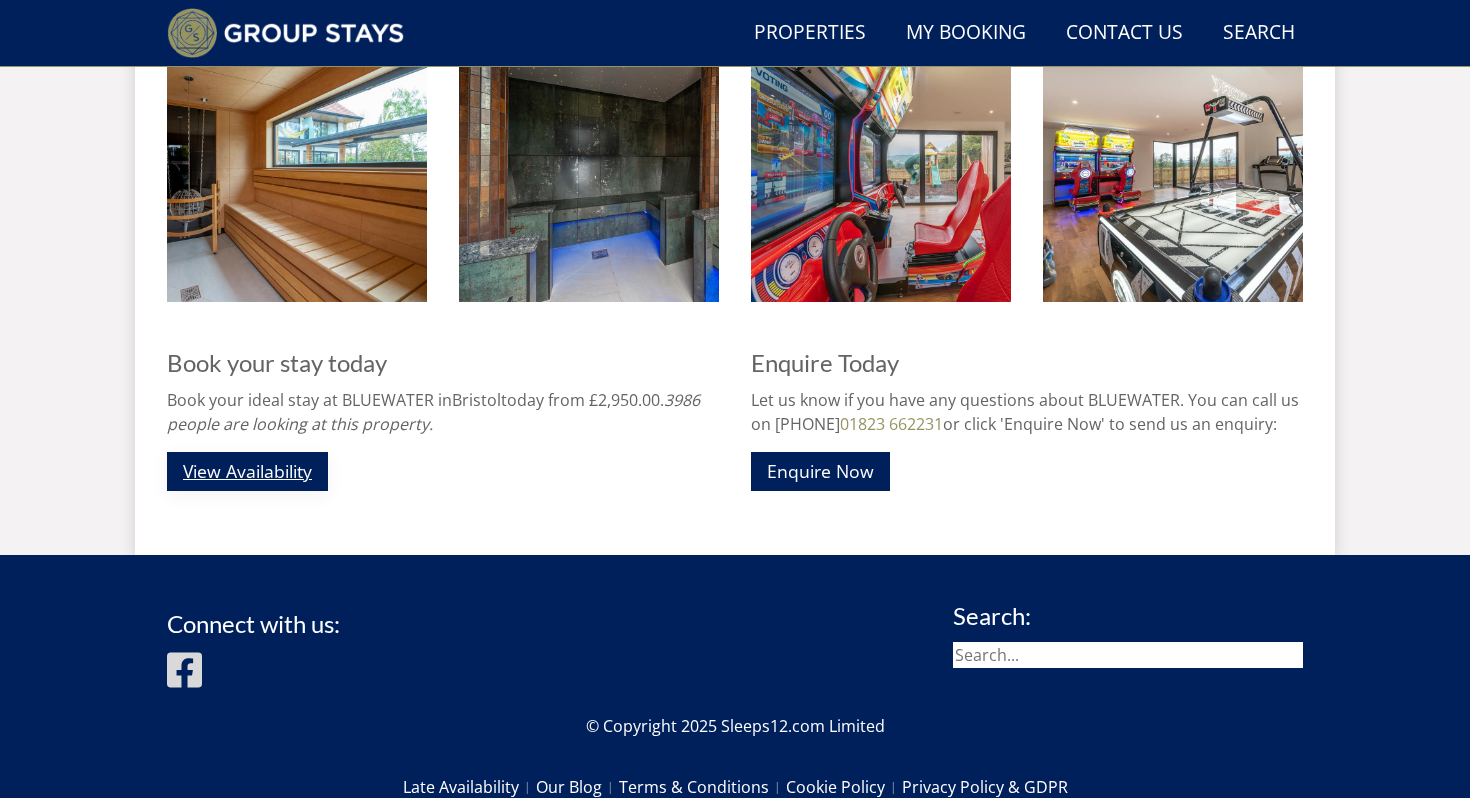 click on "View Availability" at bounding box center (247, 471) 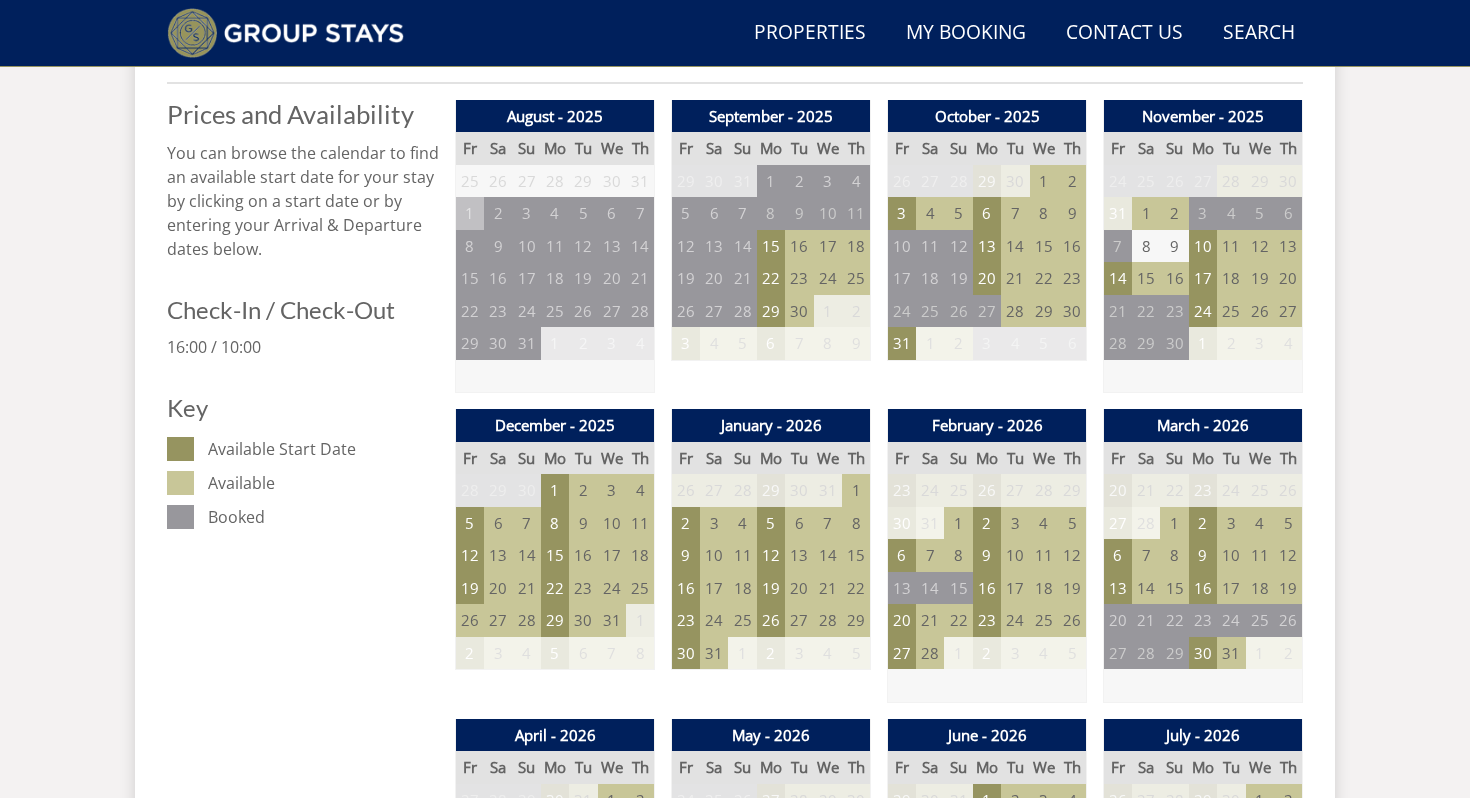 scroll, scrollTop: 837, scrollLeft: 0, axis: vertical 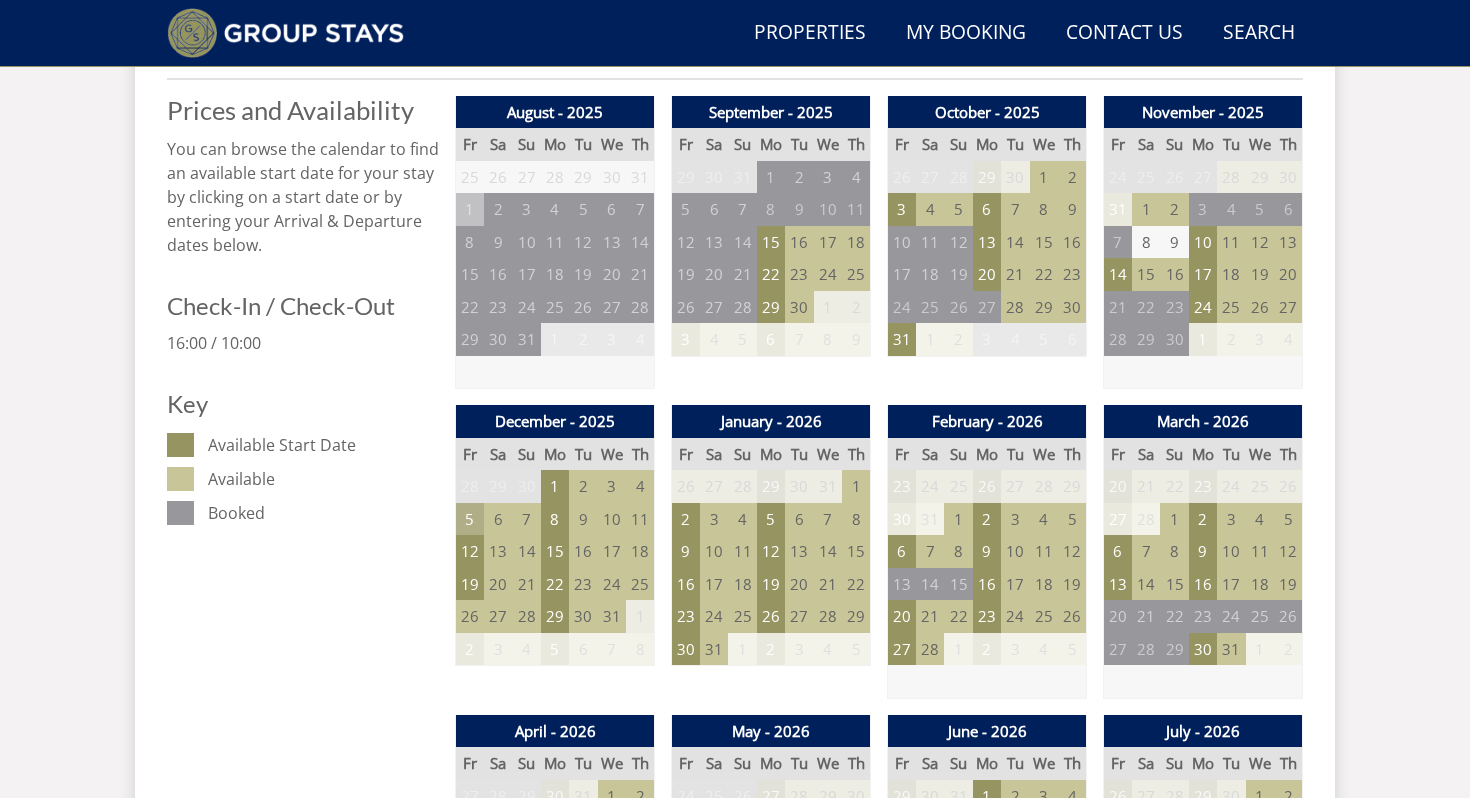 click on "5" at bounding box center (470, 519) 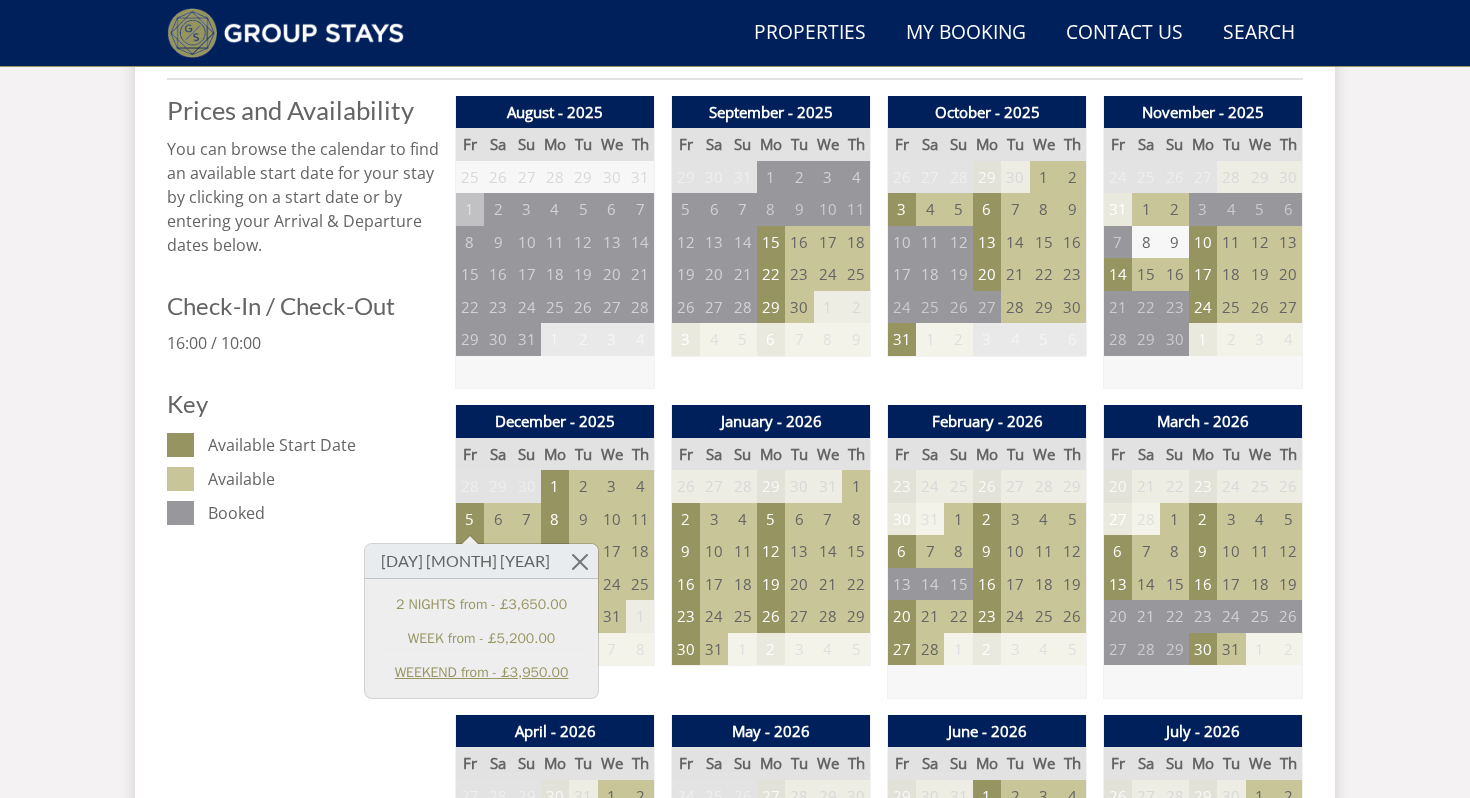 click on "WEEKEND from  - £3,950.00" at bounding box center [481, 672] 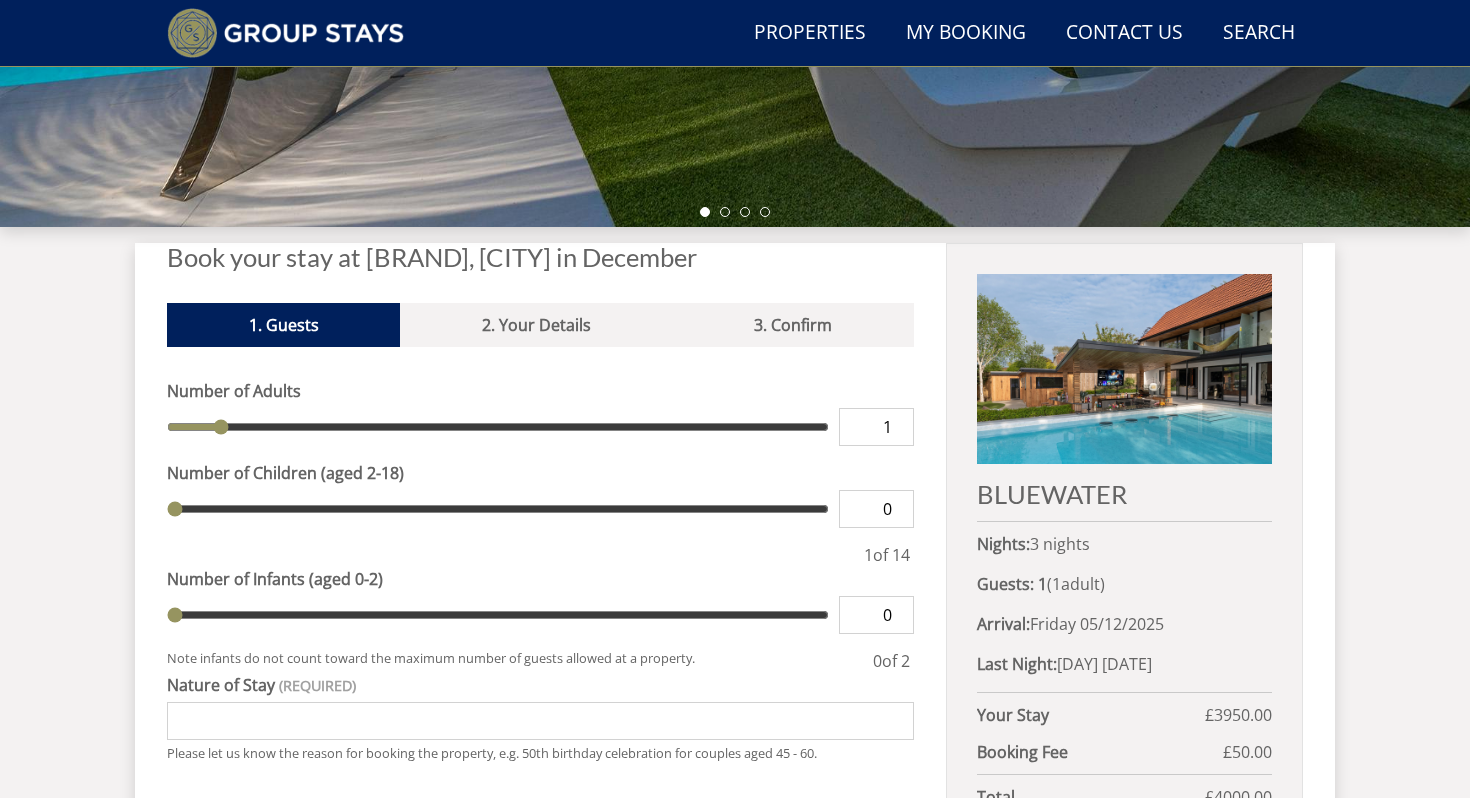 scroll, scrollTop: 585, scrollLeft: 0, axis: vertical 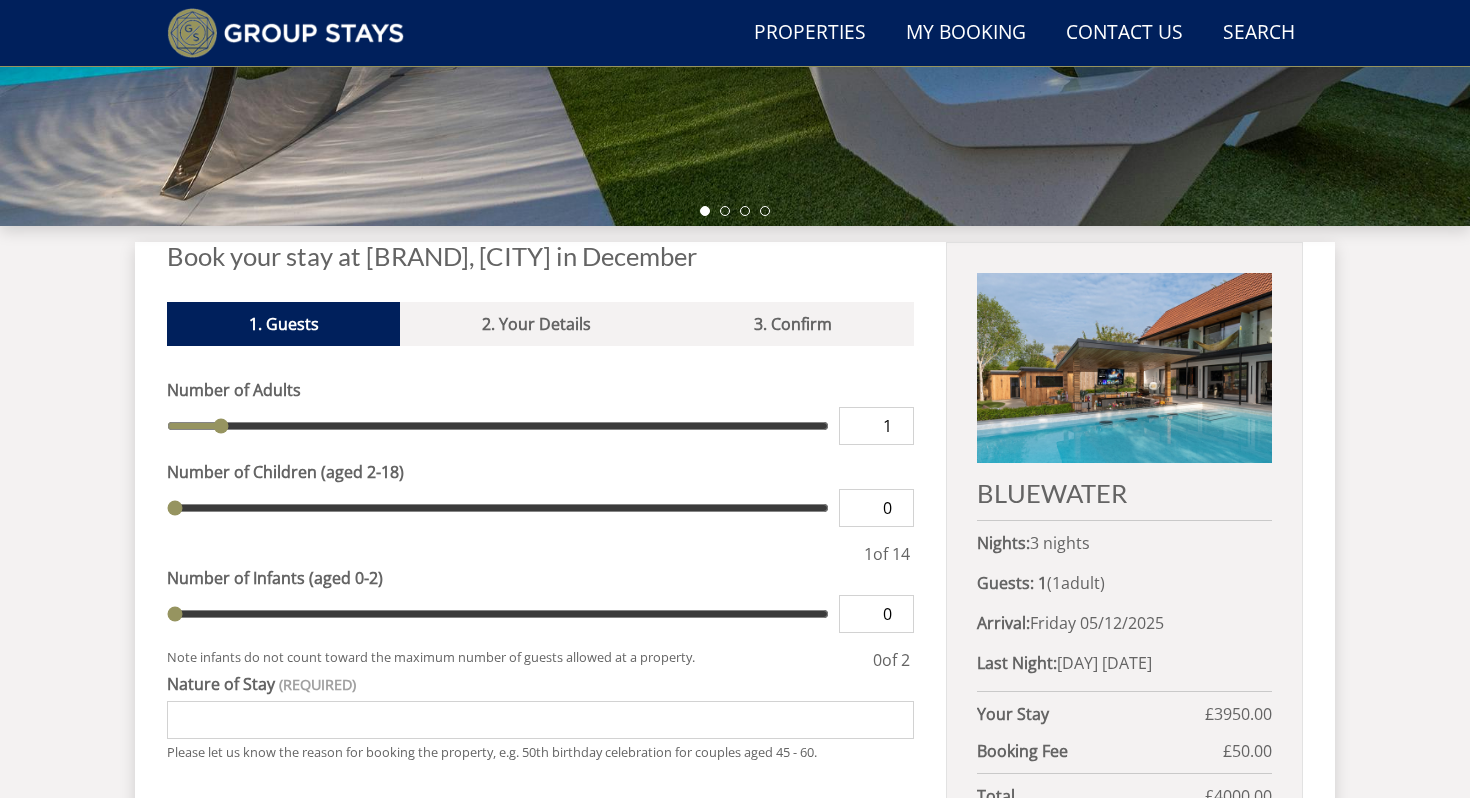 type on "2" 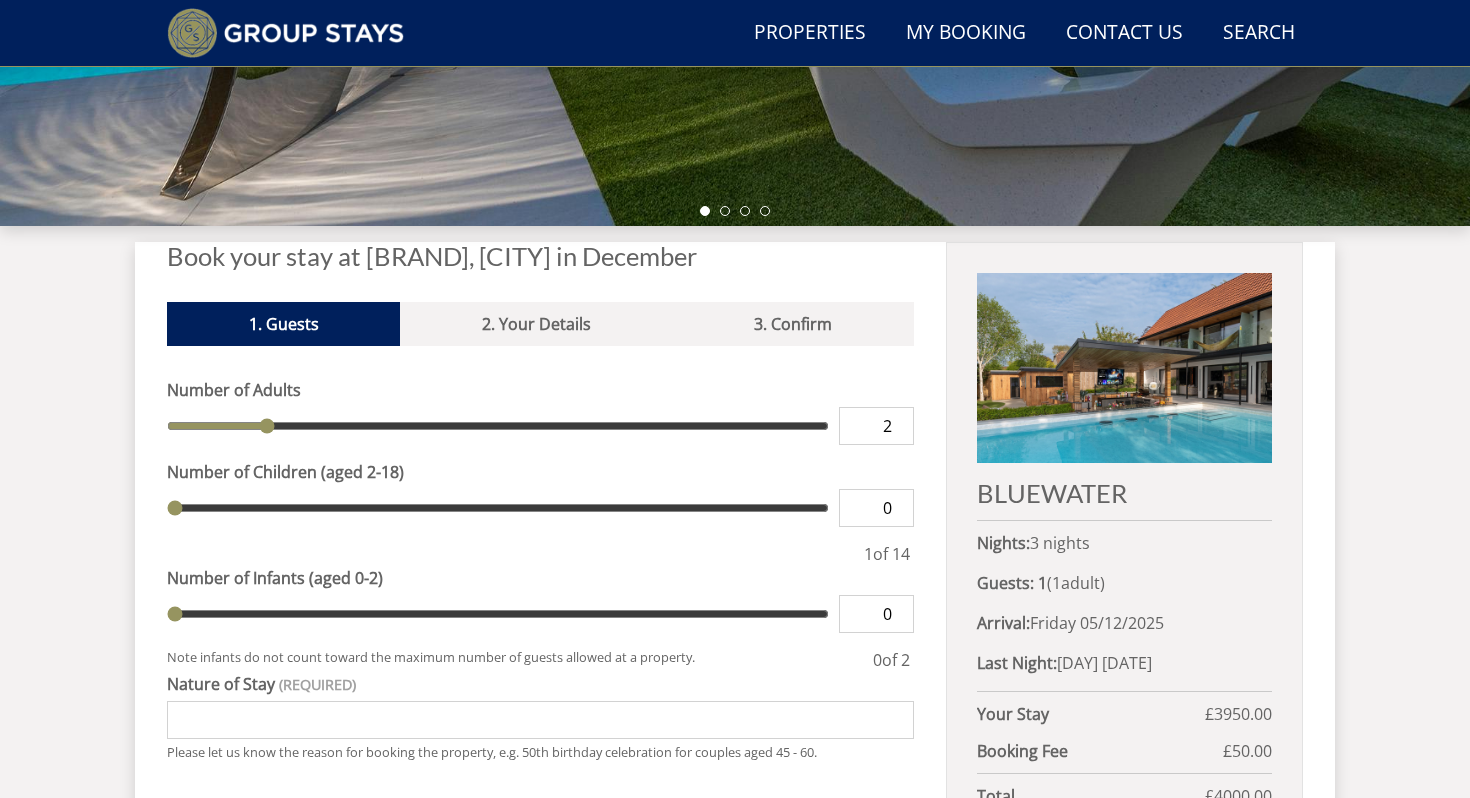 type on "3" 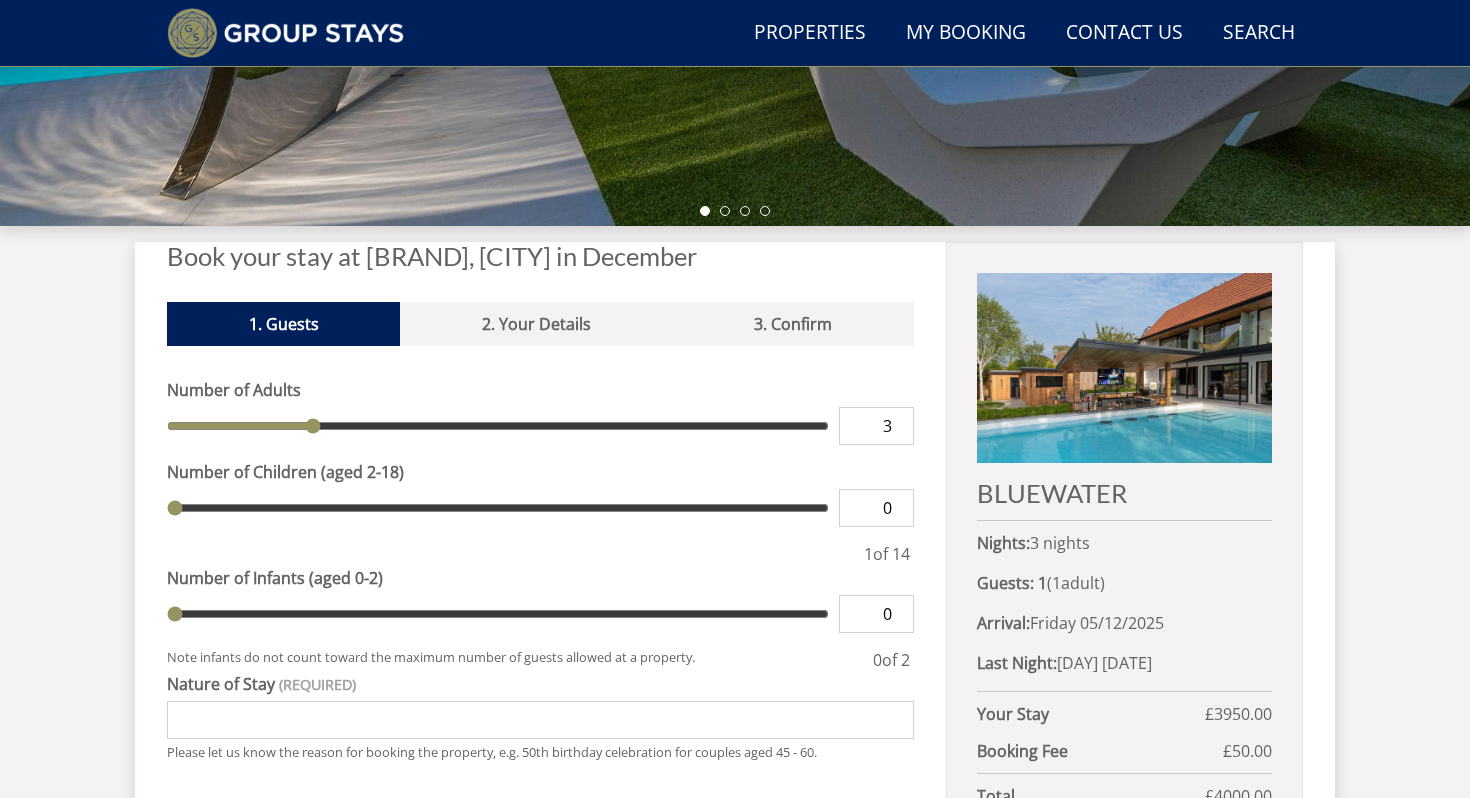 type on "4" 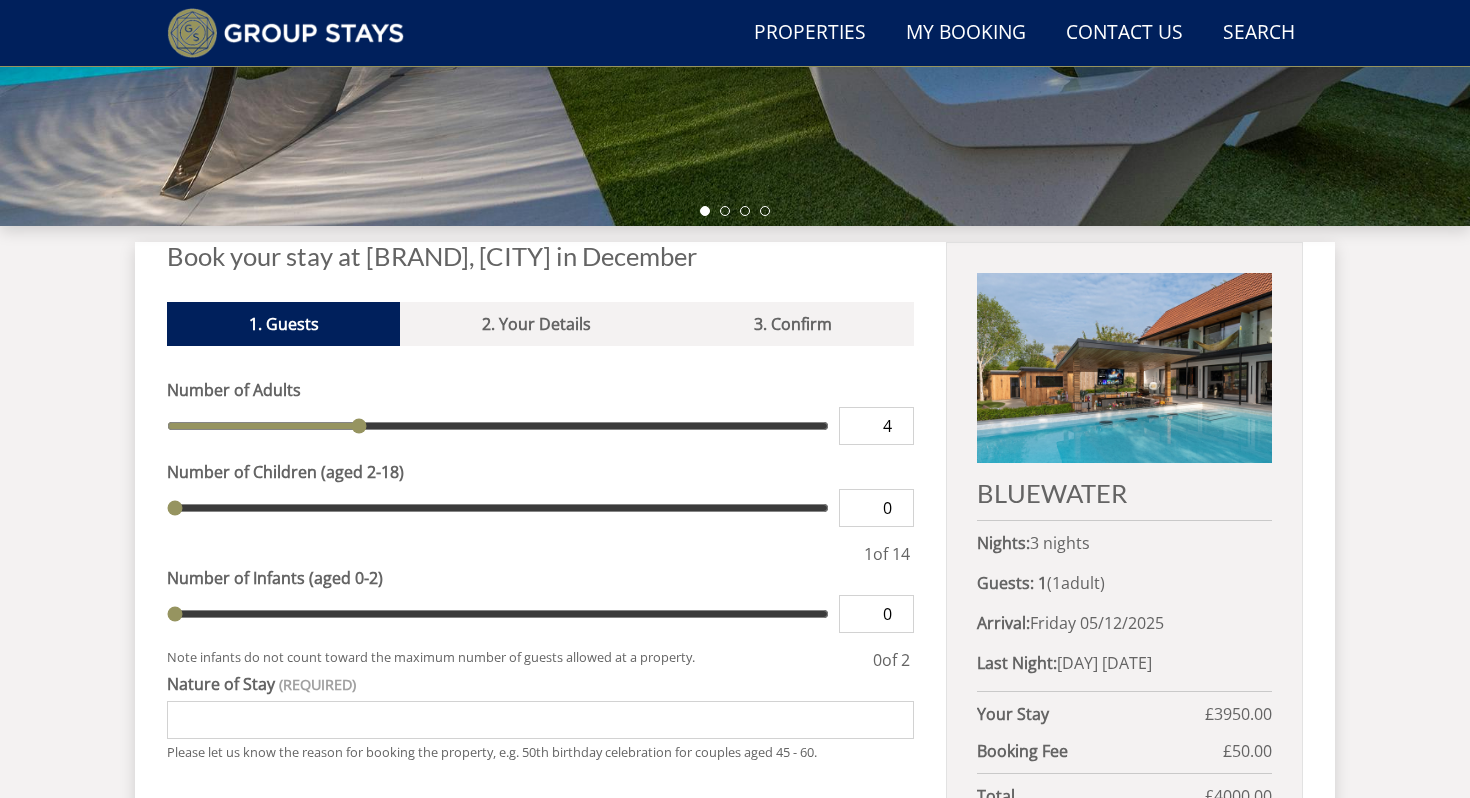 type on "5" 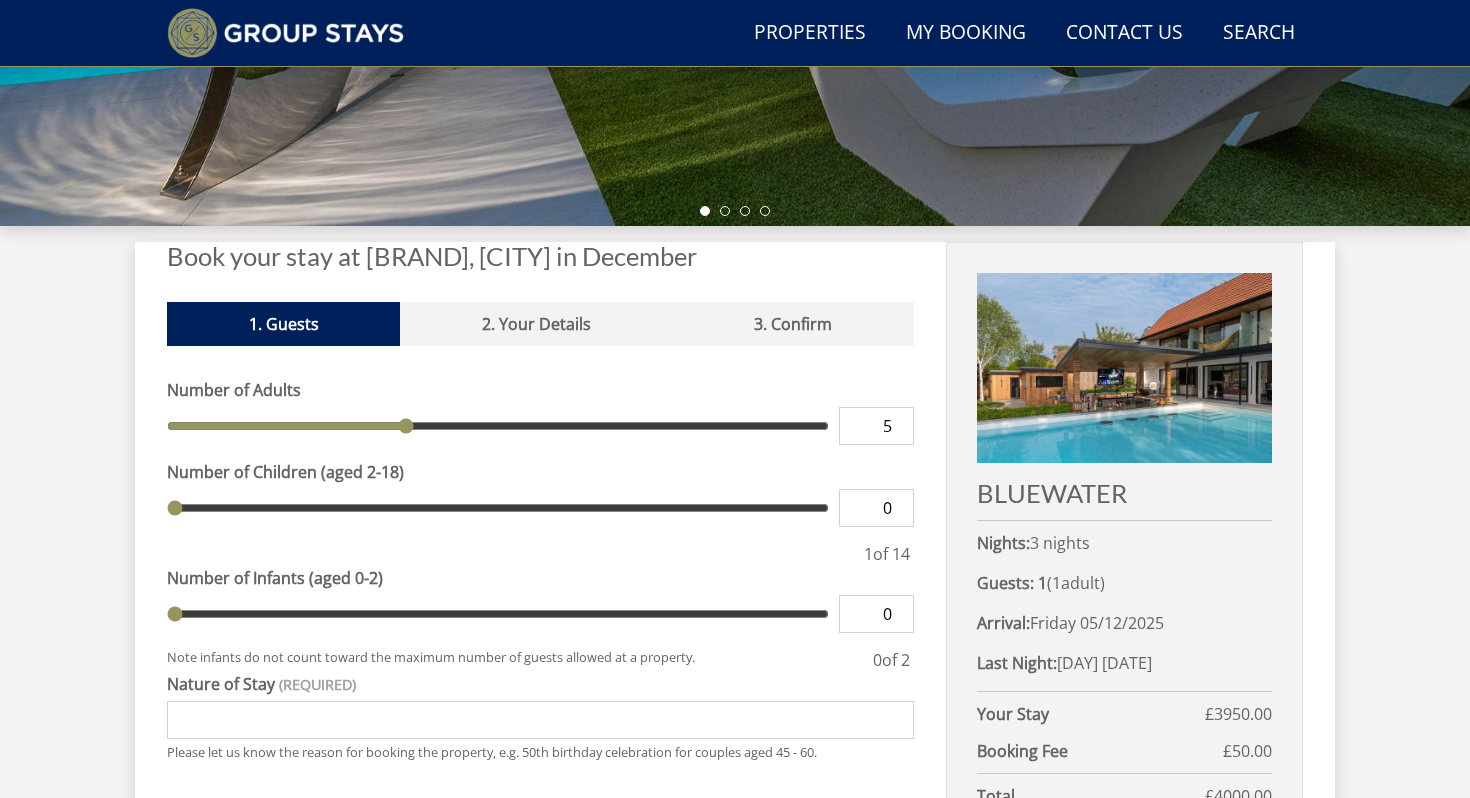 type on "6" 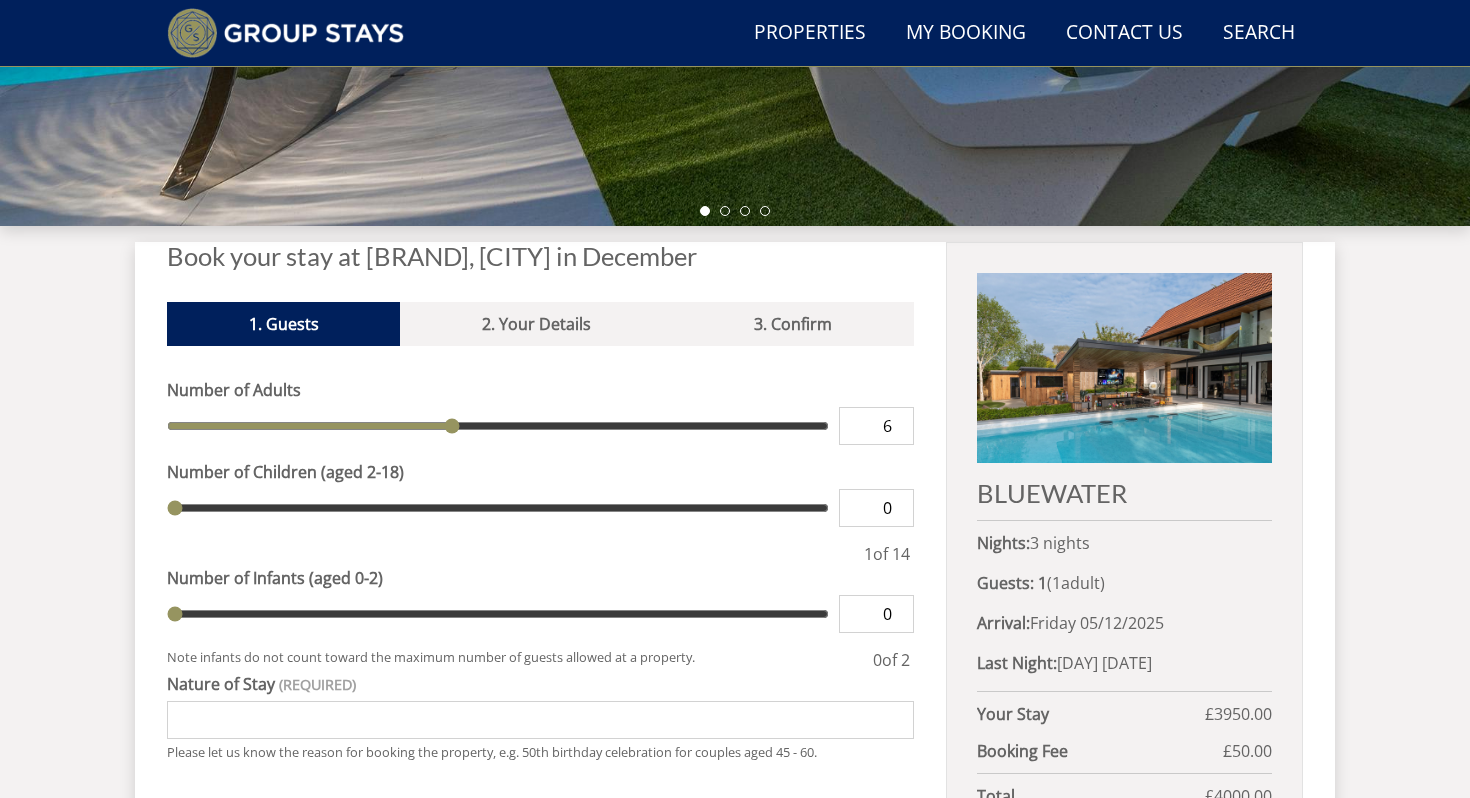 type on "7" 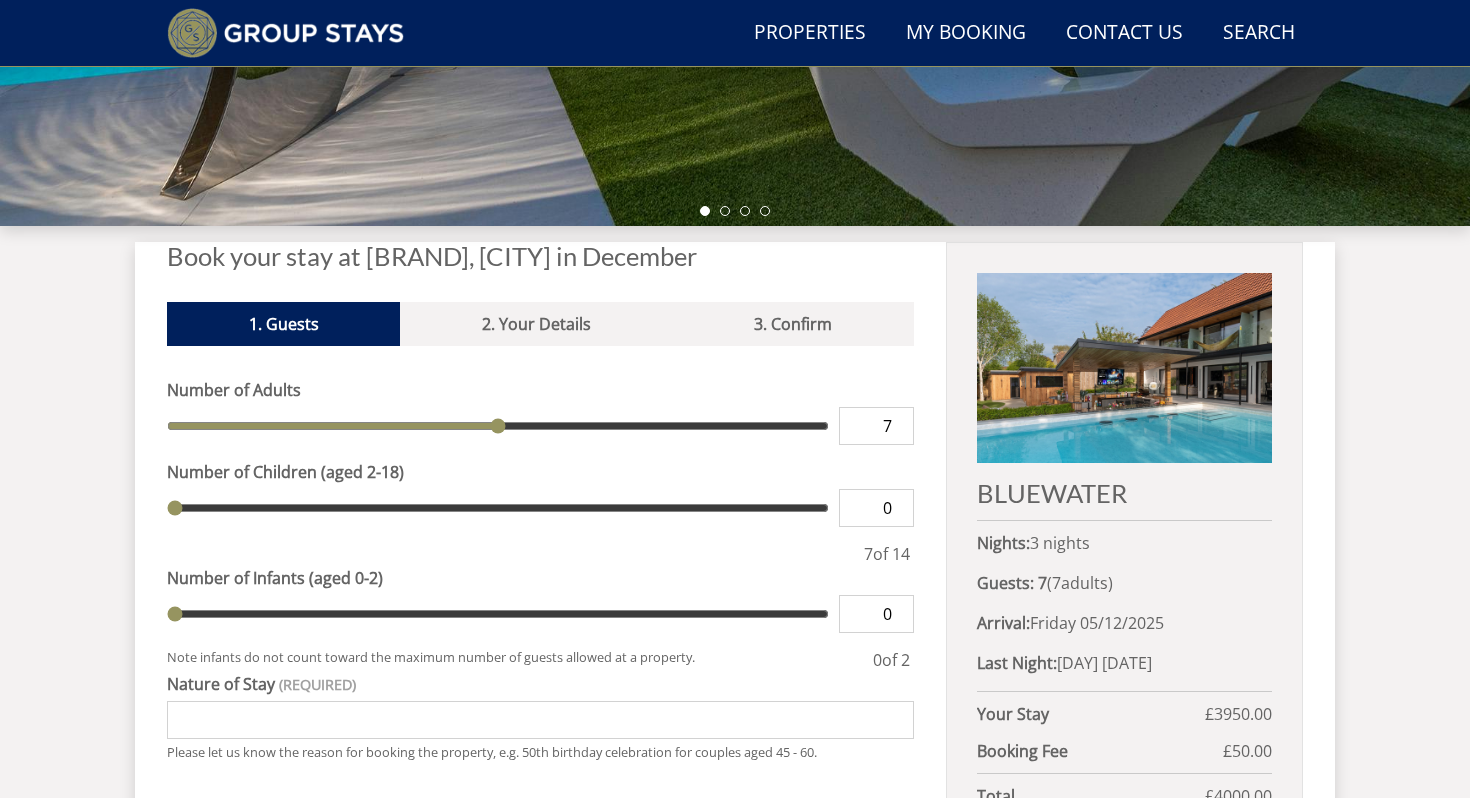 type on "8" 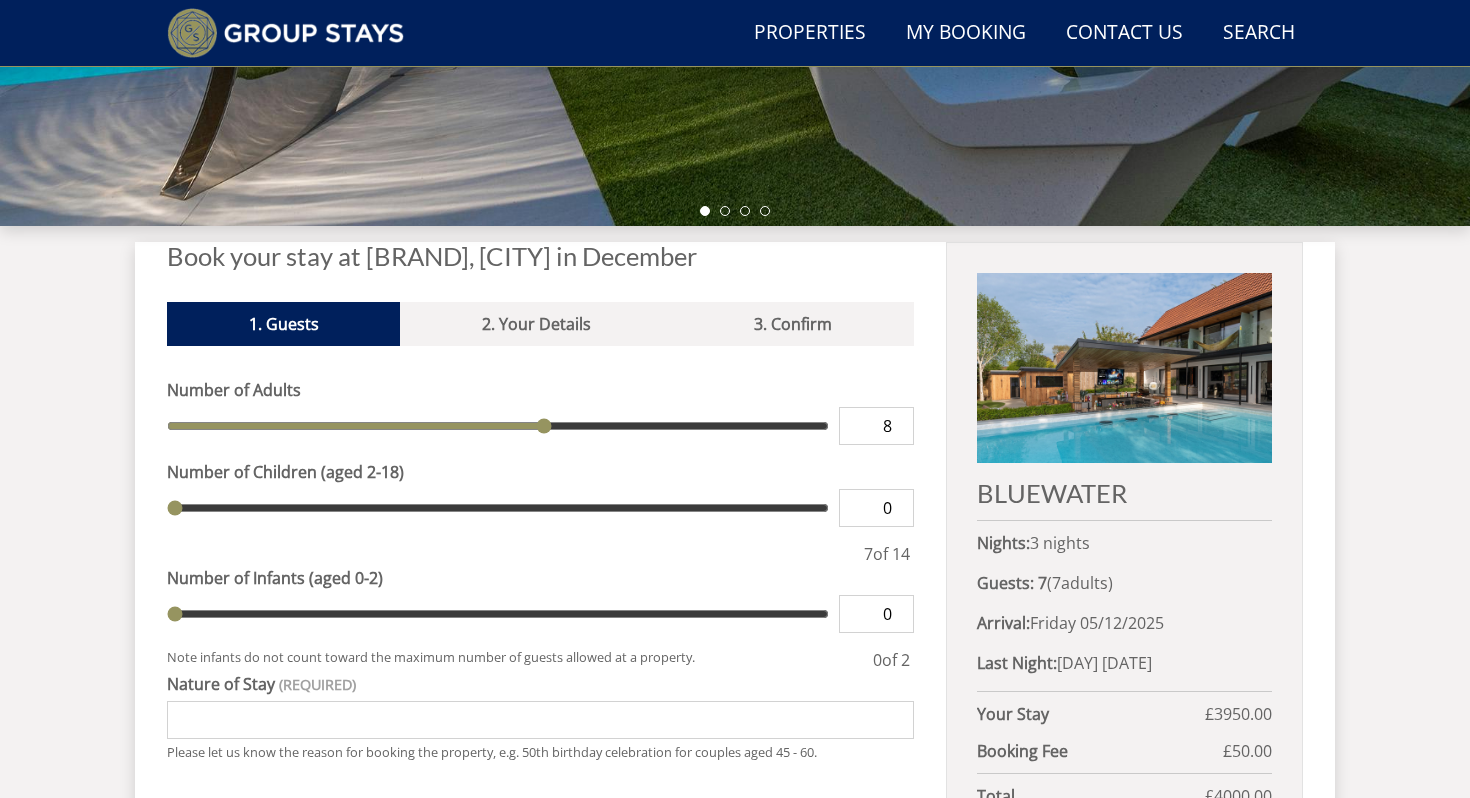 type on "9" 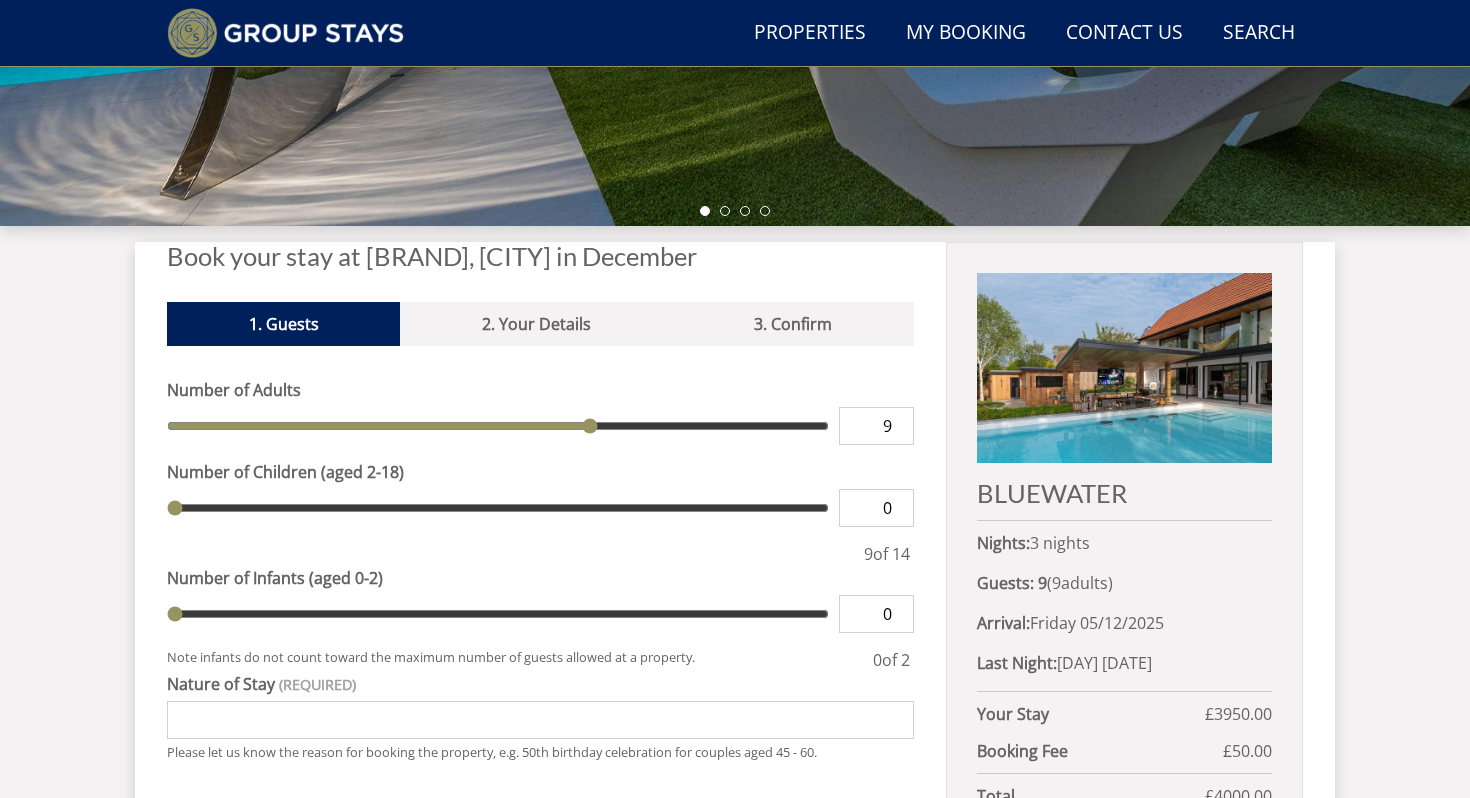type on "10" 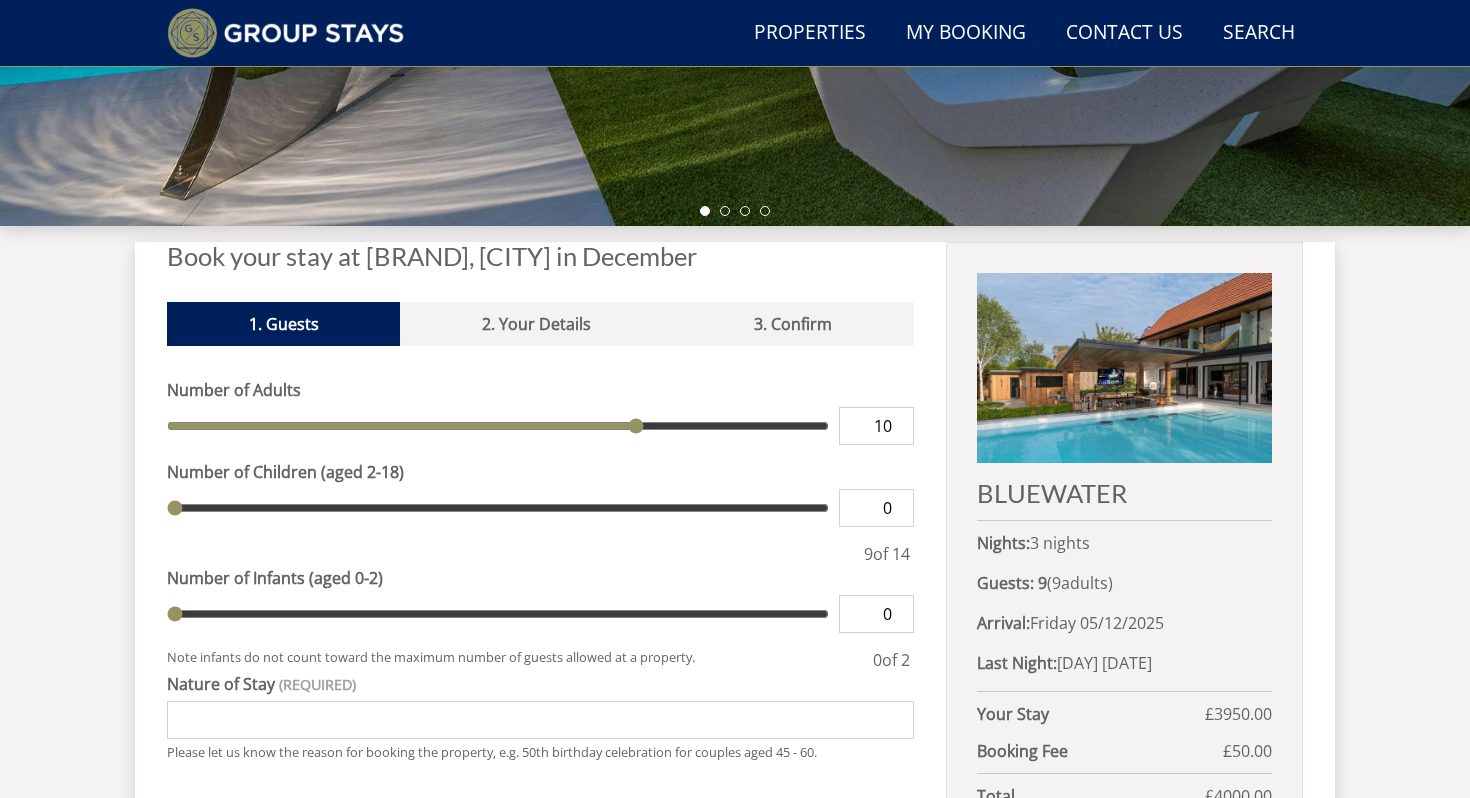 type on "11" 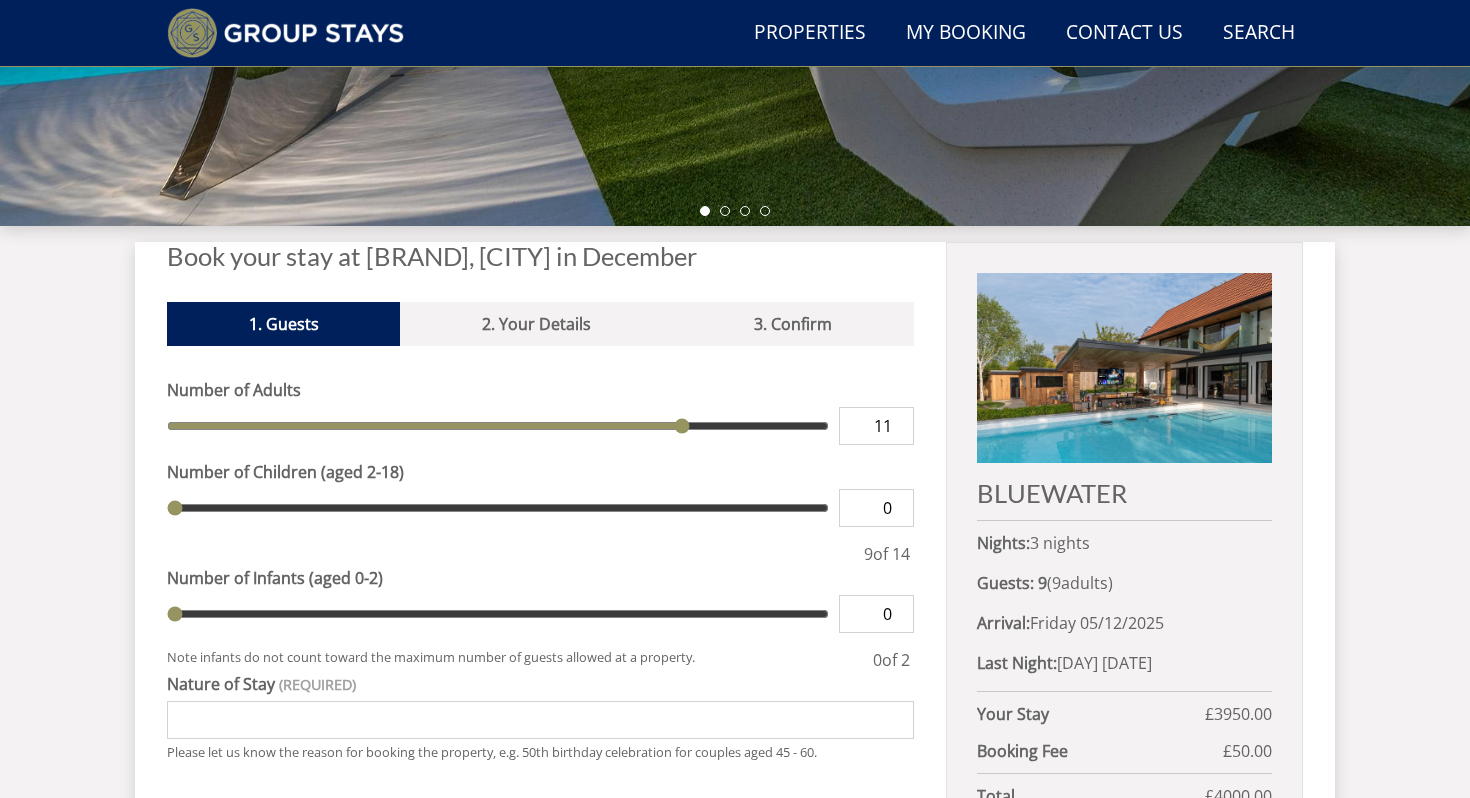 type on "12" 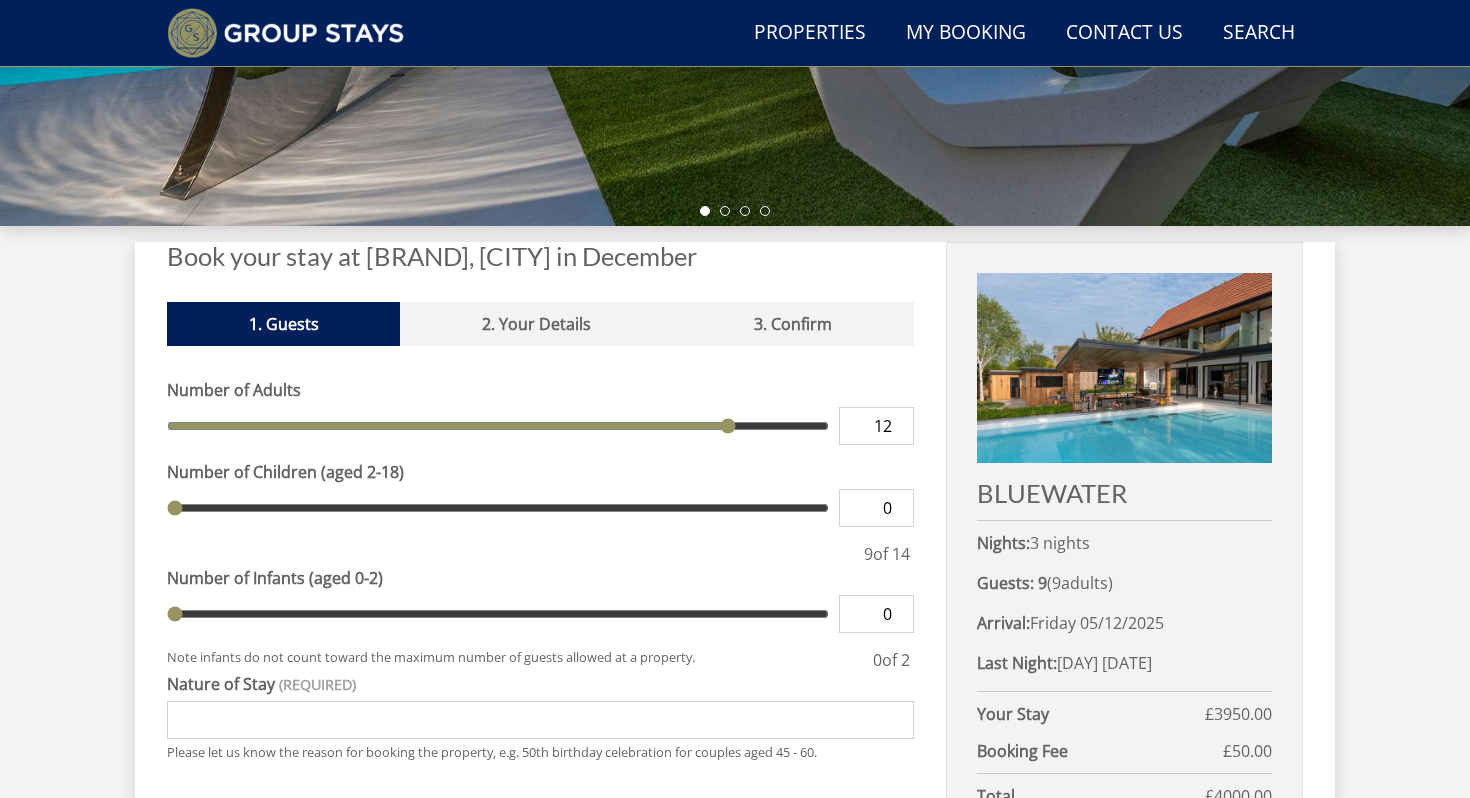 type on "13" 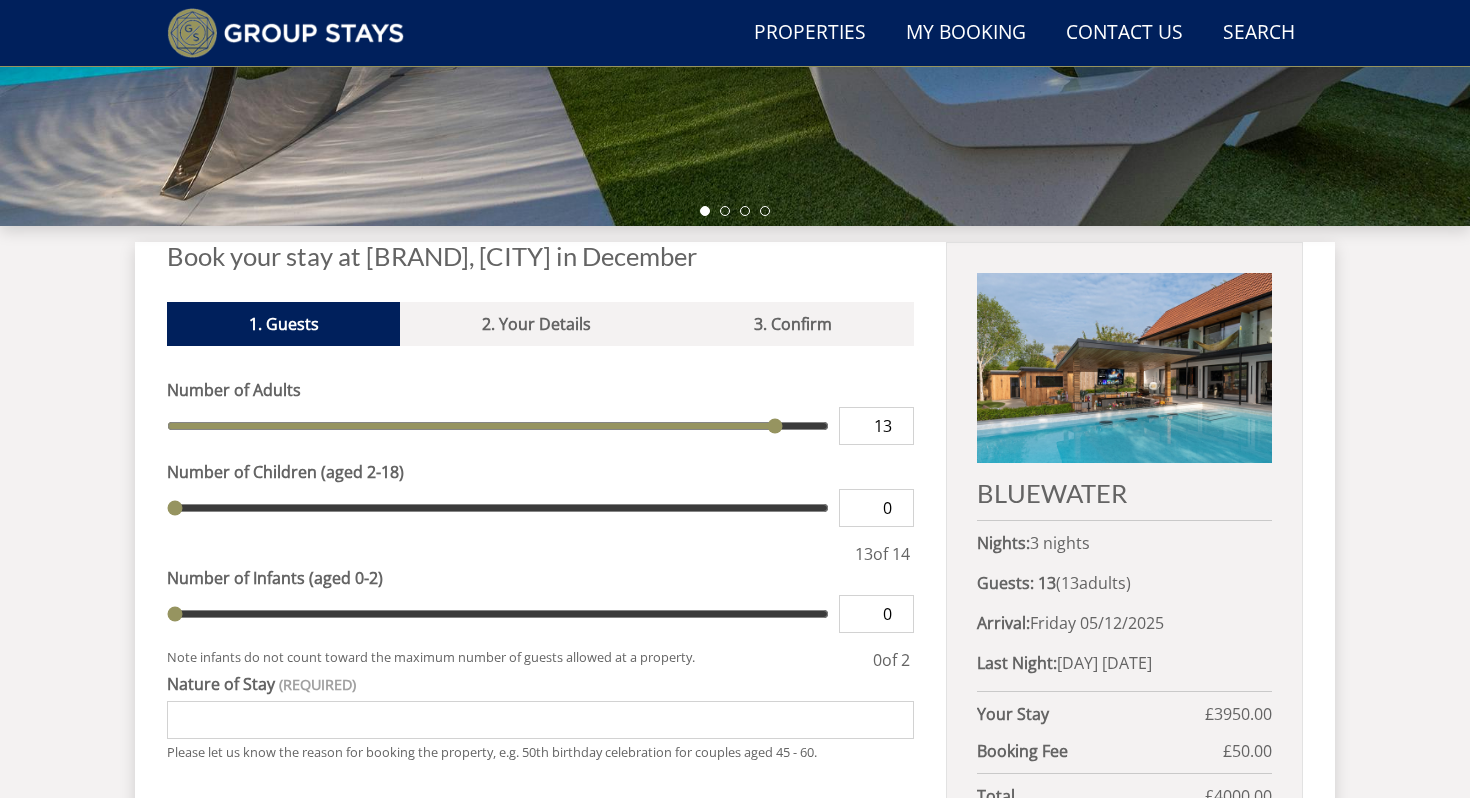 type on "14" 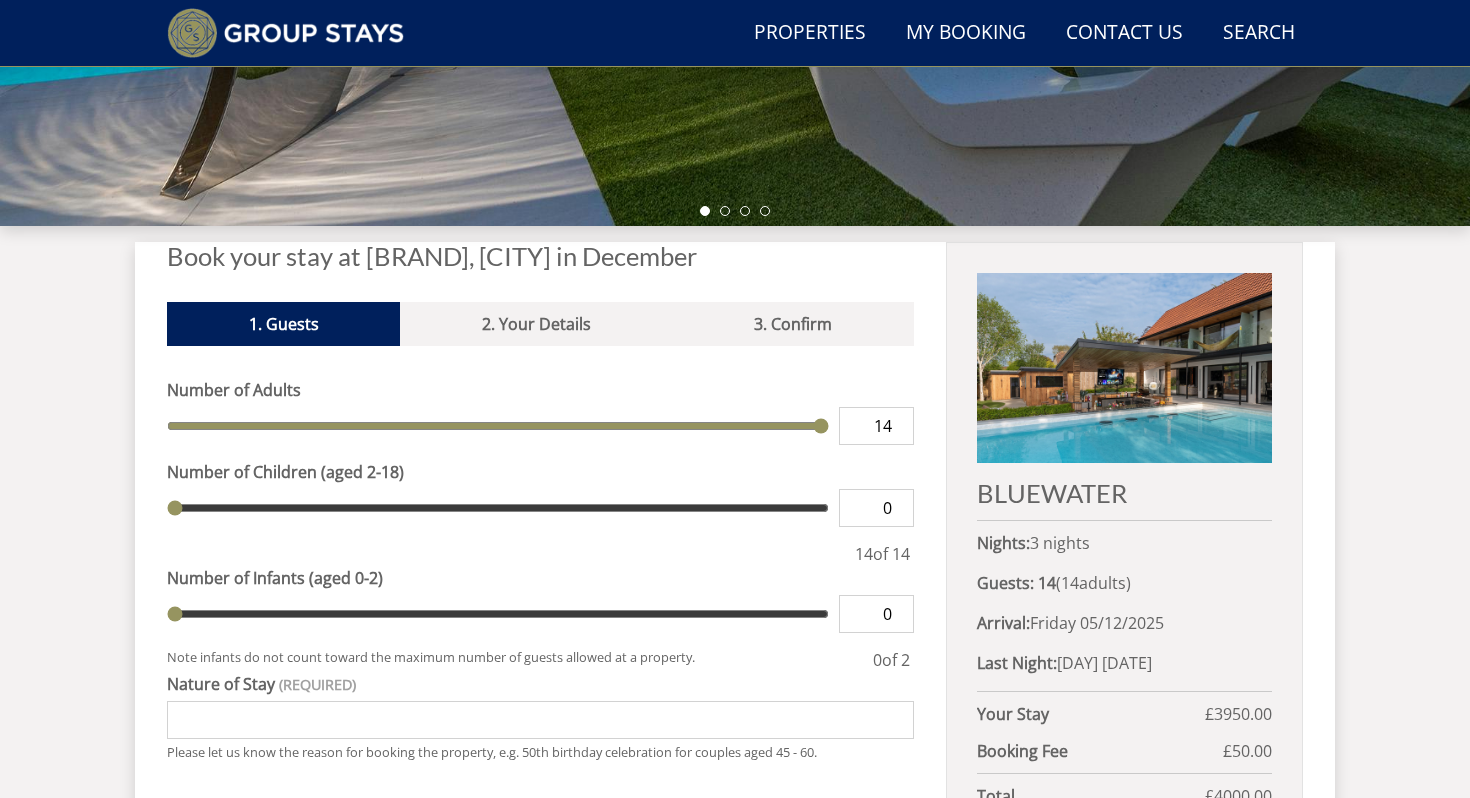 type on "13" 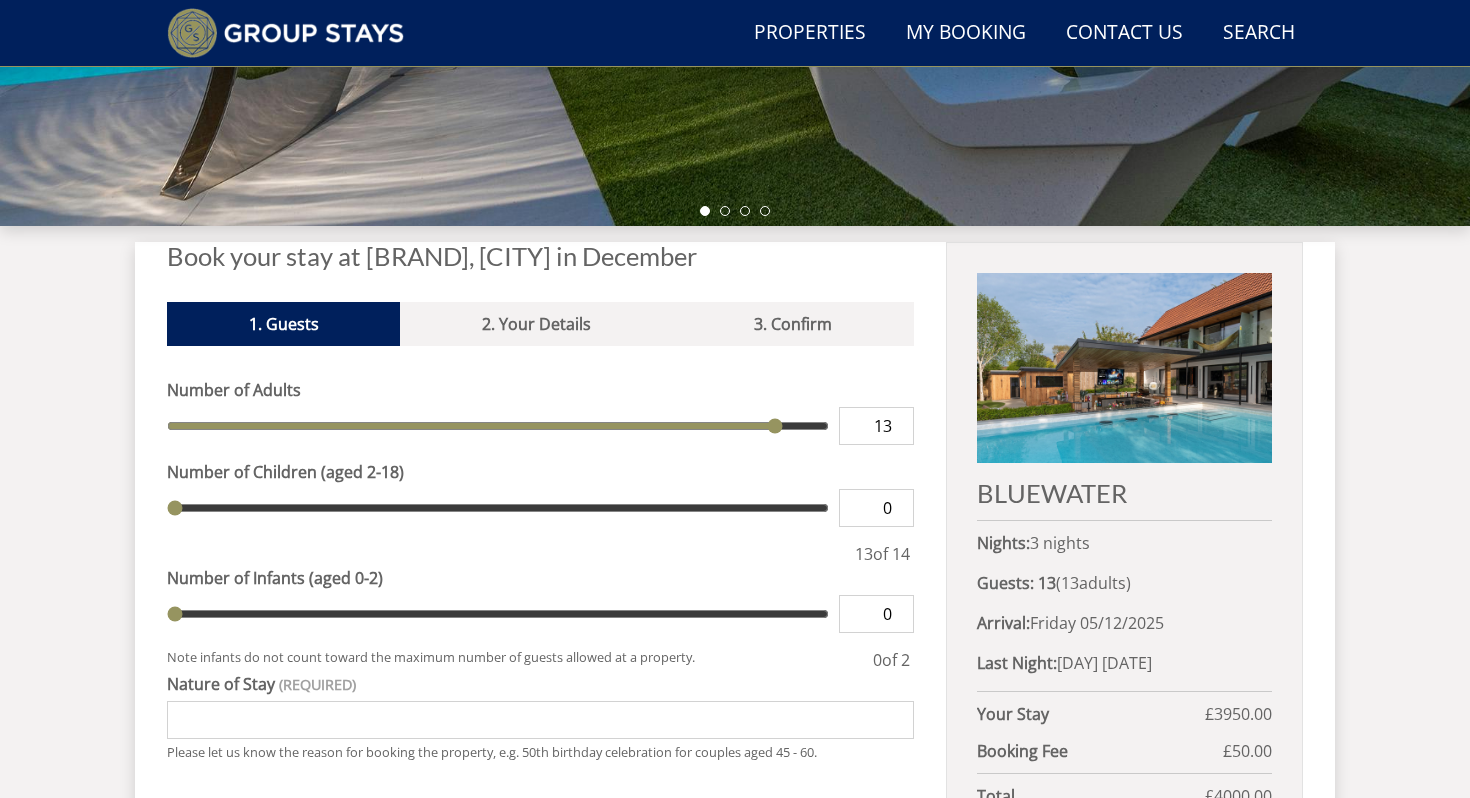 type on "12" 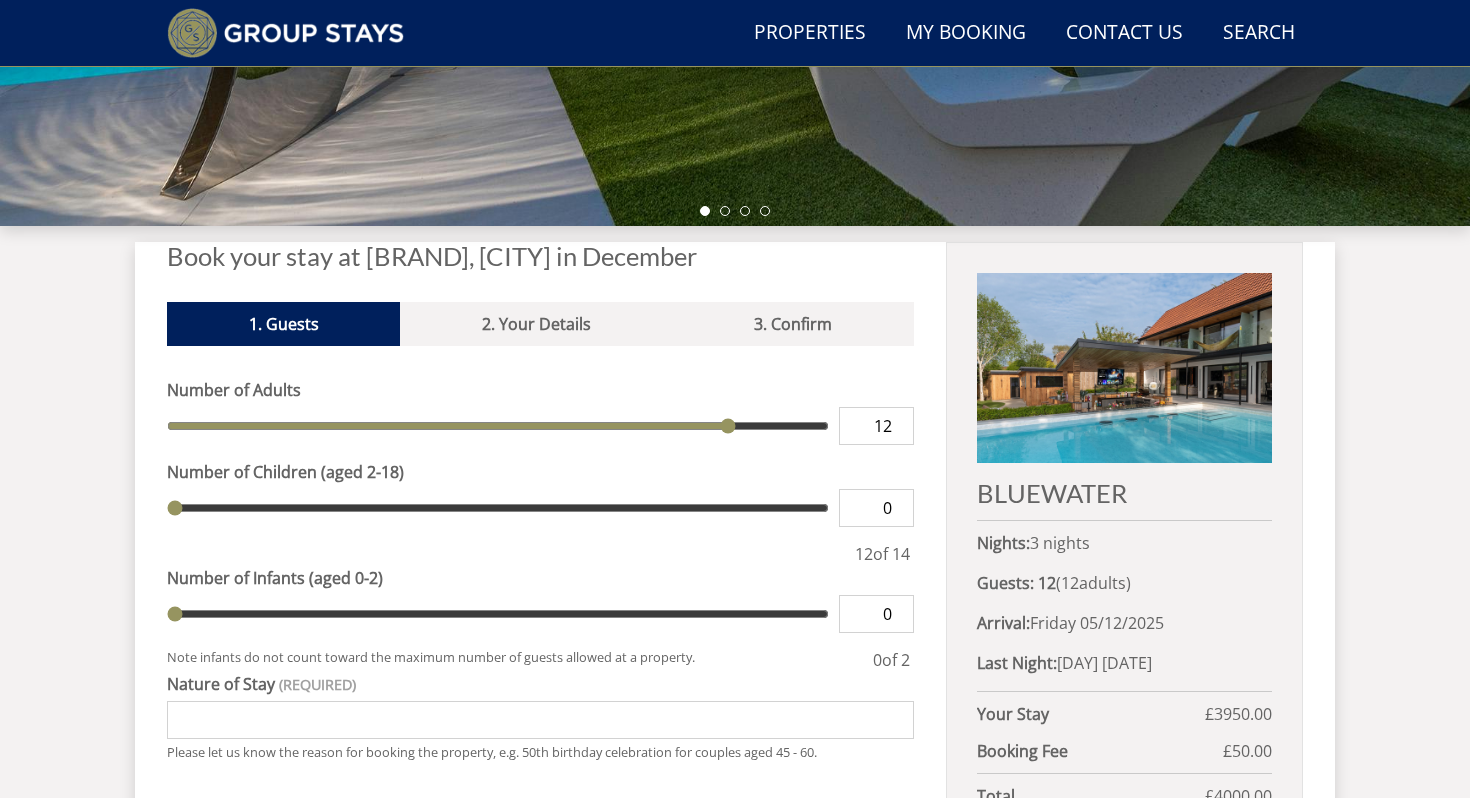 drag, startPoint x: 219, startPoint y: 426, endPoint x: 740, endPoint y: 407, distance: 521.3463 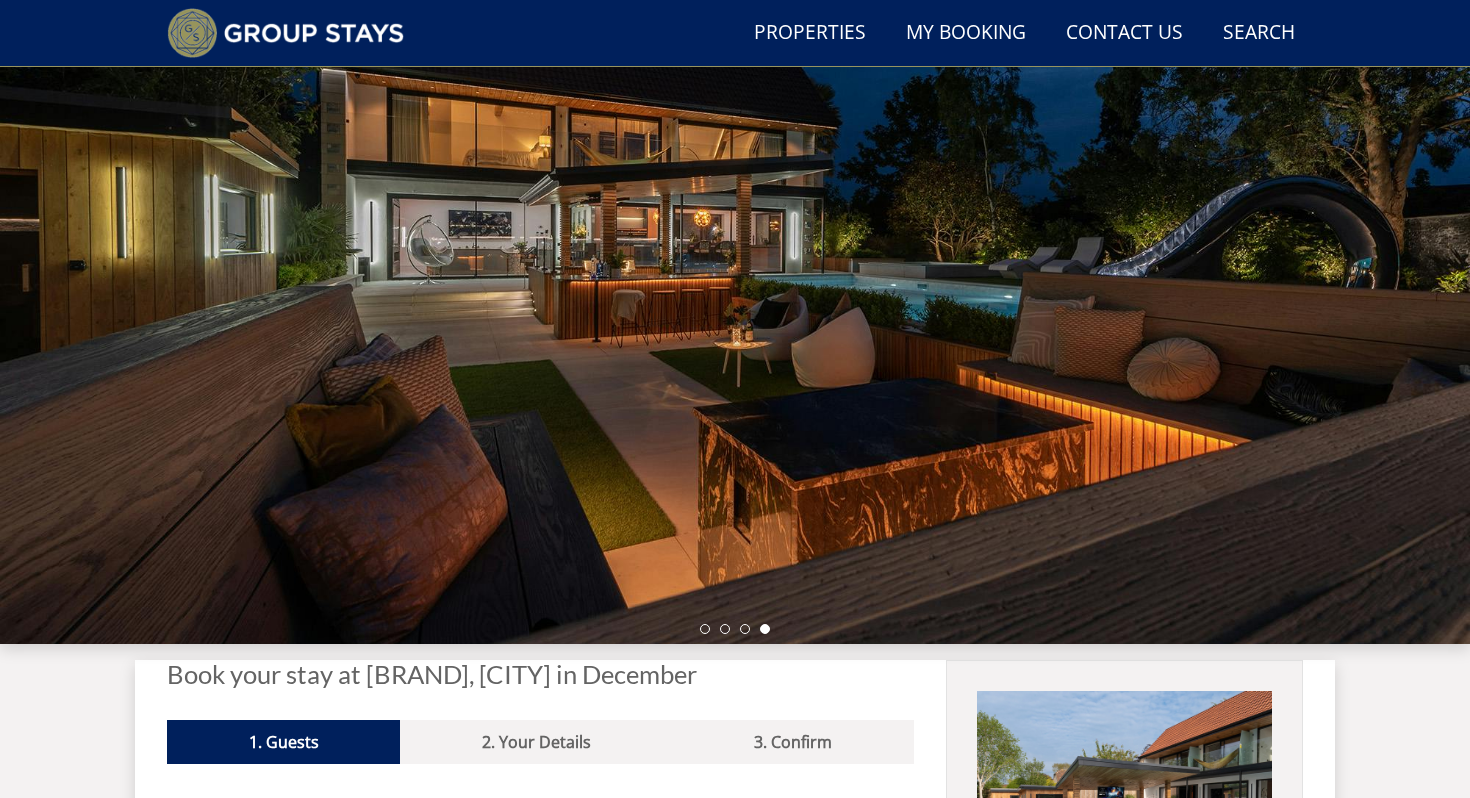 scroll, scrollTop: 93, scrollLeft: 0, axis: vertical 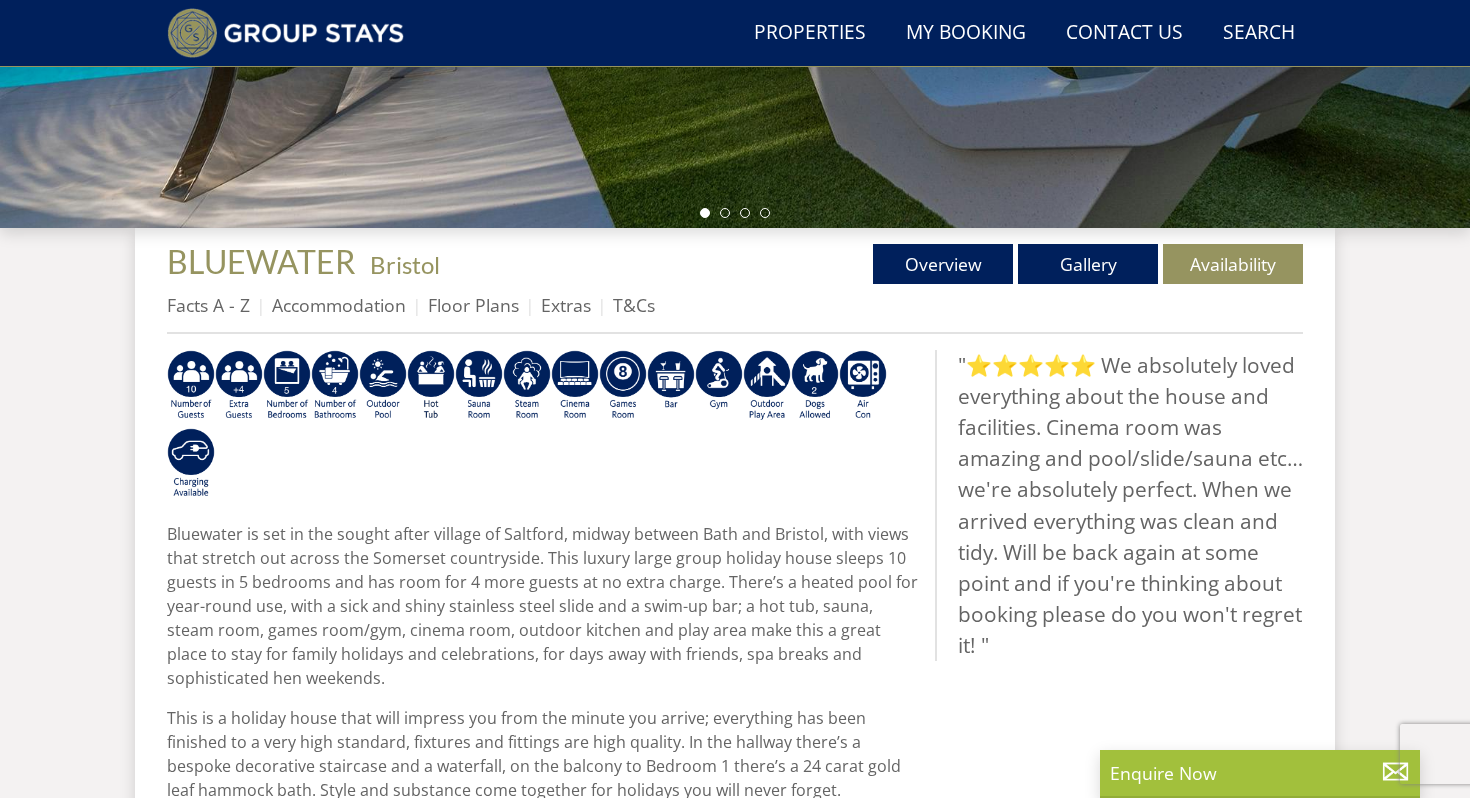 select on "12" 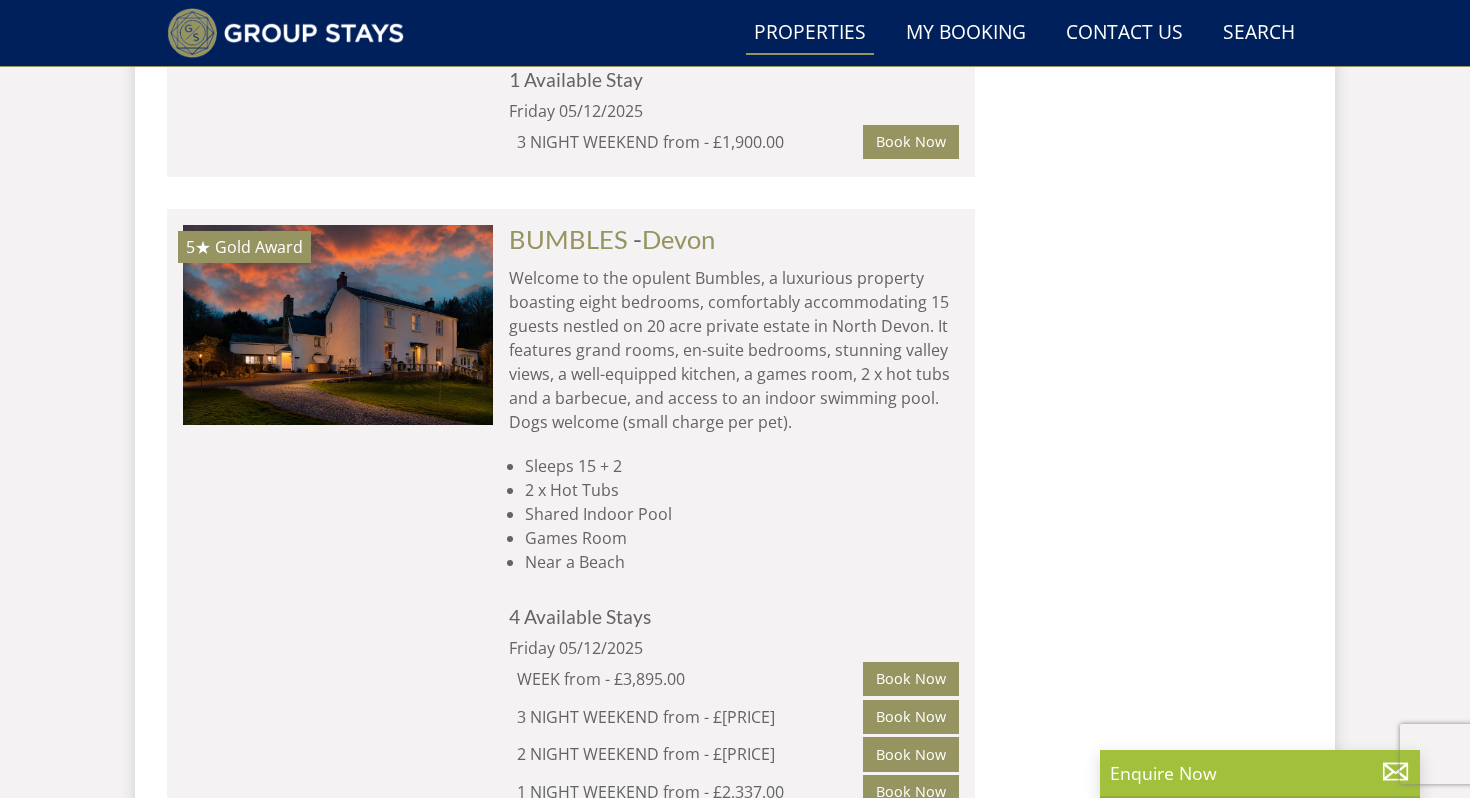 scroll, scrollTop: 7939, scrollLeft: 0, axis: vertical 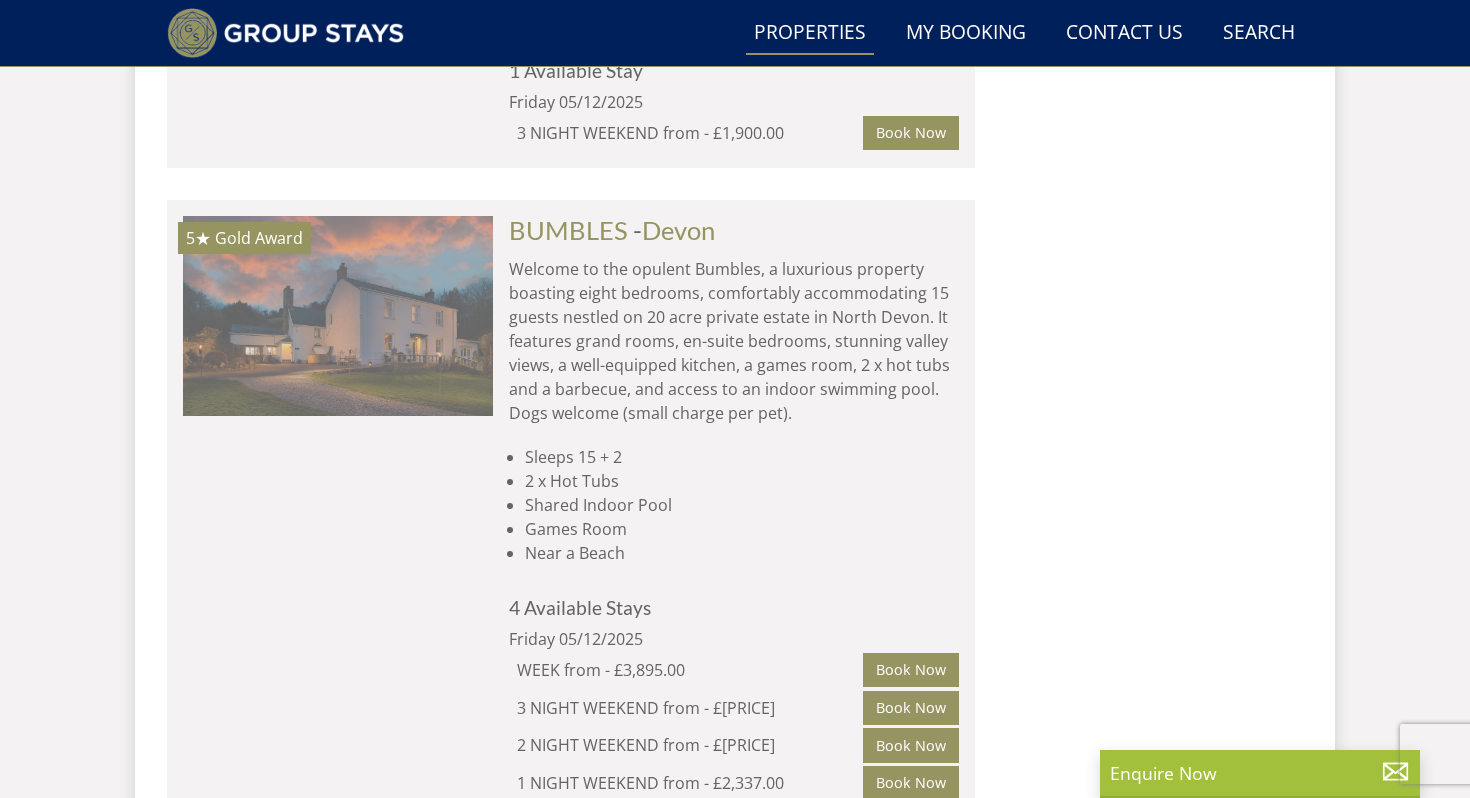 click at bounding box center (338, 316) 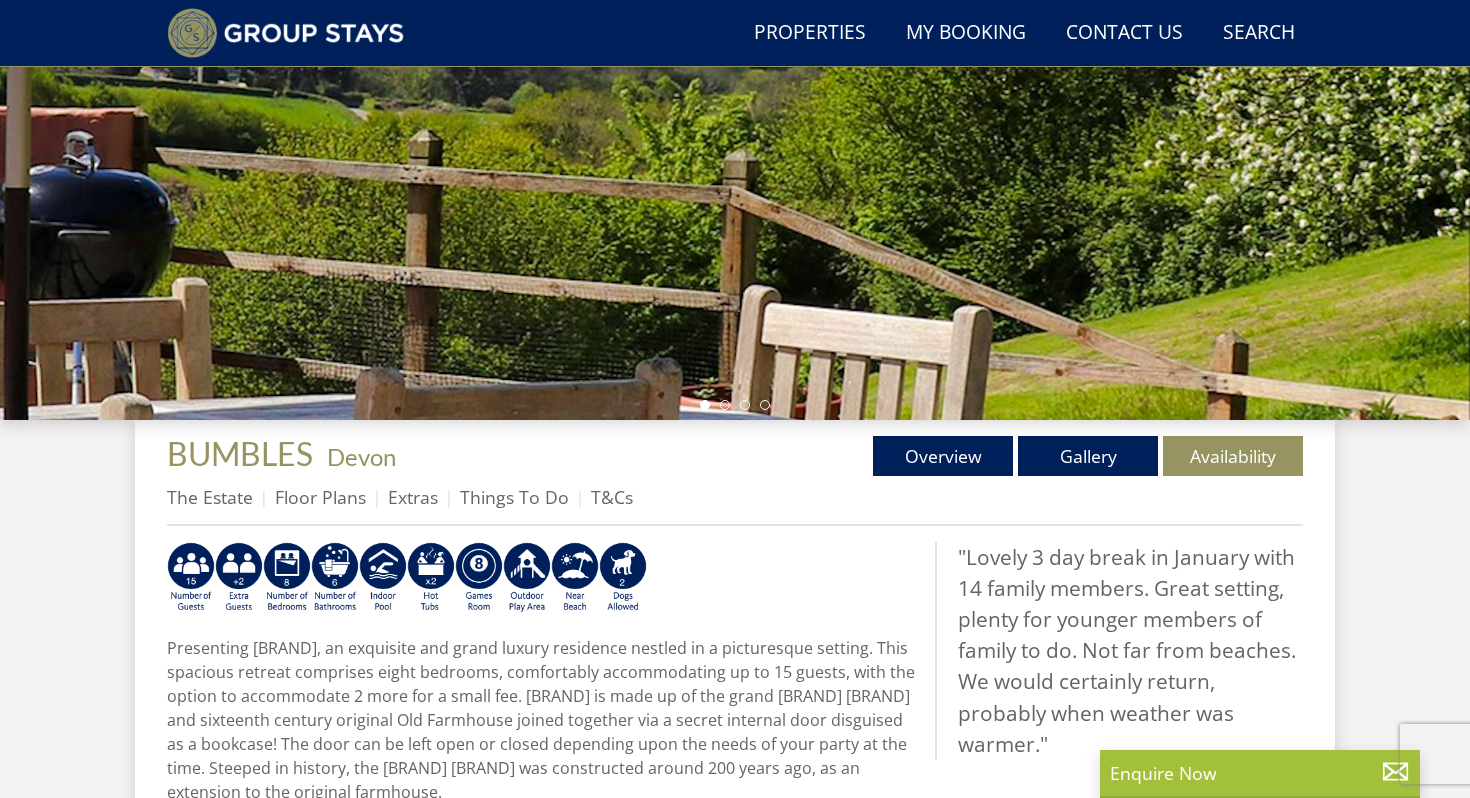 scroll, scrollTop: 397, scrollLeft: 0, axis: vertical 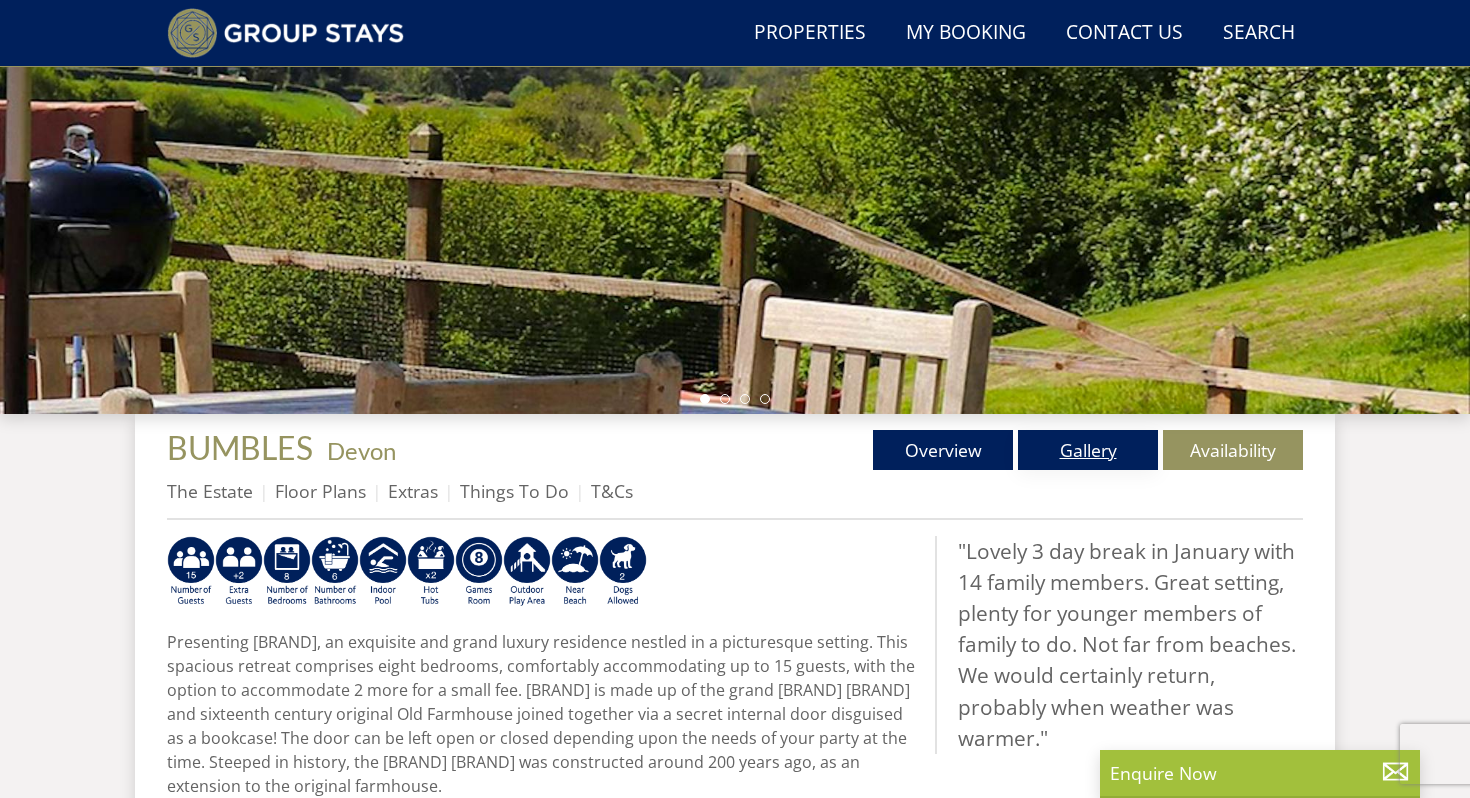 click on "Gallery" at bounding box center [1088, 450] 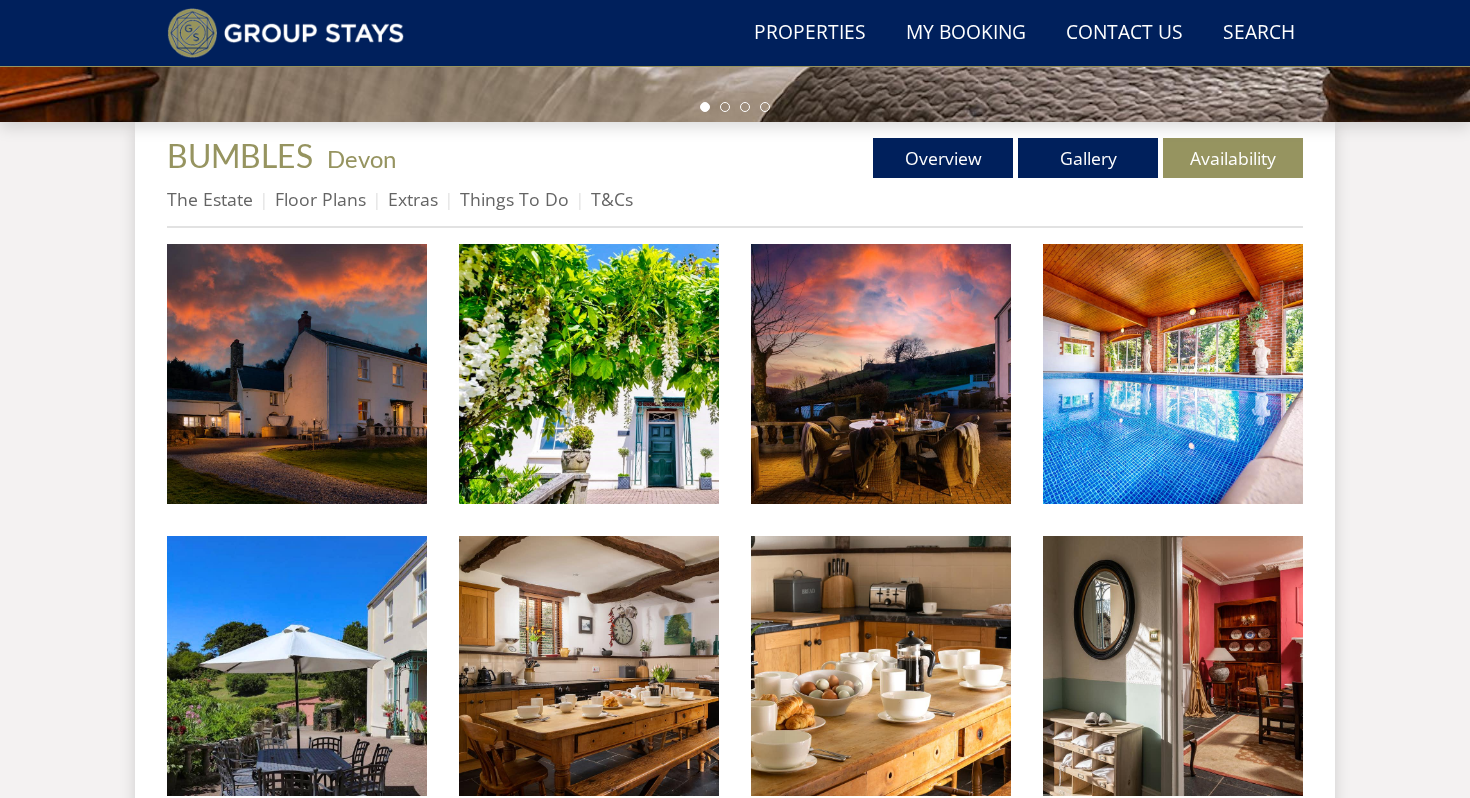 scroll, scrollTop: 685, scrollLeft: 0, axis: vertical 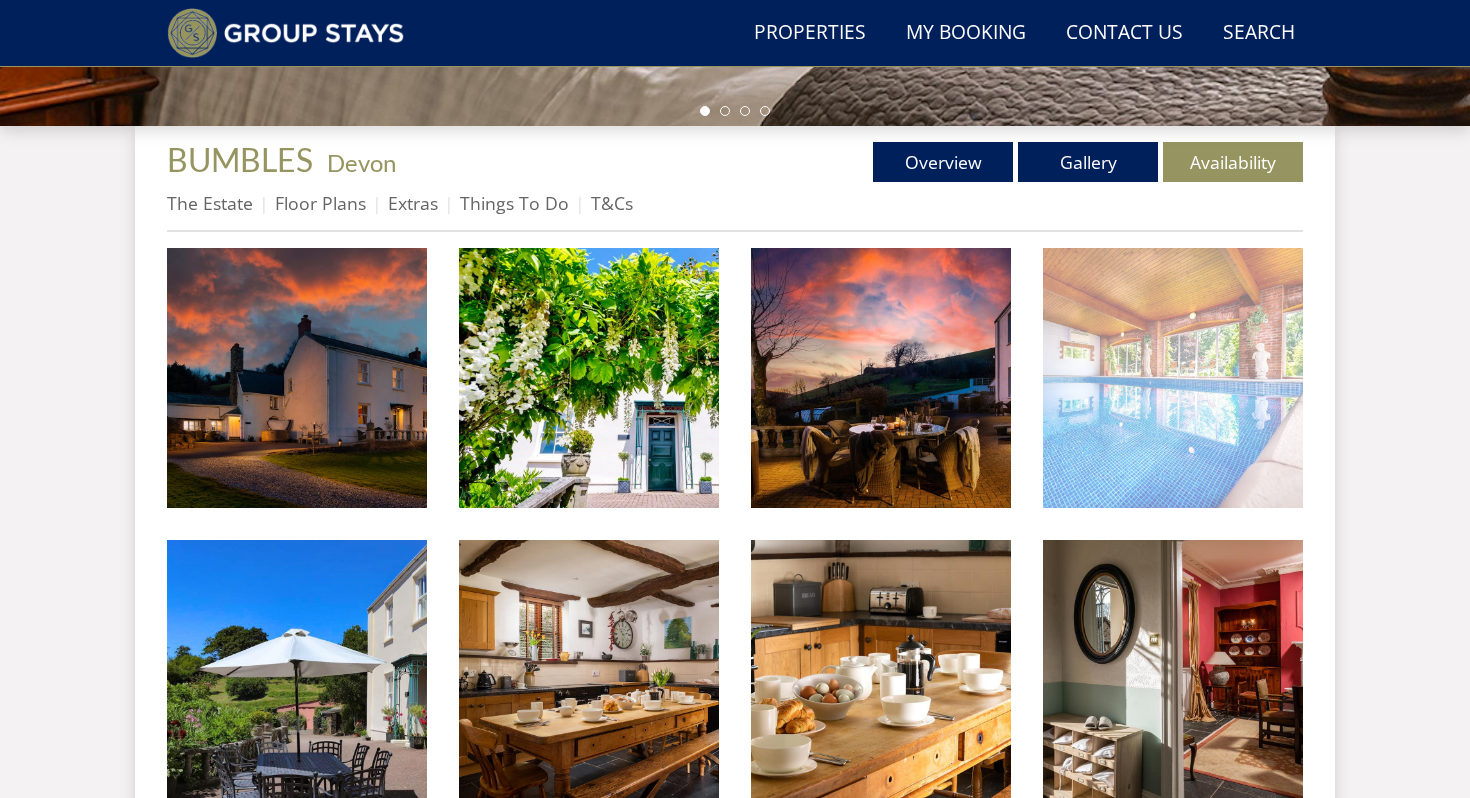 click at bounding box center [1173, 378] 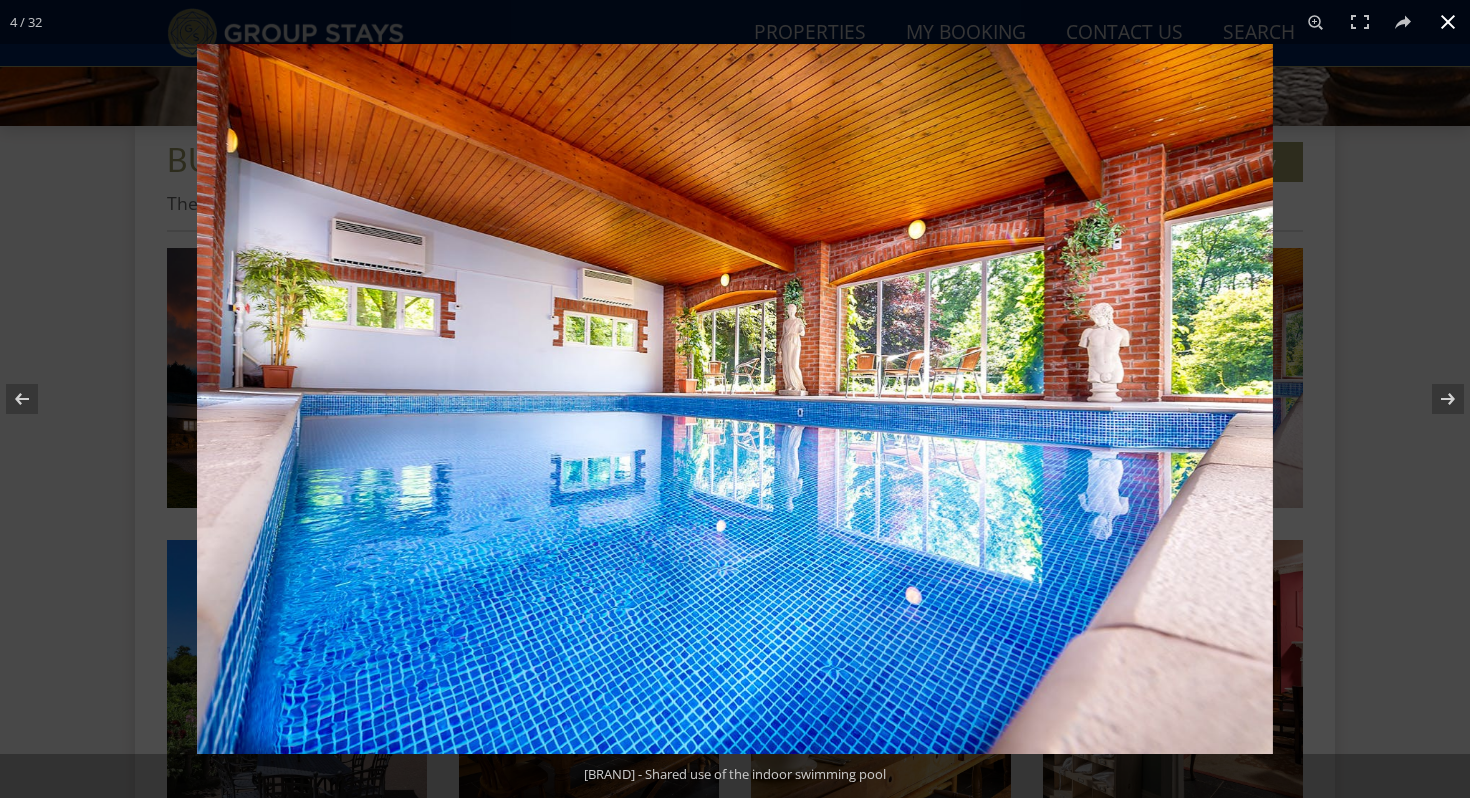 click at bounding box center (932, 443) 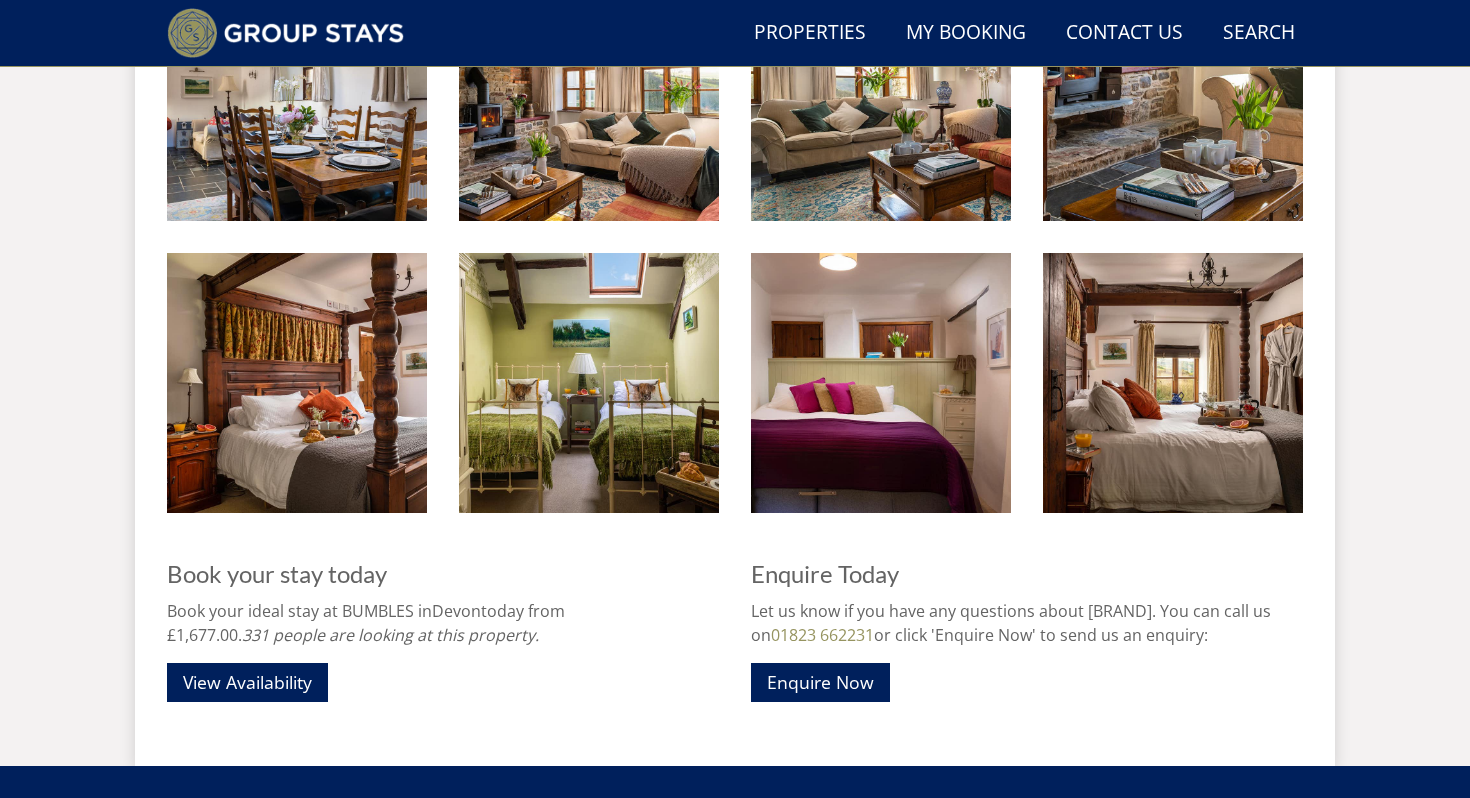 scroll, scrollTop: 2722, scrollLeft: 0, axis: vertical 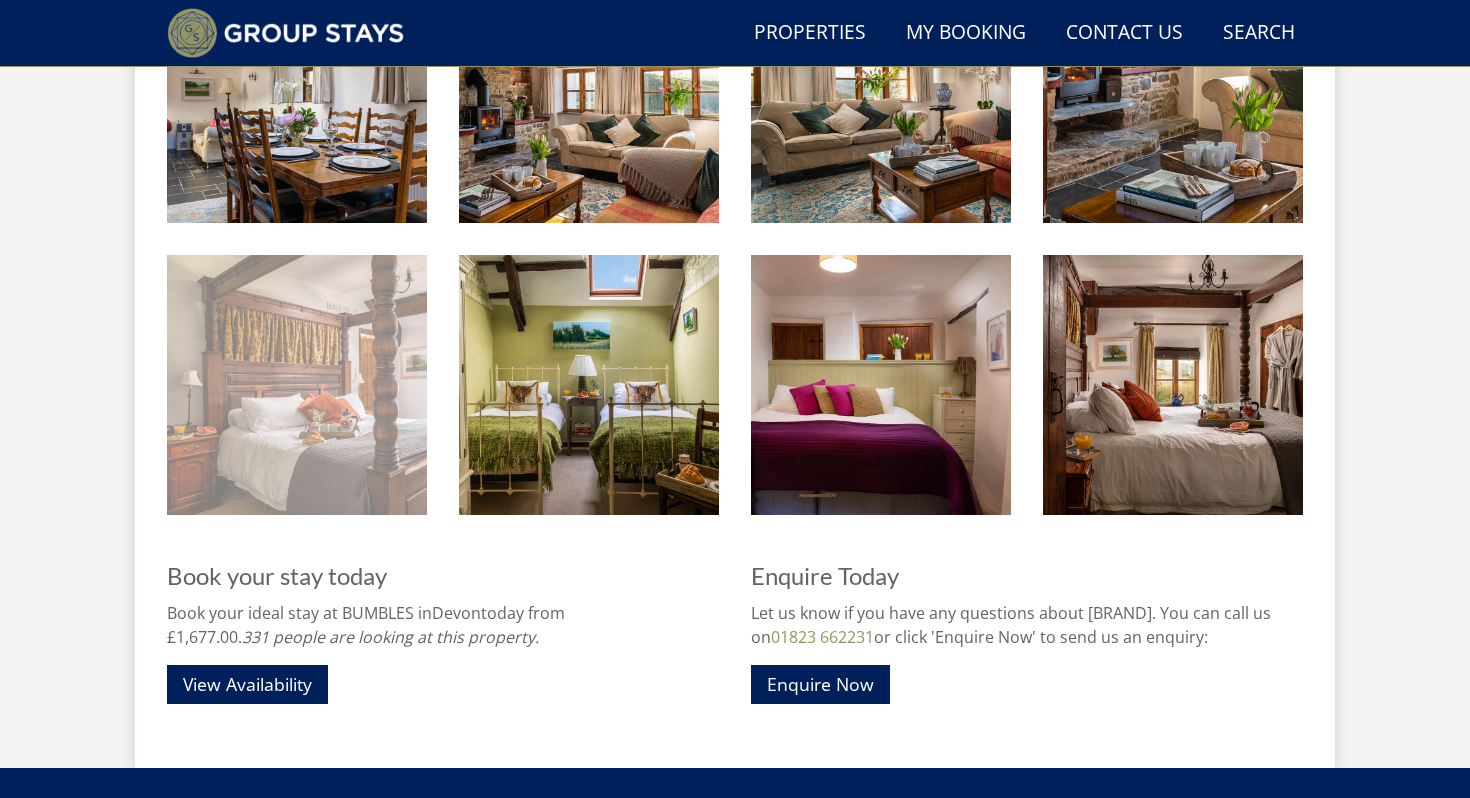 click at bounding box center [297, 385] 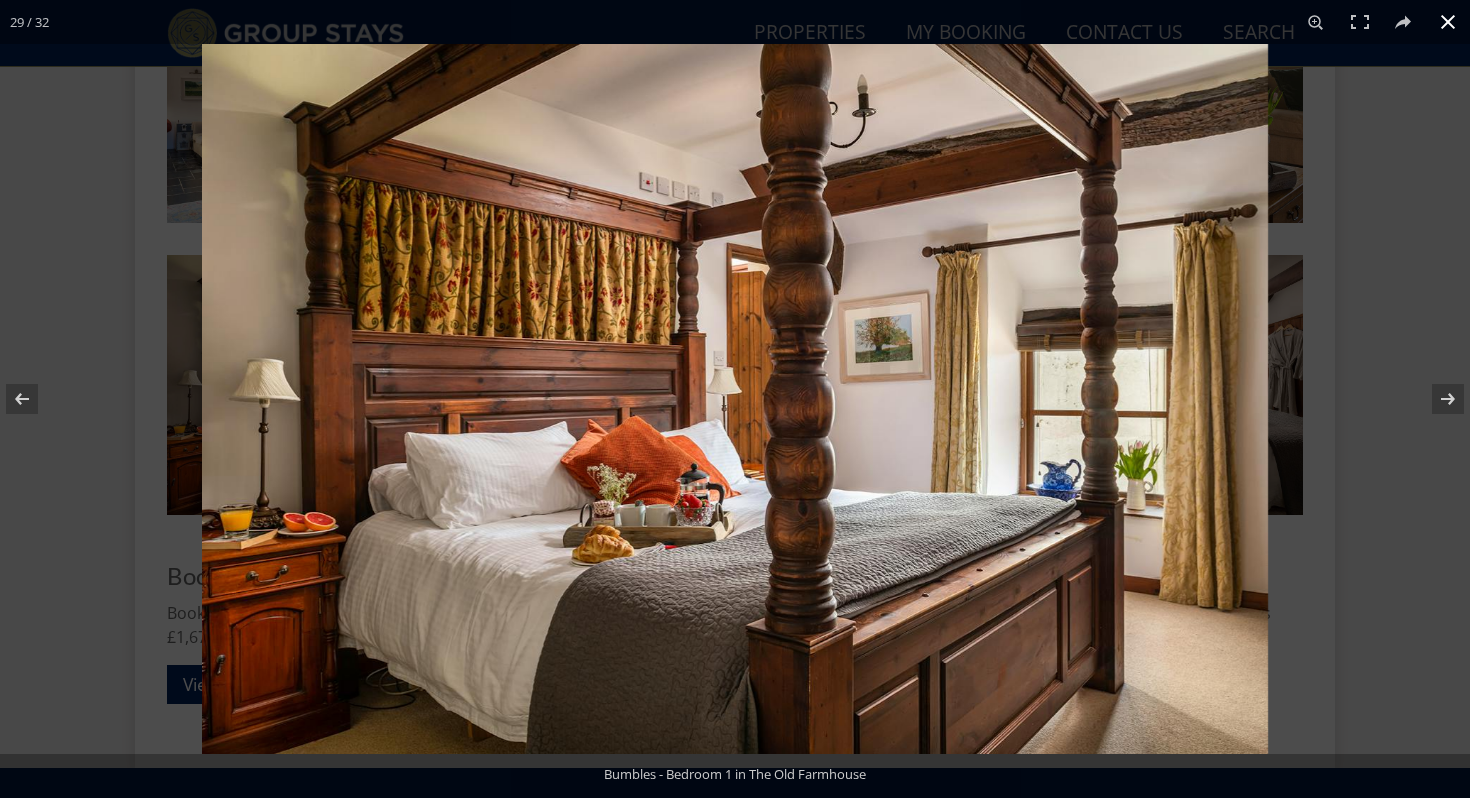 click at bounding box center (735, 399) 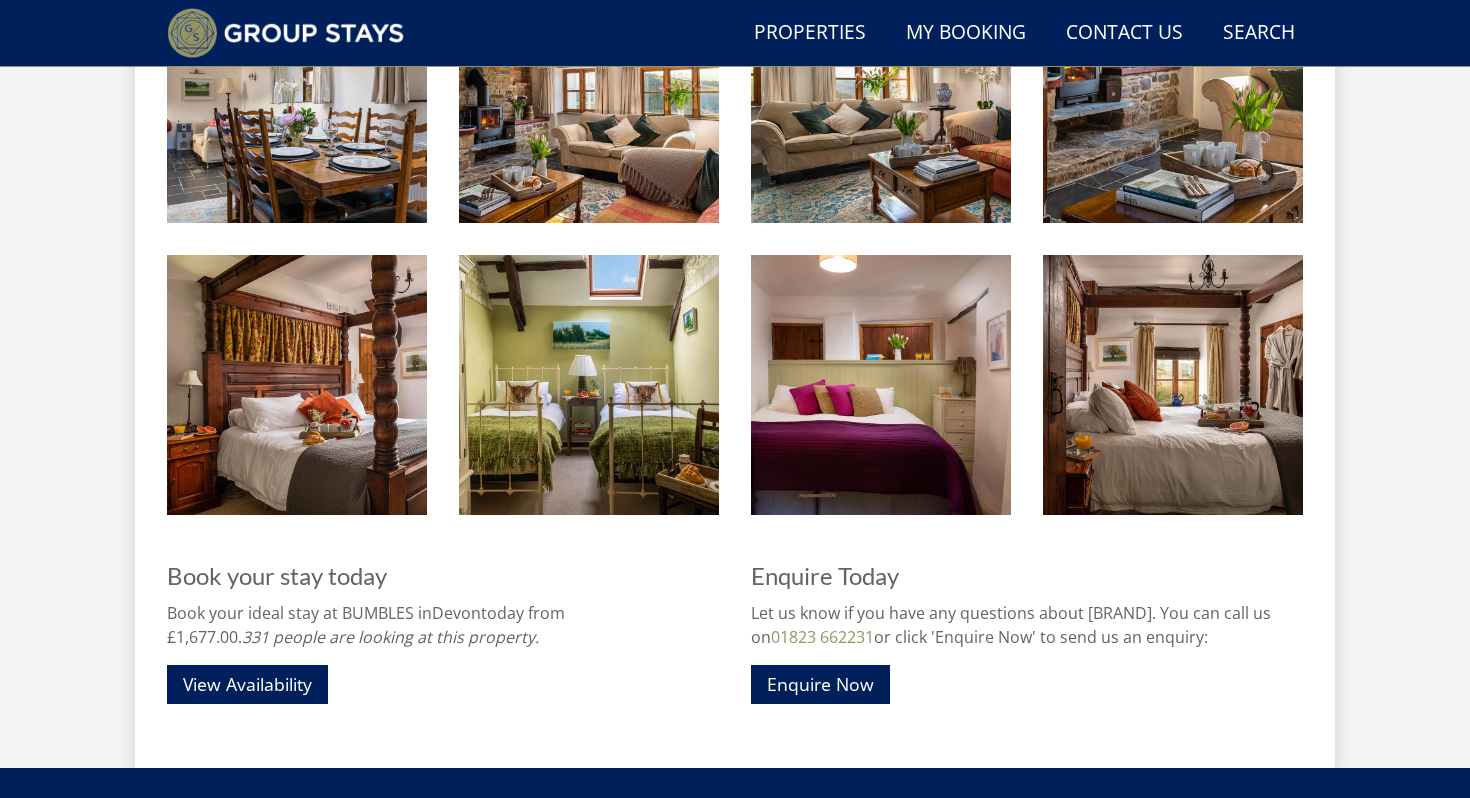 scroll, scrollTop: 397, scrollLeft: 0, axis: vertical 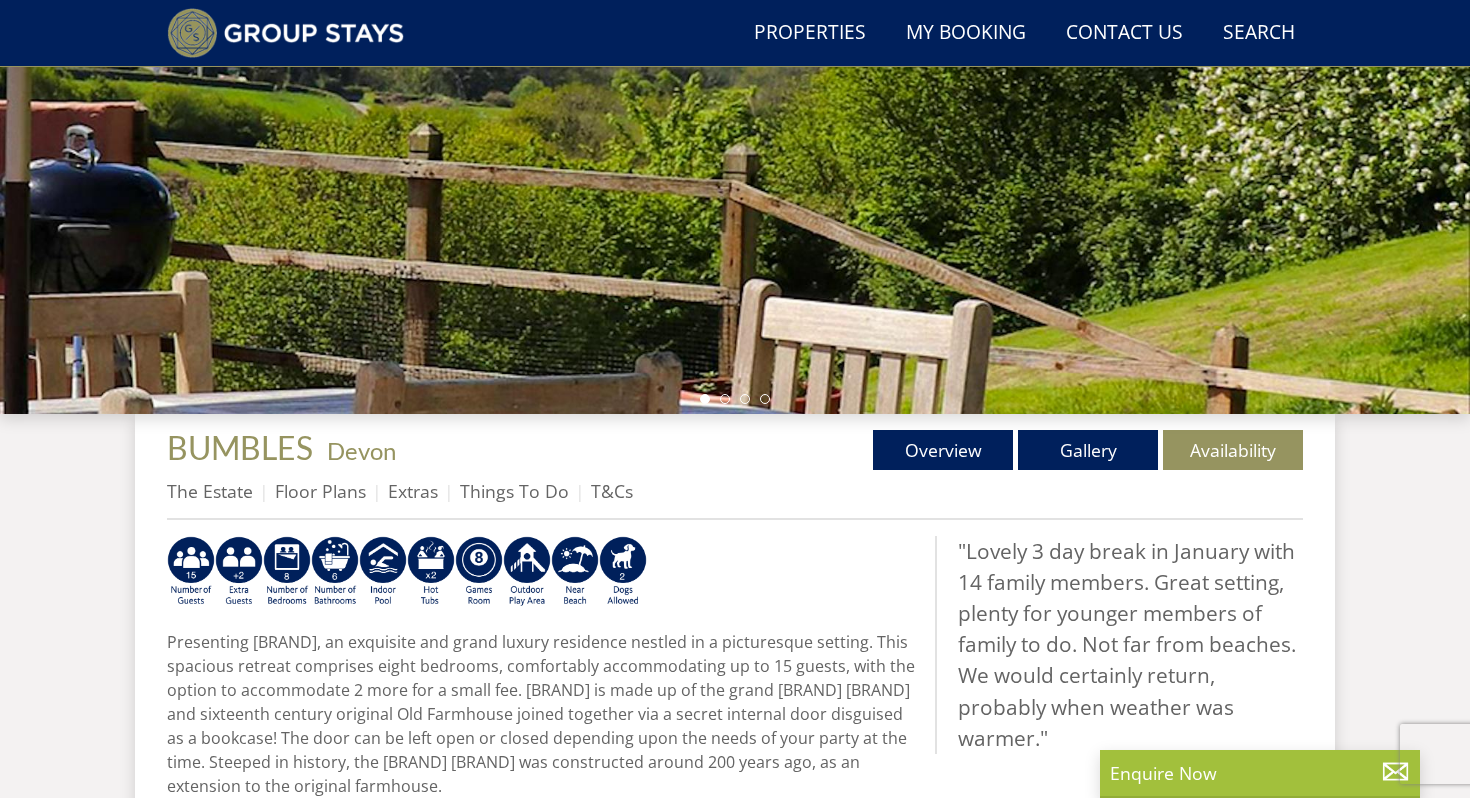 select on "12" 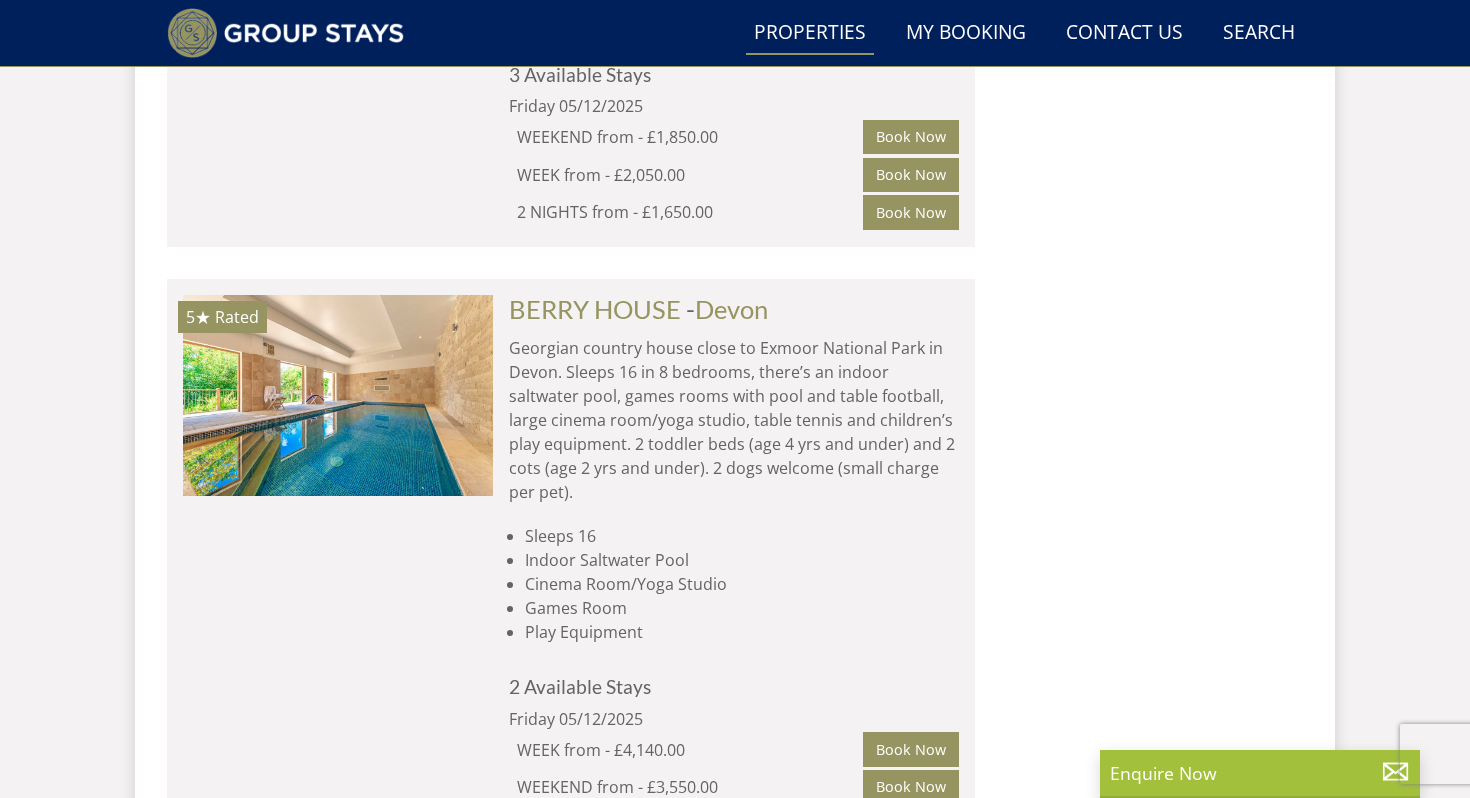 scroll, scrollTop: 9101, scrollLeft: 0, axis: vertical 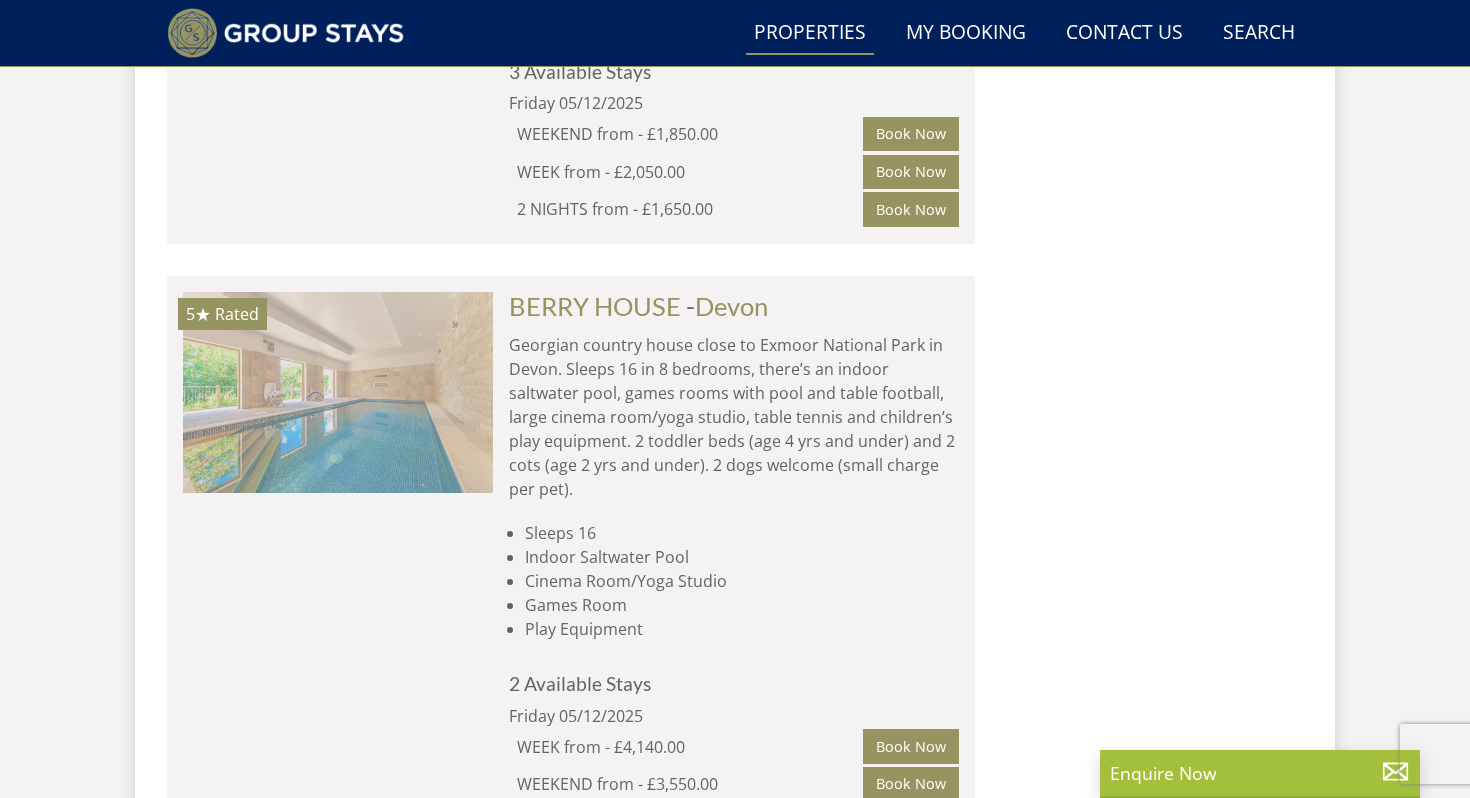click at bounding box center [338, 392] 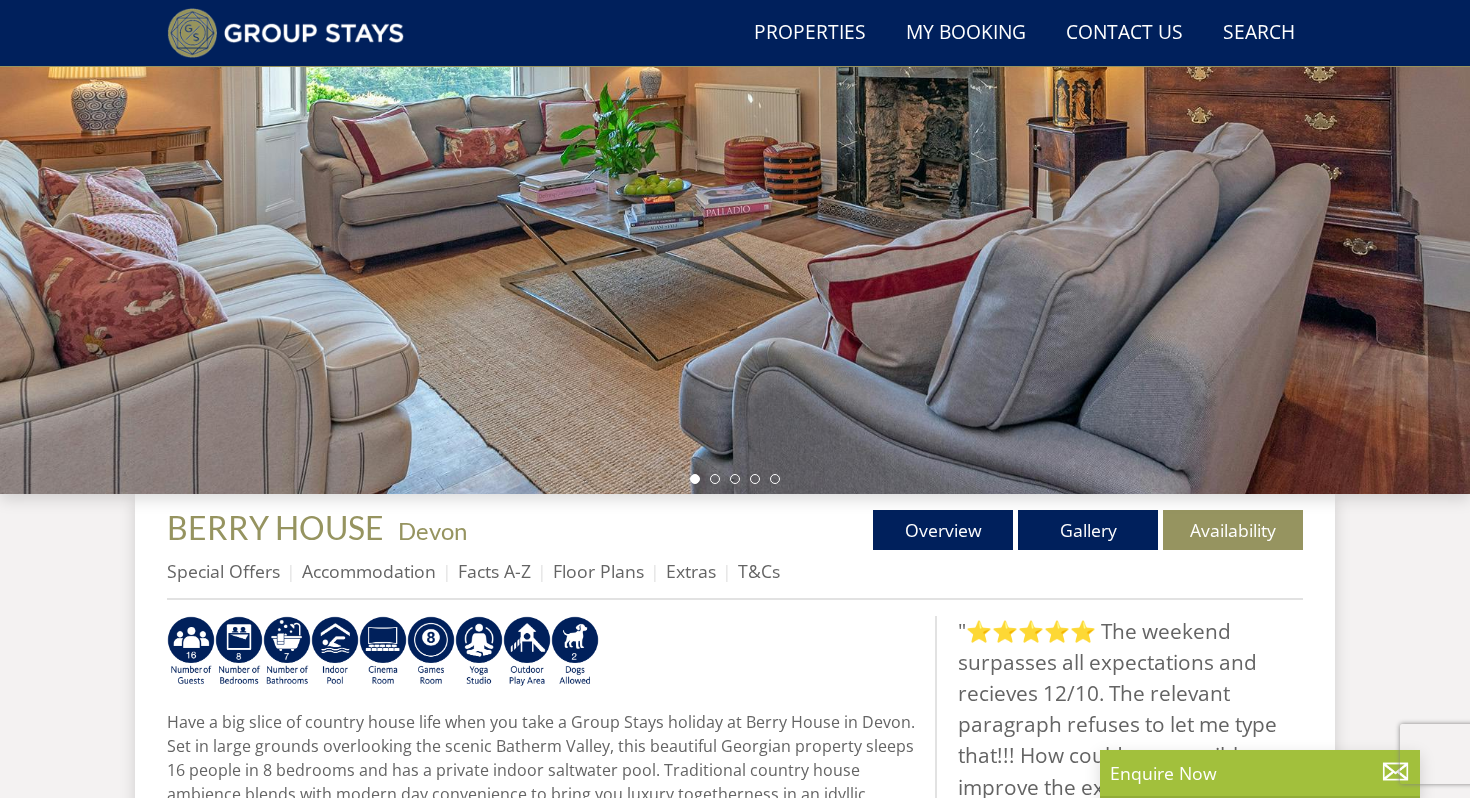 scroll, scrollTop: 258, scrollLeft: 0, axis: vertical 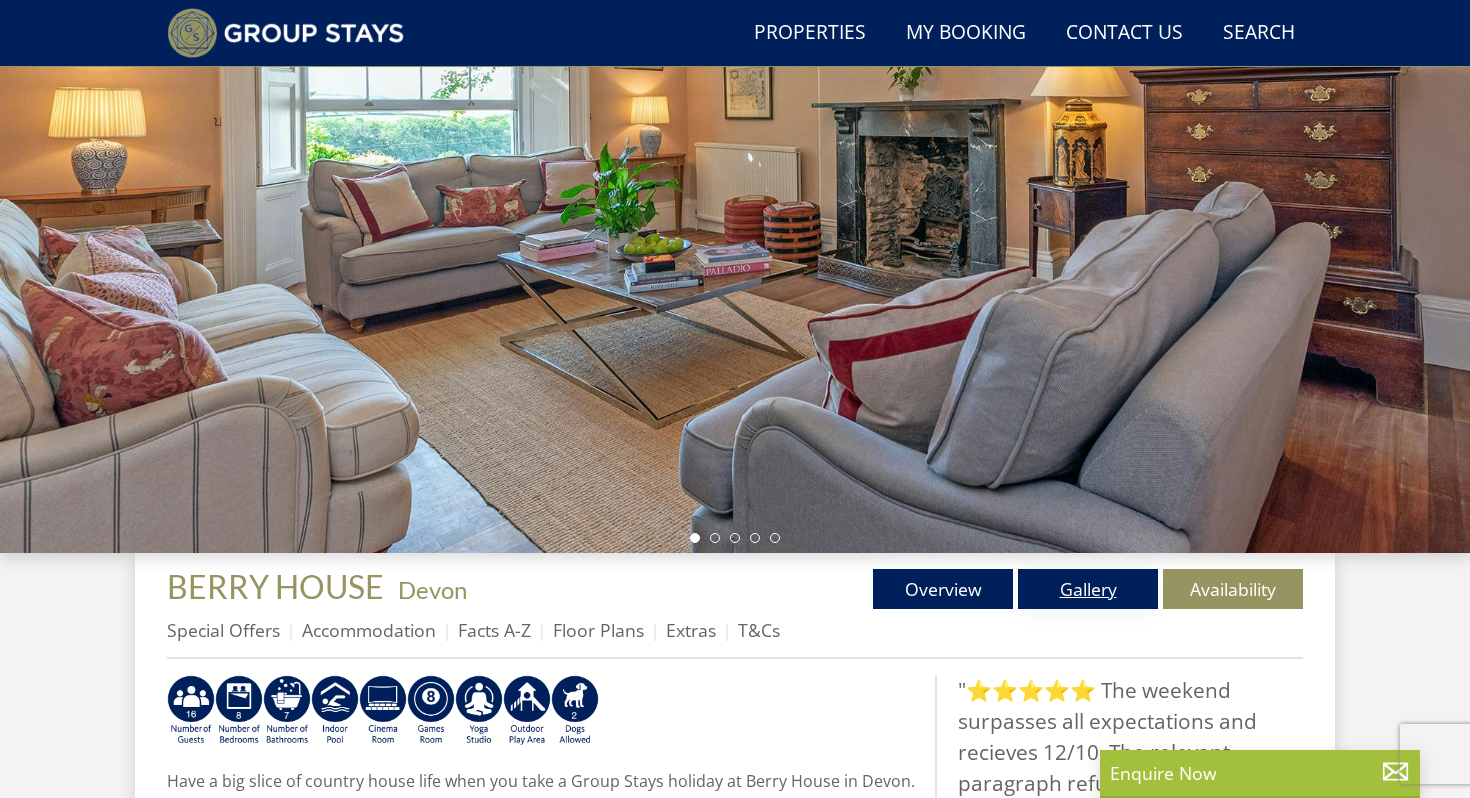 click on "Gallery" at bounding box center [1088, 589] 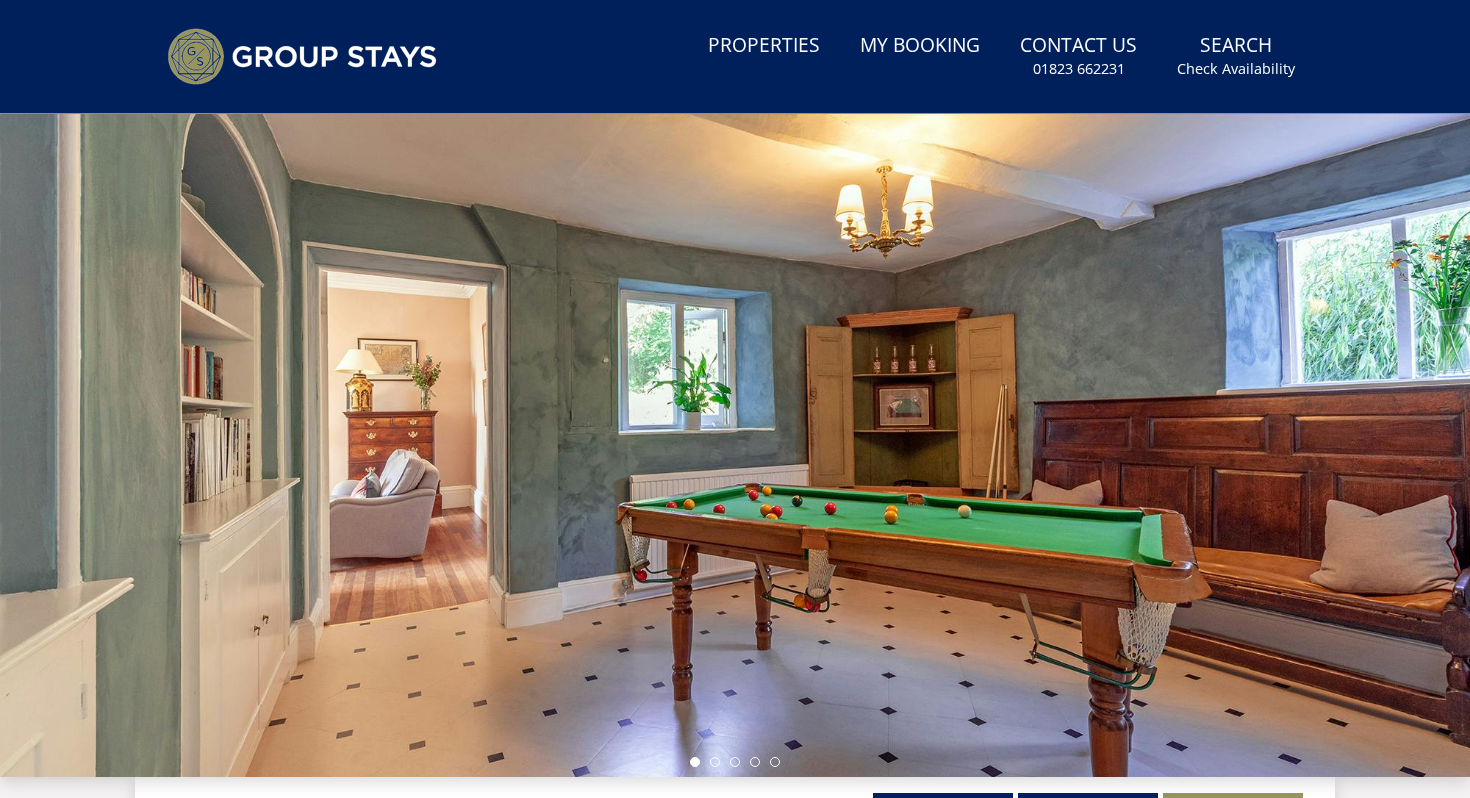 scroll, scrollTop: 85, scrollLeft: 0, axis: vertical 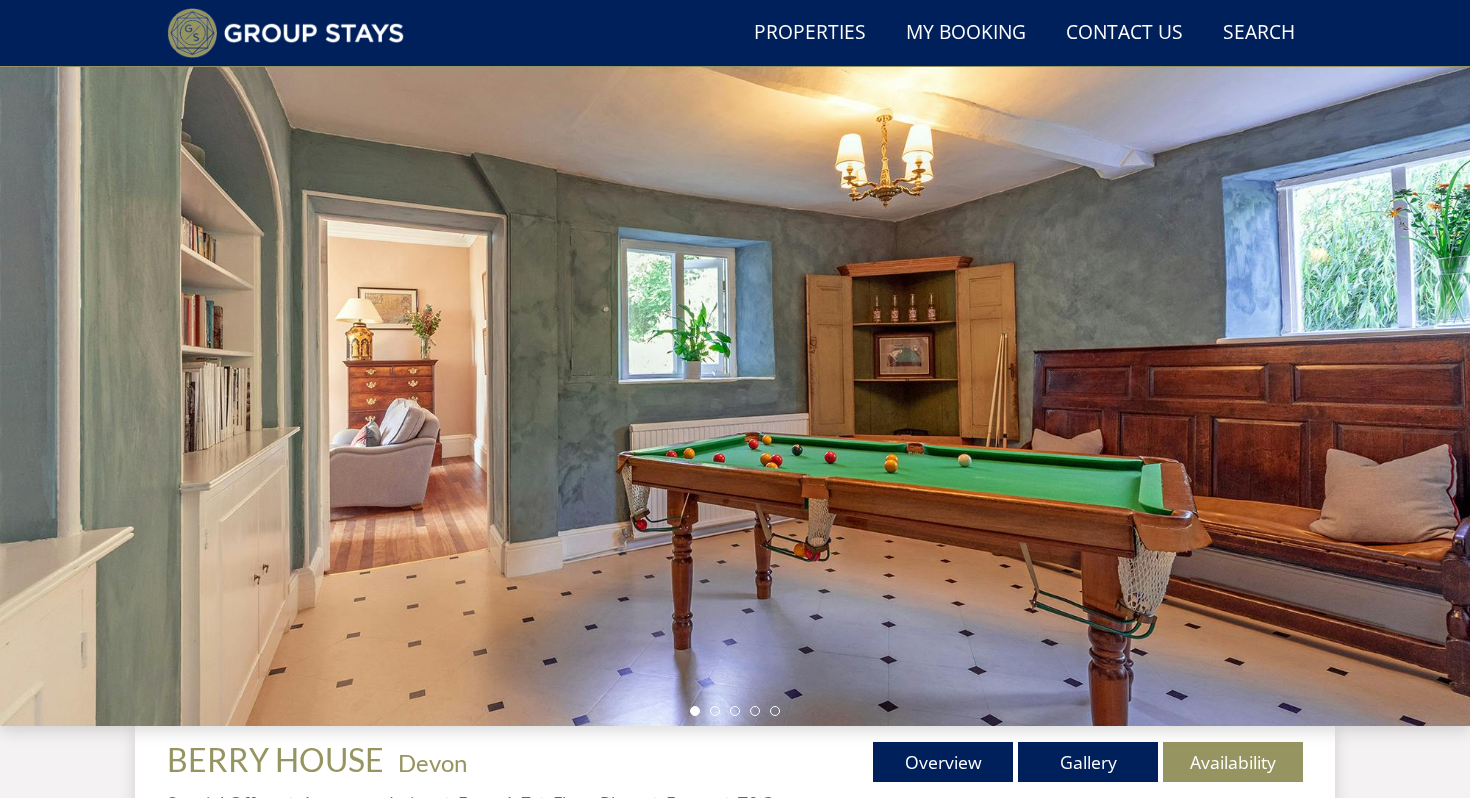 click at bounding box center [735, 376] 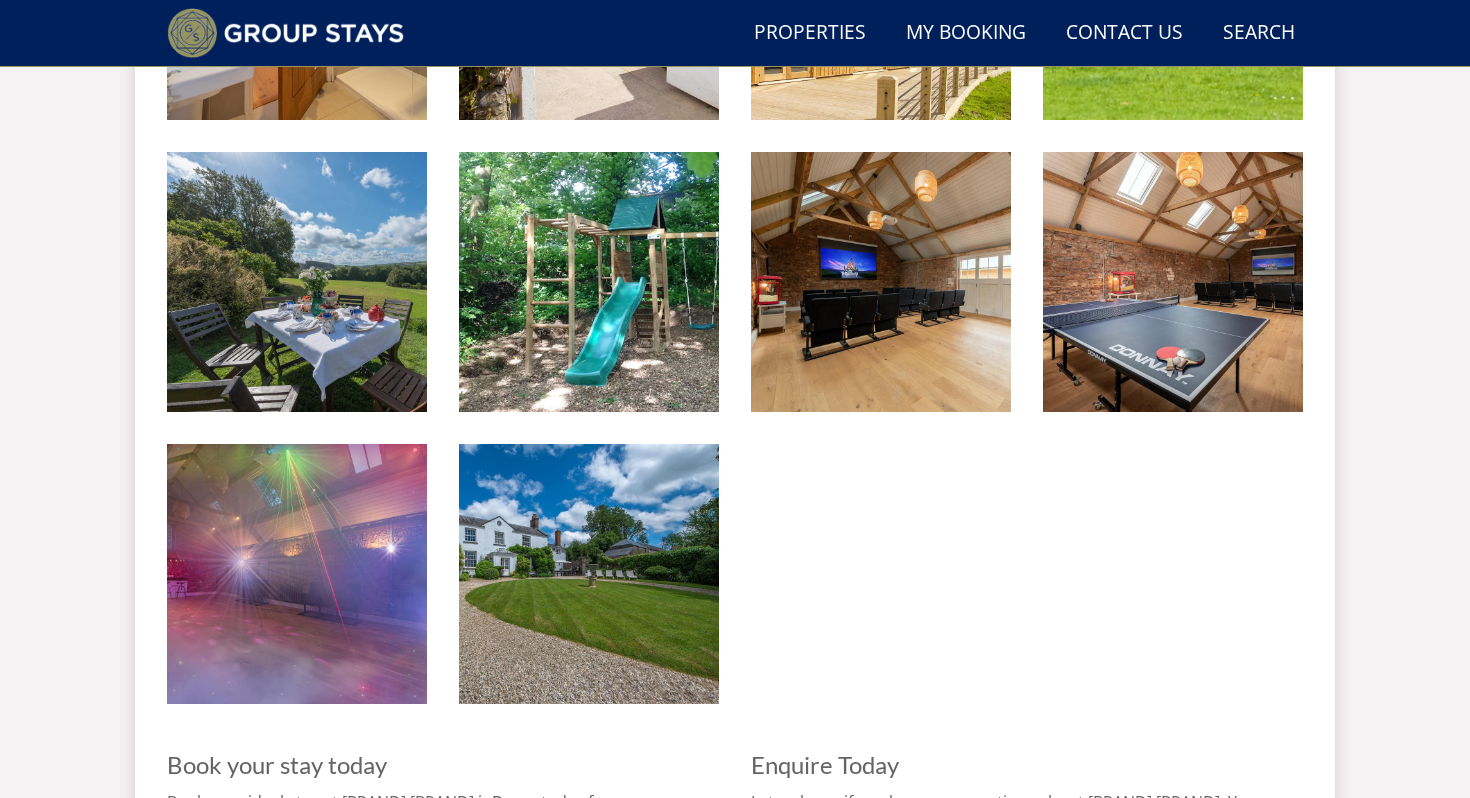 scroll, scrollTop: 2535, scrollLeft: 0, axis: vertical 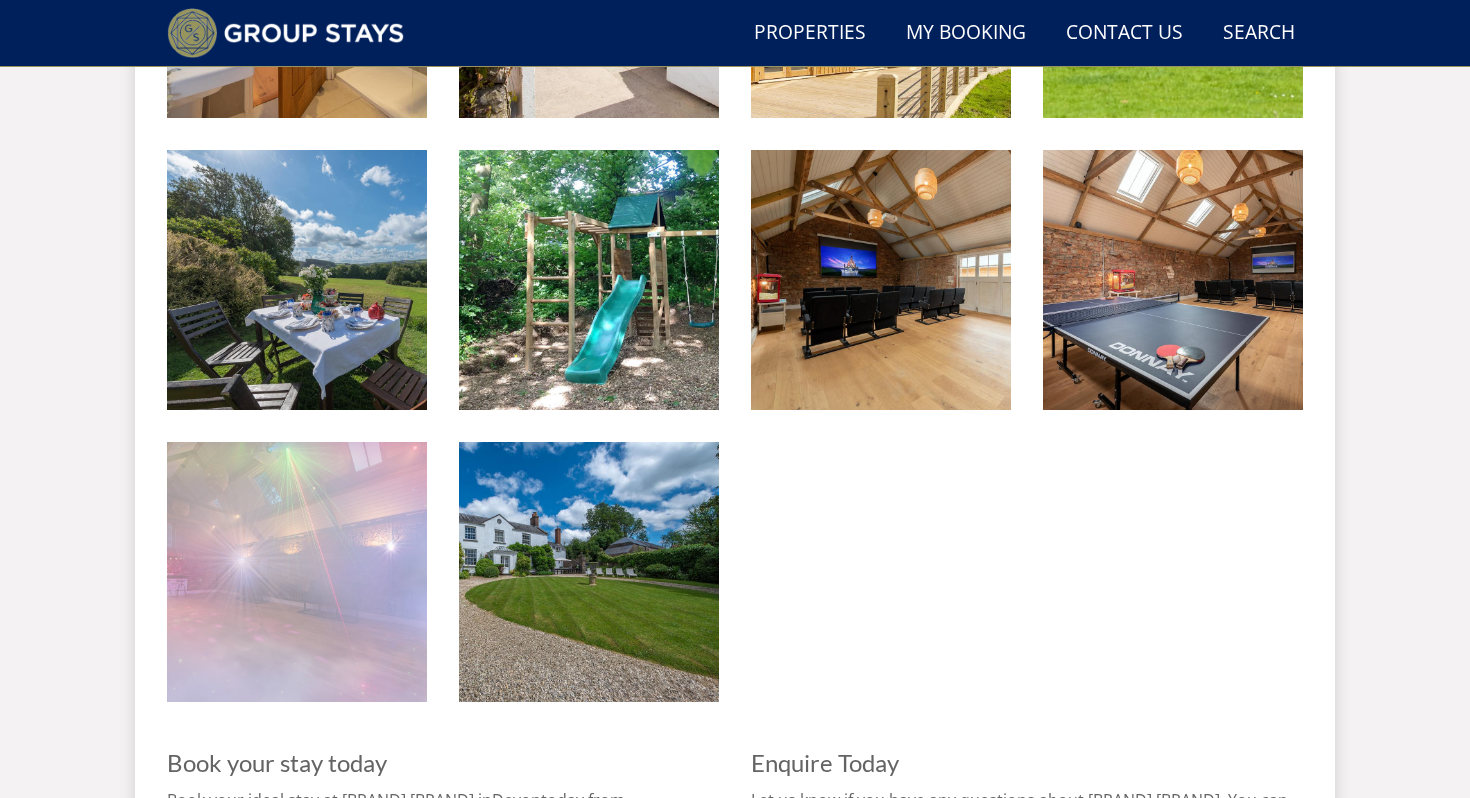 click at bounding box center [297, 572] 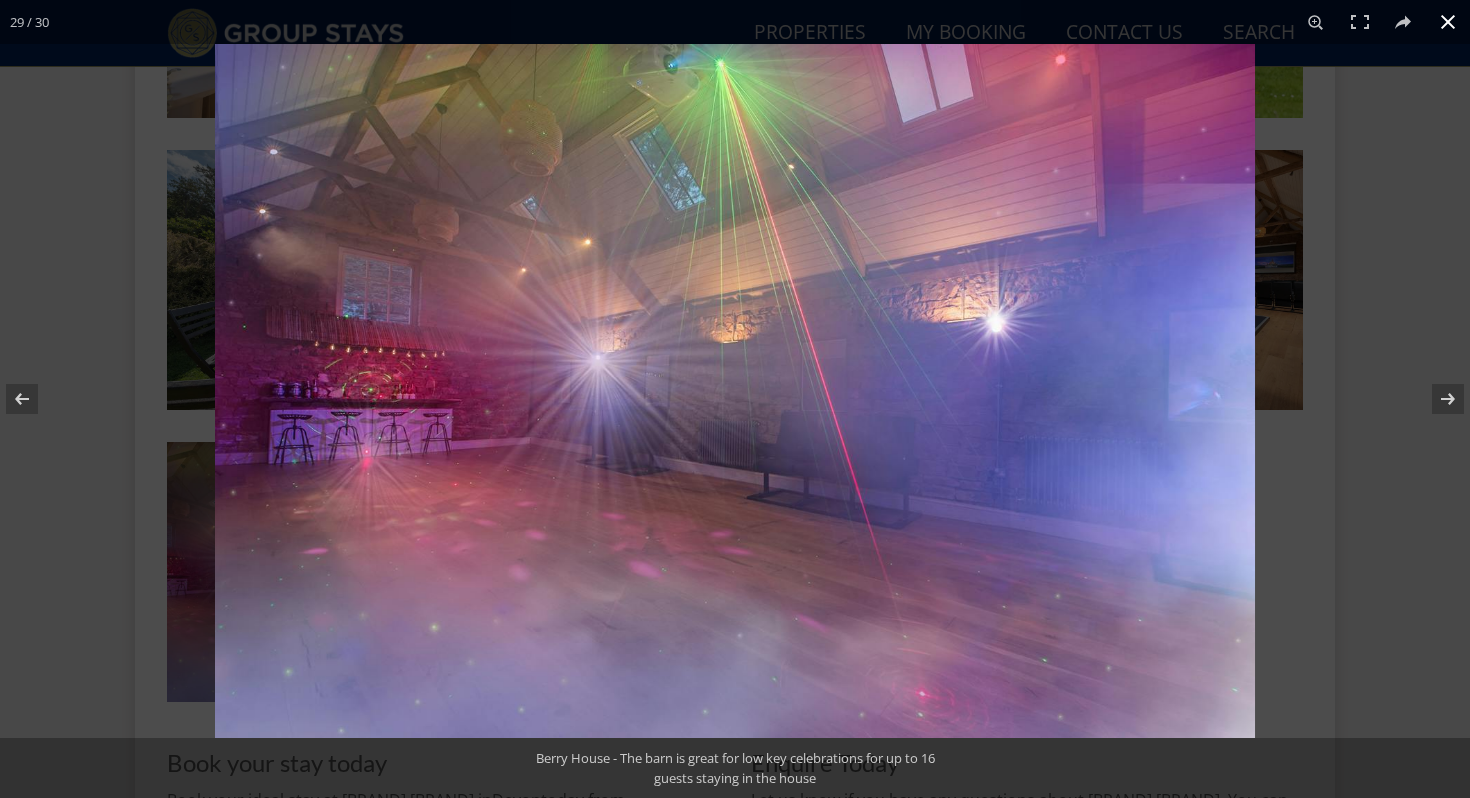 click at bounding box center [950, 443] 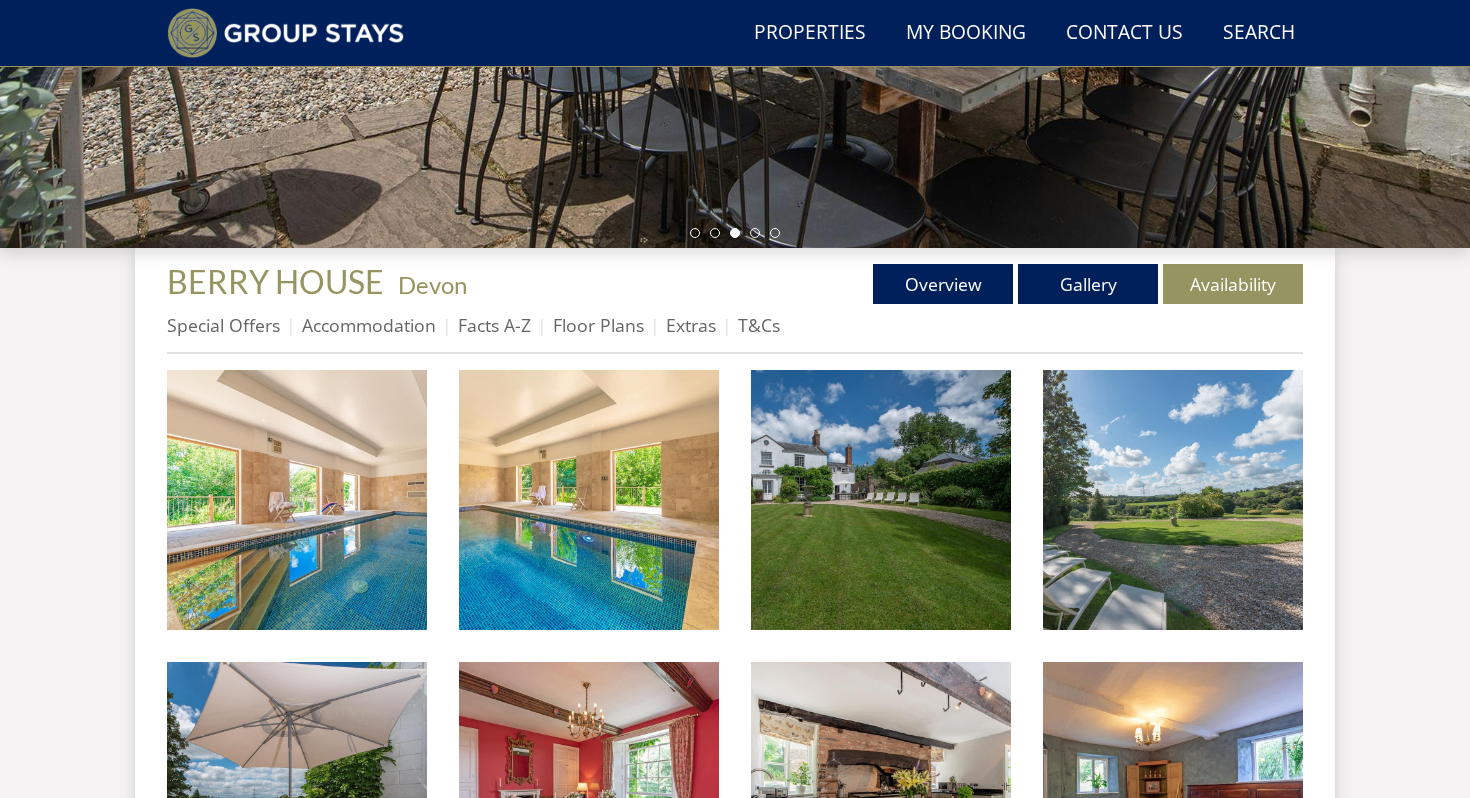 scroll, scrollTop: 560, scrollLeft: 0, axis: vertical 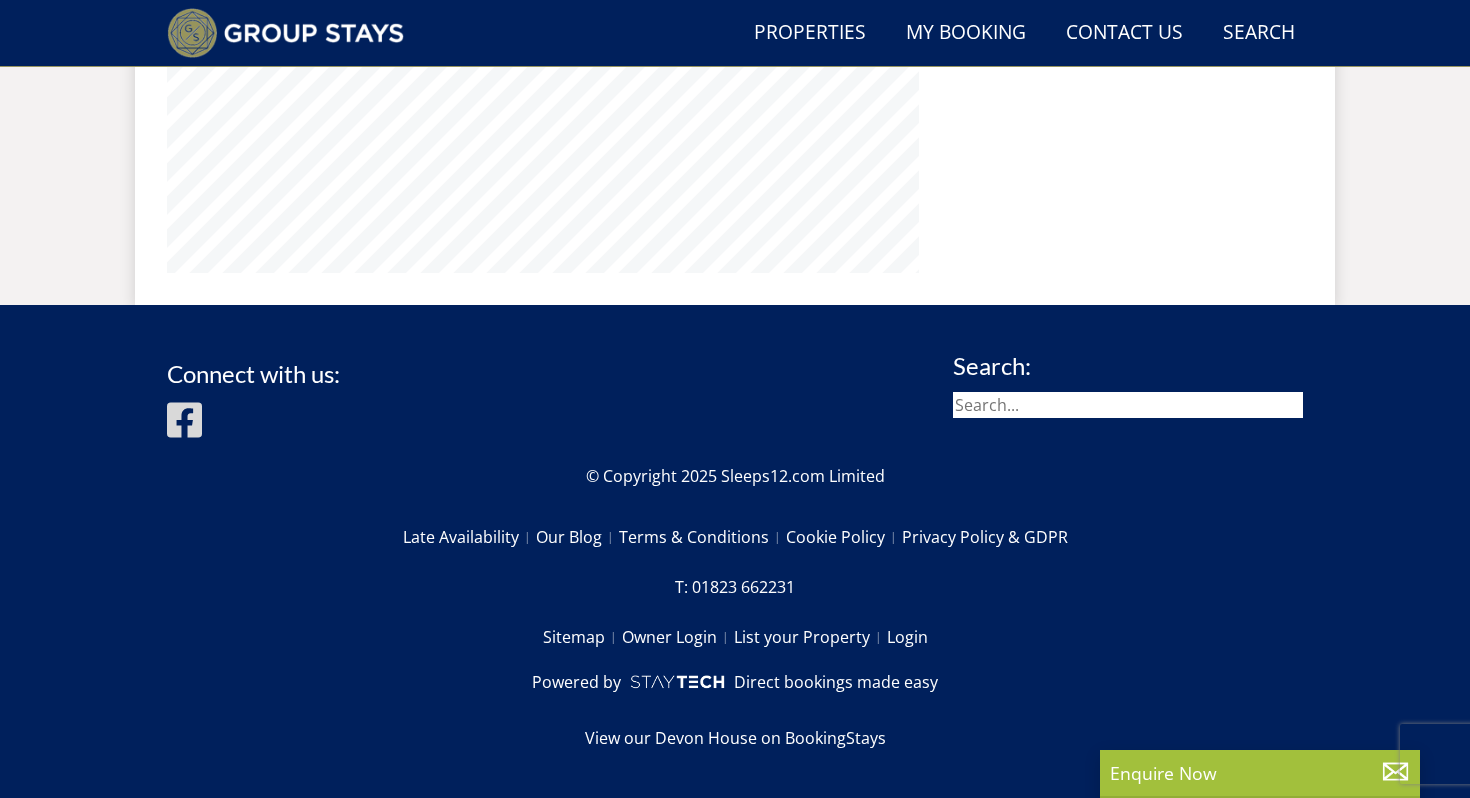 select on "12" 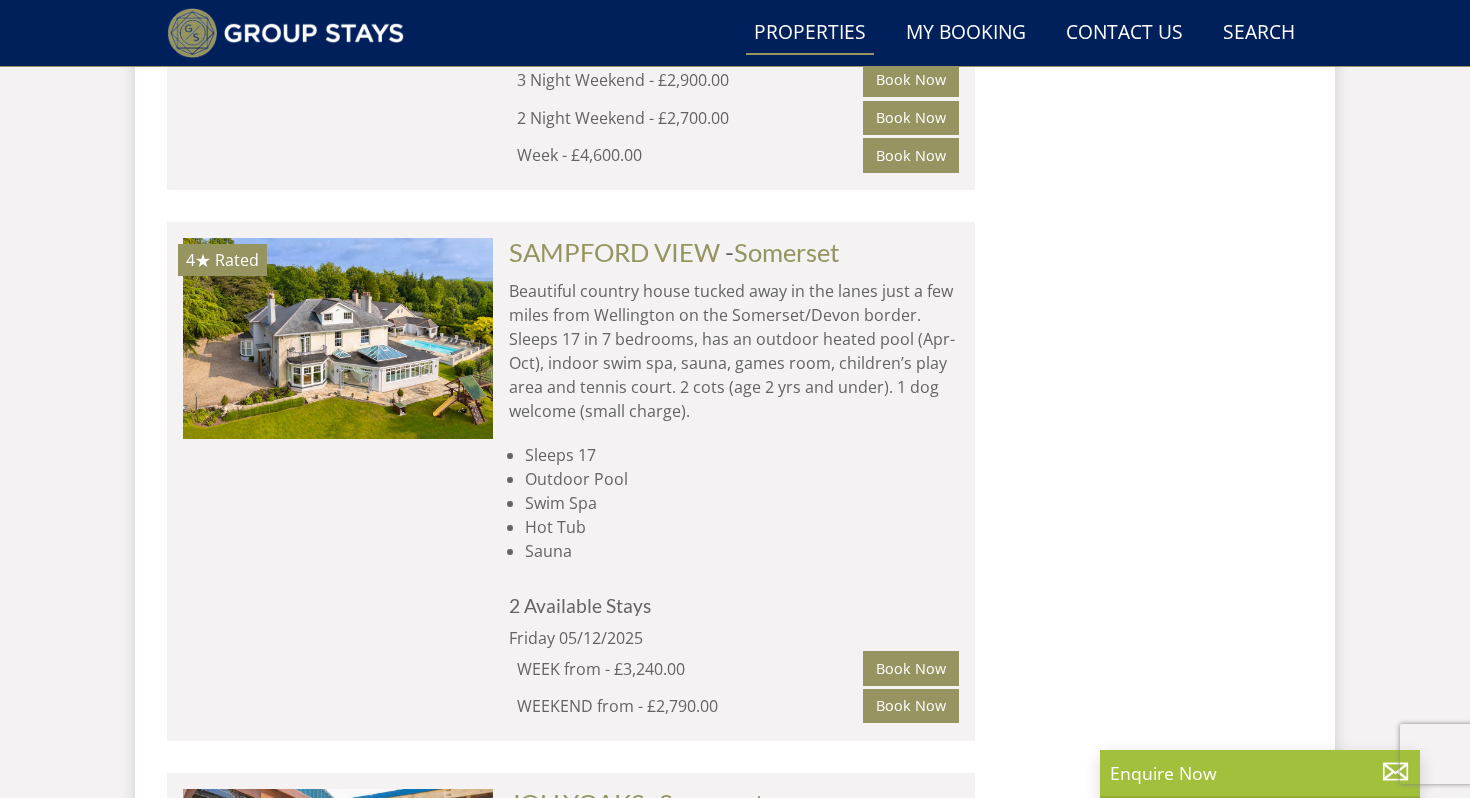 scroll, scrollTop: 10897, scrollLeft: 0, axis: vertical 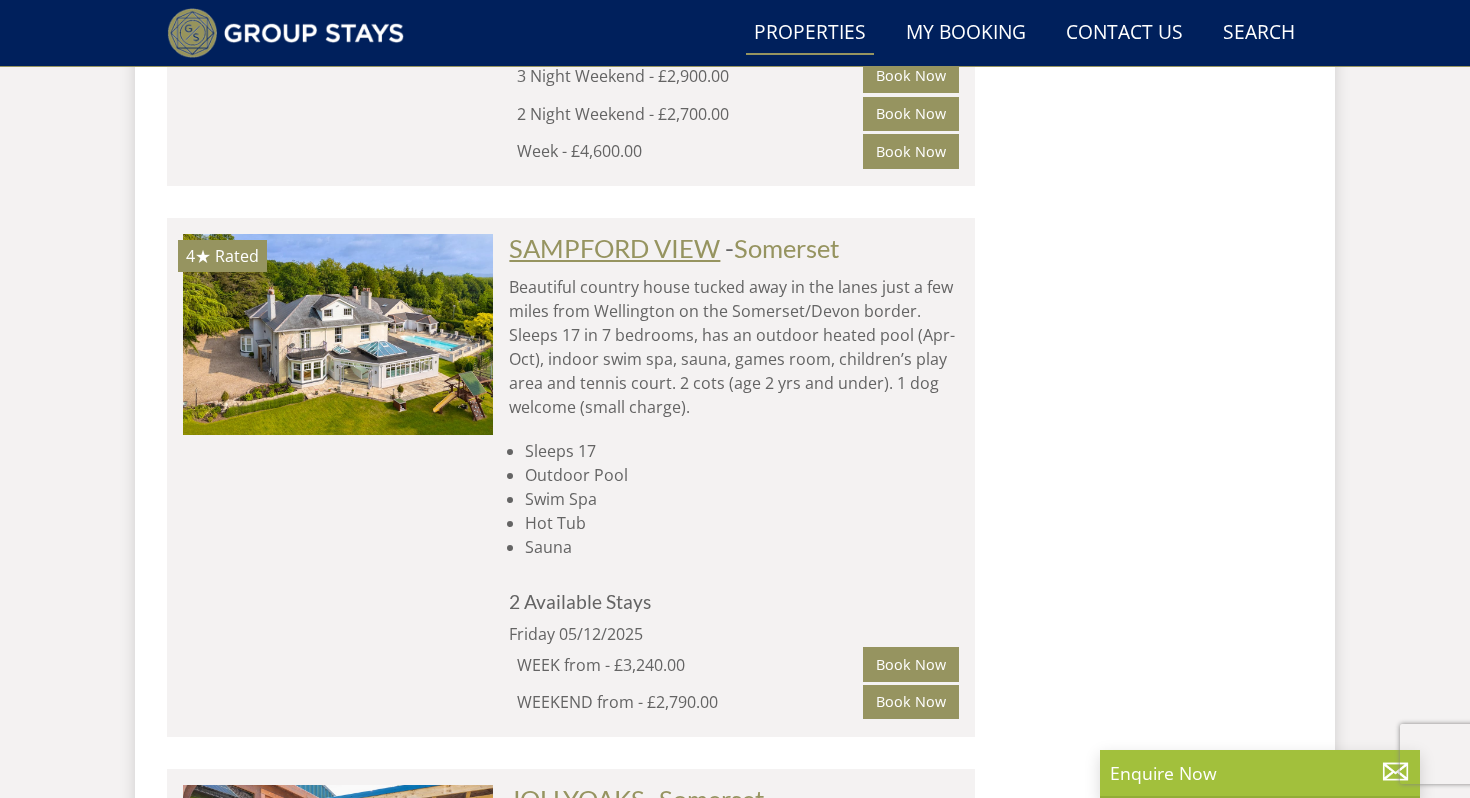 click on "SAMPFORD VIEW" at bounding box center [614, 248] 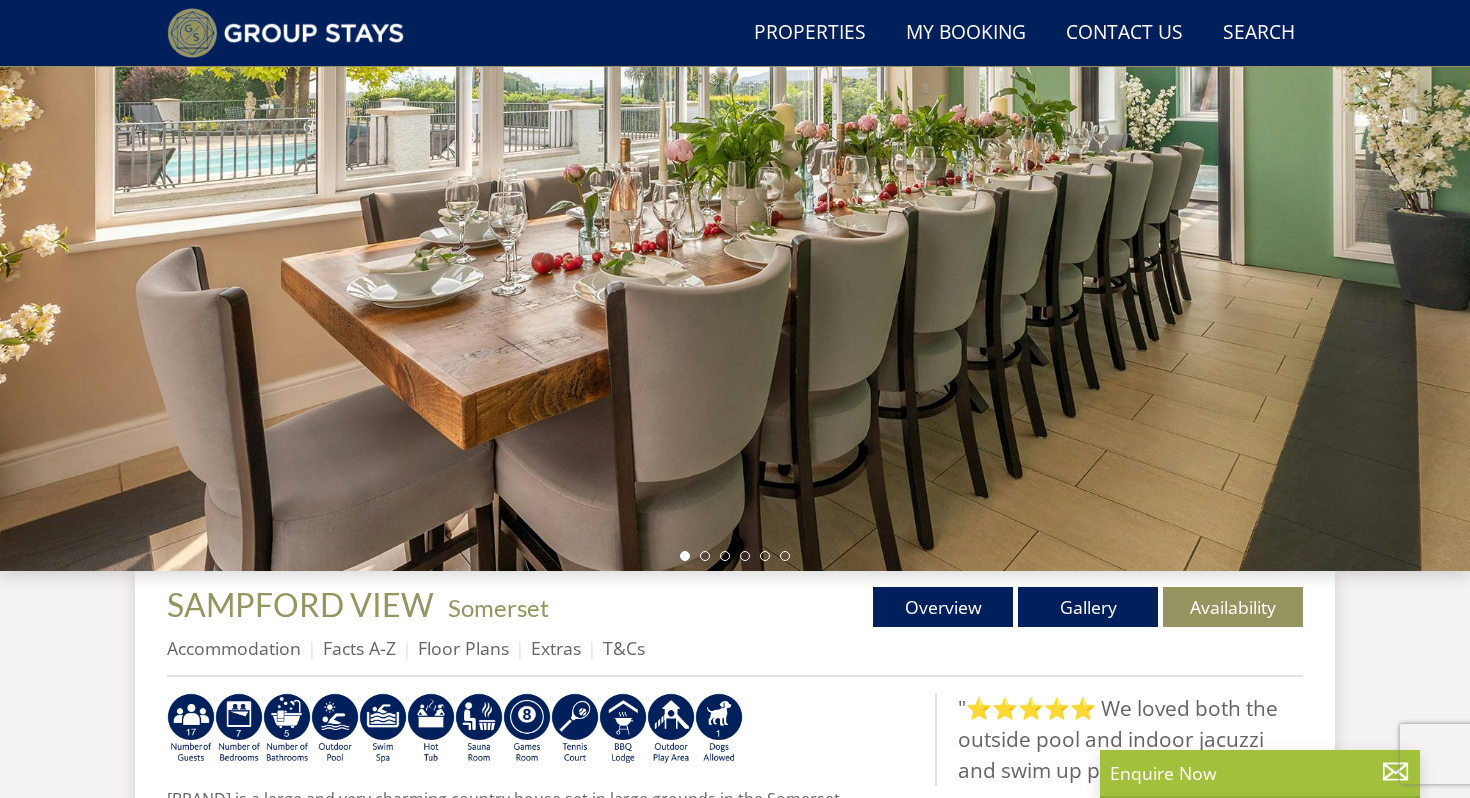 scroll, scrollTop: 239, scrollLeft: 0, axis: vertical 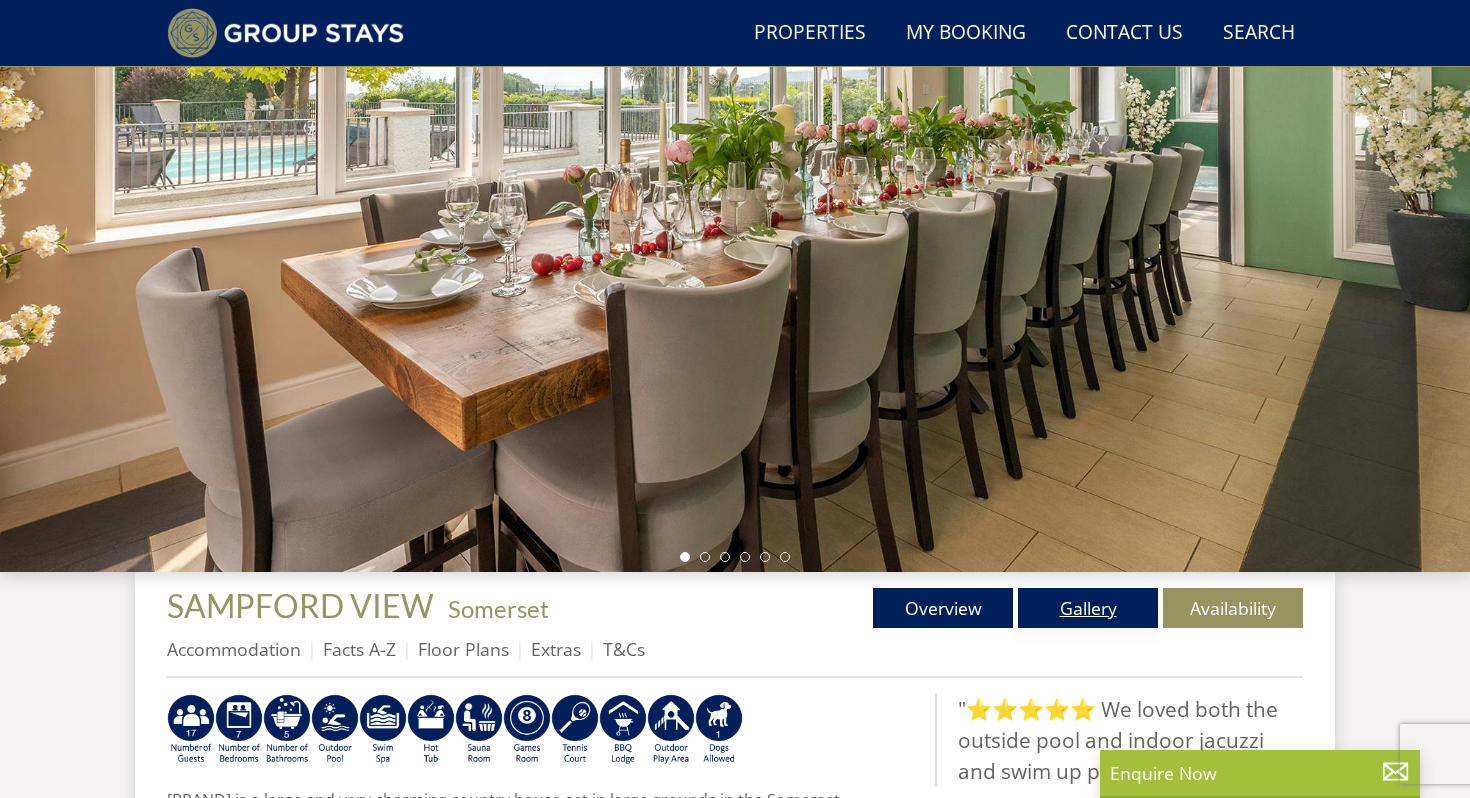 click on "Gallery" at bounding box center [1088, 608] 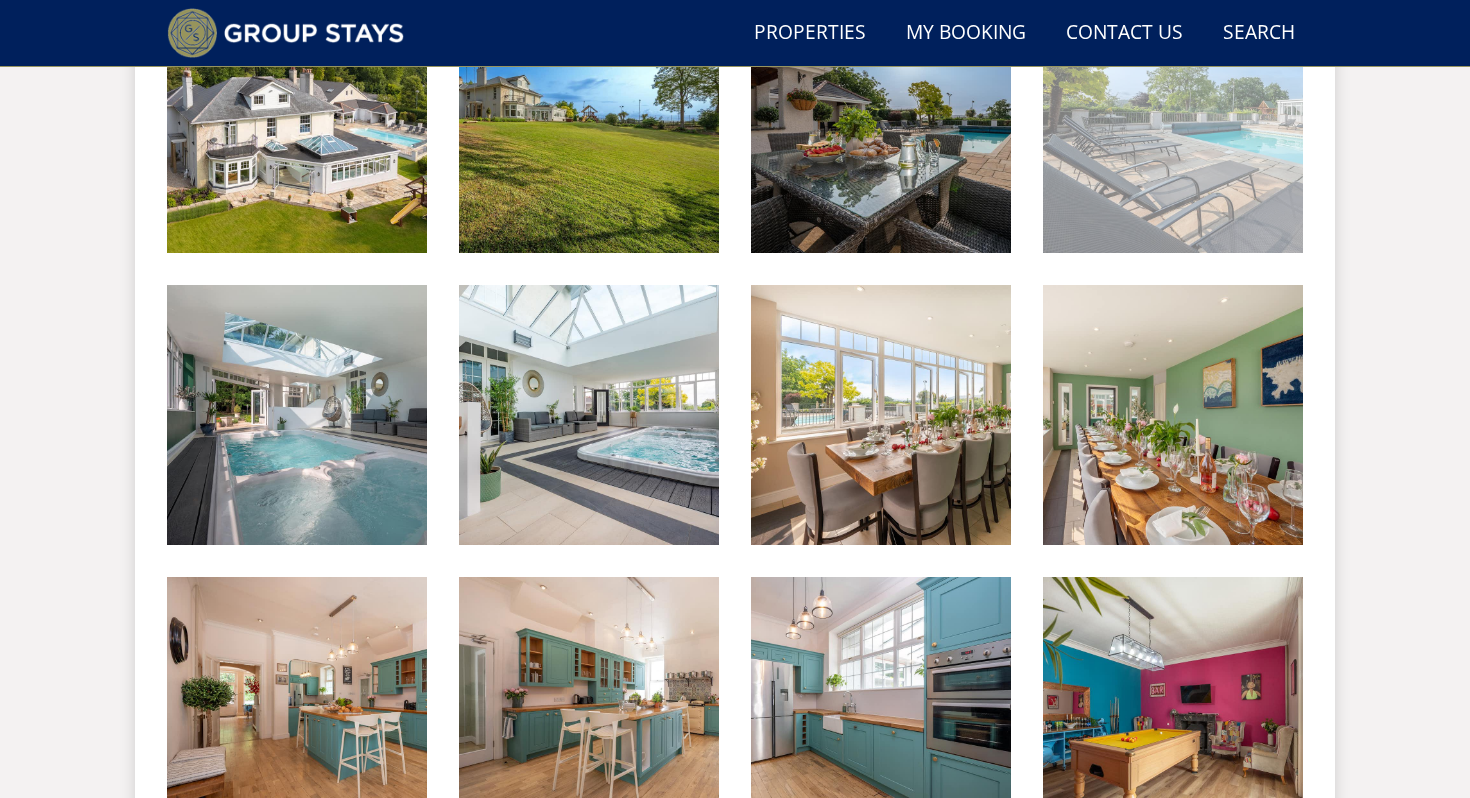 scroll, scrollTop: 873, scrollLeft: 0, axis: vertical 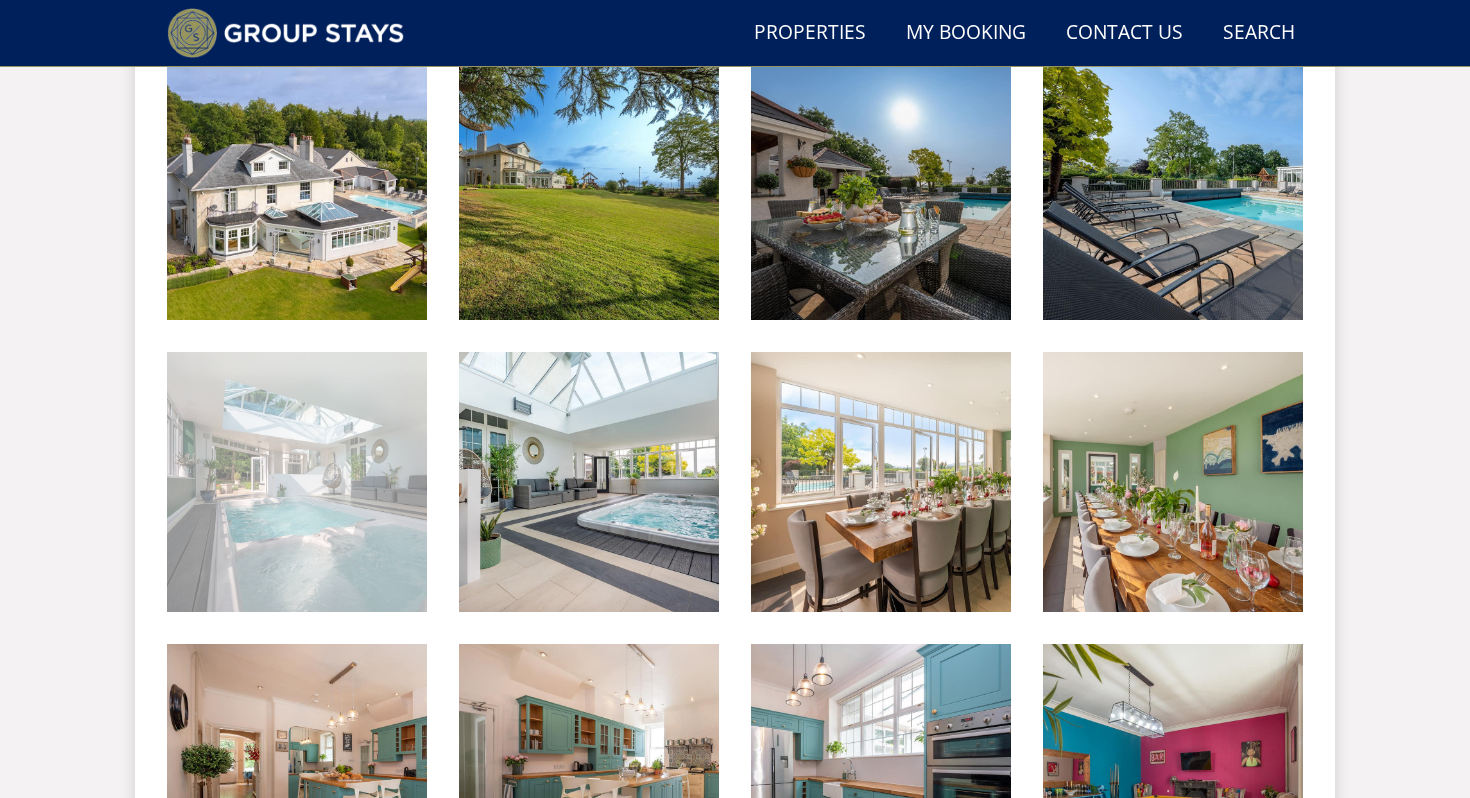 click at bounding box center [297, 482] 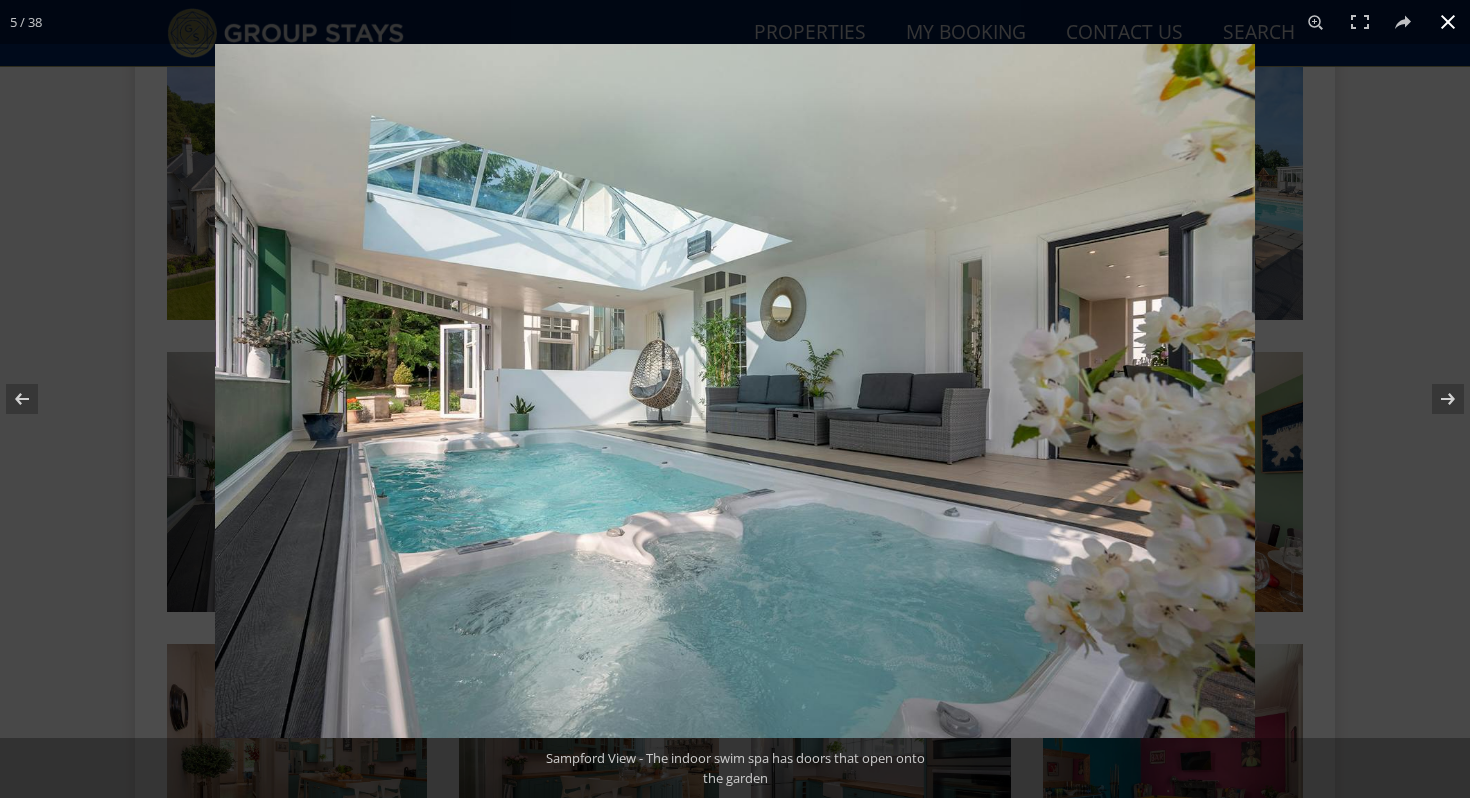 click at bounding box center [1448, 22] 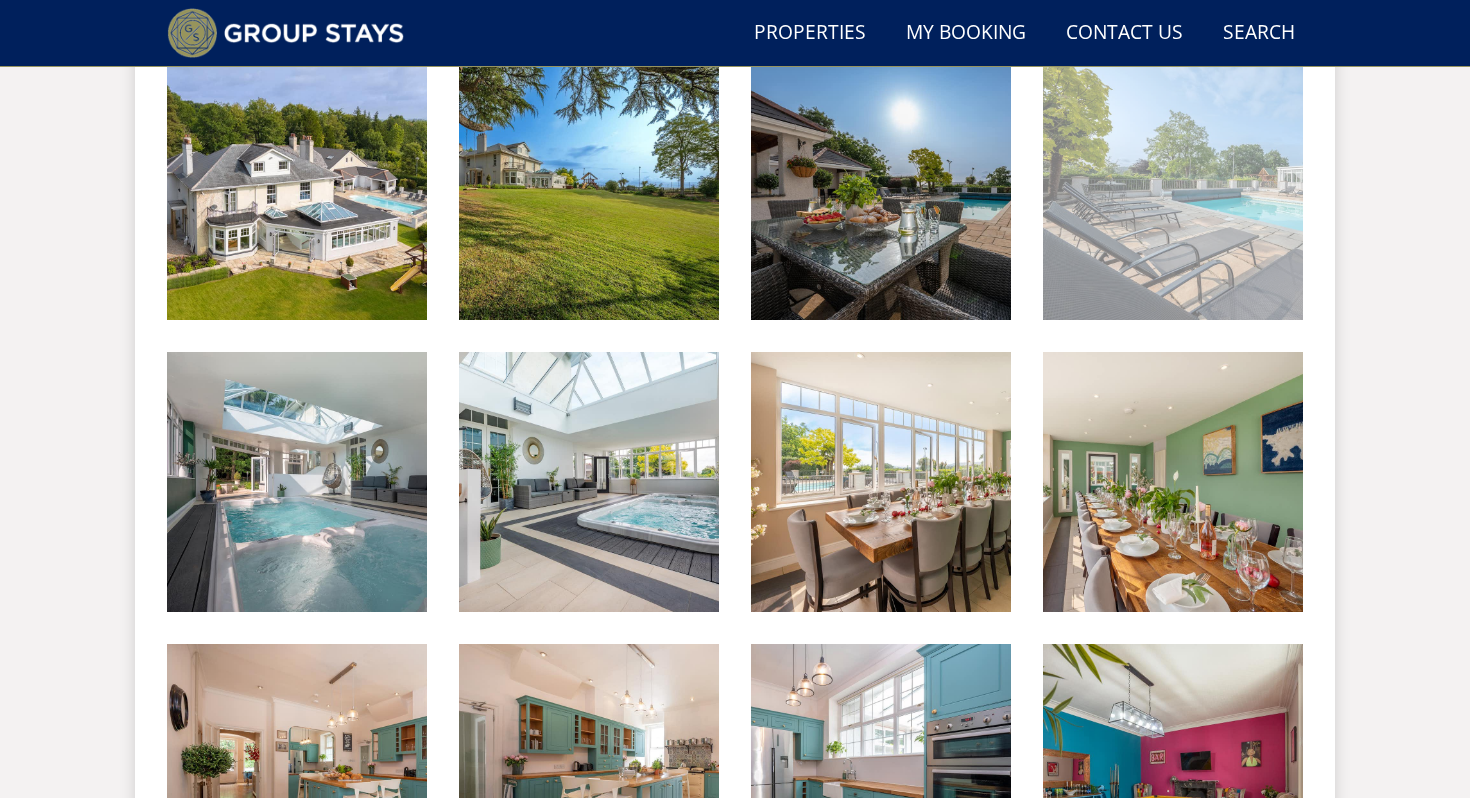 click at bounding box center [1173, 190] 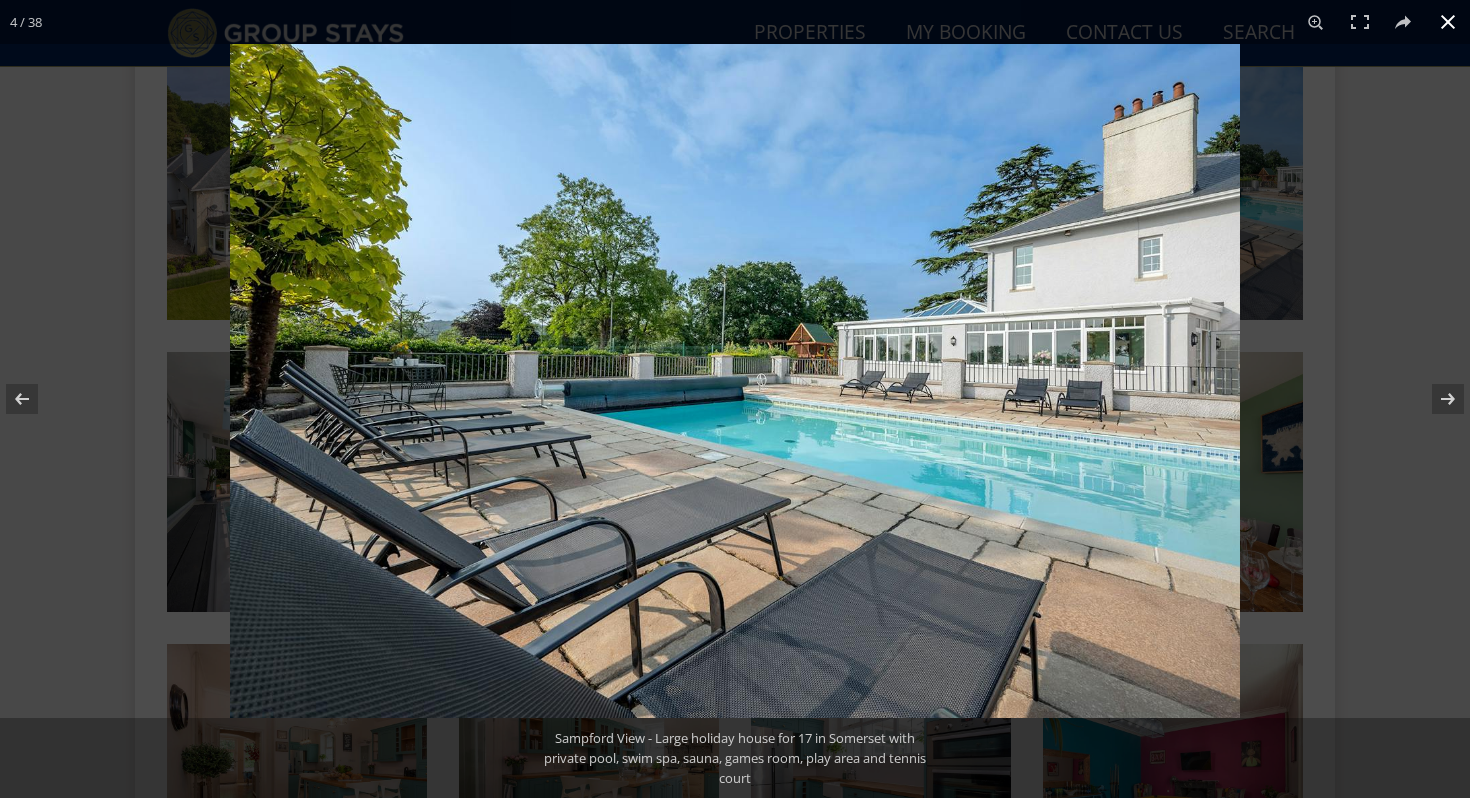 click at bounding box center (1448, 22) 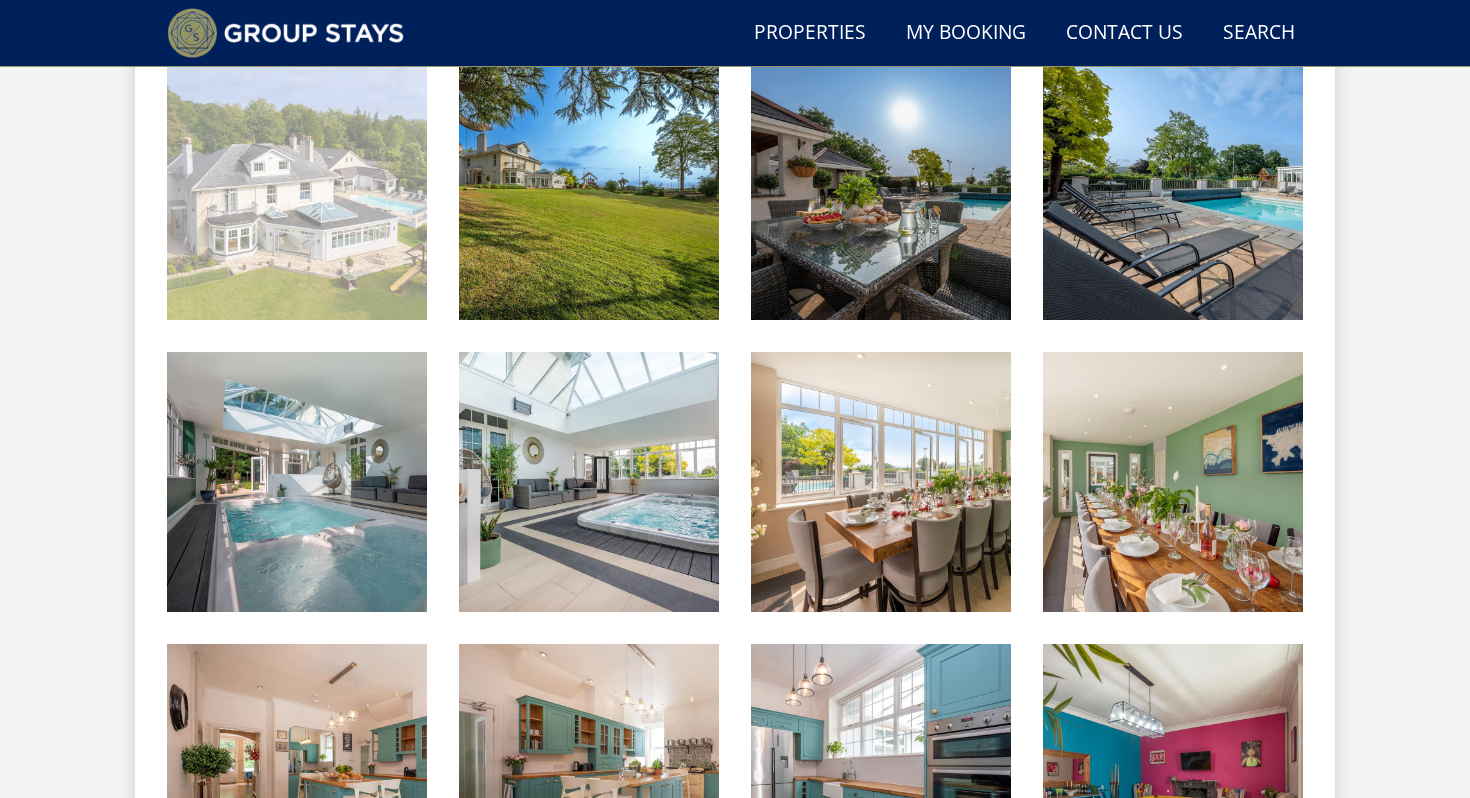 click at bounding box center (297, 190) 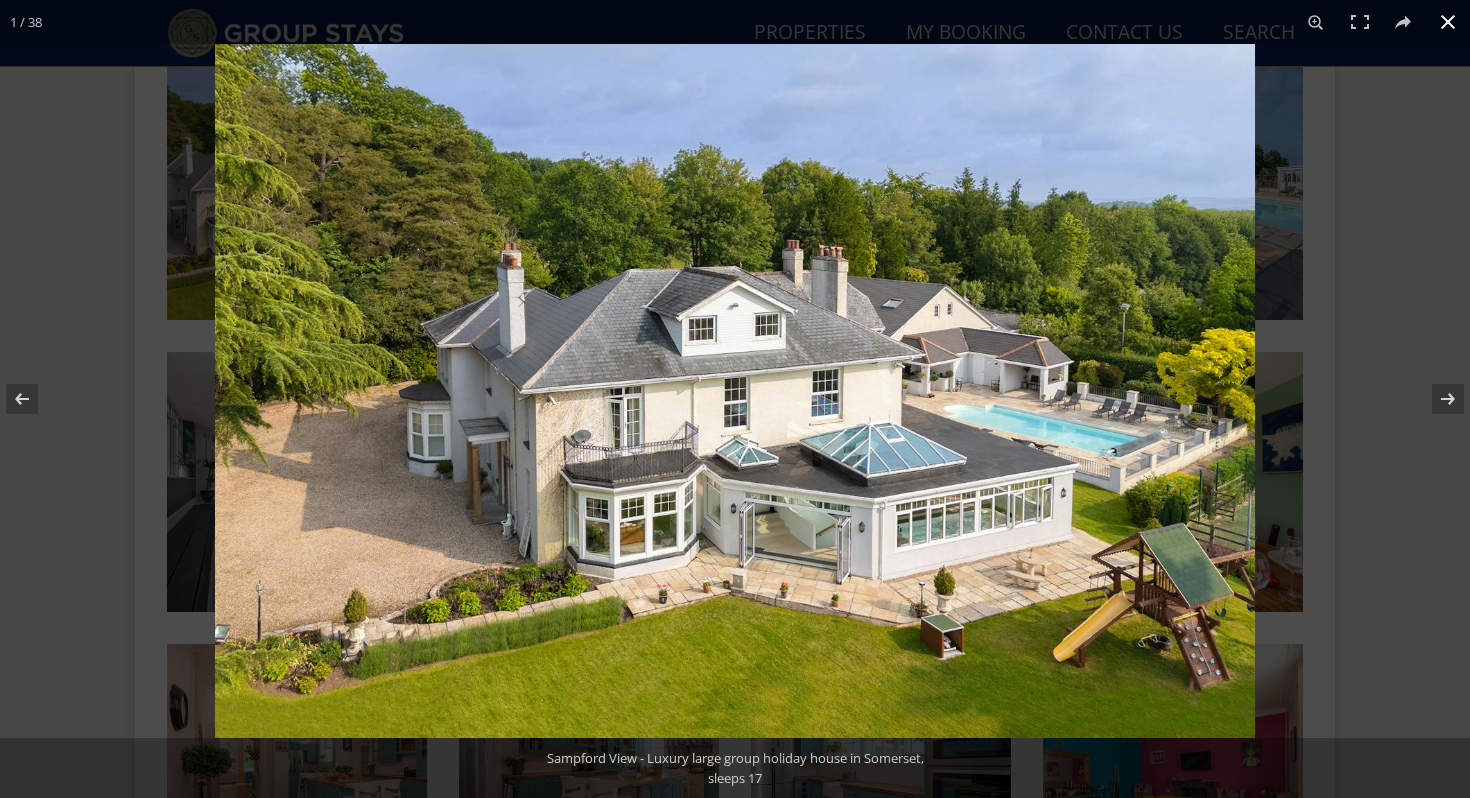 click at bounding box center [1448, 22] 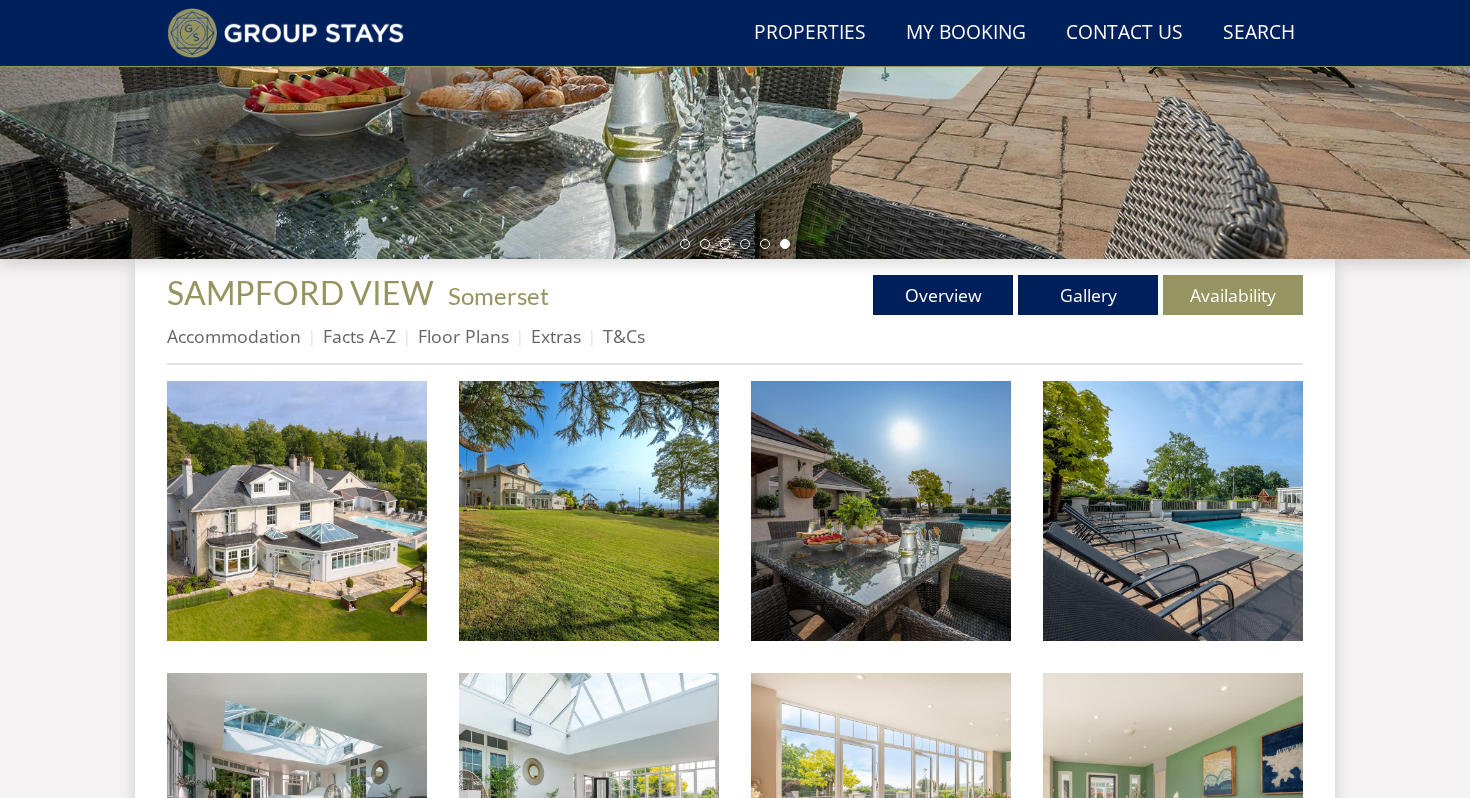 scroll, scrollTop: 553, scrollLeft: 0, axis: vertical 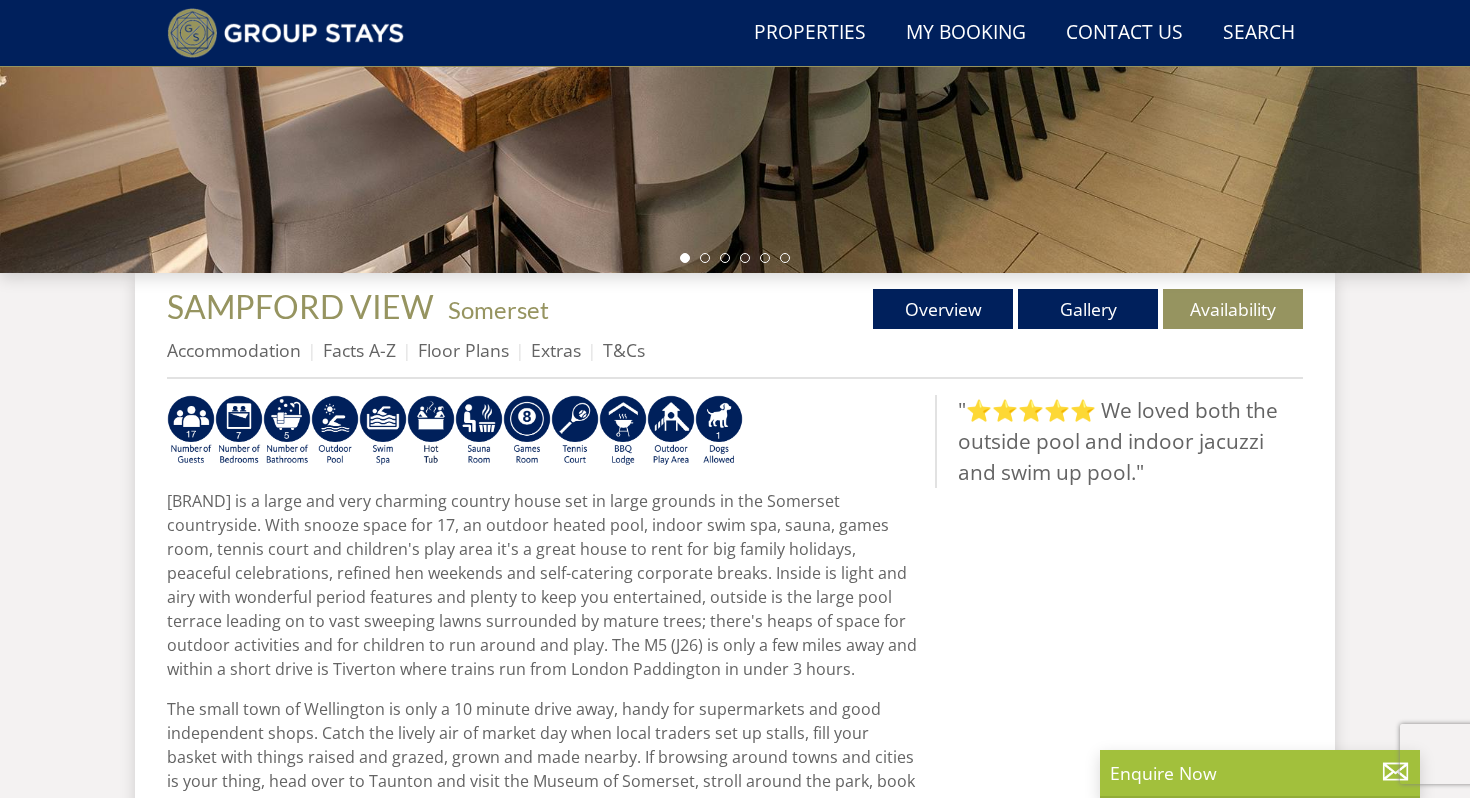 select on "12" 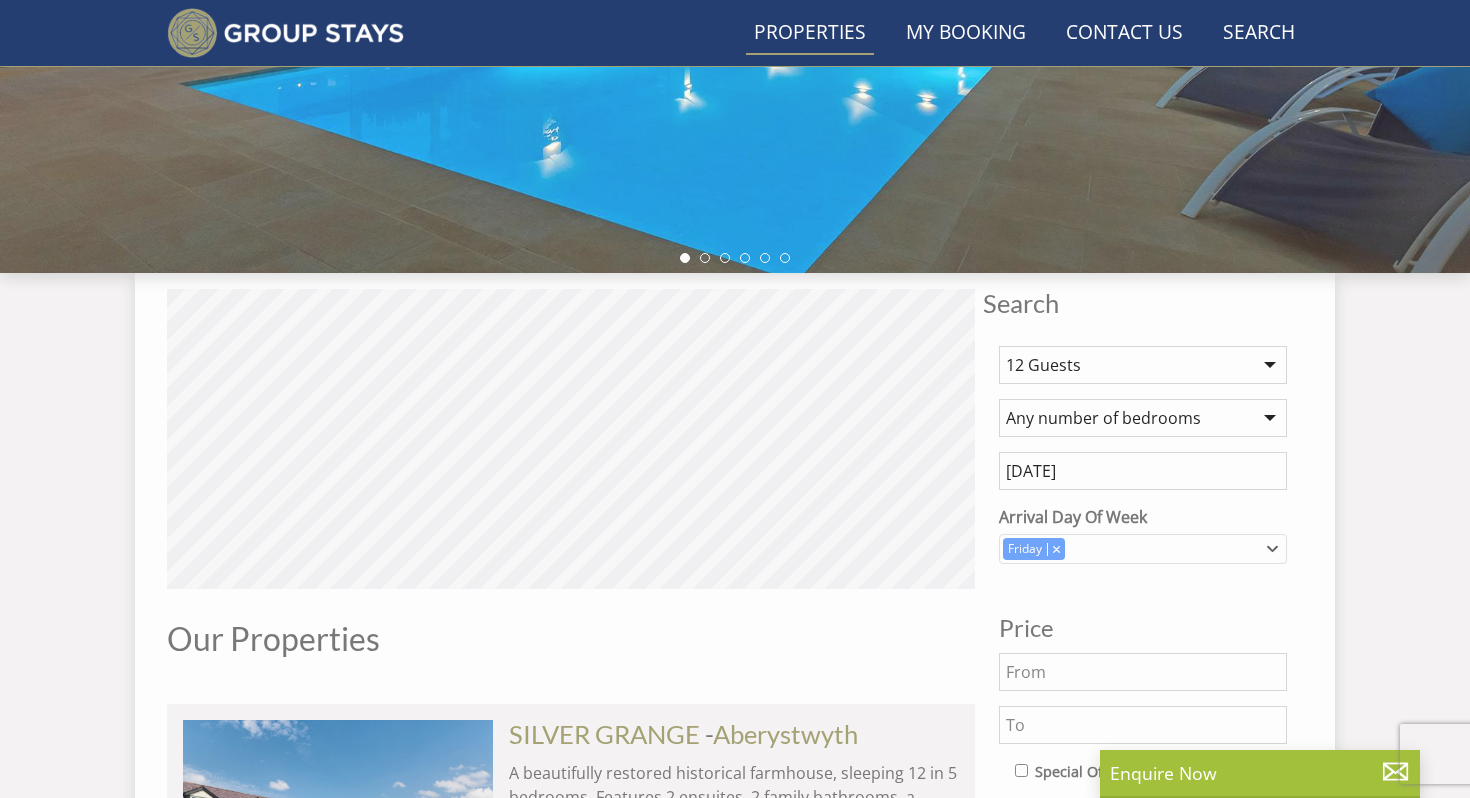 scroll, scrollTop: 10897, scrollLeft: 0, axis: vertical 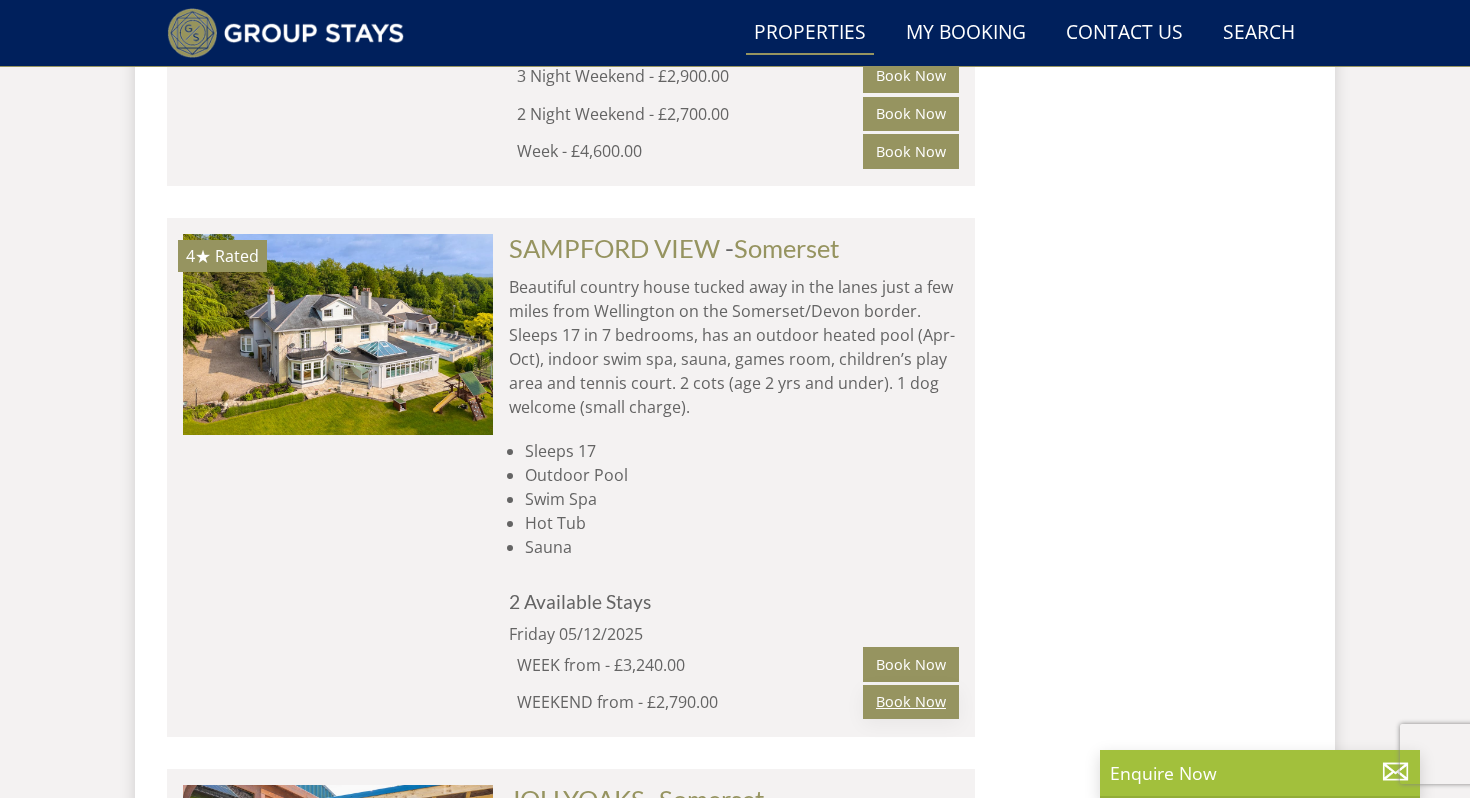 click on "Book Now" at bounding box center (911, 702) 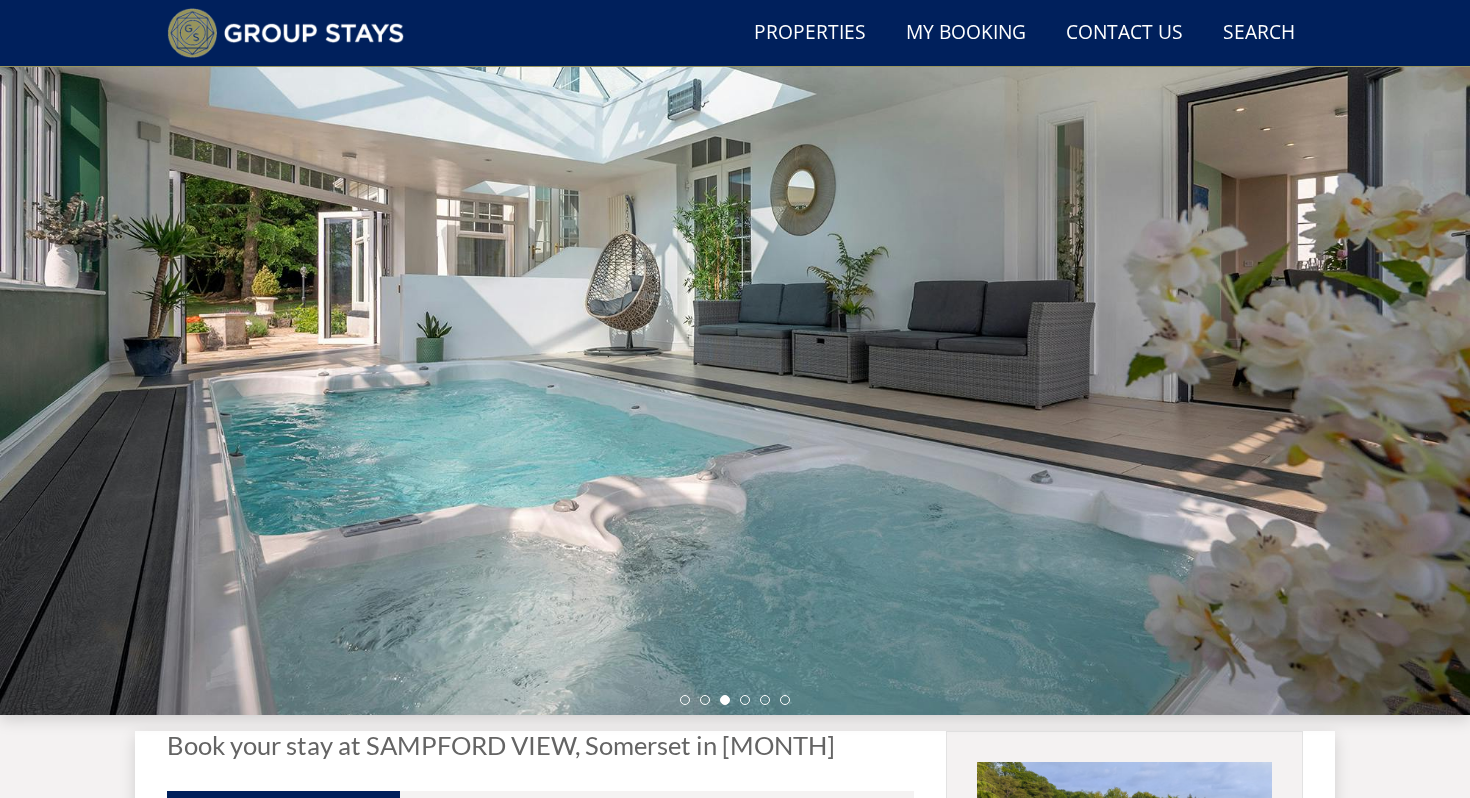 scroll, scrollTop: 97, scrollLeft: 0, axis: vertical 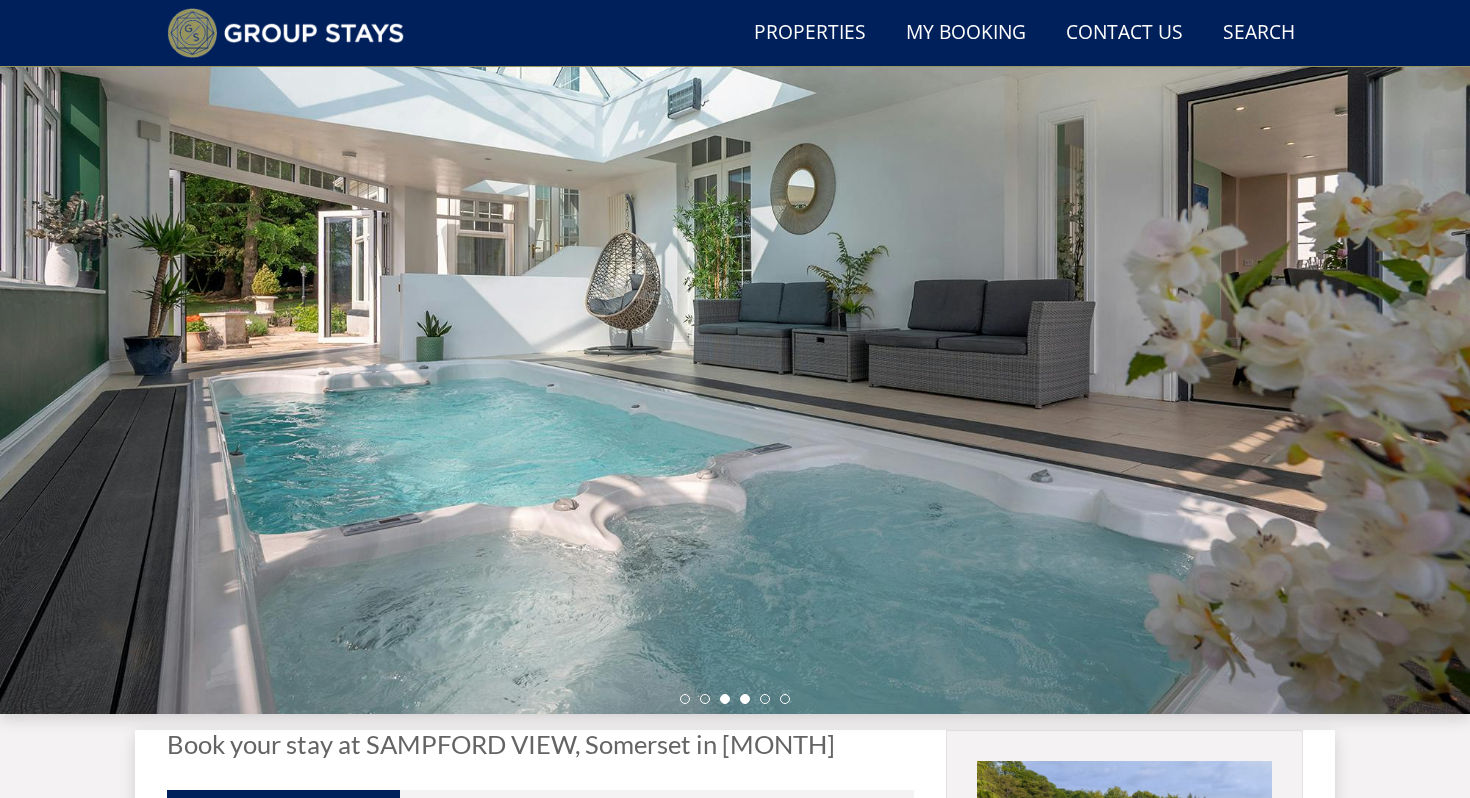 click at bounding box center (745, 699) 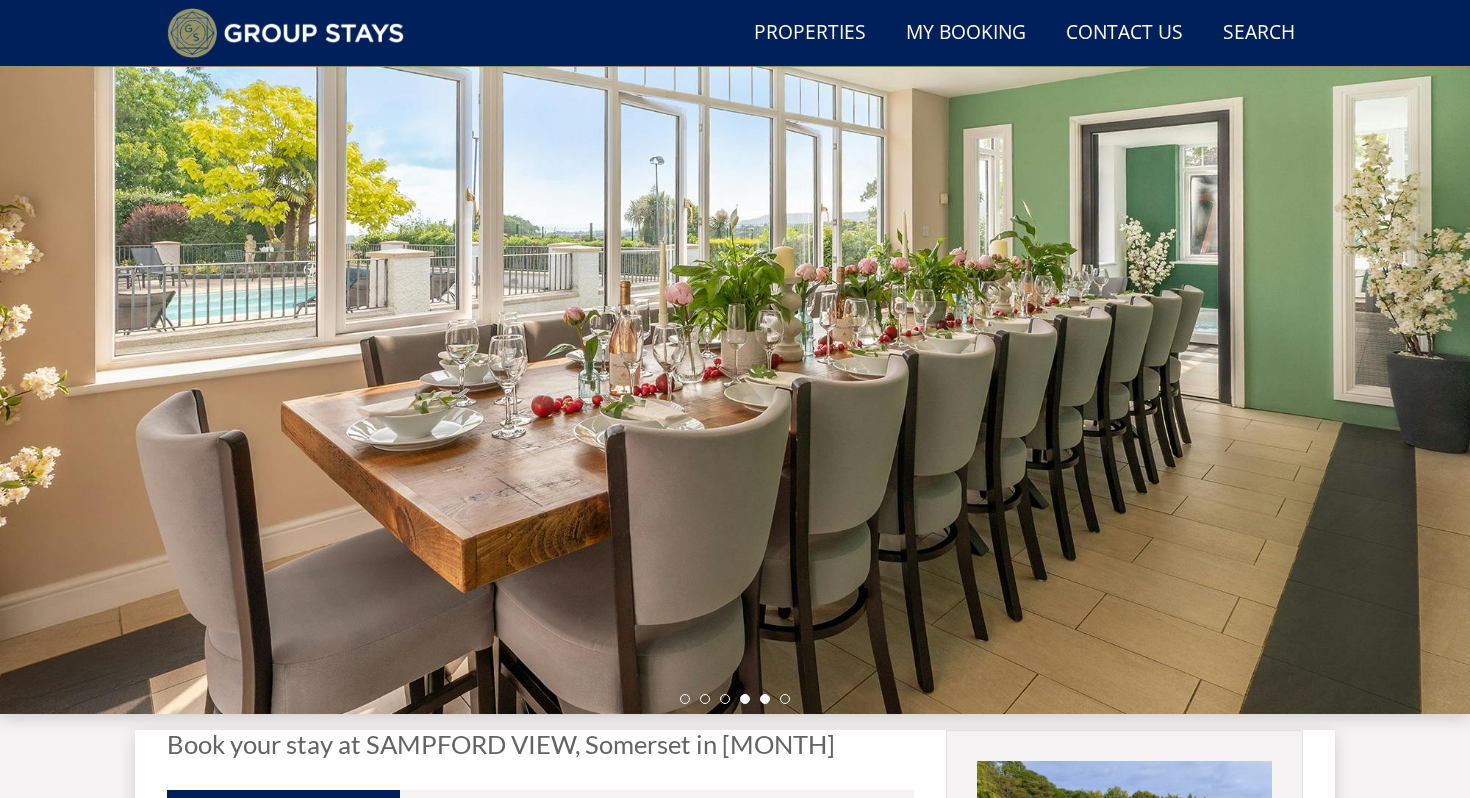 click at bounding box center (765, 699) 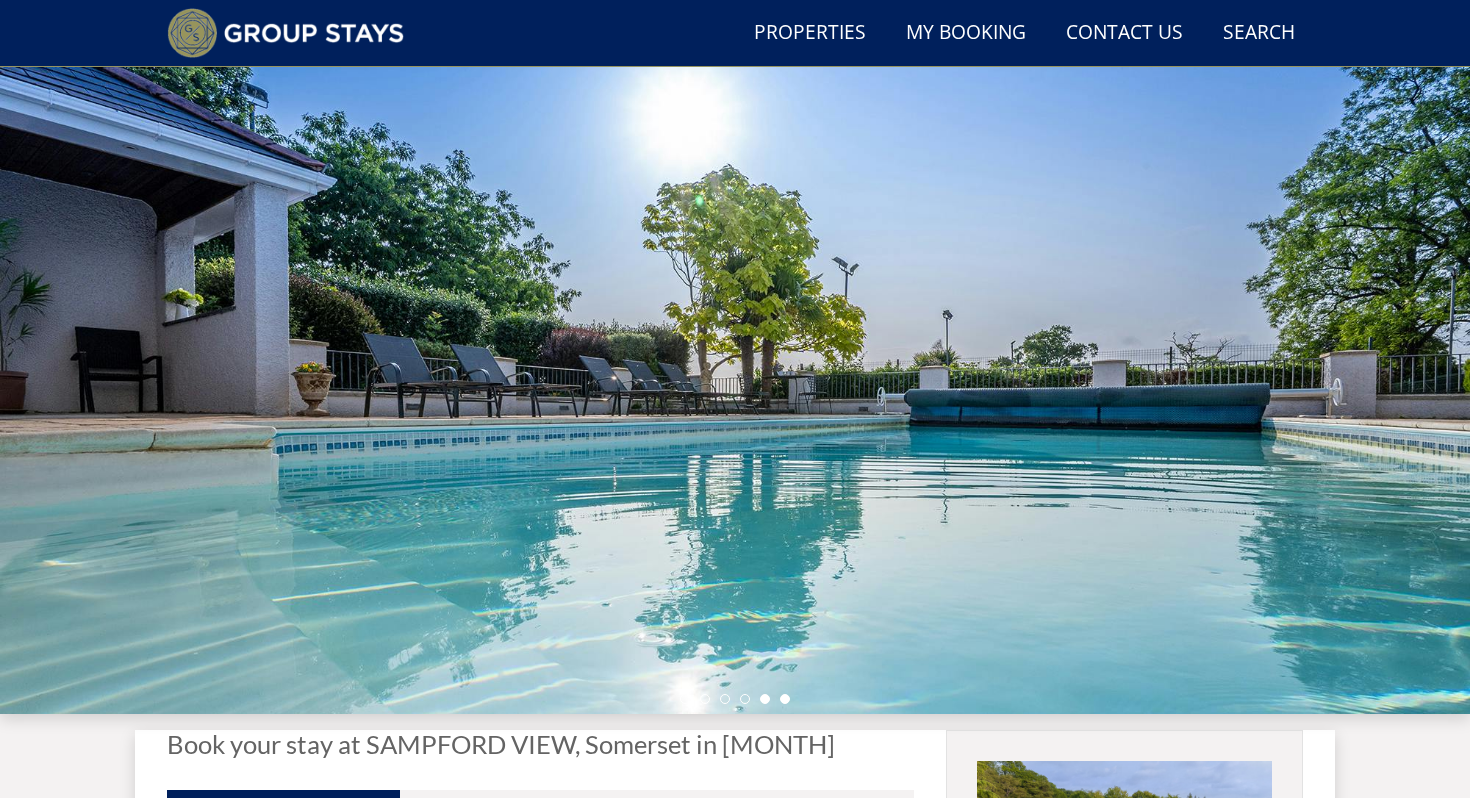 click at bounding box center (785, 699) 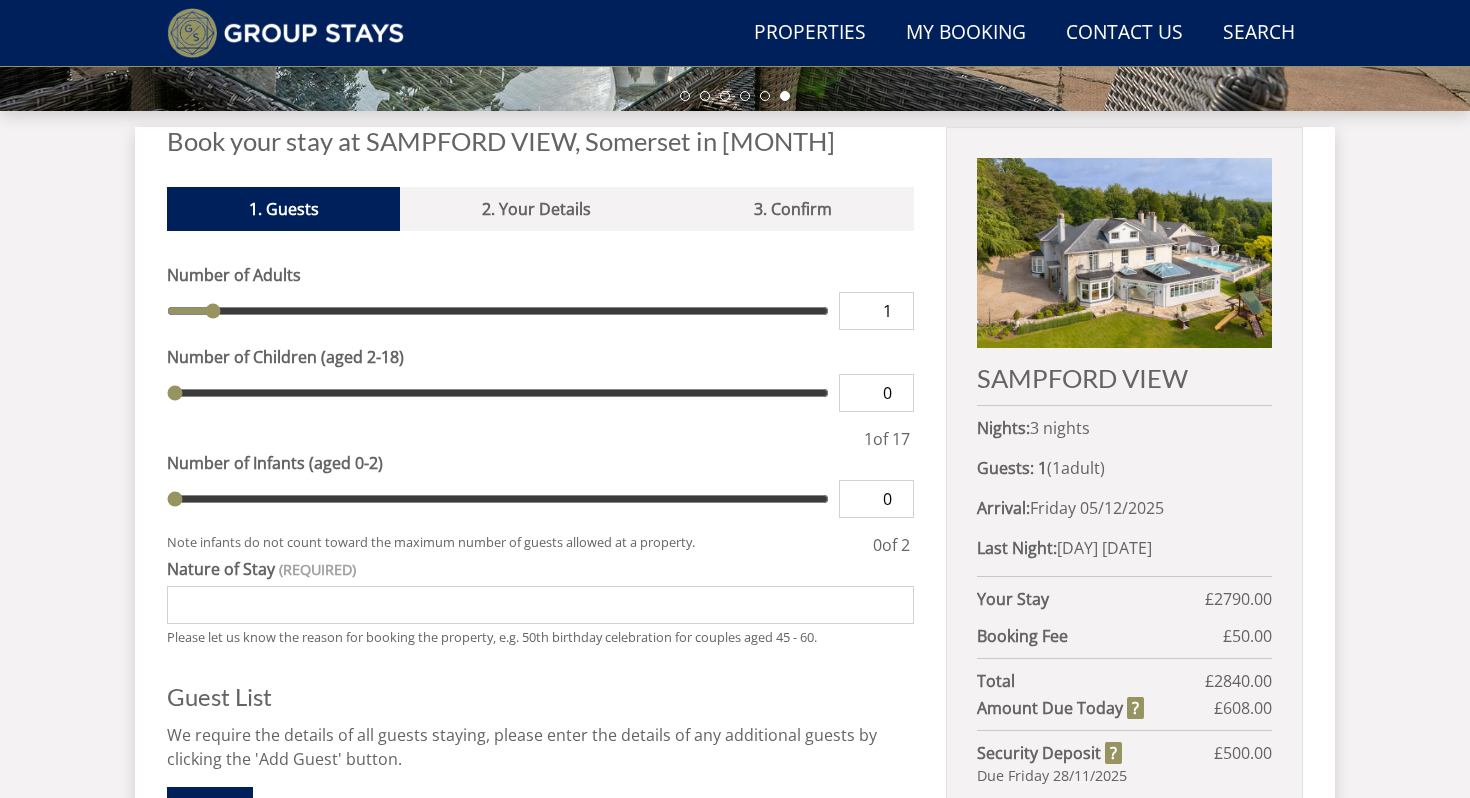 scroll, scrollTop: 617, scrollLeft: 0, axis: vertical 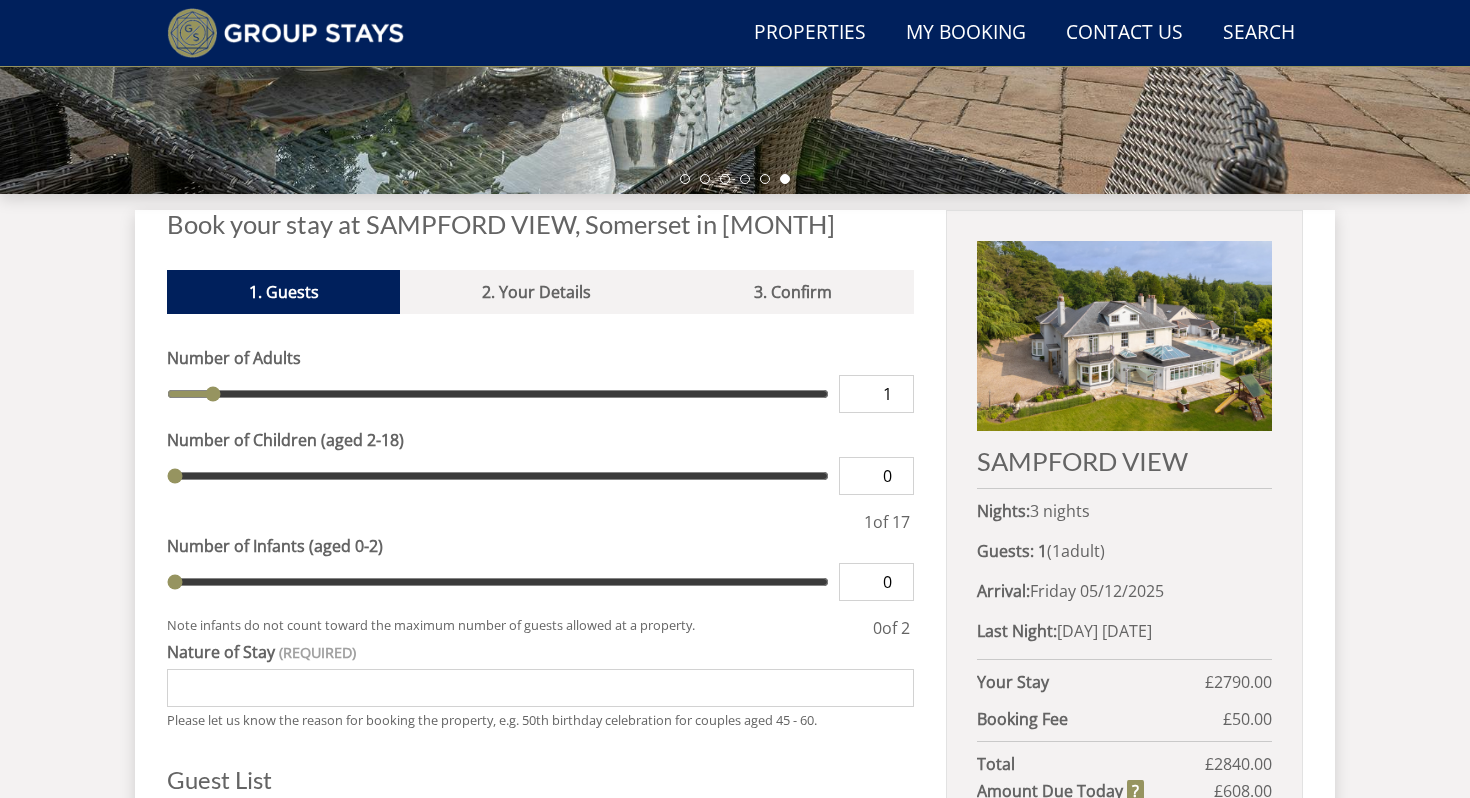 select on "12" 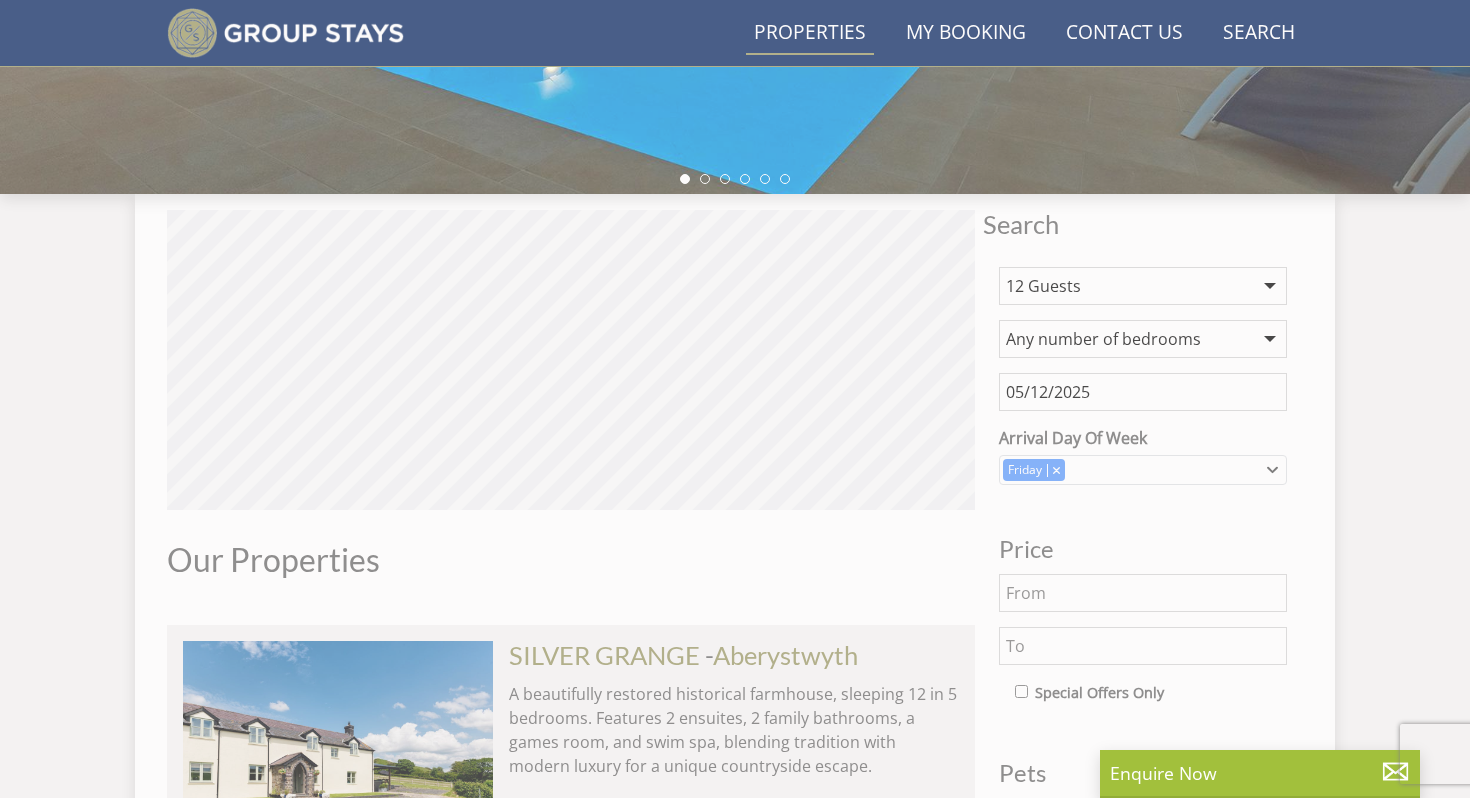 scroll, scrollTop: 10897, scrollLeft: 0, axis: vertical 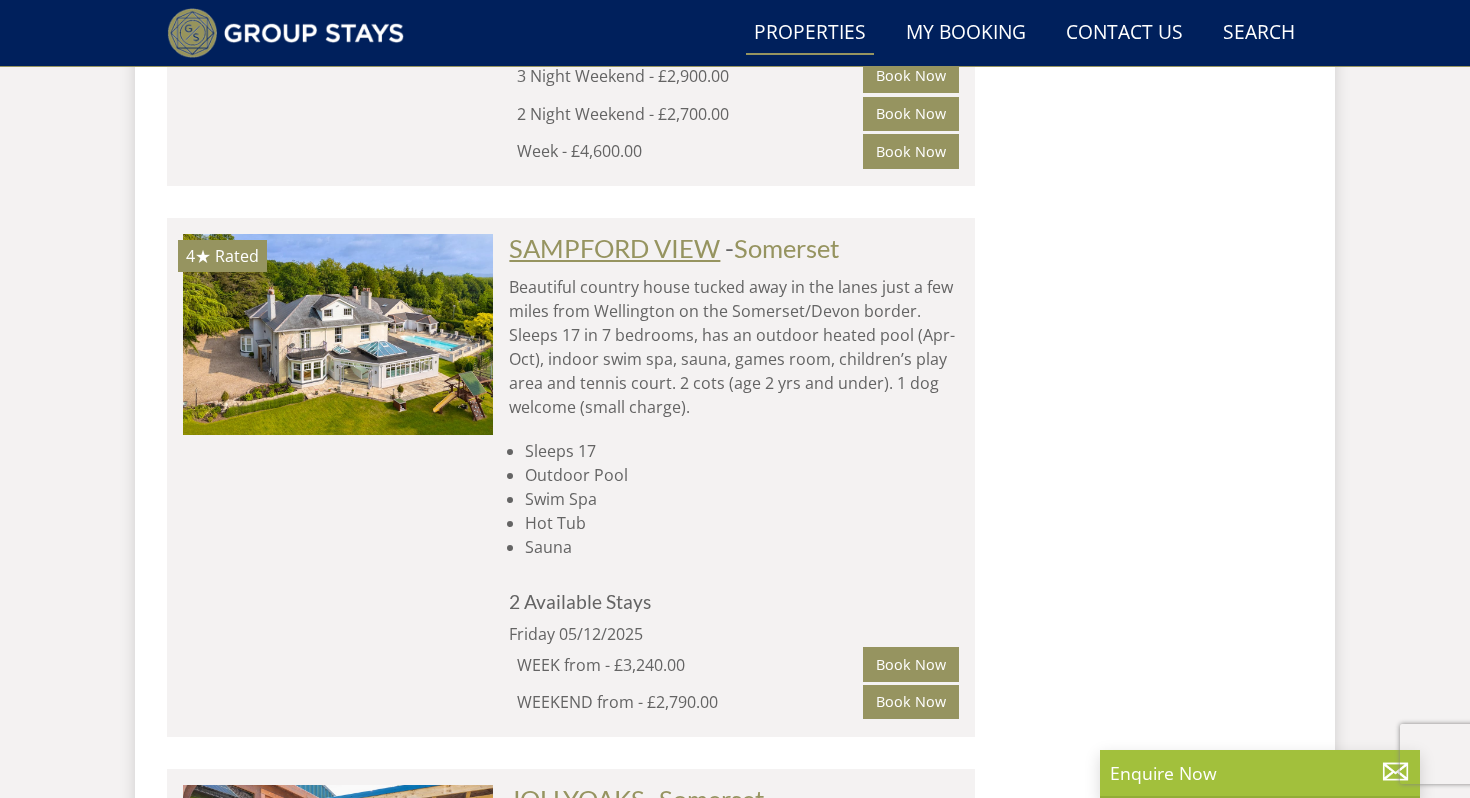 click on "SAMPFORD VIEW" at bounding box center [614, 248] 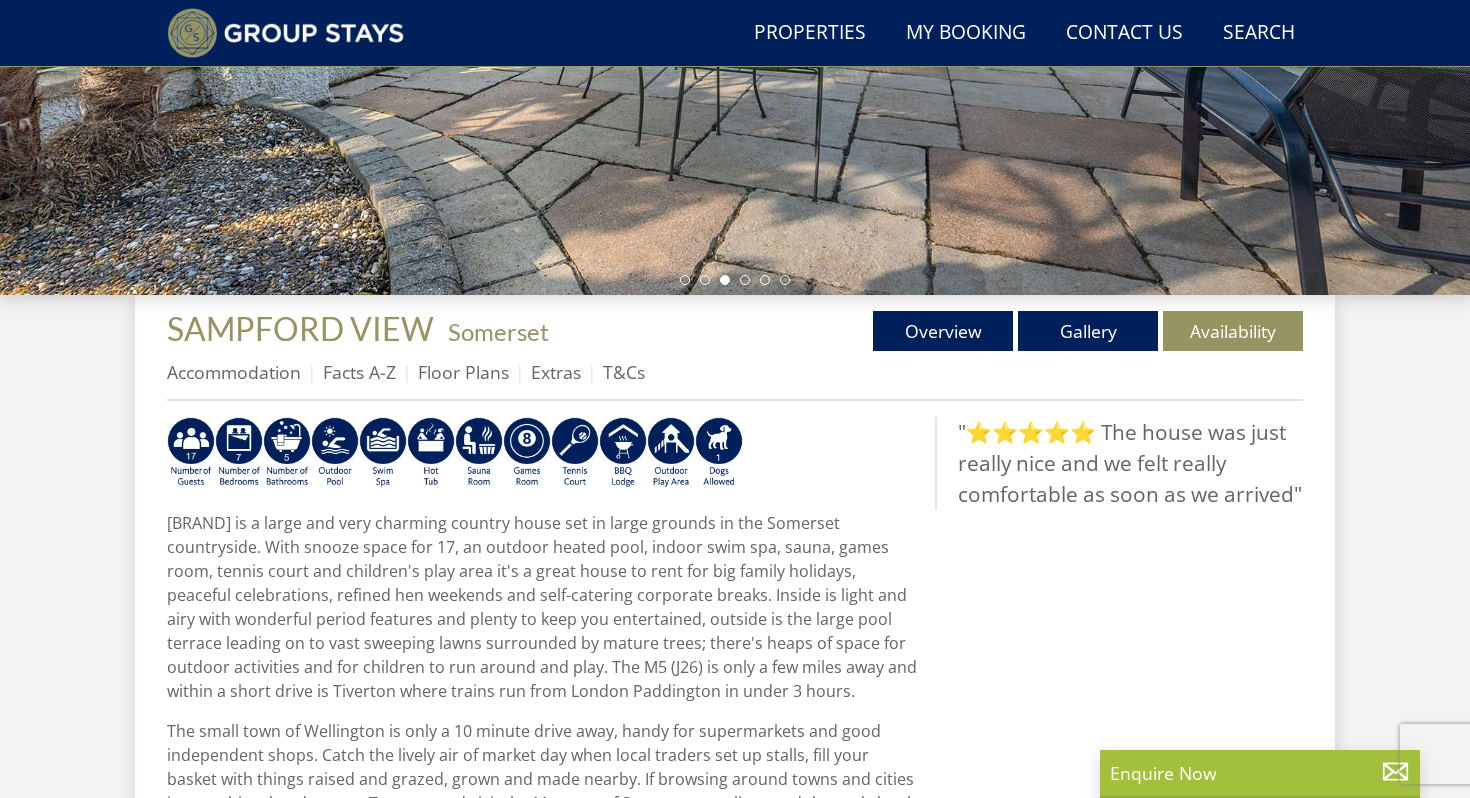 scroll, scrollTop: 509, scrollLeft: 0, axis: vertical 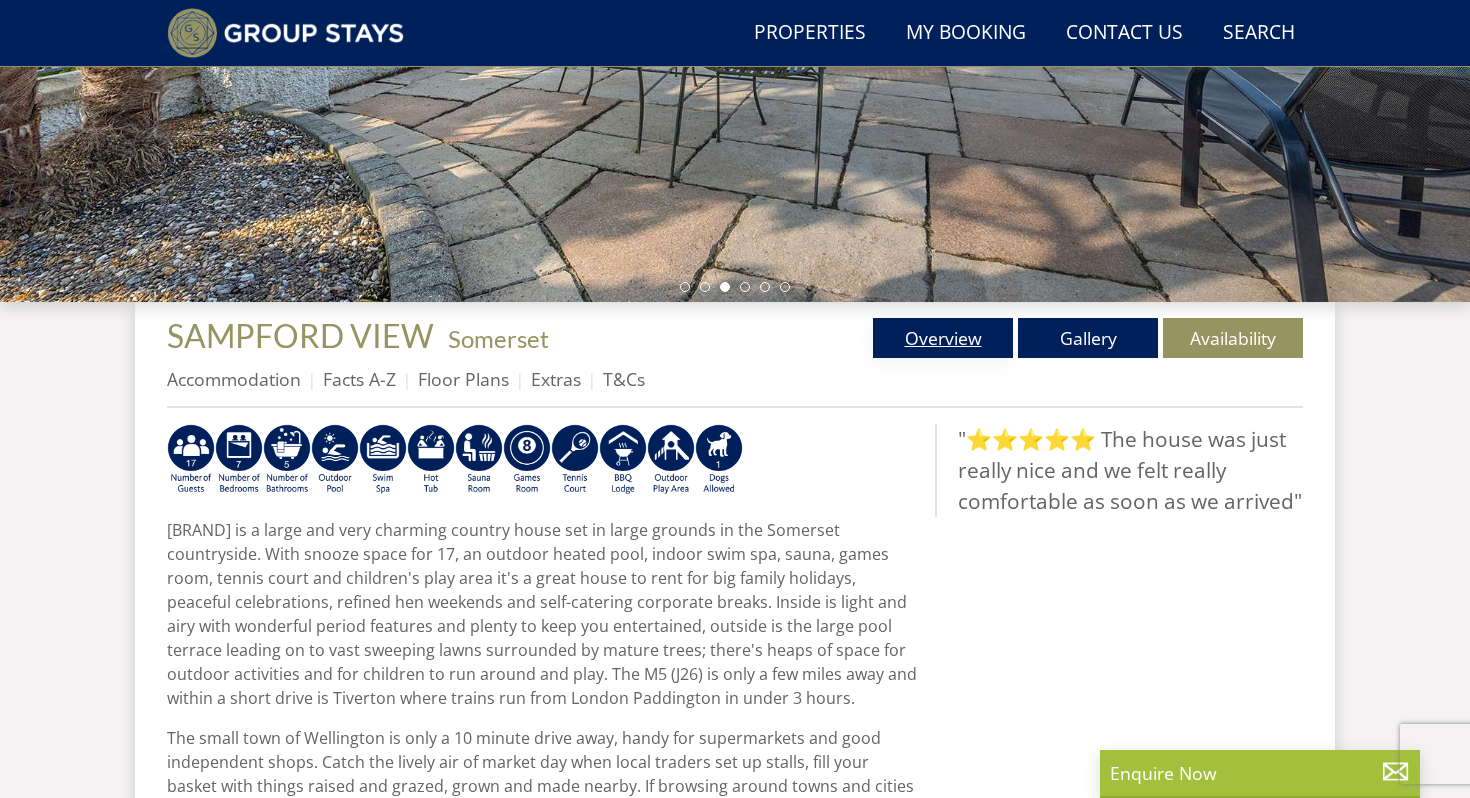 click on "Overview" at bounding box center [943, 338] 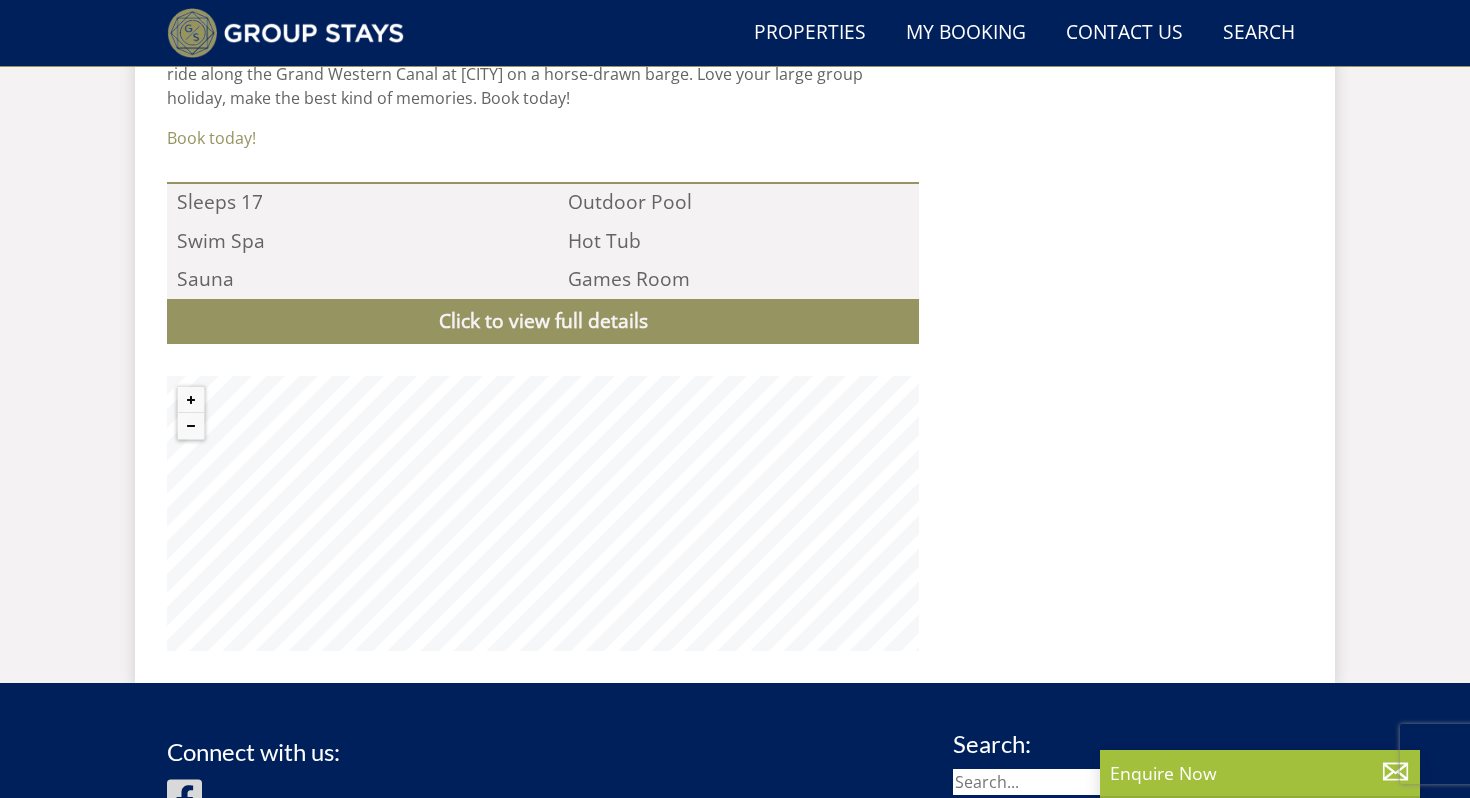 scroll, scrollTop: 1774, scrollLeft: 0, axis: vertical 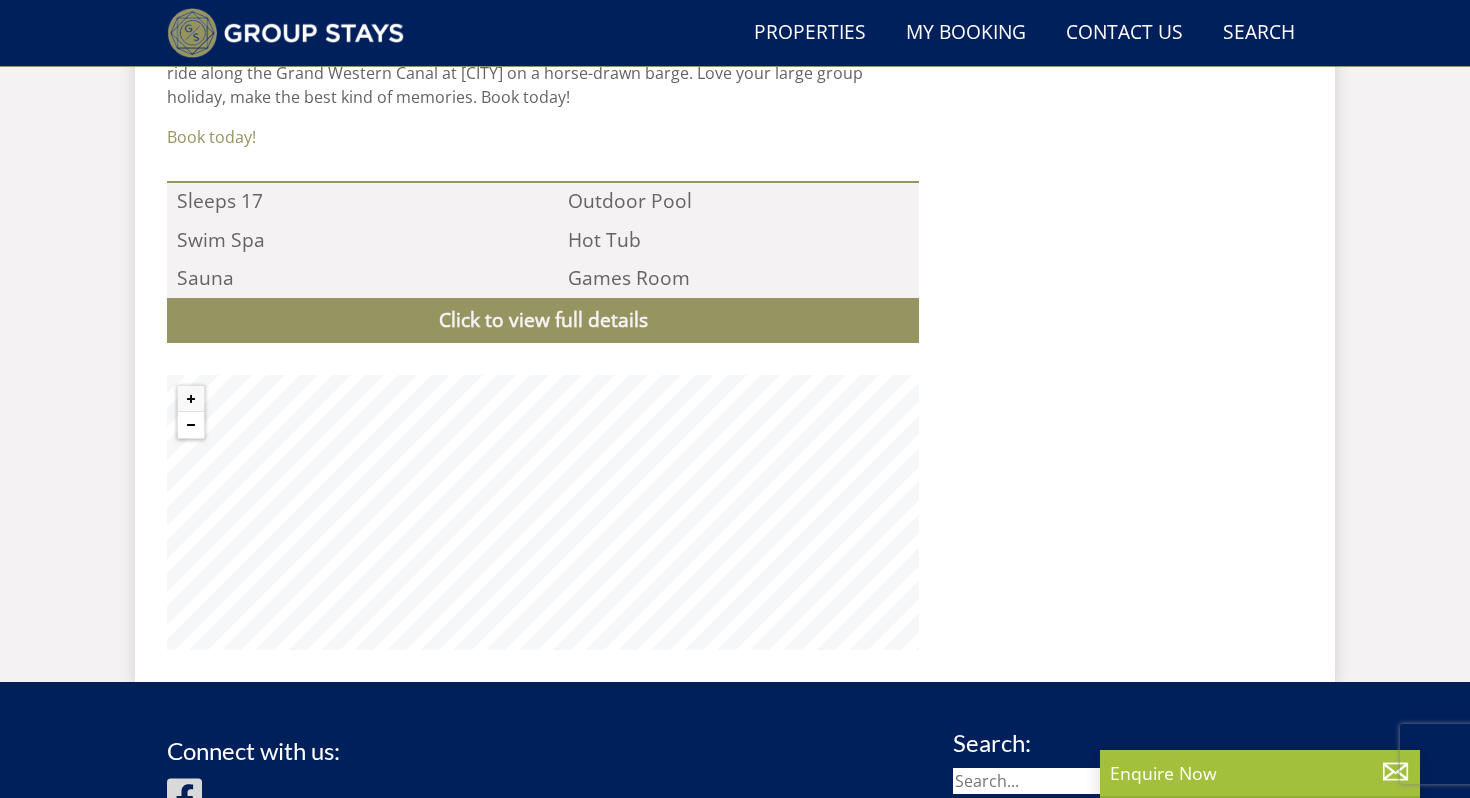 click at bounding box center (191, 425) 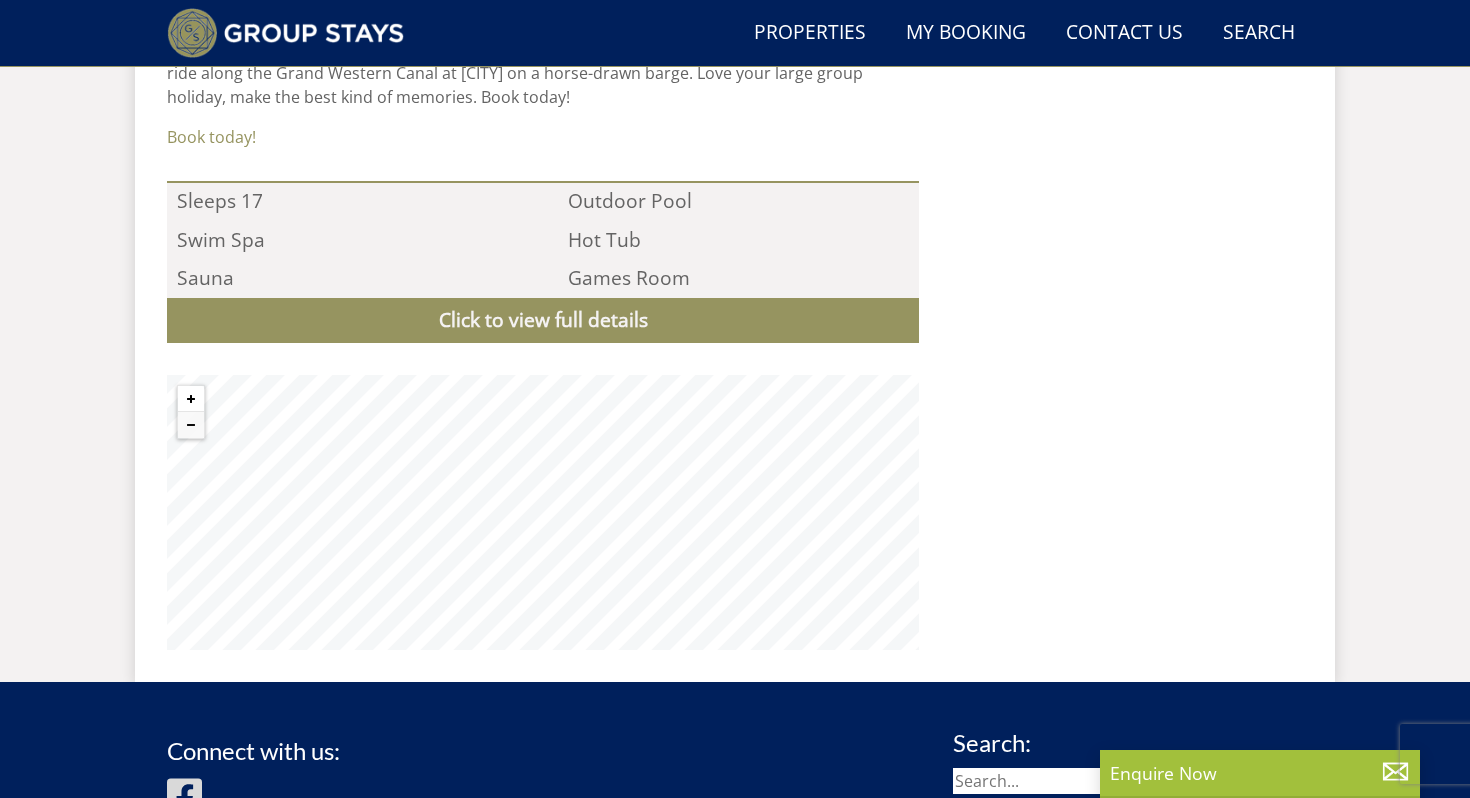 click at bounding box center (191, 399) 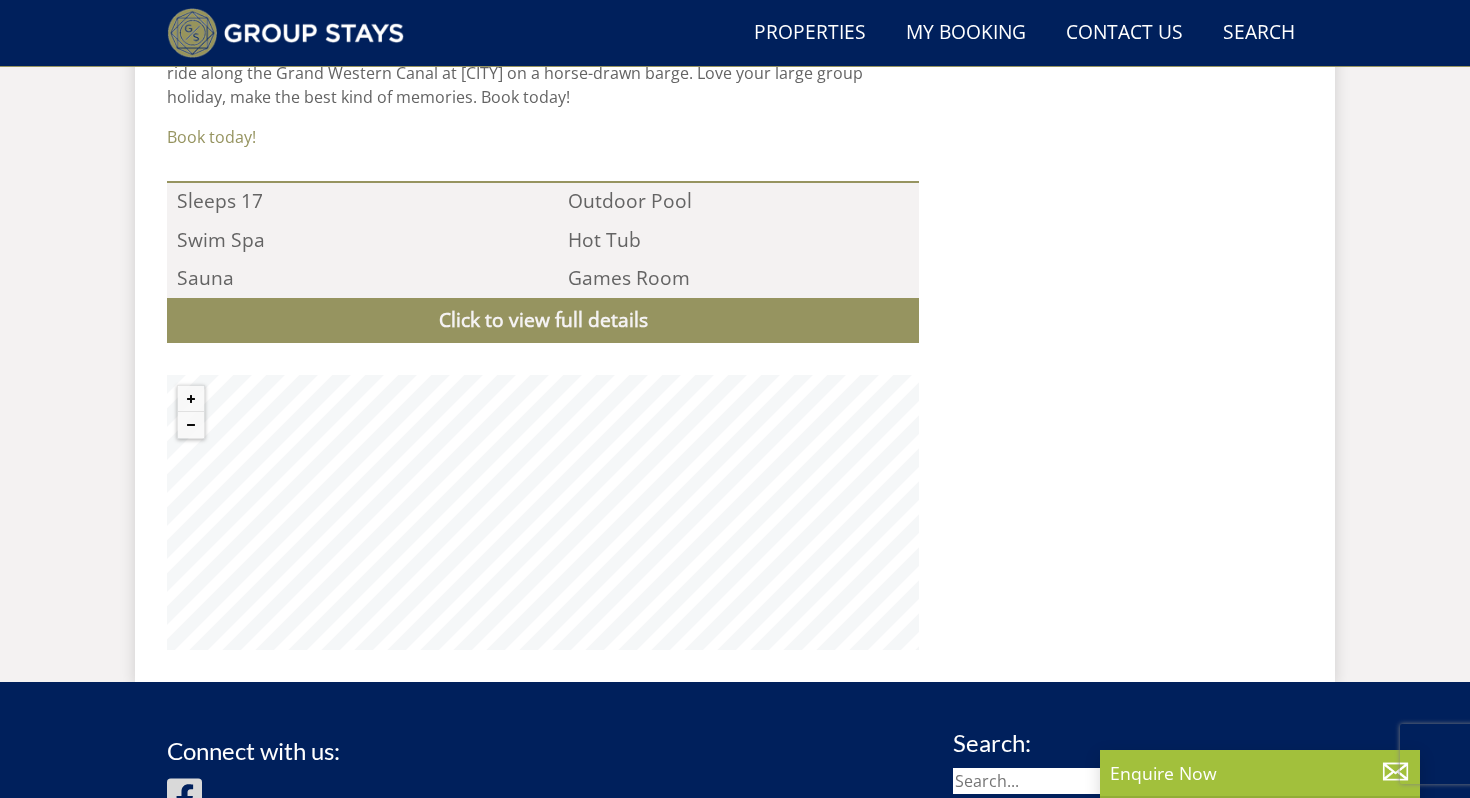 click on "Guests
1
2
3
4
5
6
7
8
9
10
11
12
13
14
15
16
17
18
19
20
21
22
23
24
25
26
27
28
29
30
31
32
33
34
35
36
37
38
39
40
41
42
43
44
45
46
47
48
49
50
Date
[DATE]
Search" at bounding box center (735, -300) 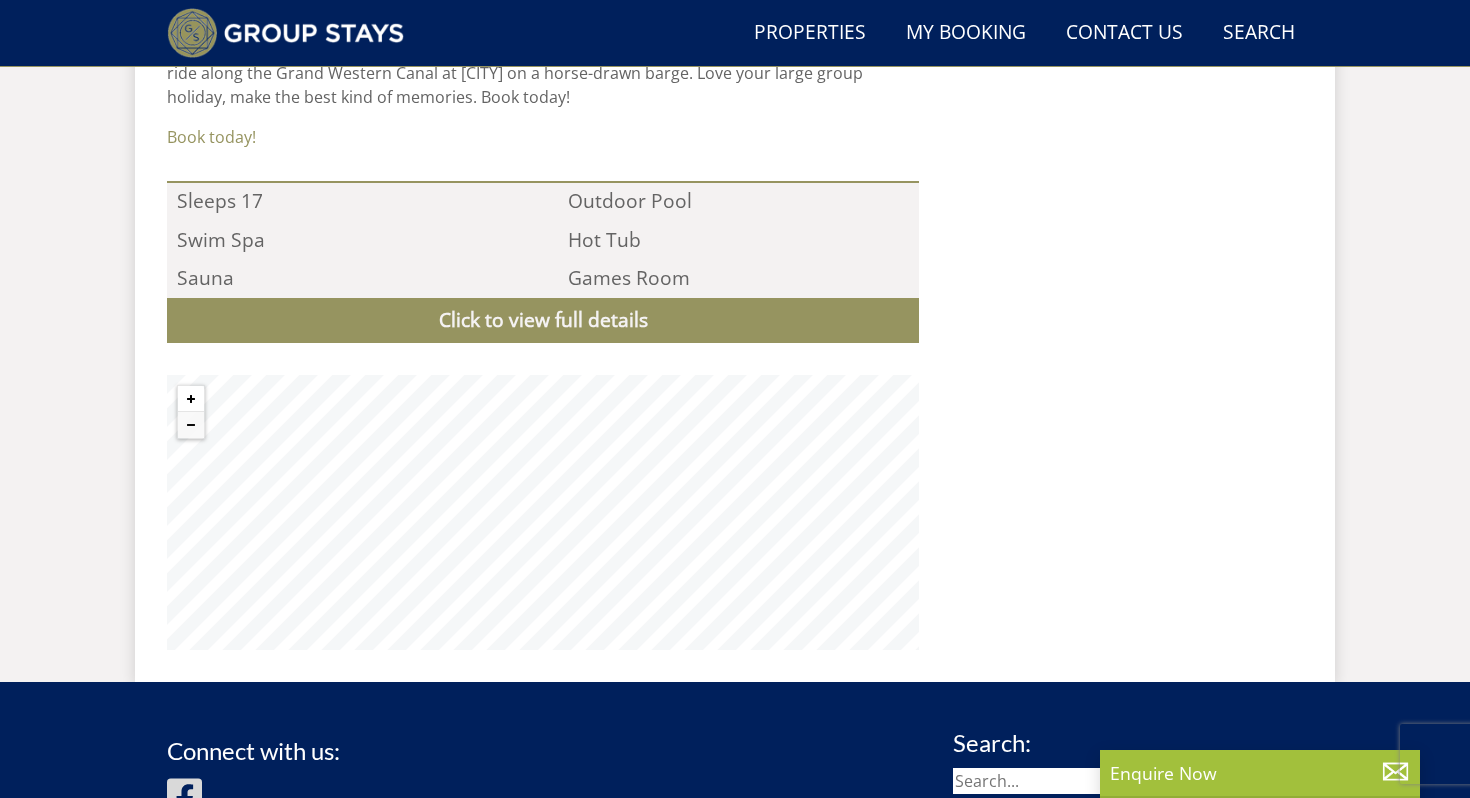 click at bounding box center (191, 399) 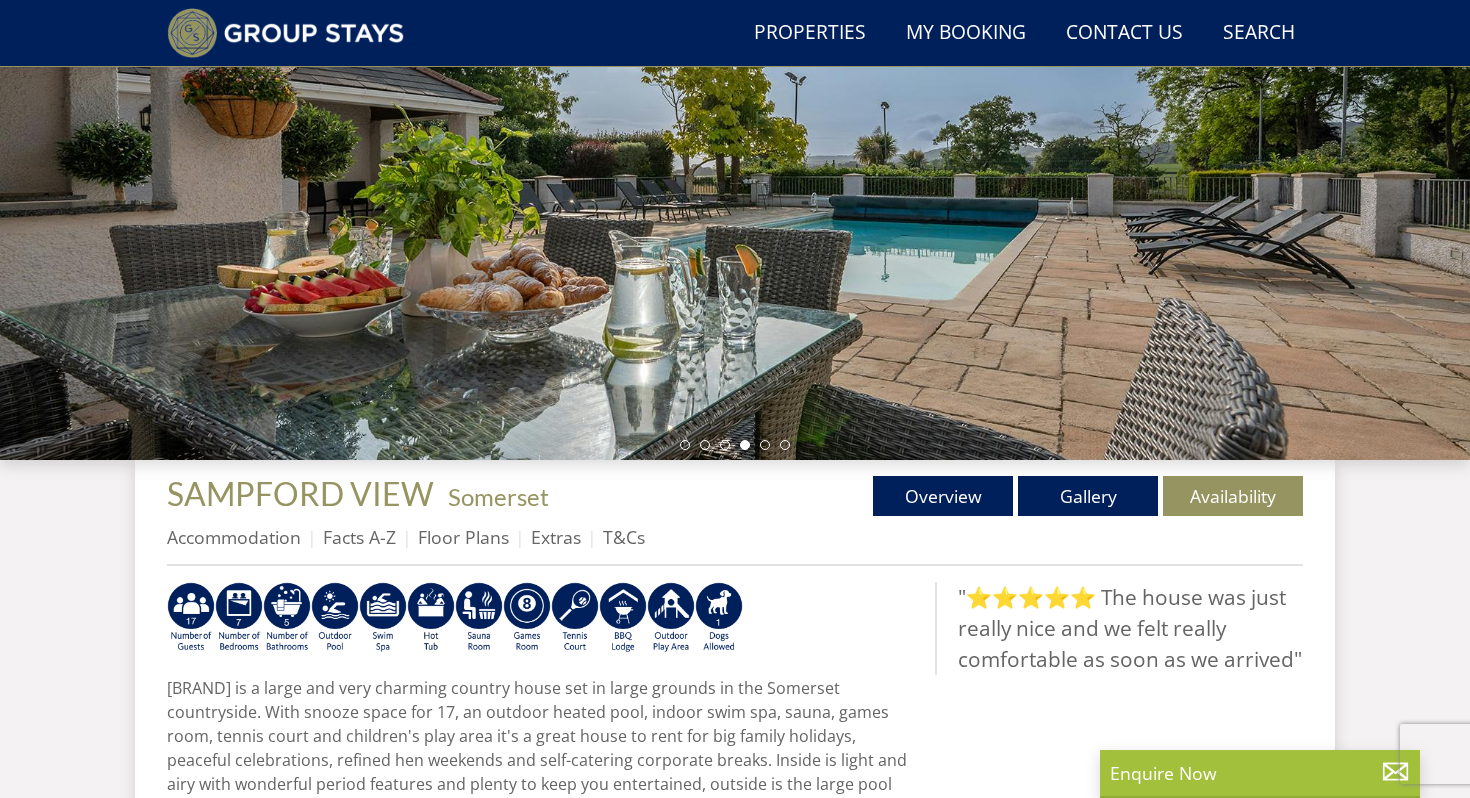 scroll, scrollTop: 321, scrollLeft: 0, axis: vertical 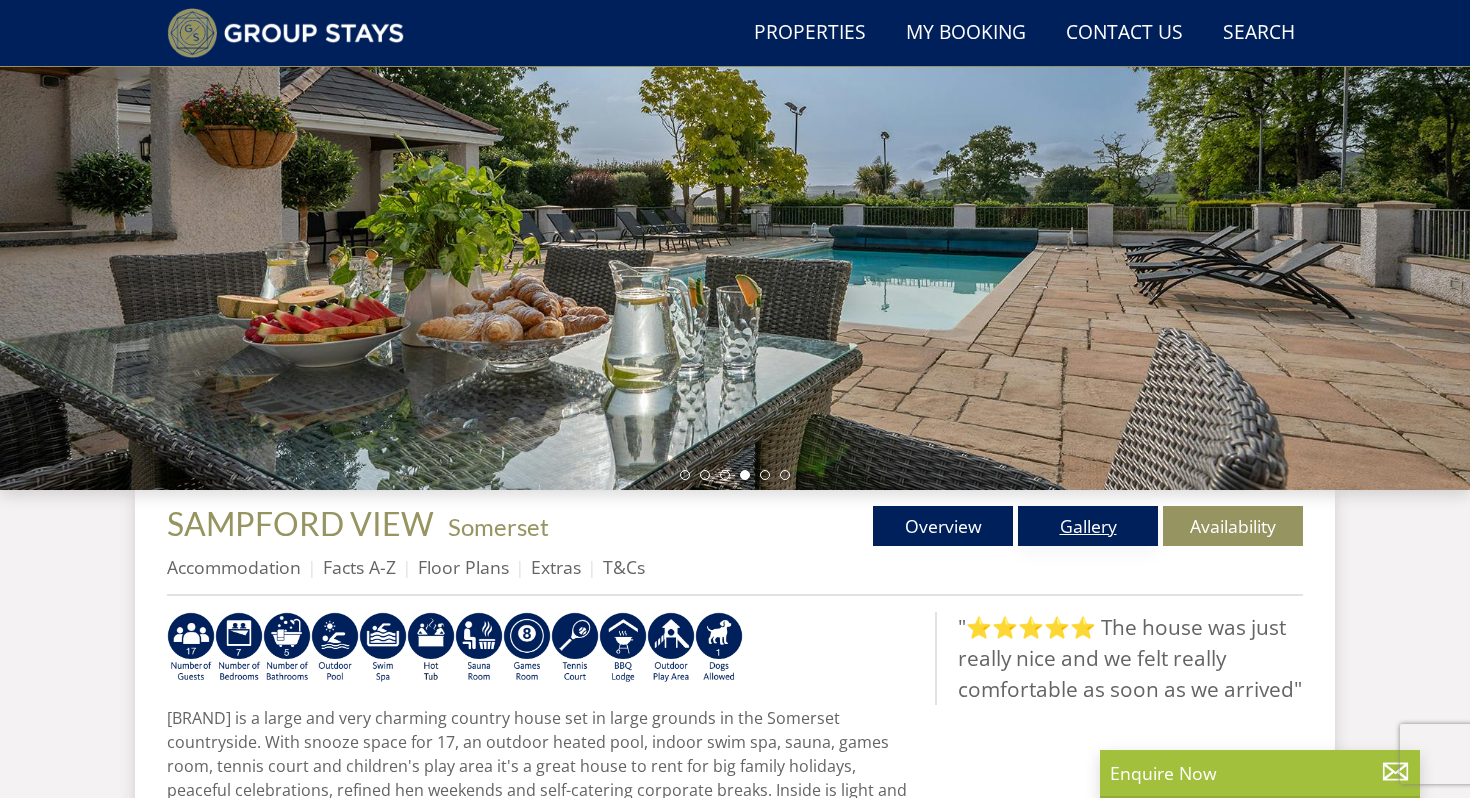 click on "Gallery" at bounding box center [1088, 526] 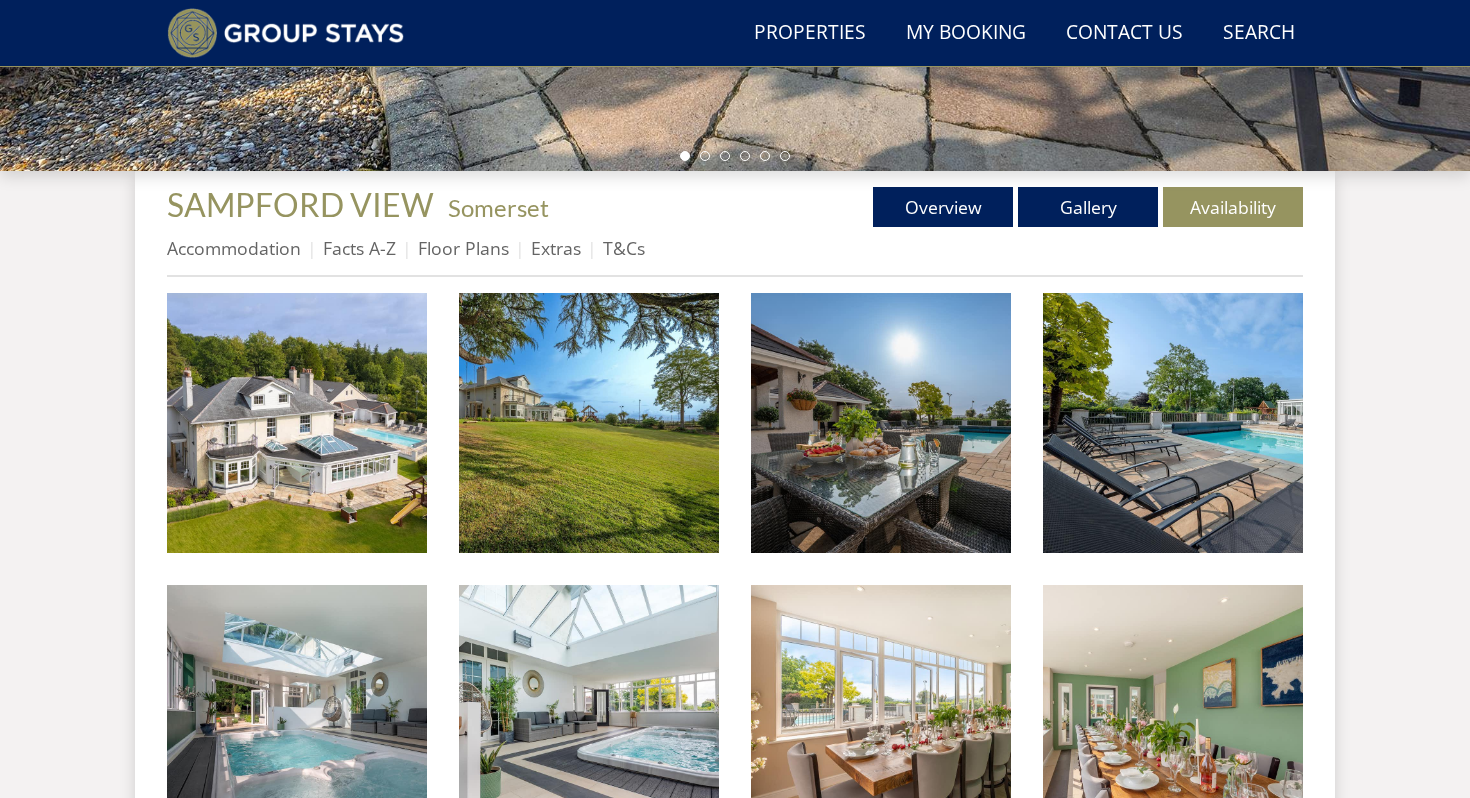 scroll, scrollTop: 678, scrollLeft: 0, axis: vertical 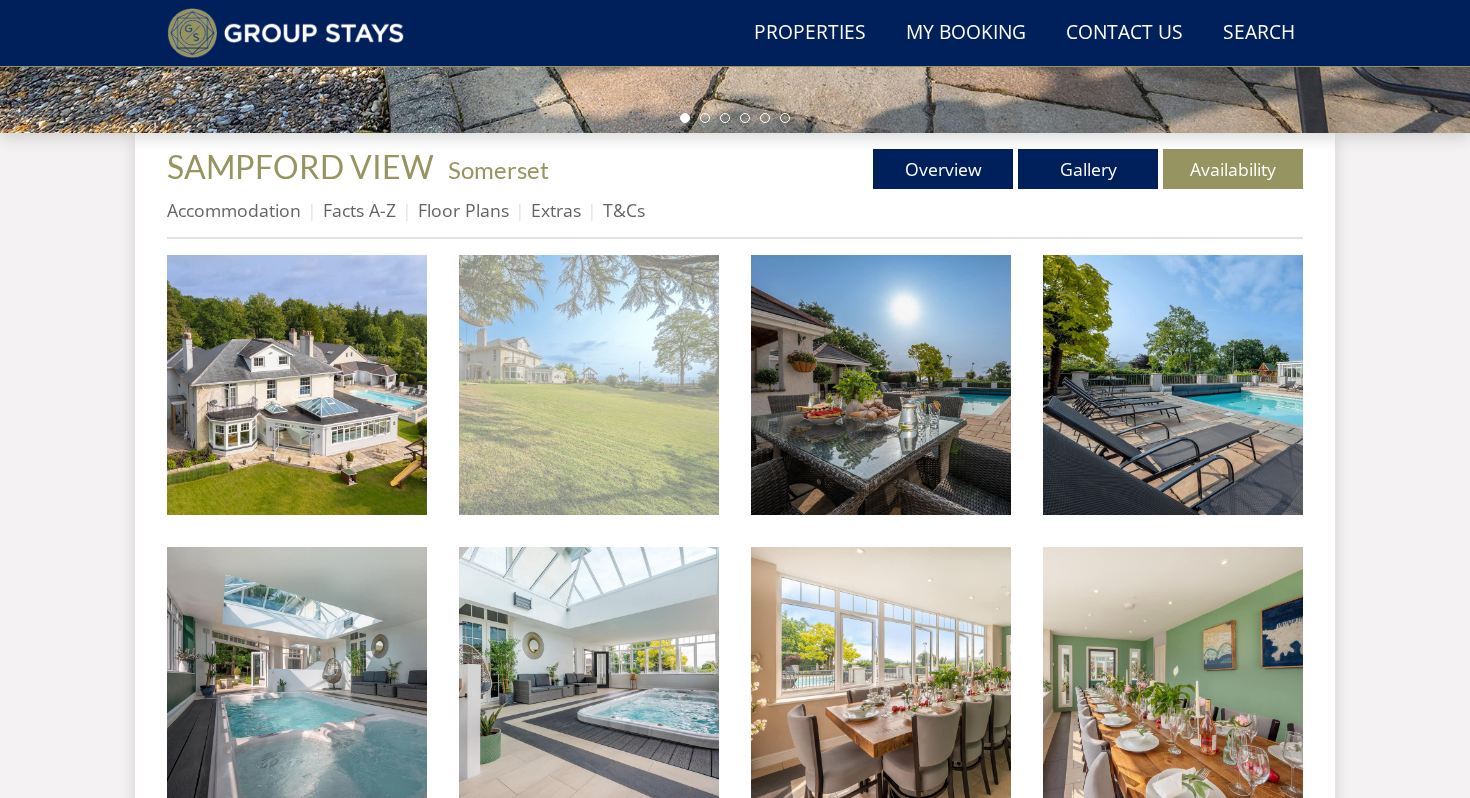 click at bounding box center (589, 385) 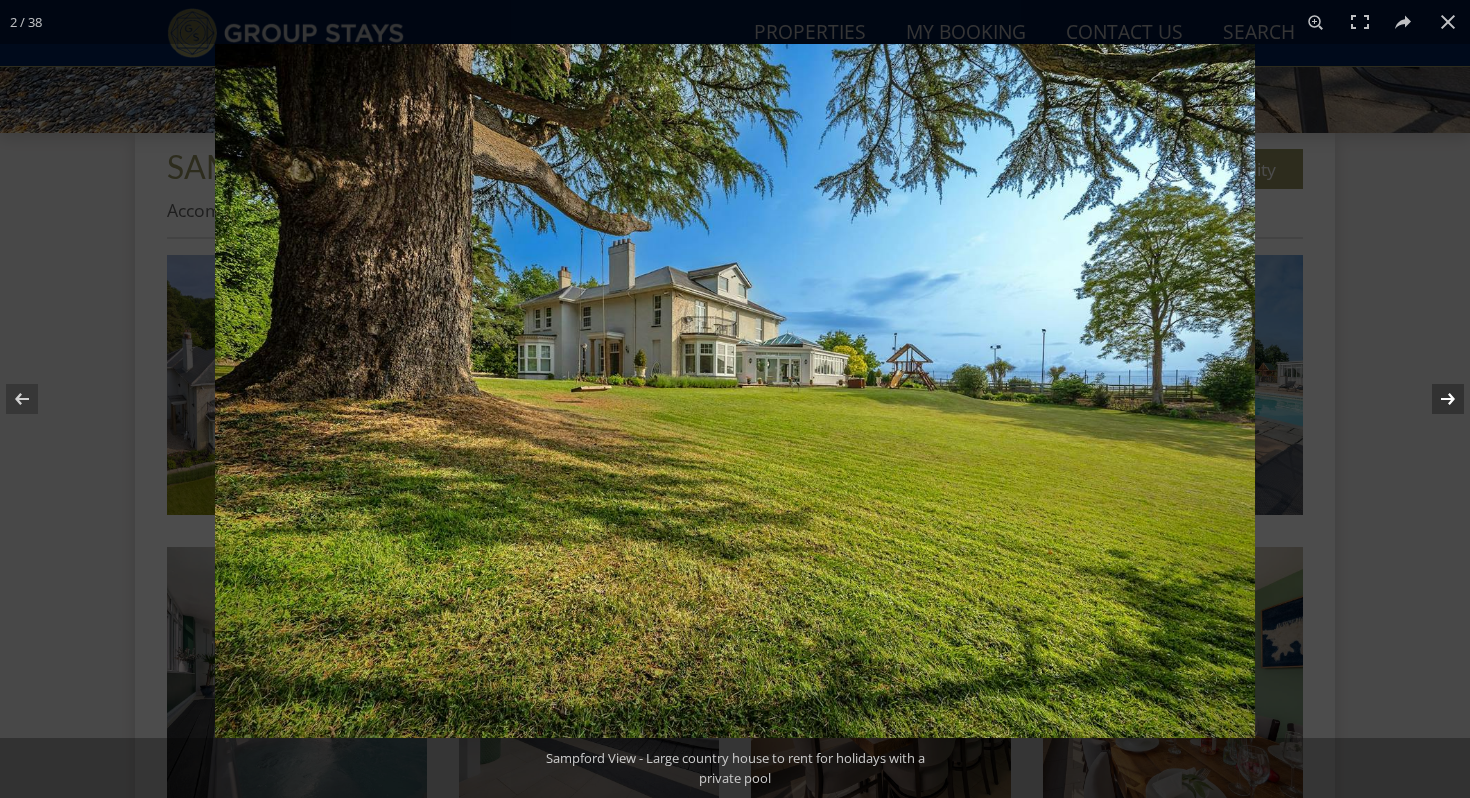click at bounding box center [1435, 399] 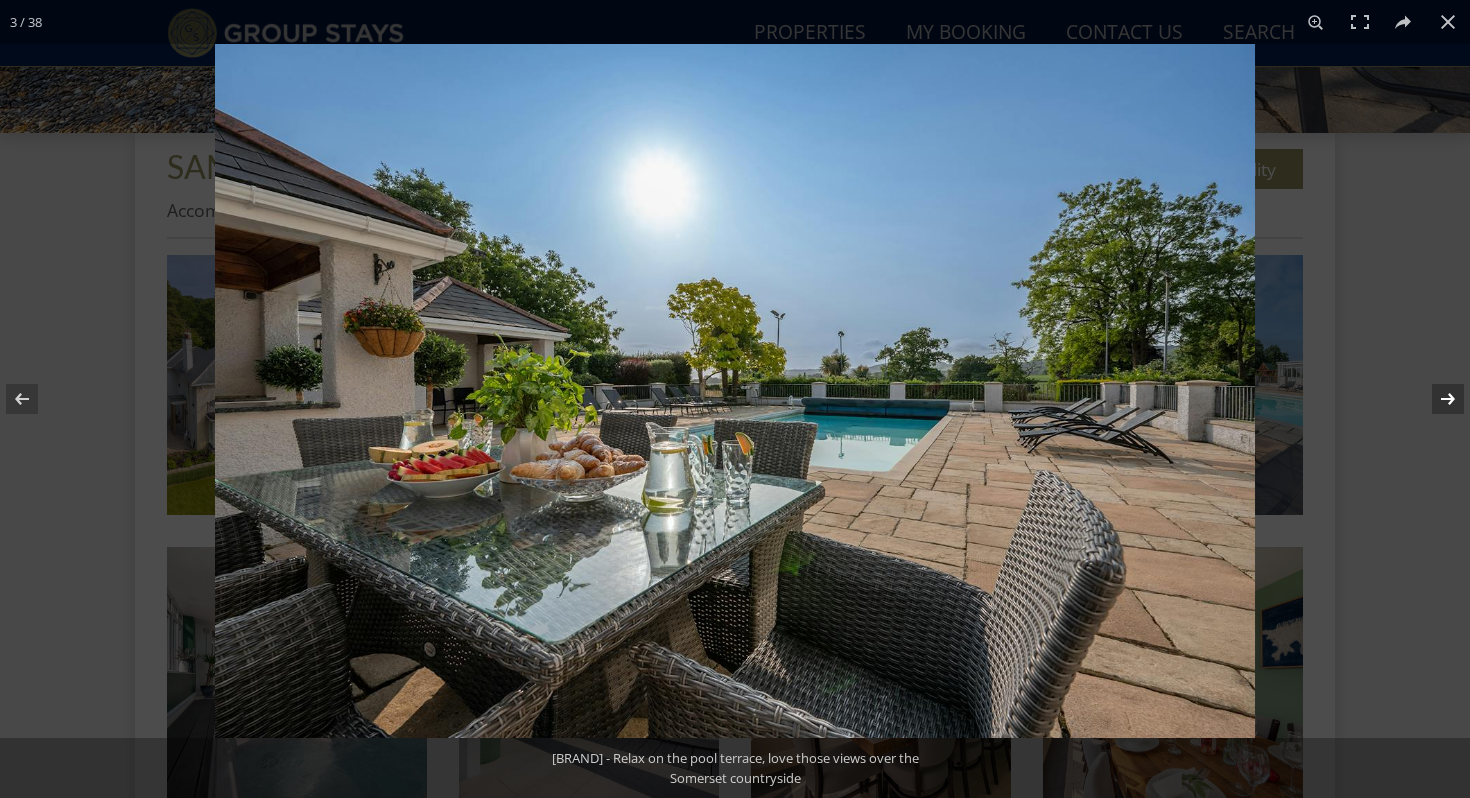 click at bounding box center (1435, 399) 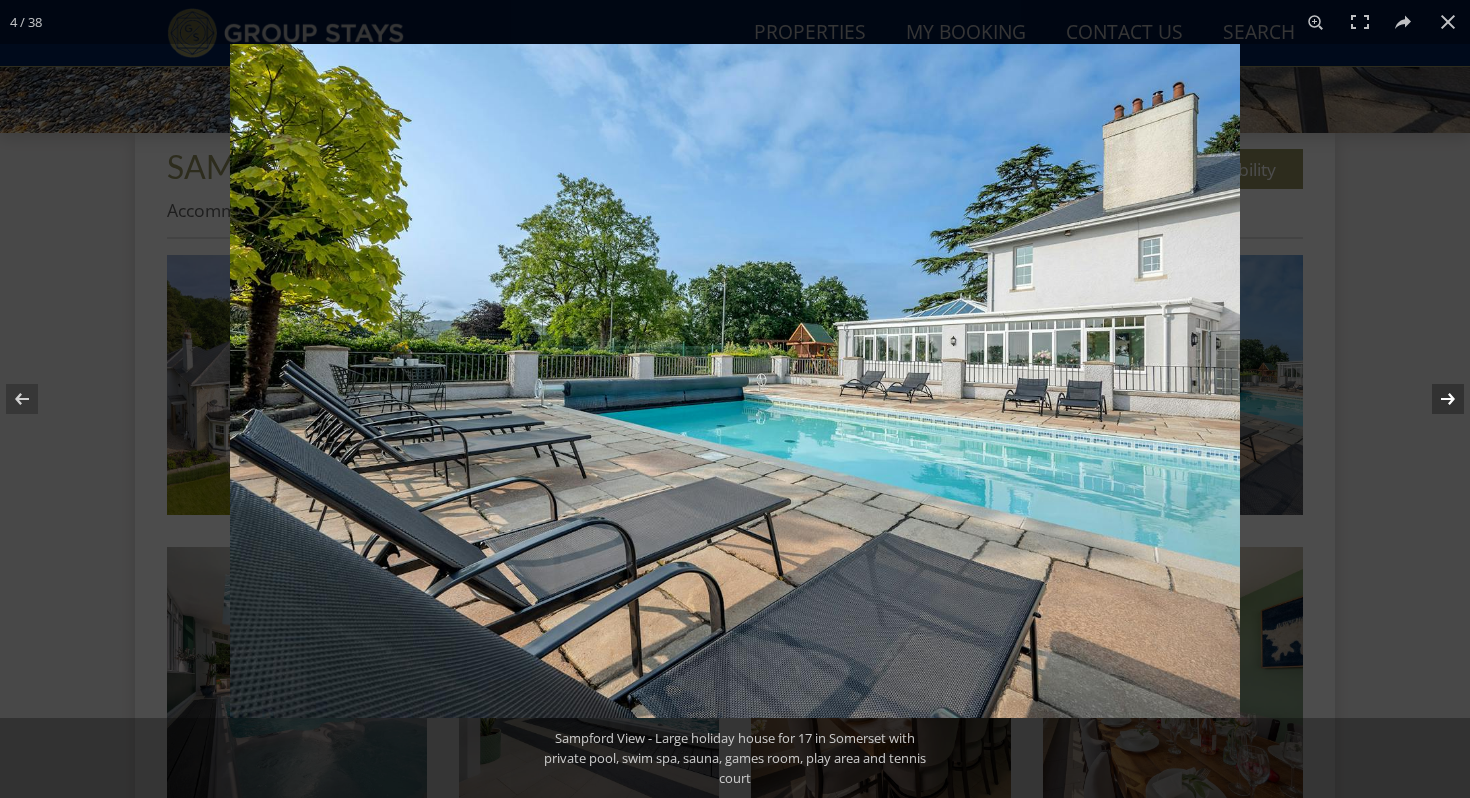 click at bounding box center (1435, 399) 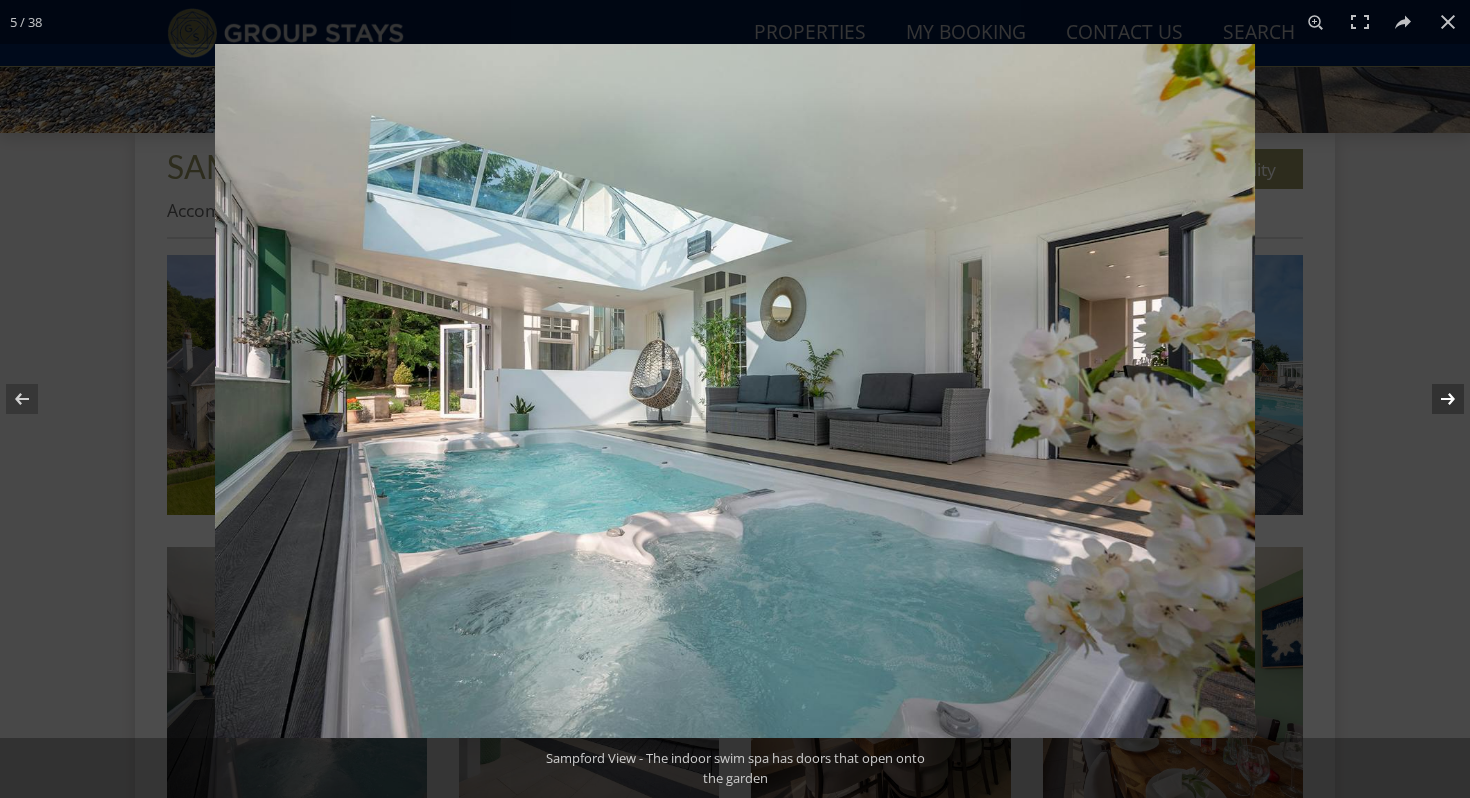click at bounding box center (1435, 399) 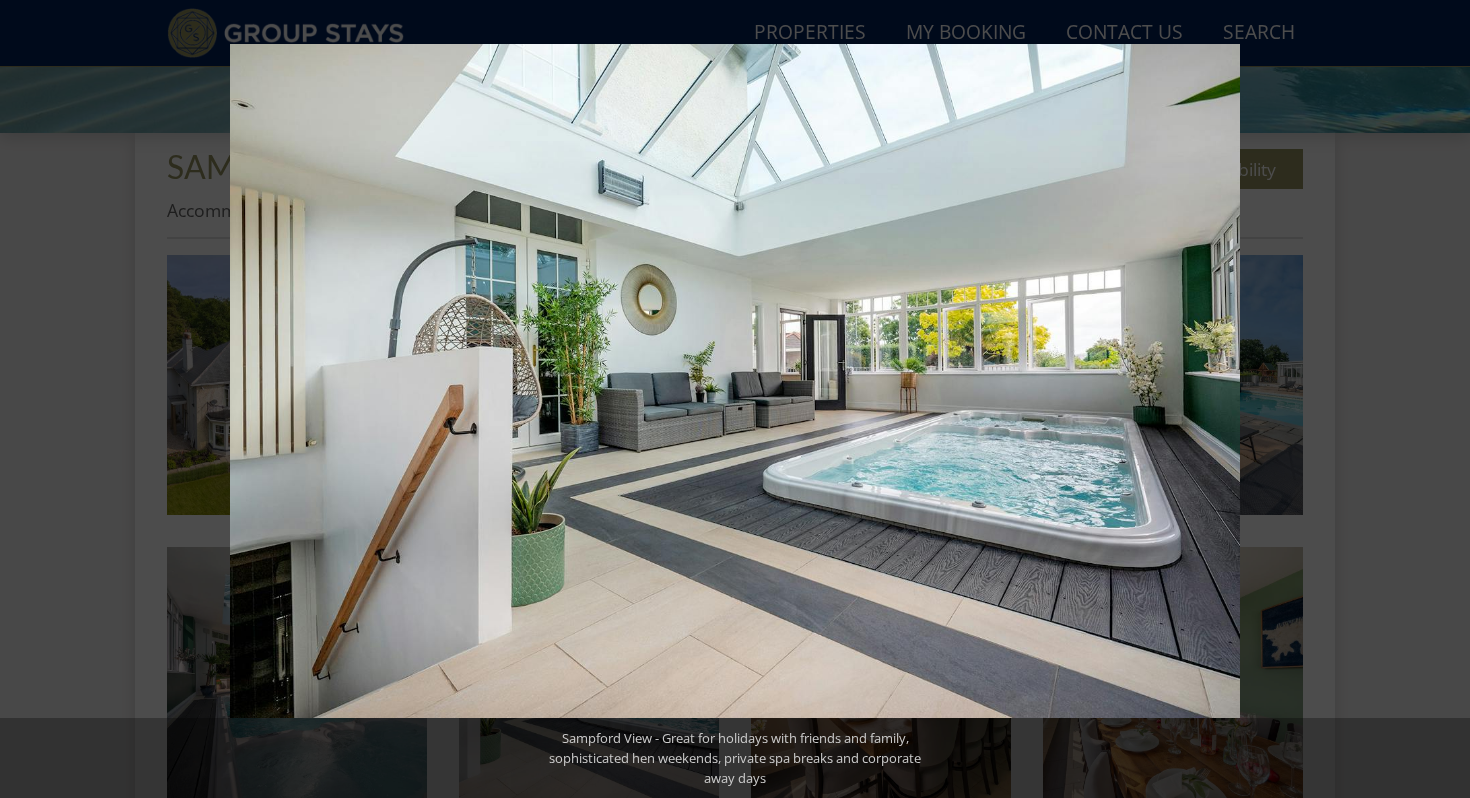 click at bounding box center (1435, 399) 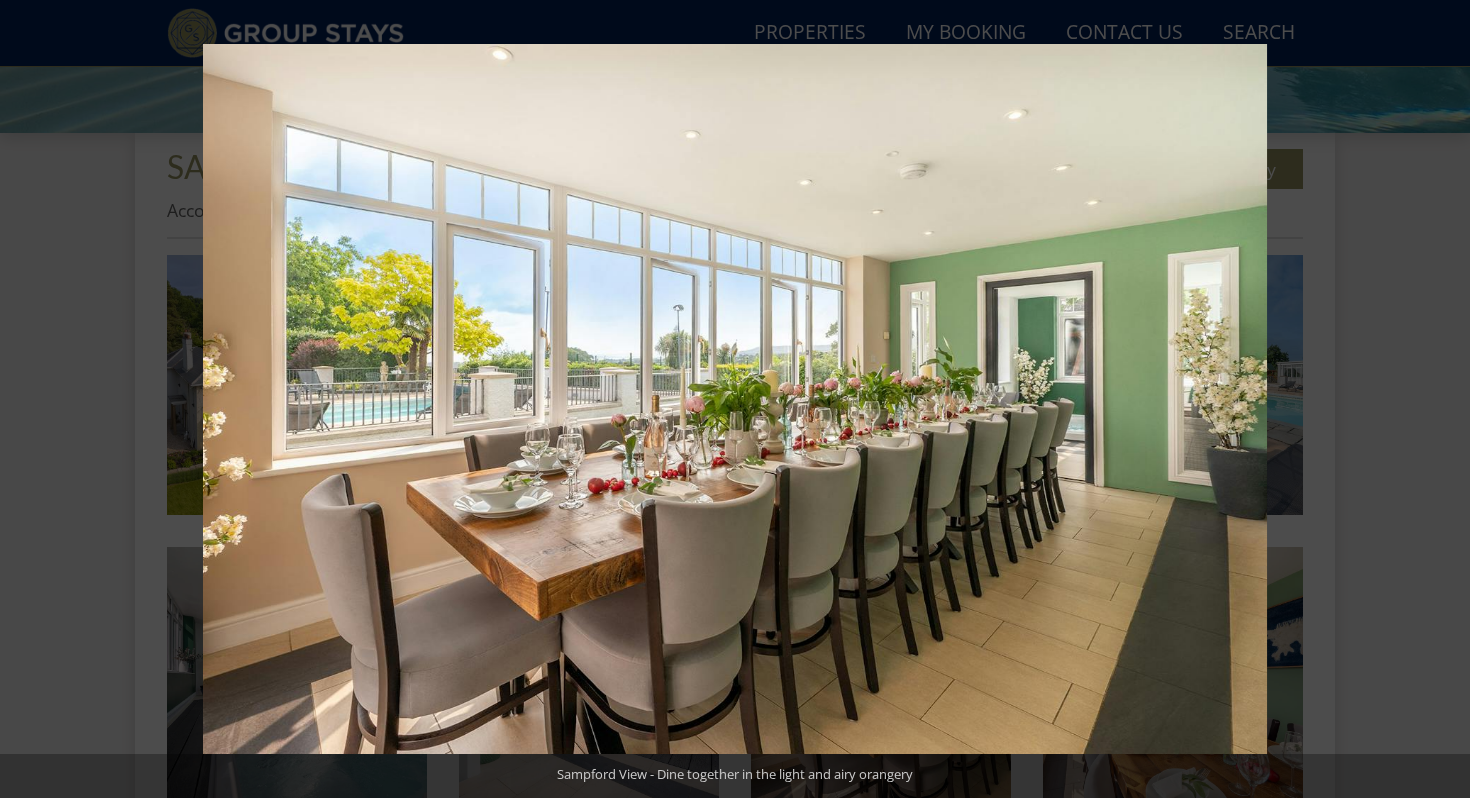 click at bounding box center [1435, 399] 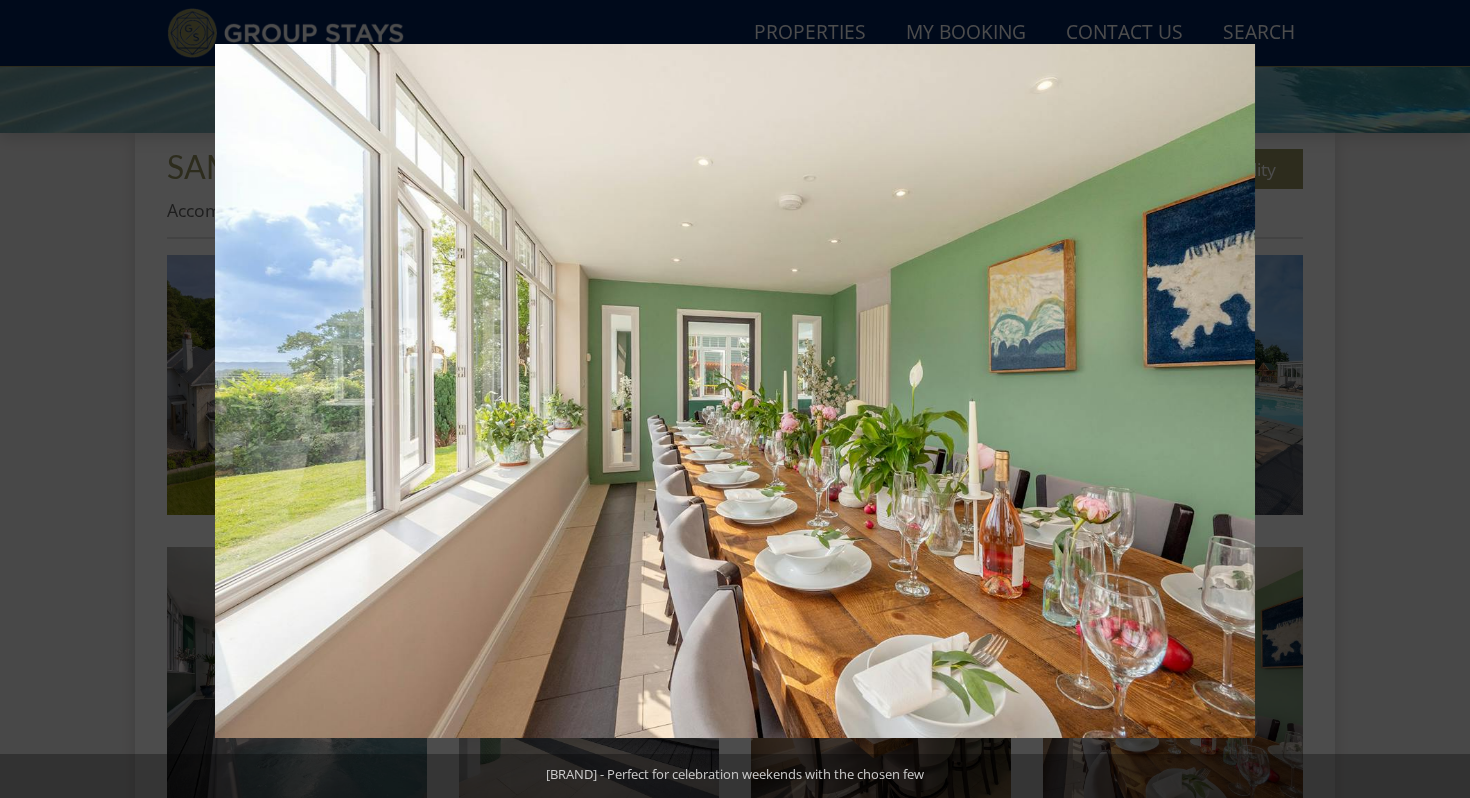 click at bounding box center [1435, 399] 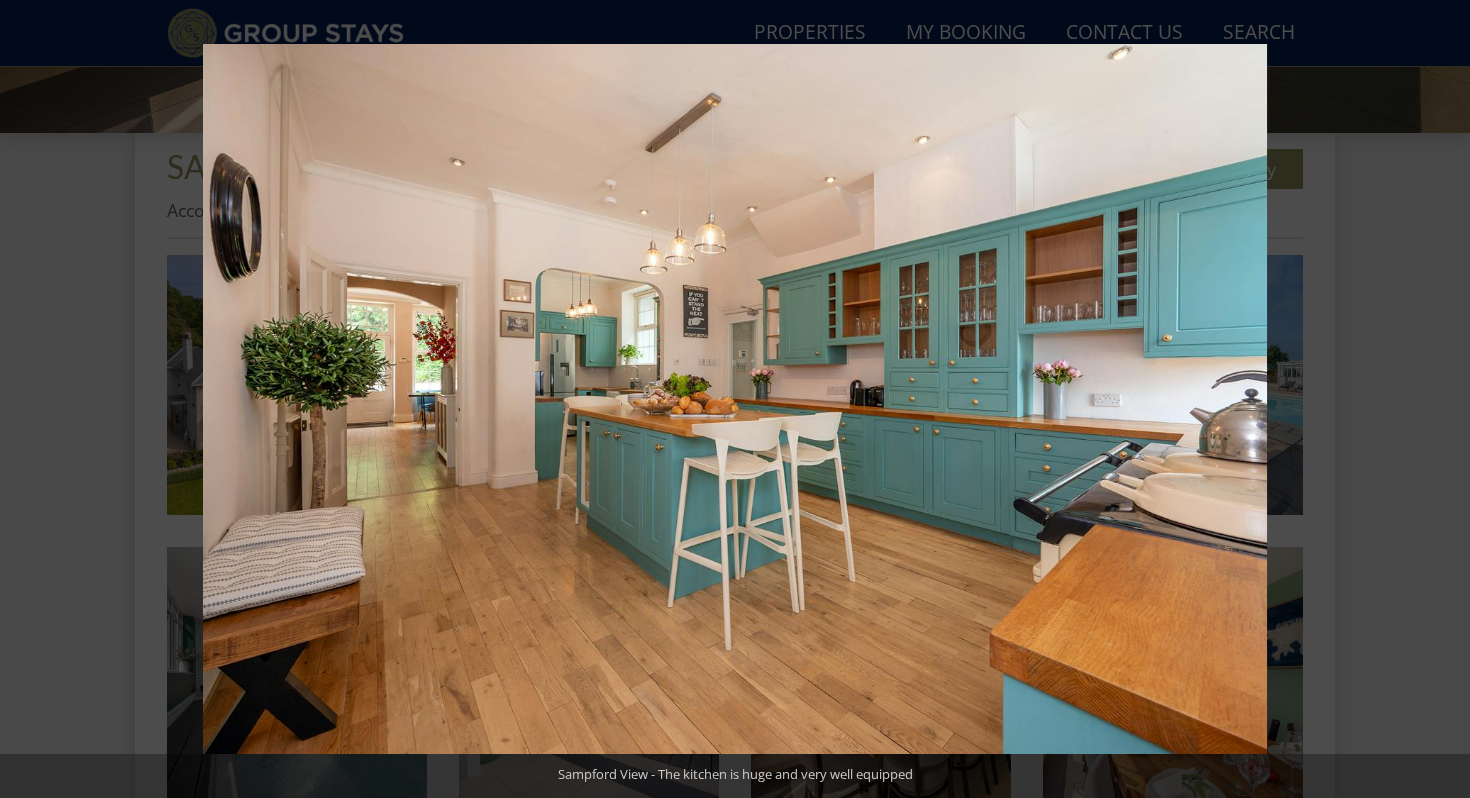 click at bounding box center (1435, 399) 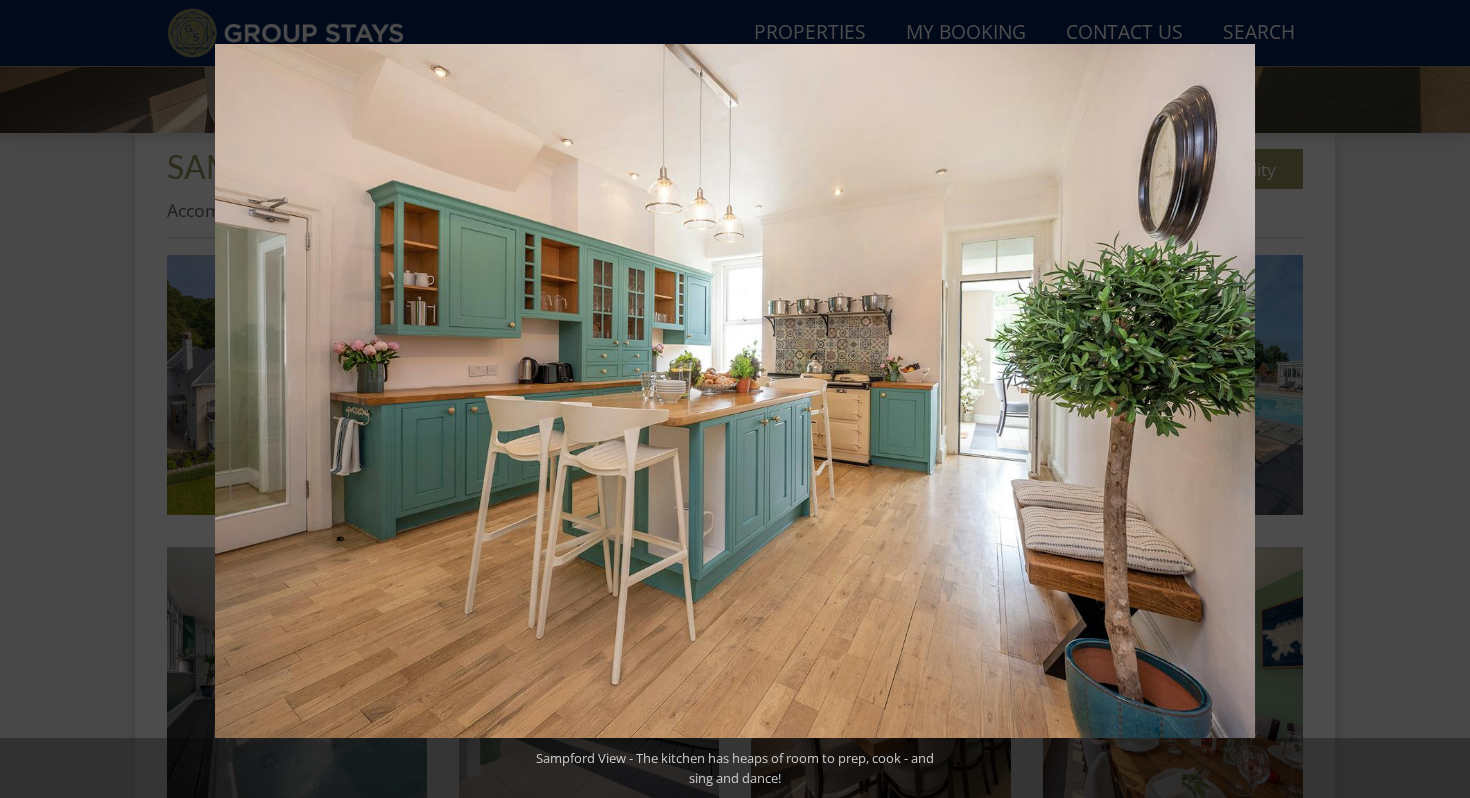 click at bounding box center [1435, 399] 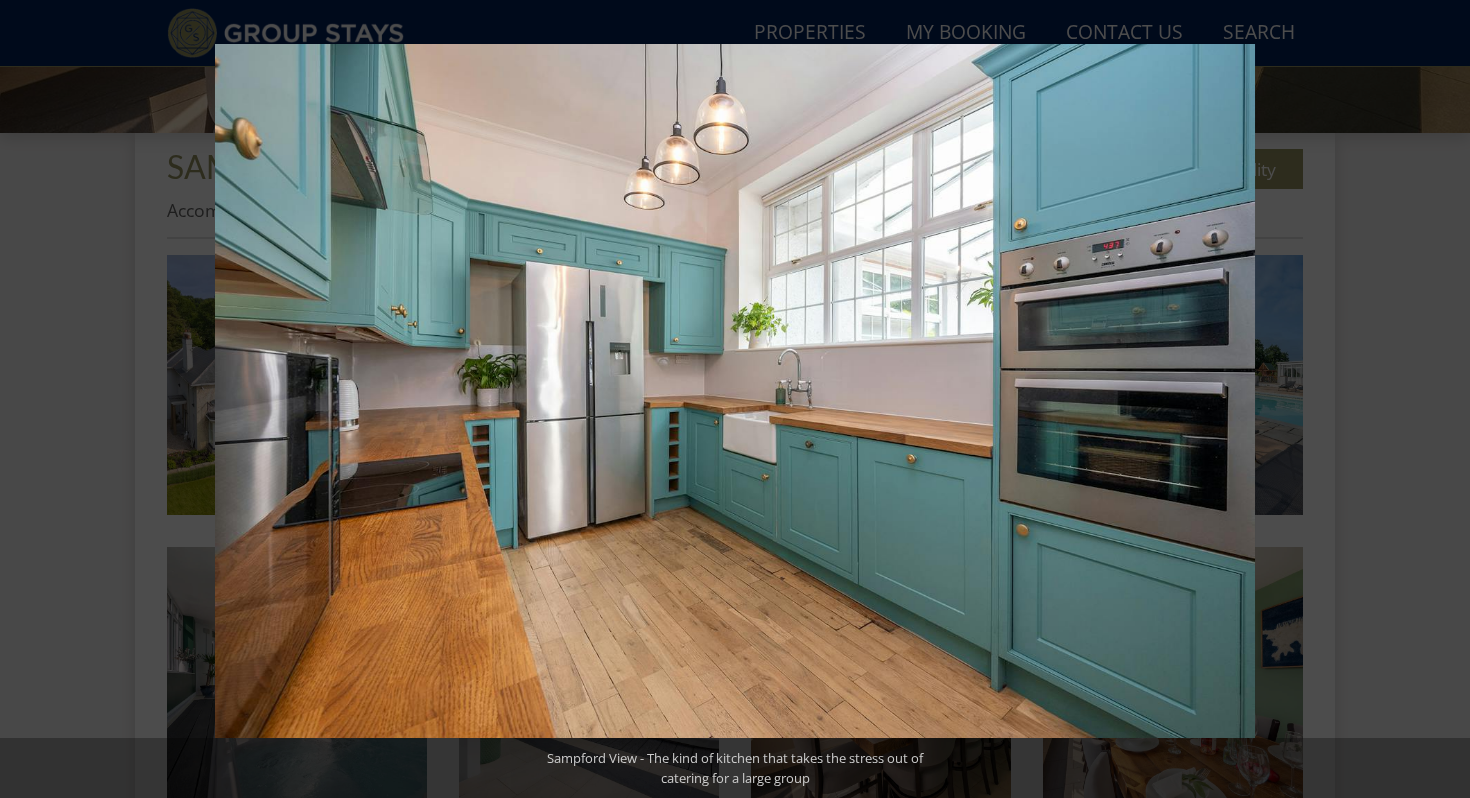 click at bounding box center [1435, 399] 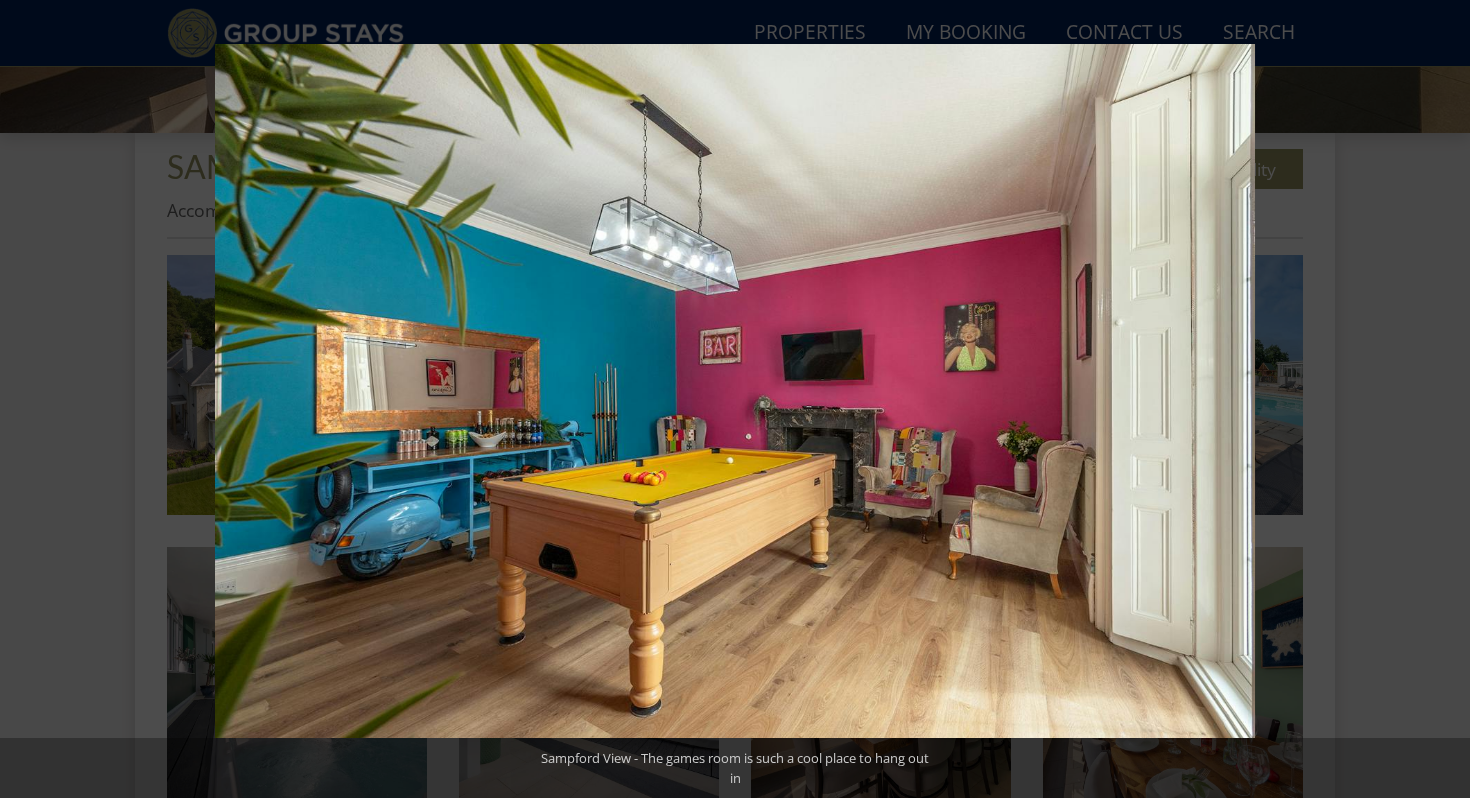 click at bounding box center [1435, 399] 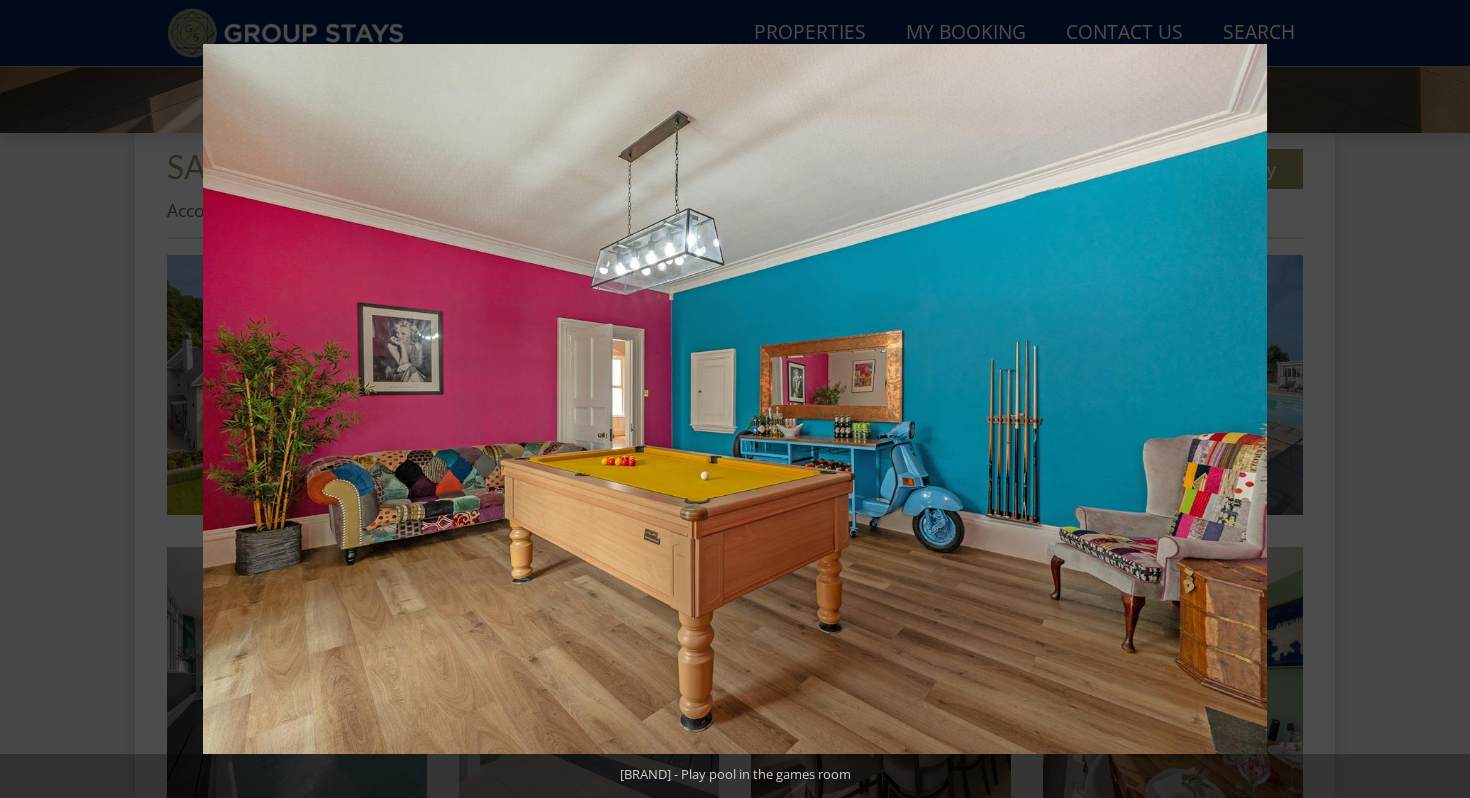 click at bounding box center (1435, 399) 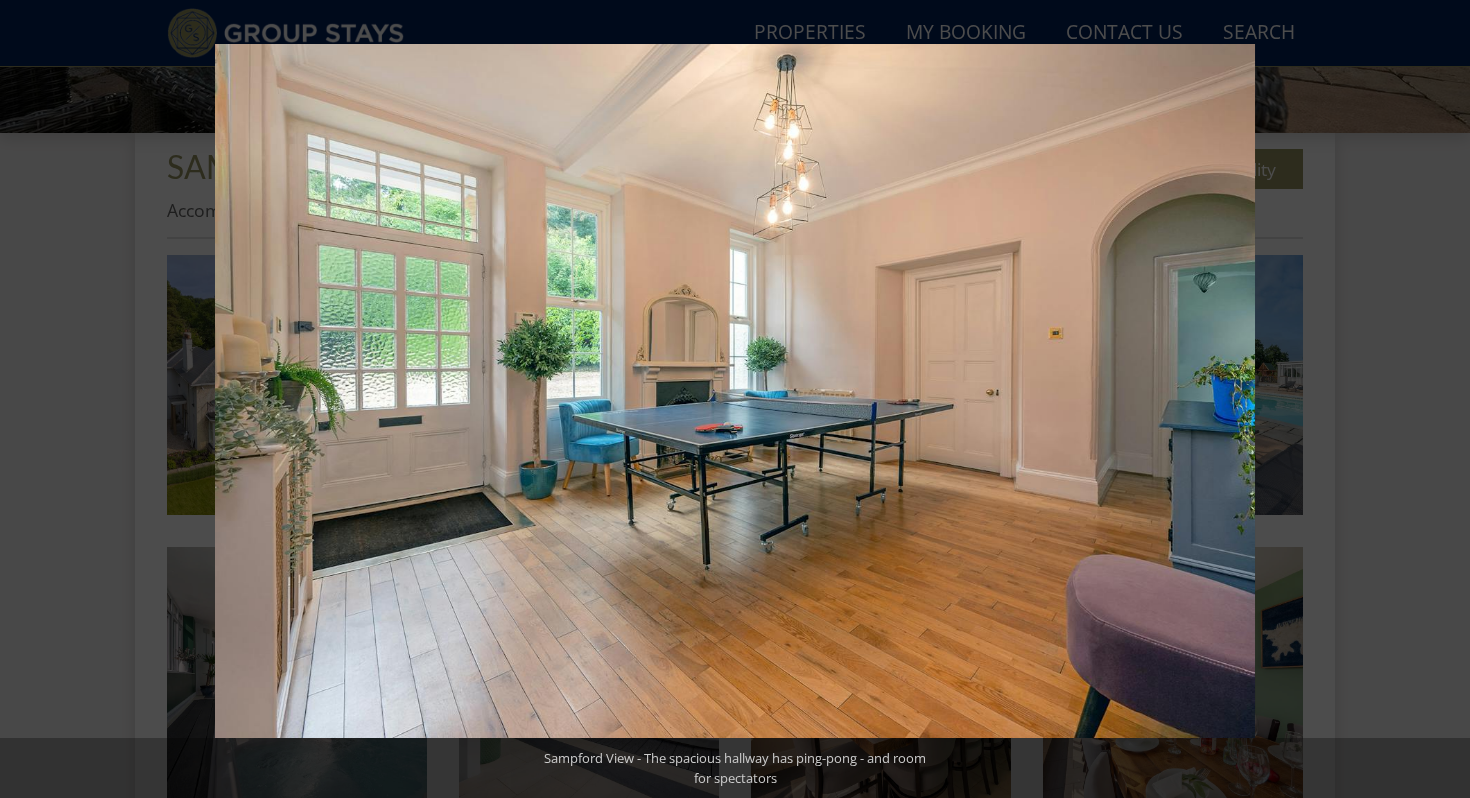 click at bounding box center [1435, 399] 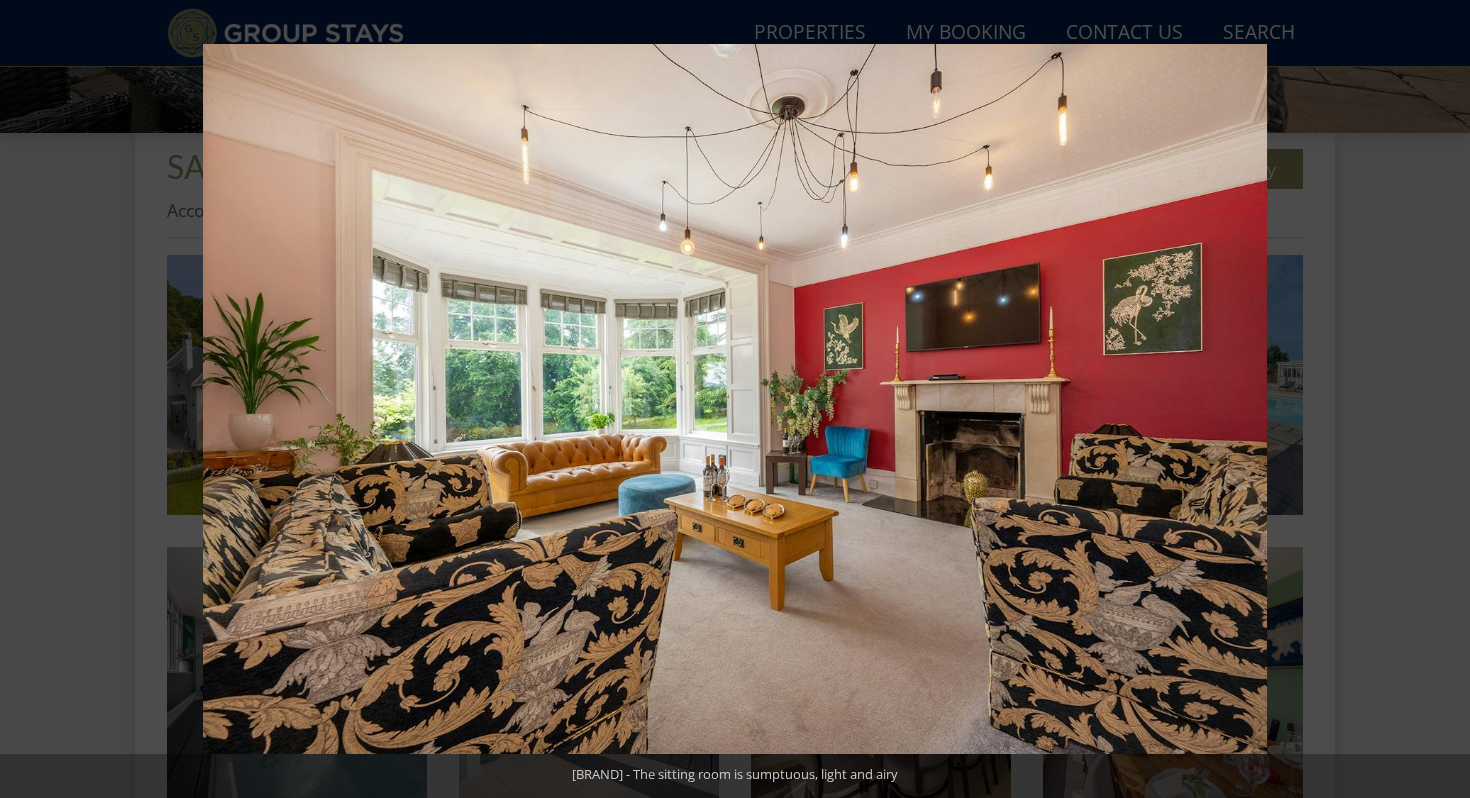 click at bounding box center [1435, 399] 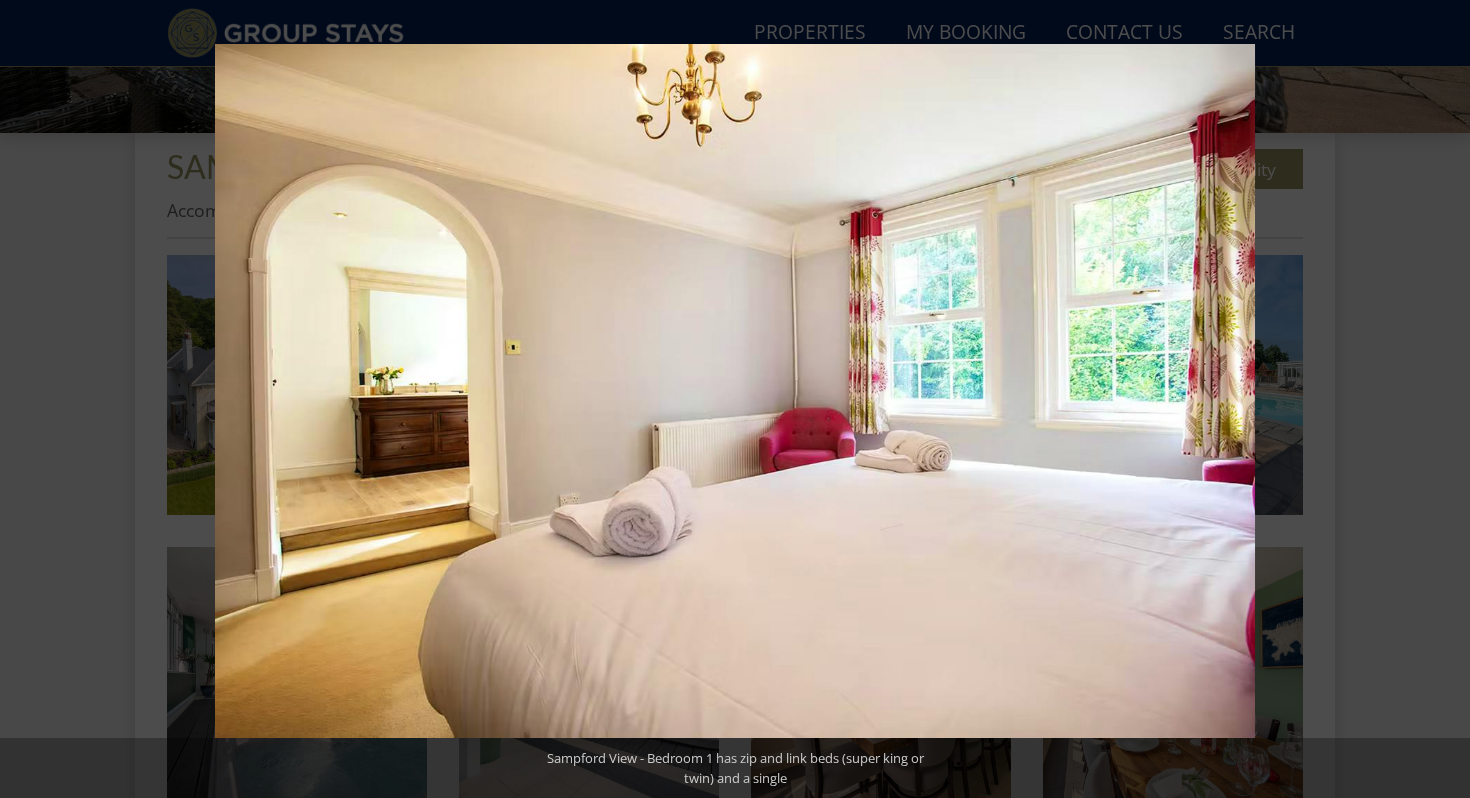 click at bounding box center [1435, 399] 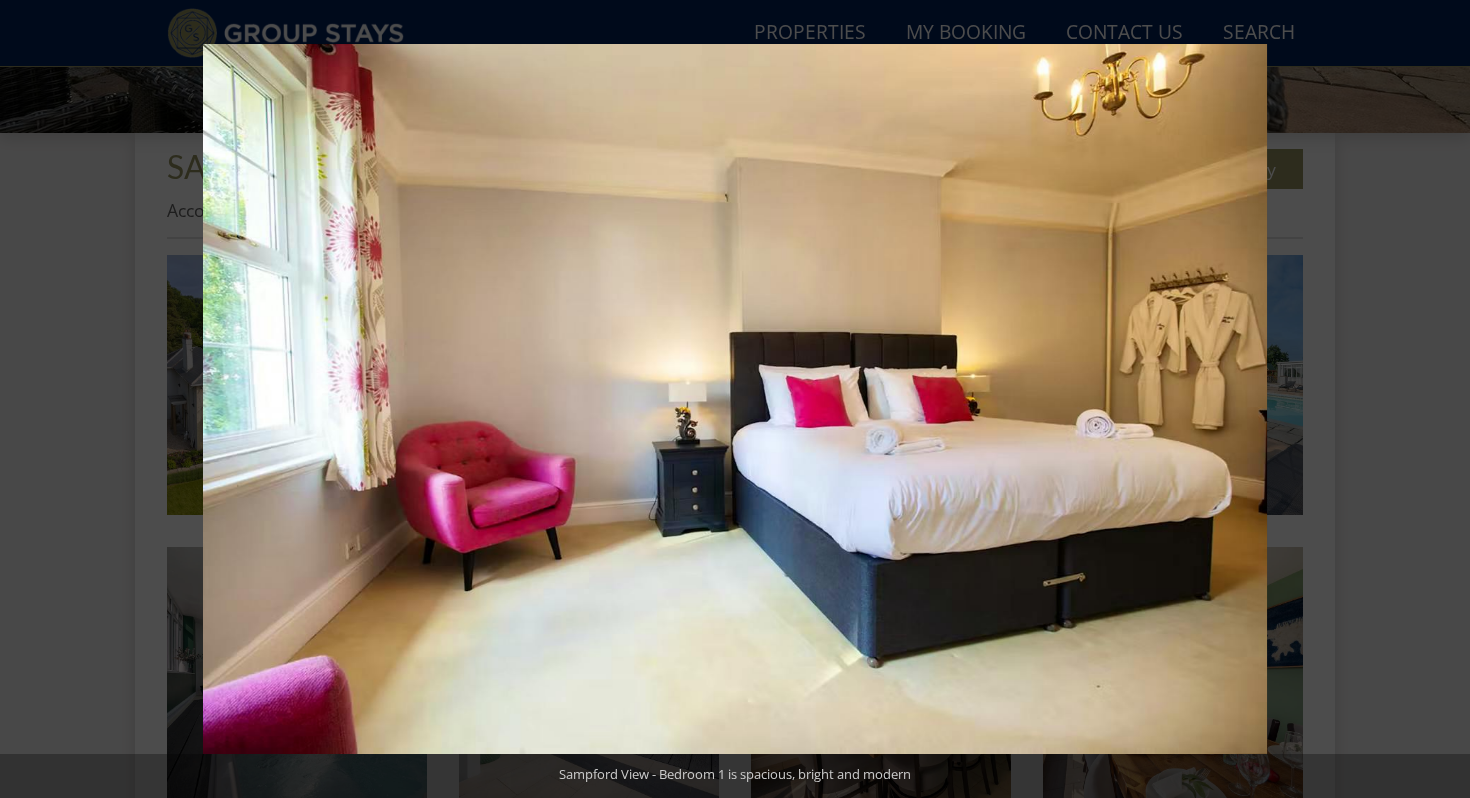 click at bounding box center [1435, 399] 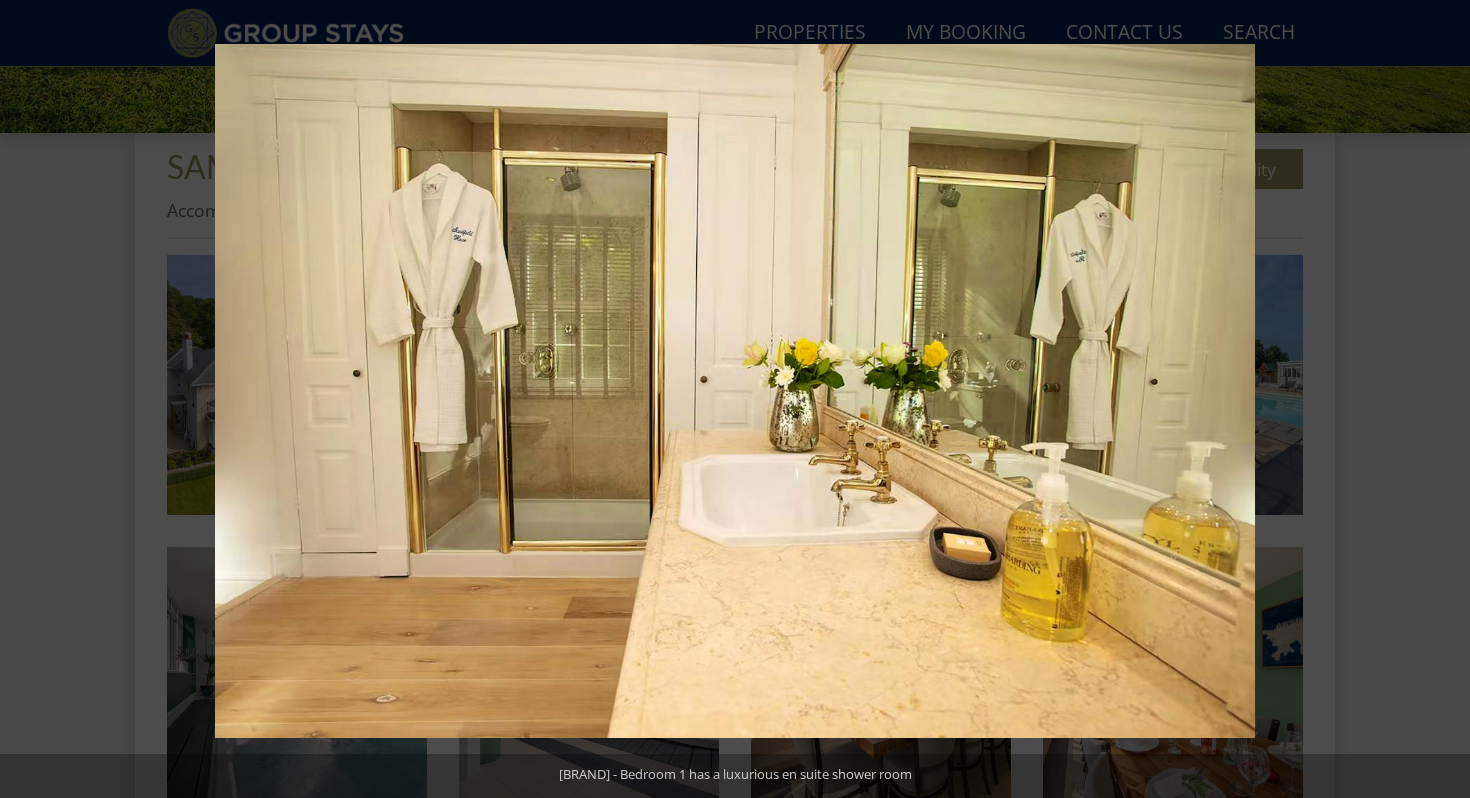 click at bounding box center [1435, 399] 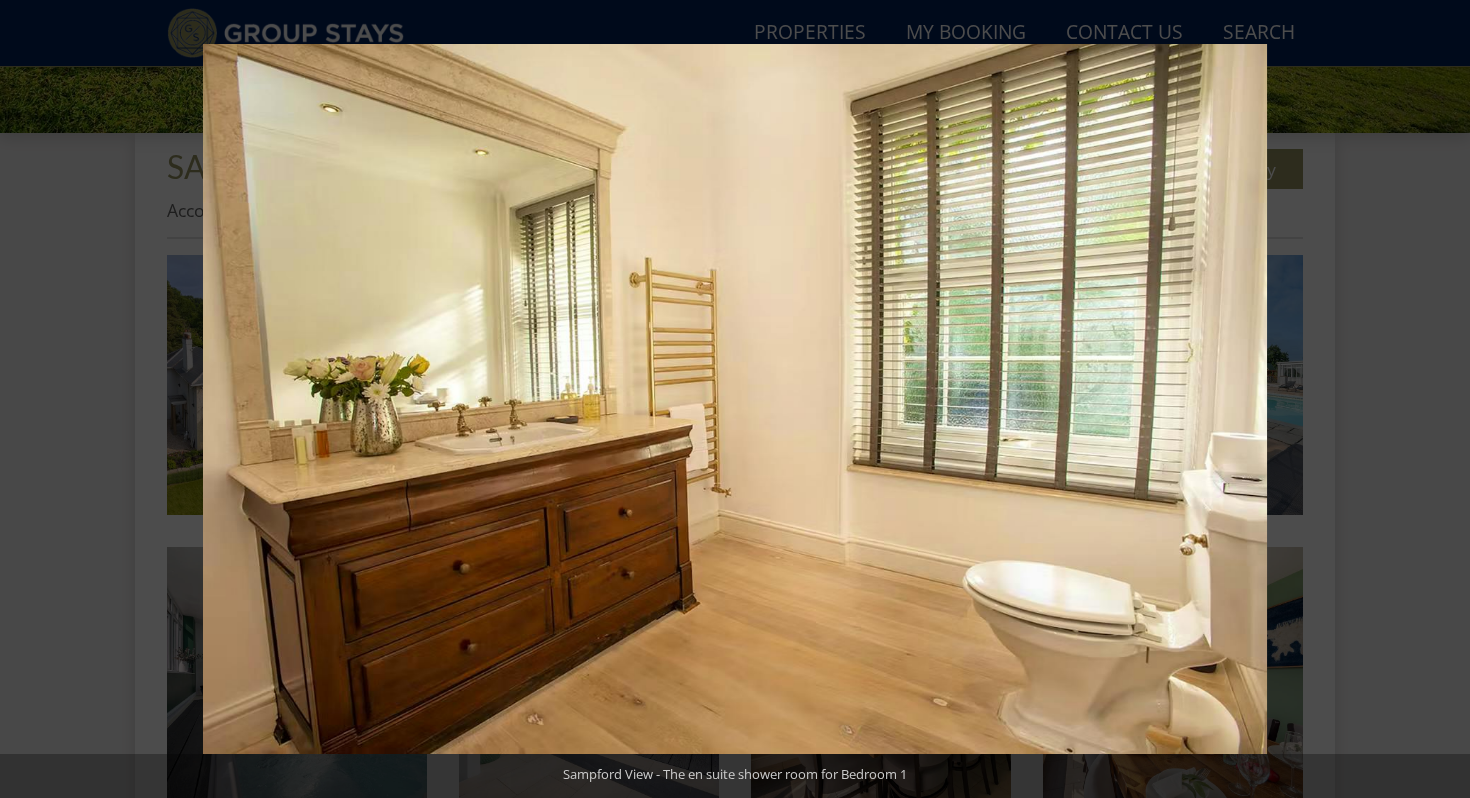 click at bounding box center (1435, 399) 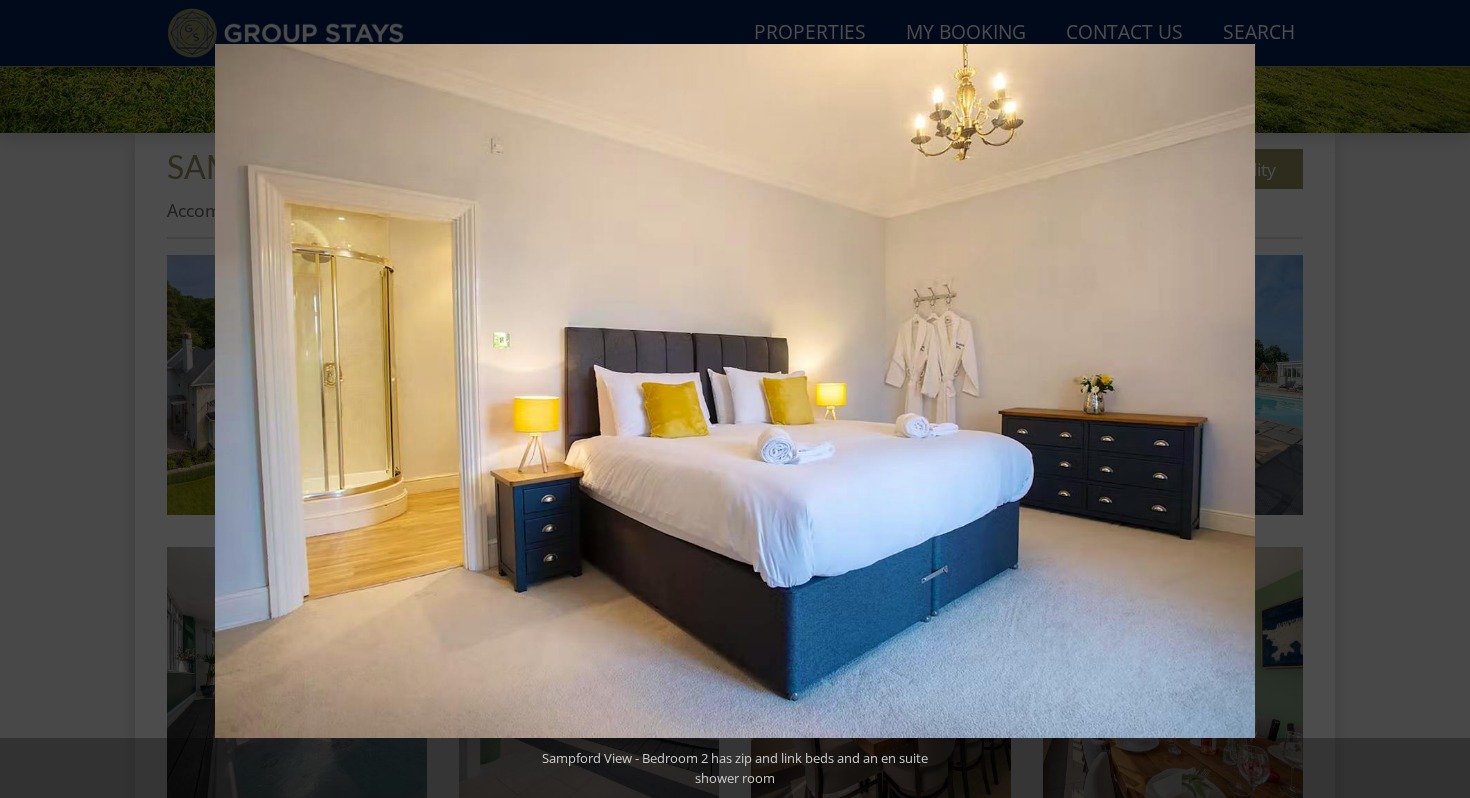 click at bounding box center (1435, 399) 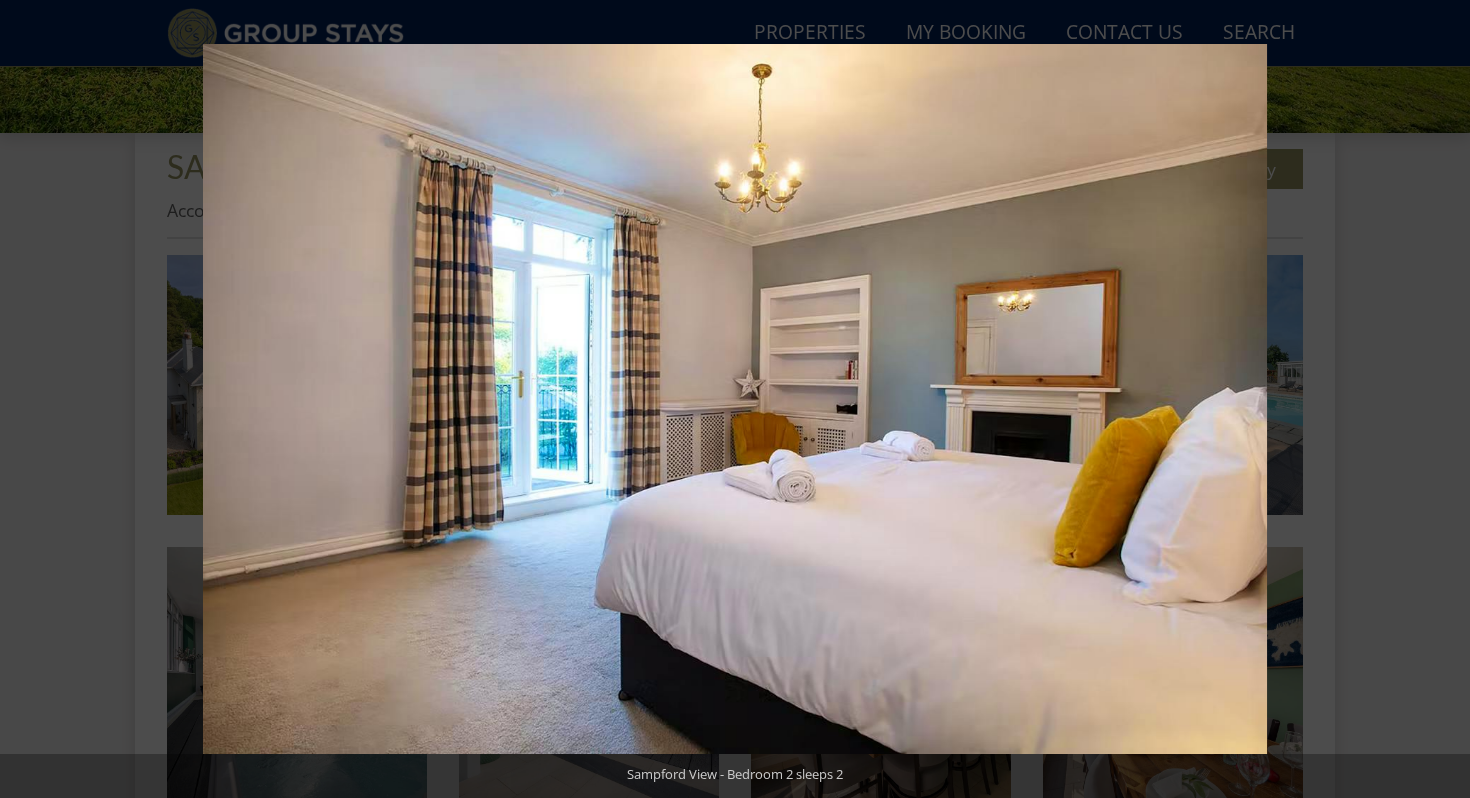 click at bounding box center (1435, 399) 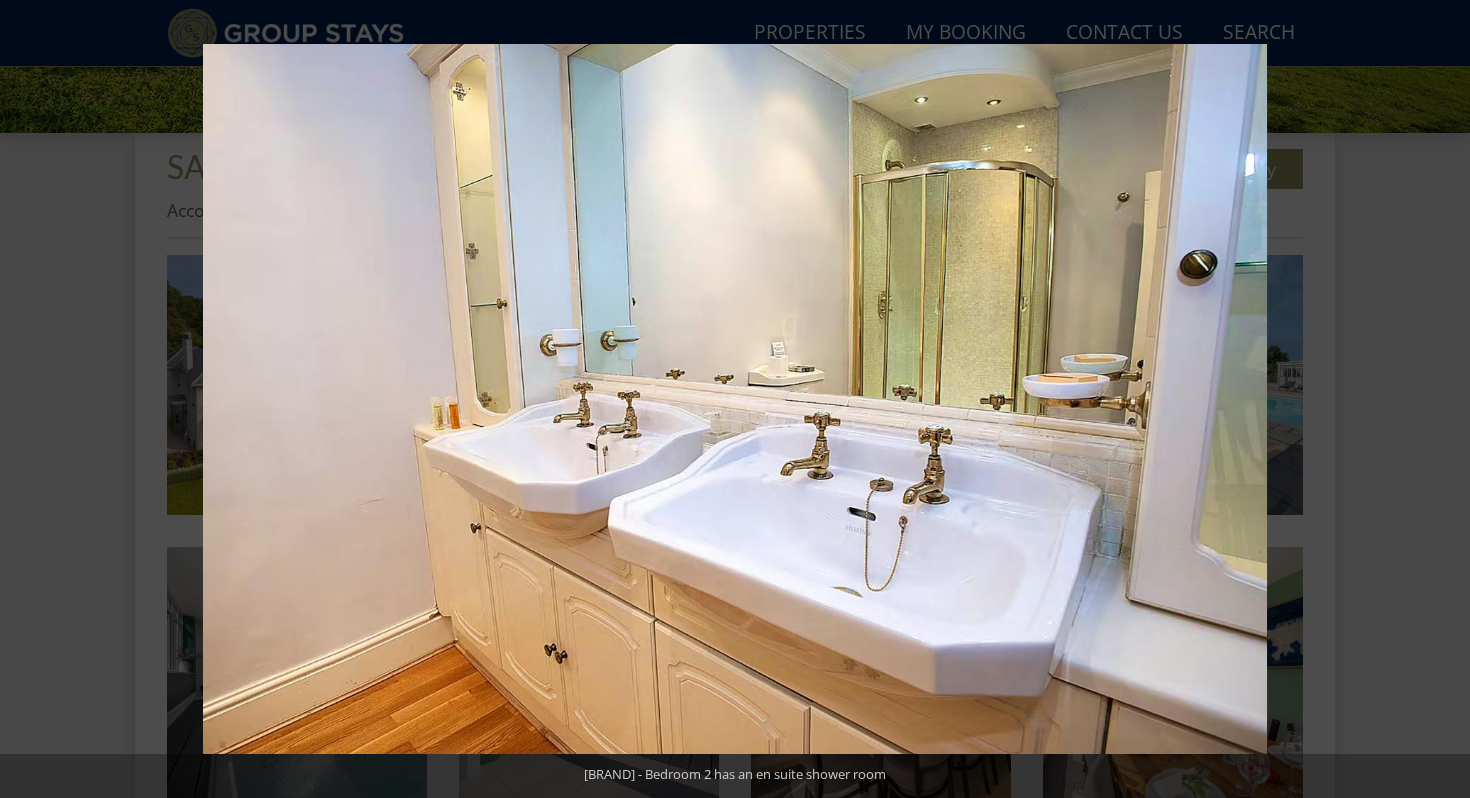 click at bounding box center (1435, 399) 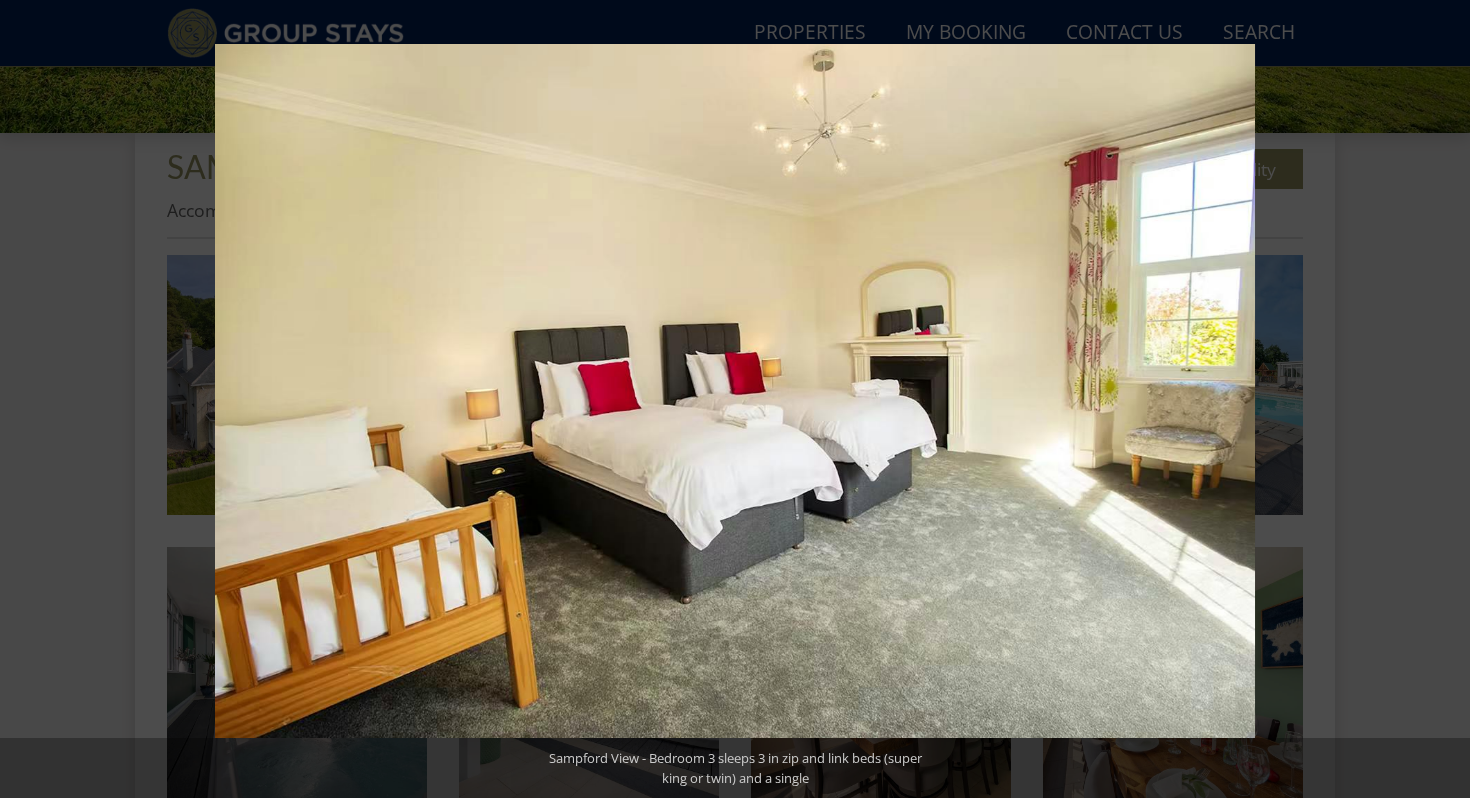 click at bounding box center (1435, 399) 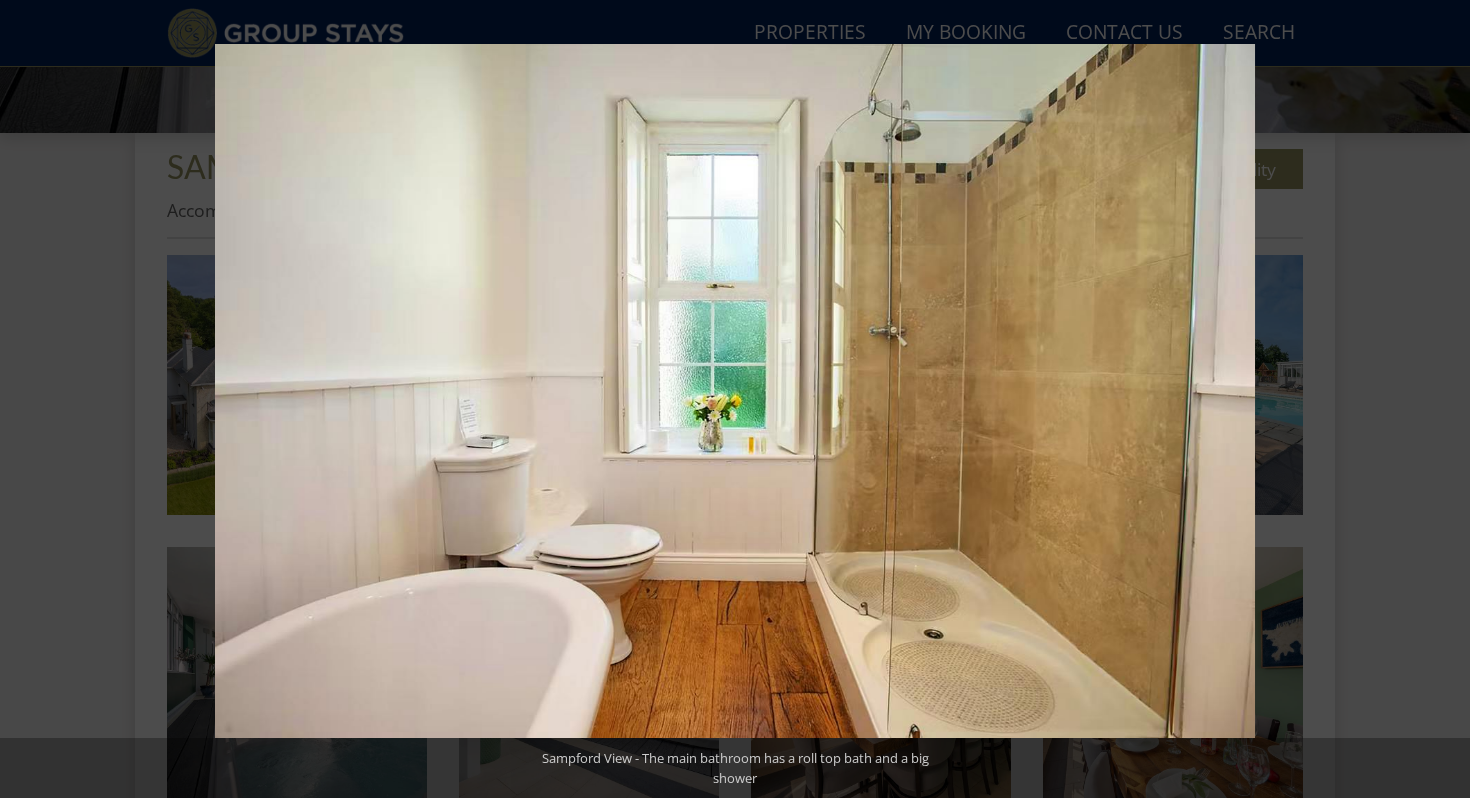 click at bounding box center (1435, 399) 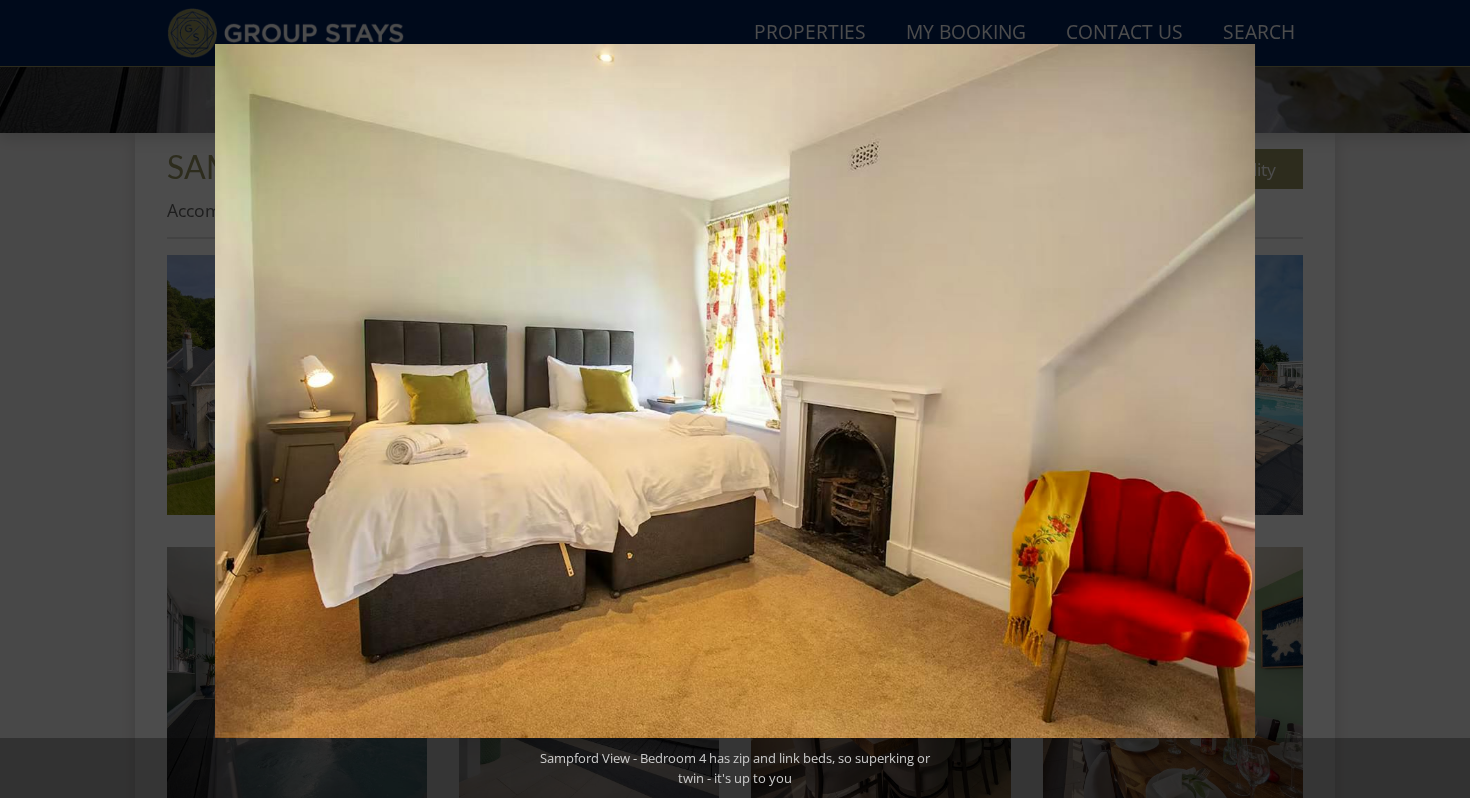 click at bounding box center [1435, 399] 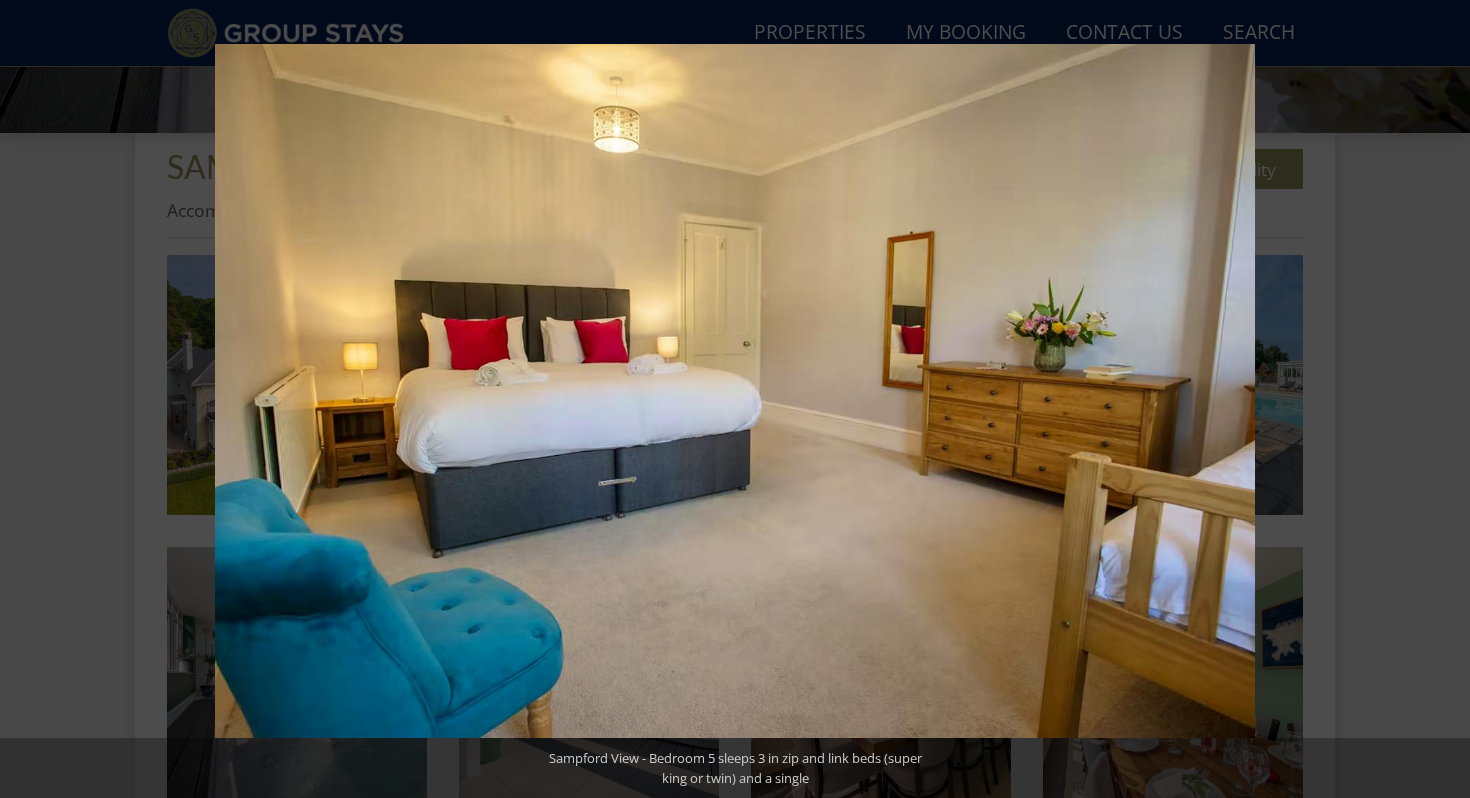 click at bounding box center (1435, 399) 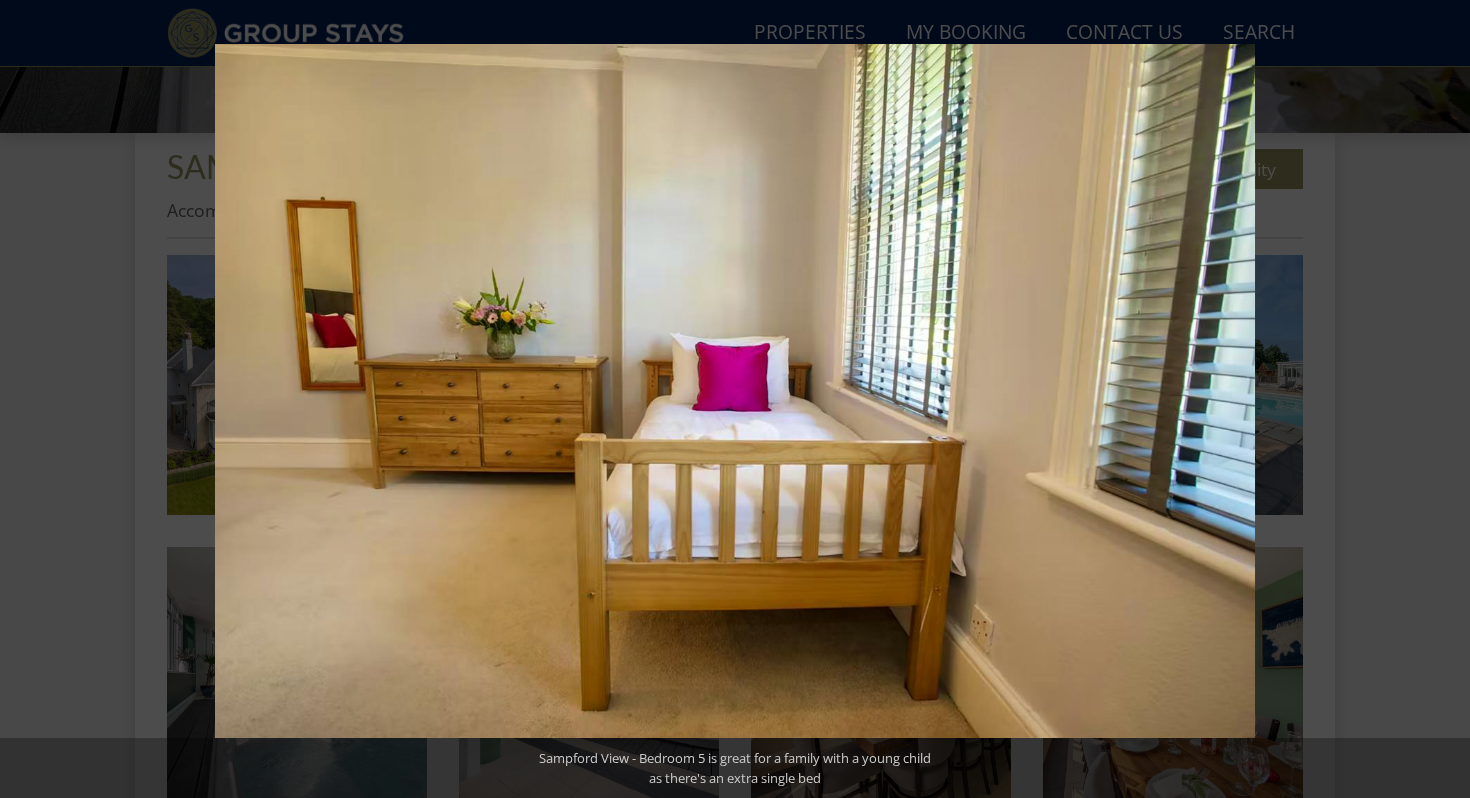 click at bounding box center (1435, 399) 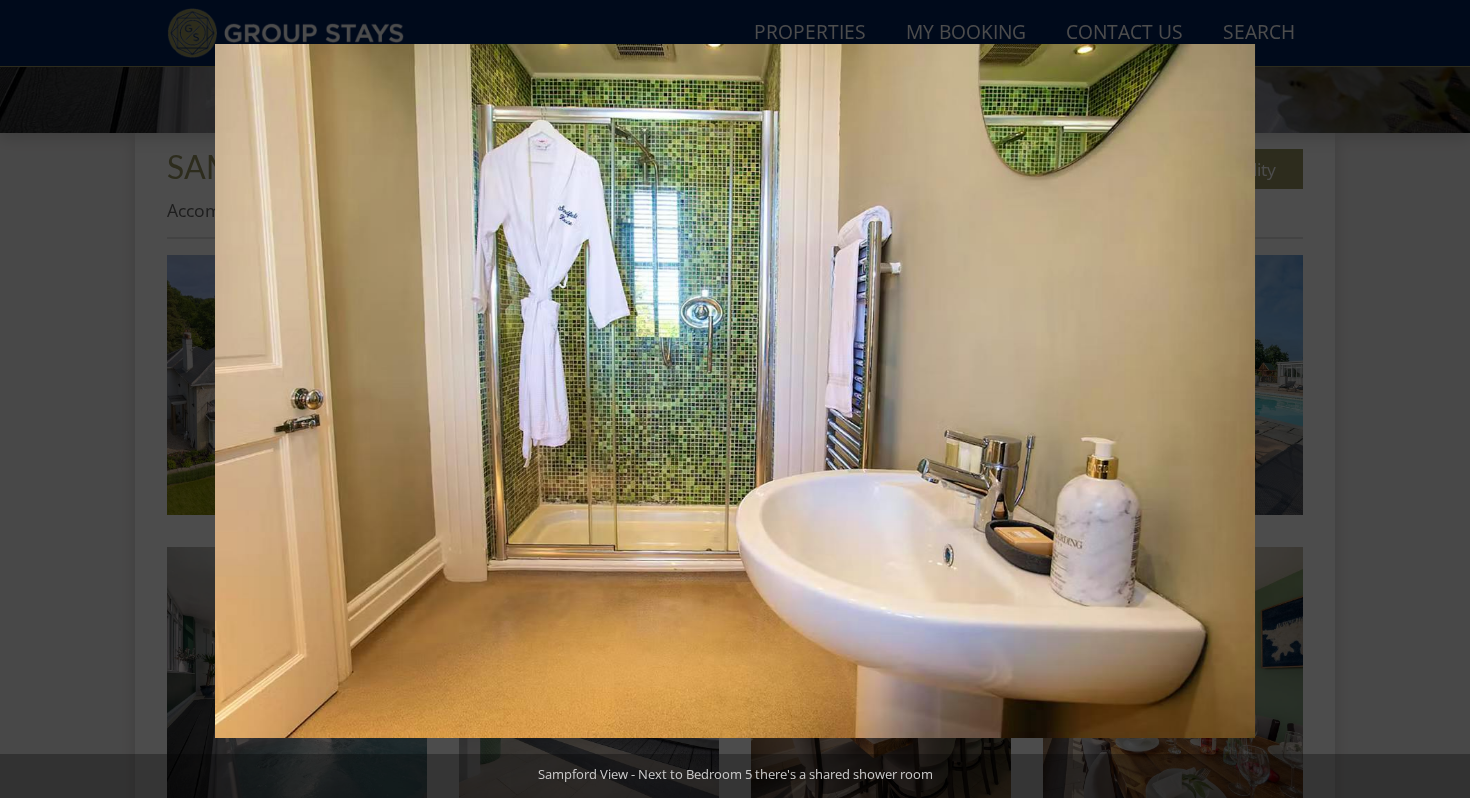 click at bounding box center (1435, 399) 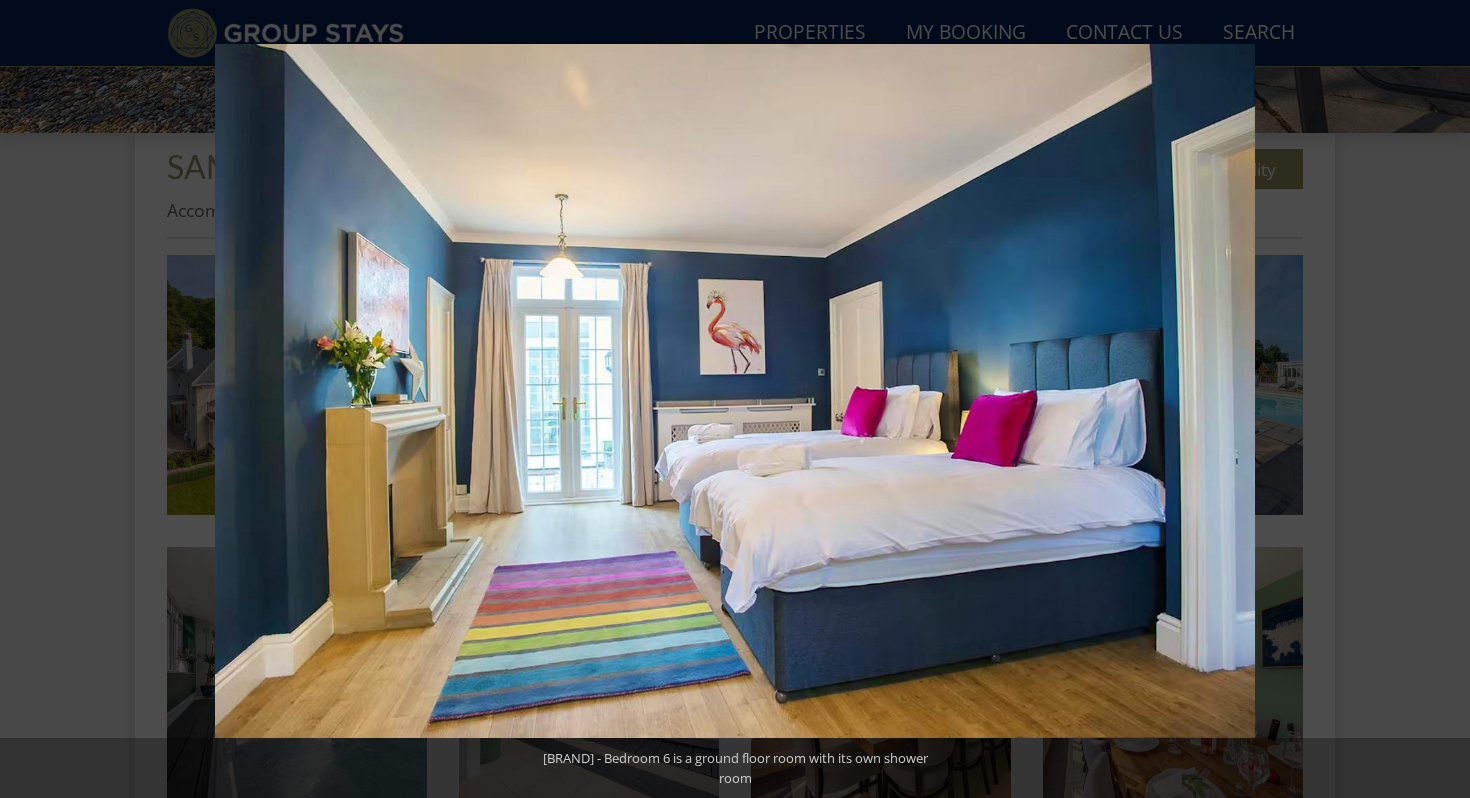 click at bounding box center (1435, 399) 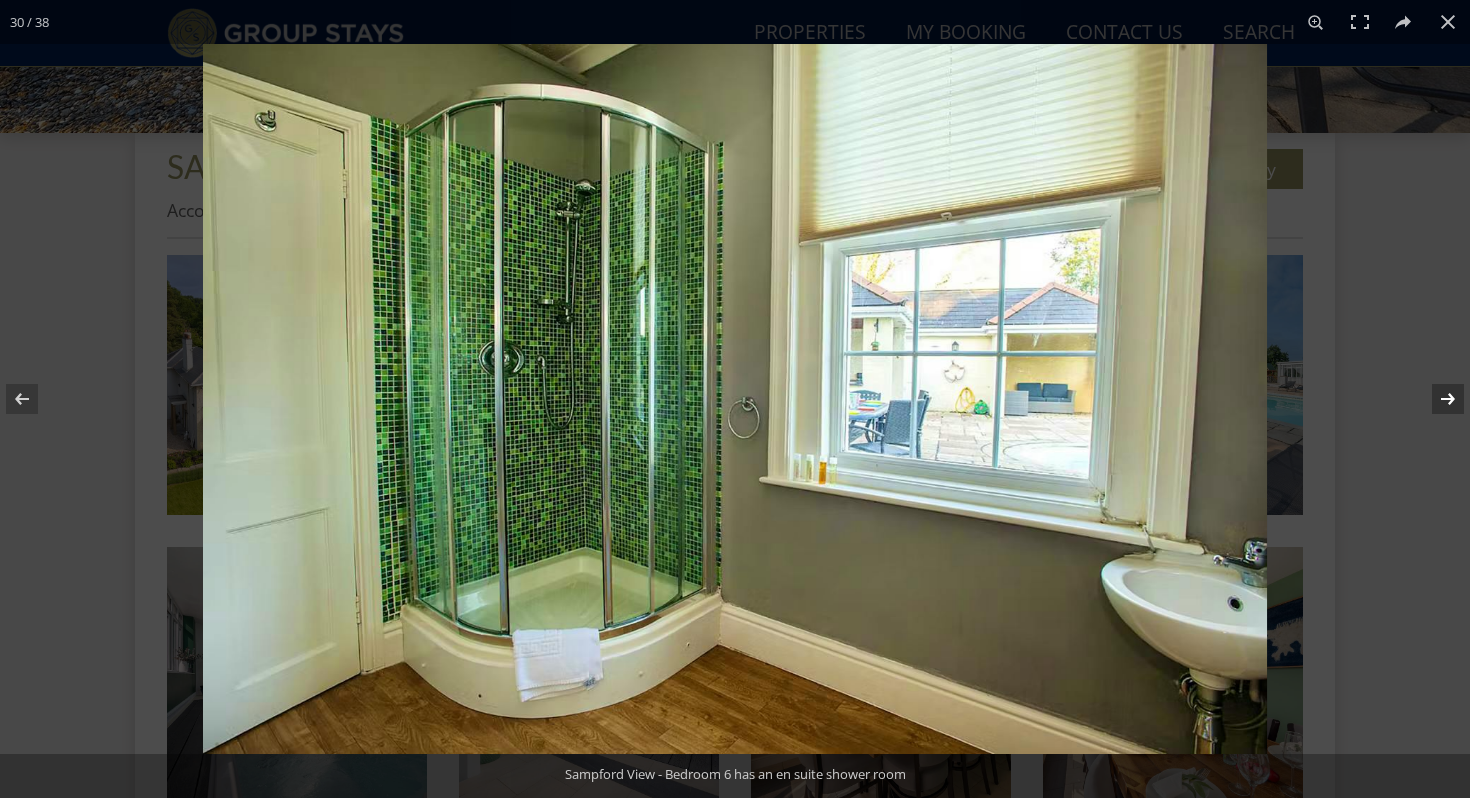 click at bounding box center [1435, 399] 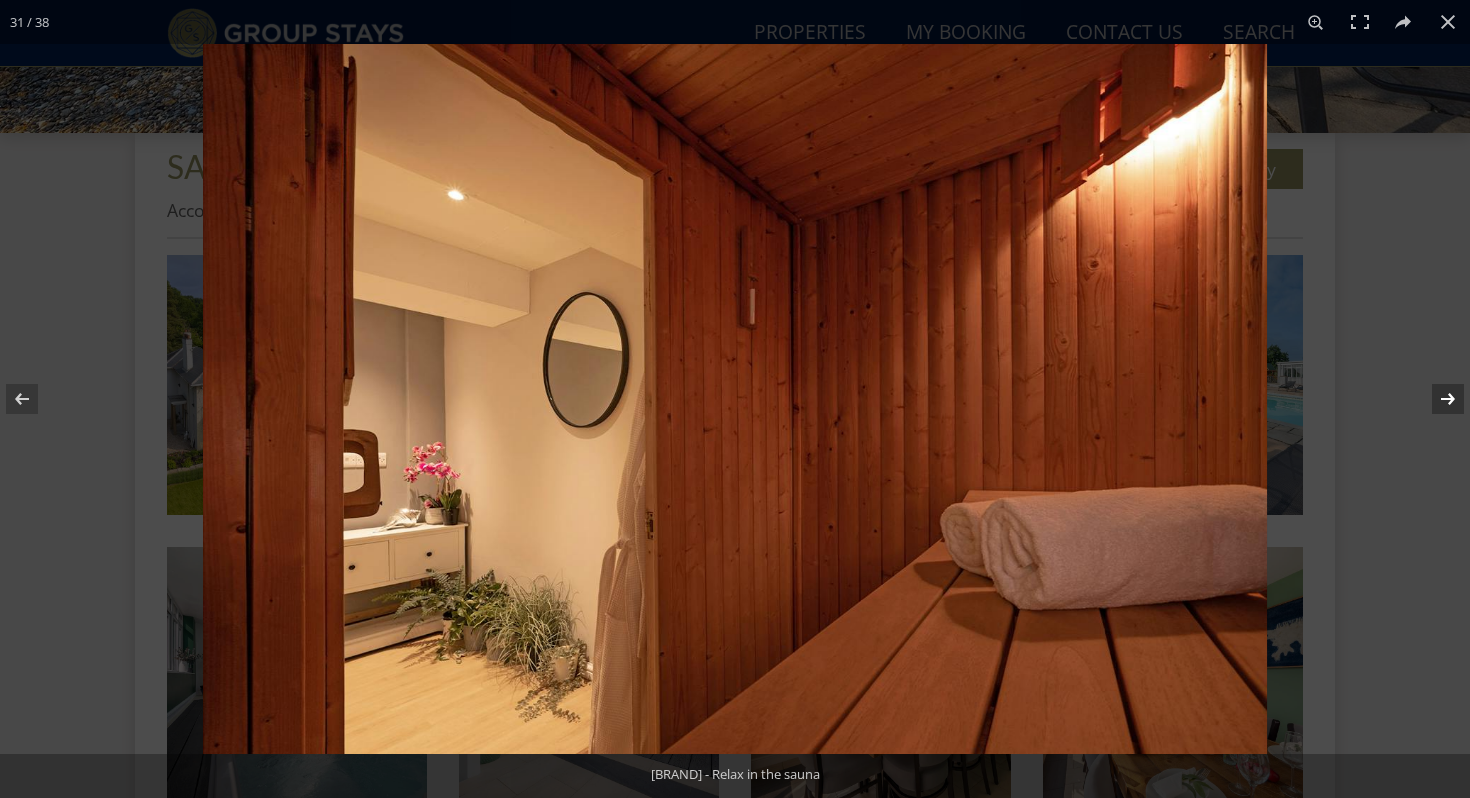click at bounding box center (1435, 399) 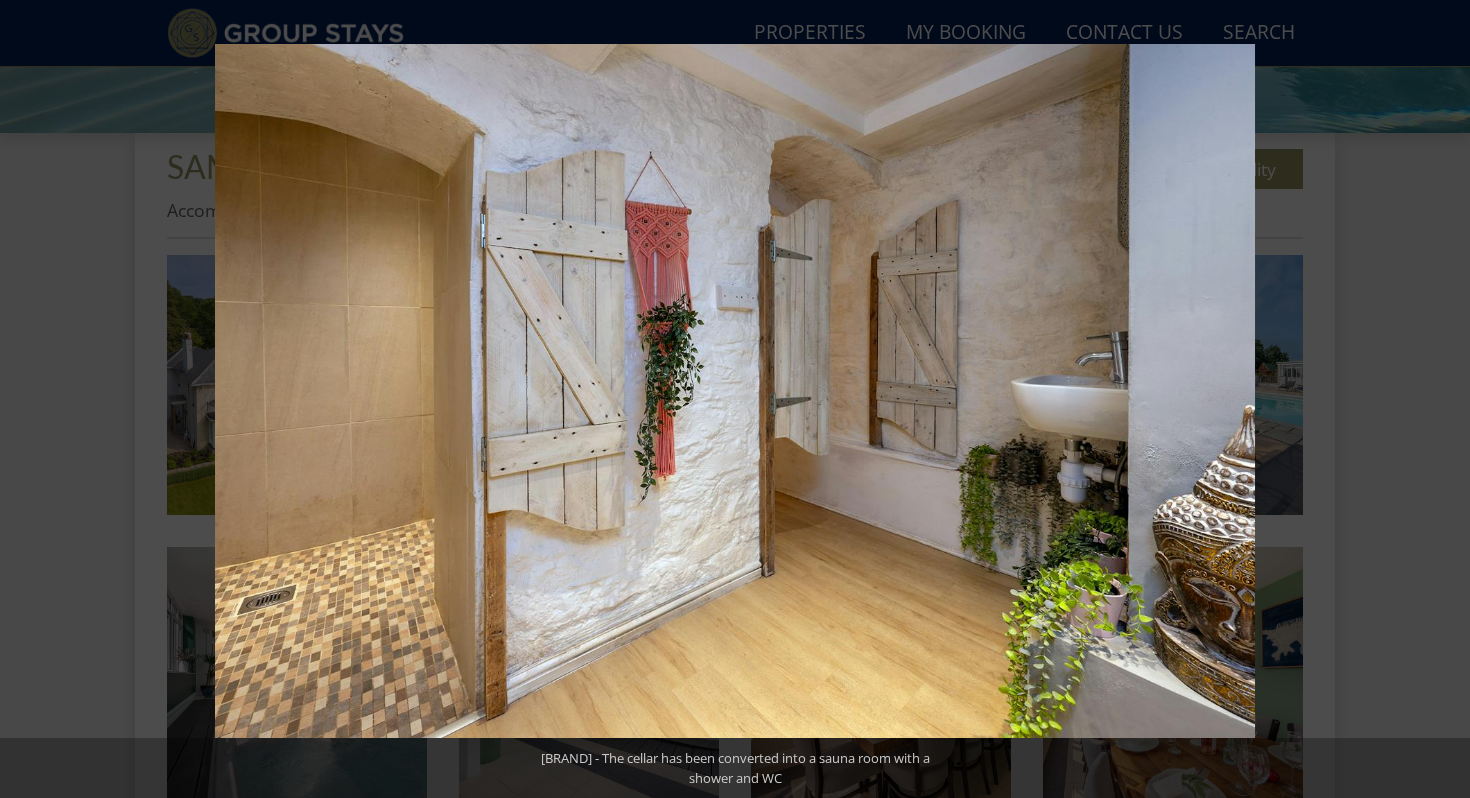 click at bounding box center (1435, 399) 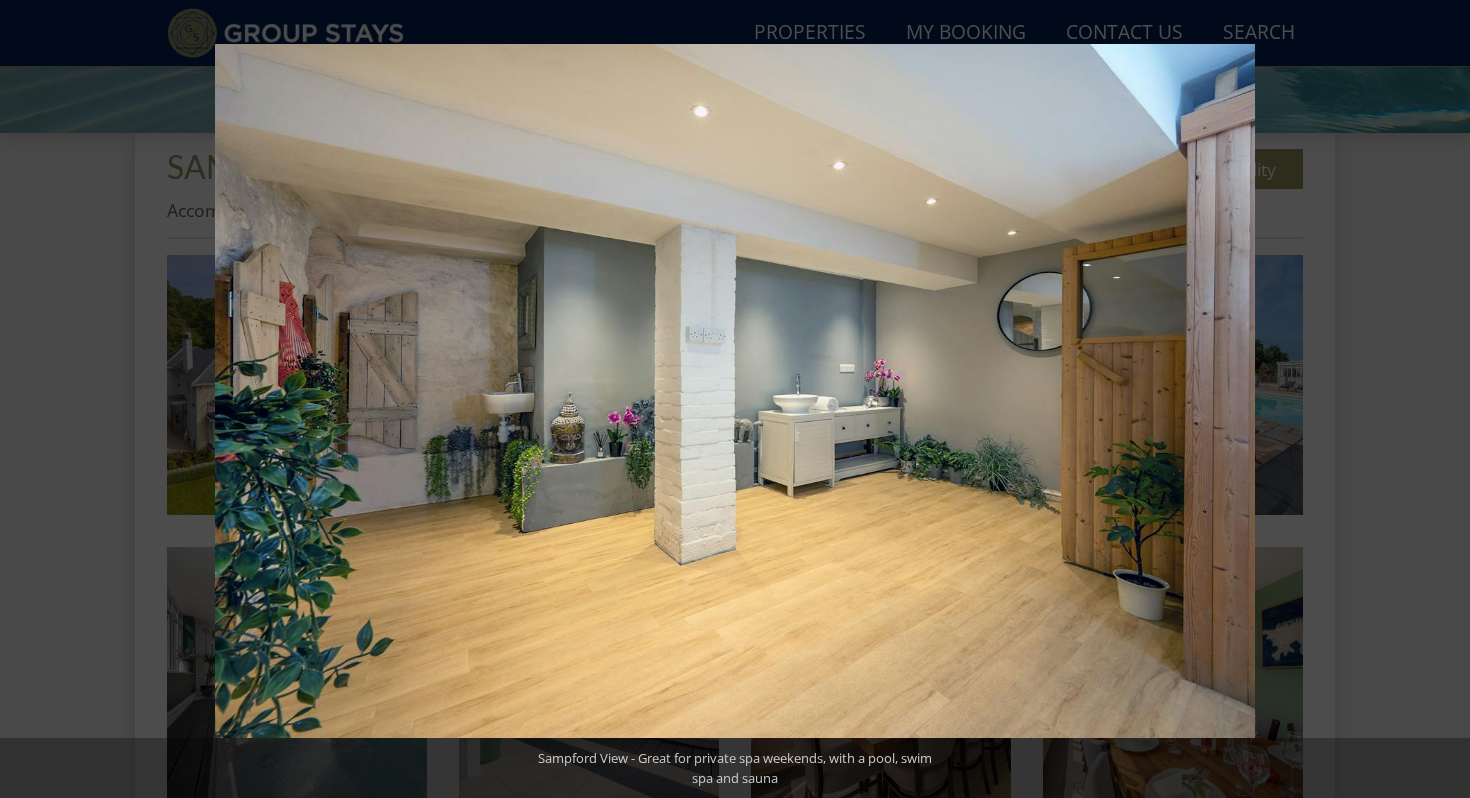 click at bounding box center [1435, 399] 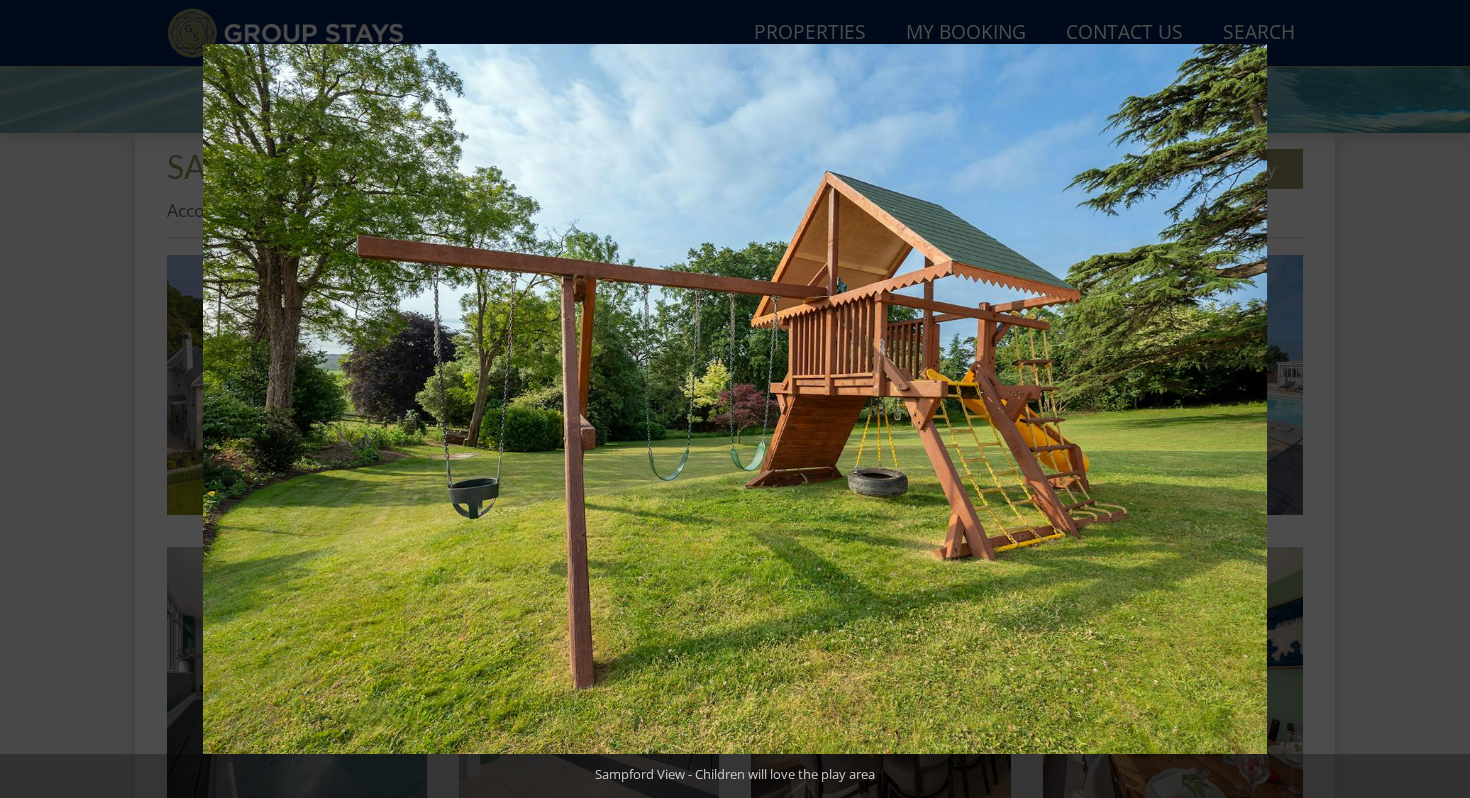 click at bounding box center [1435, 399] 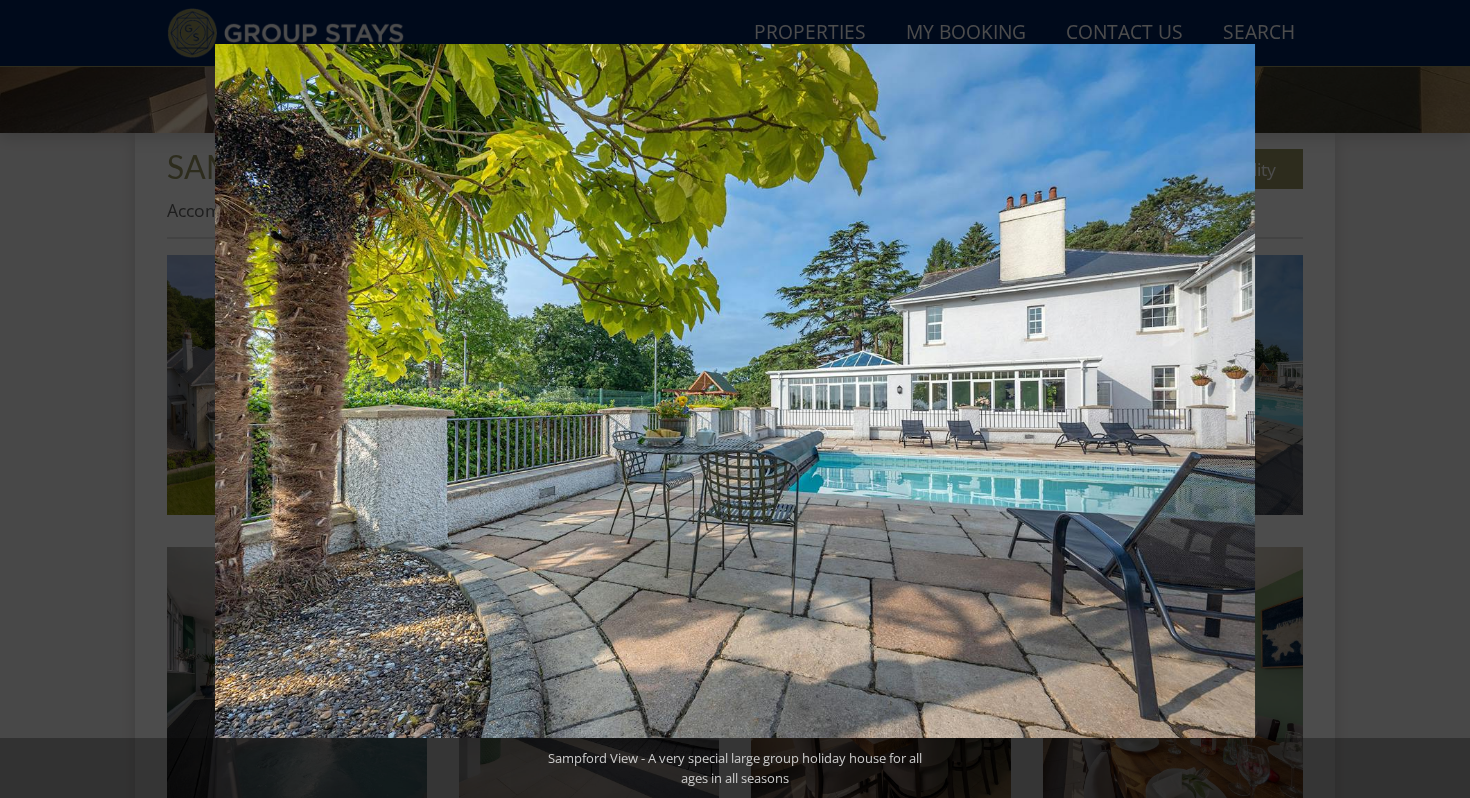 click at bounding box center [1435, 399] 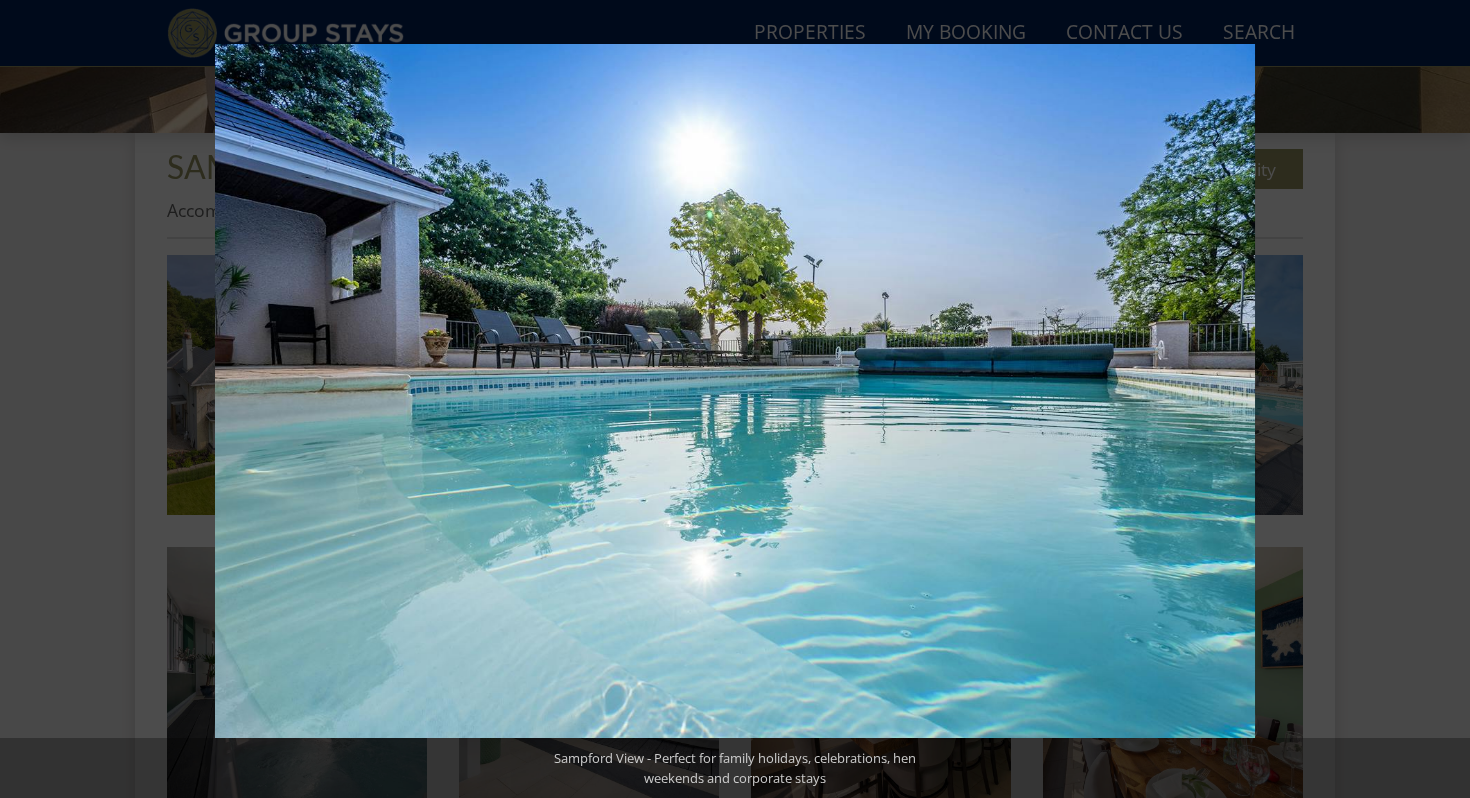 click at bounding box center (1435, 399) 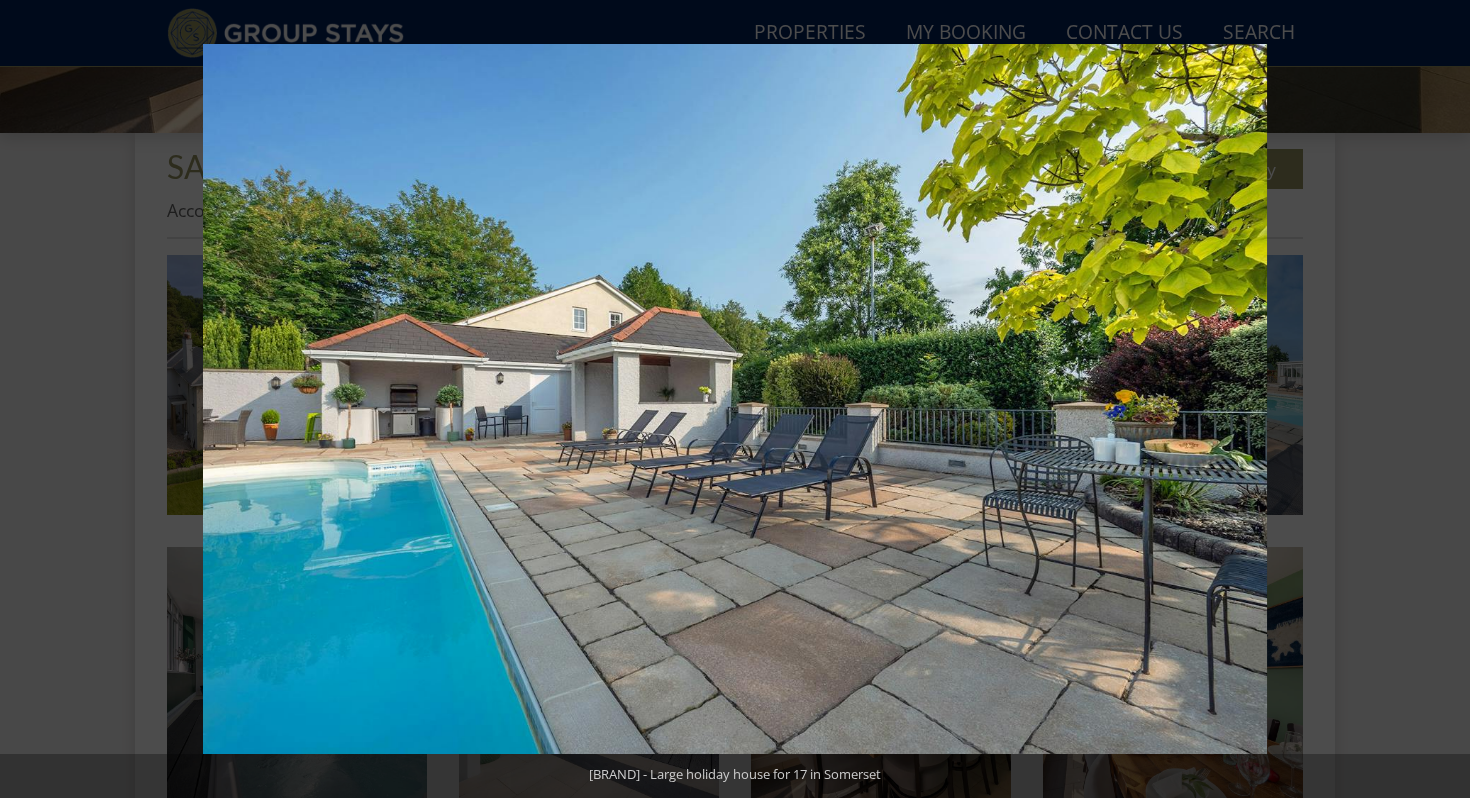 click at bounding box center [1435, 399] 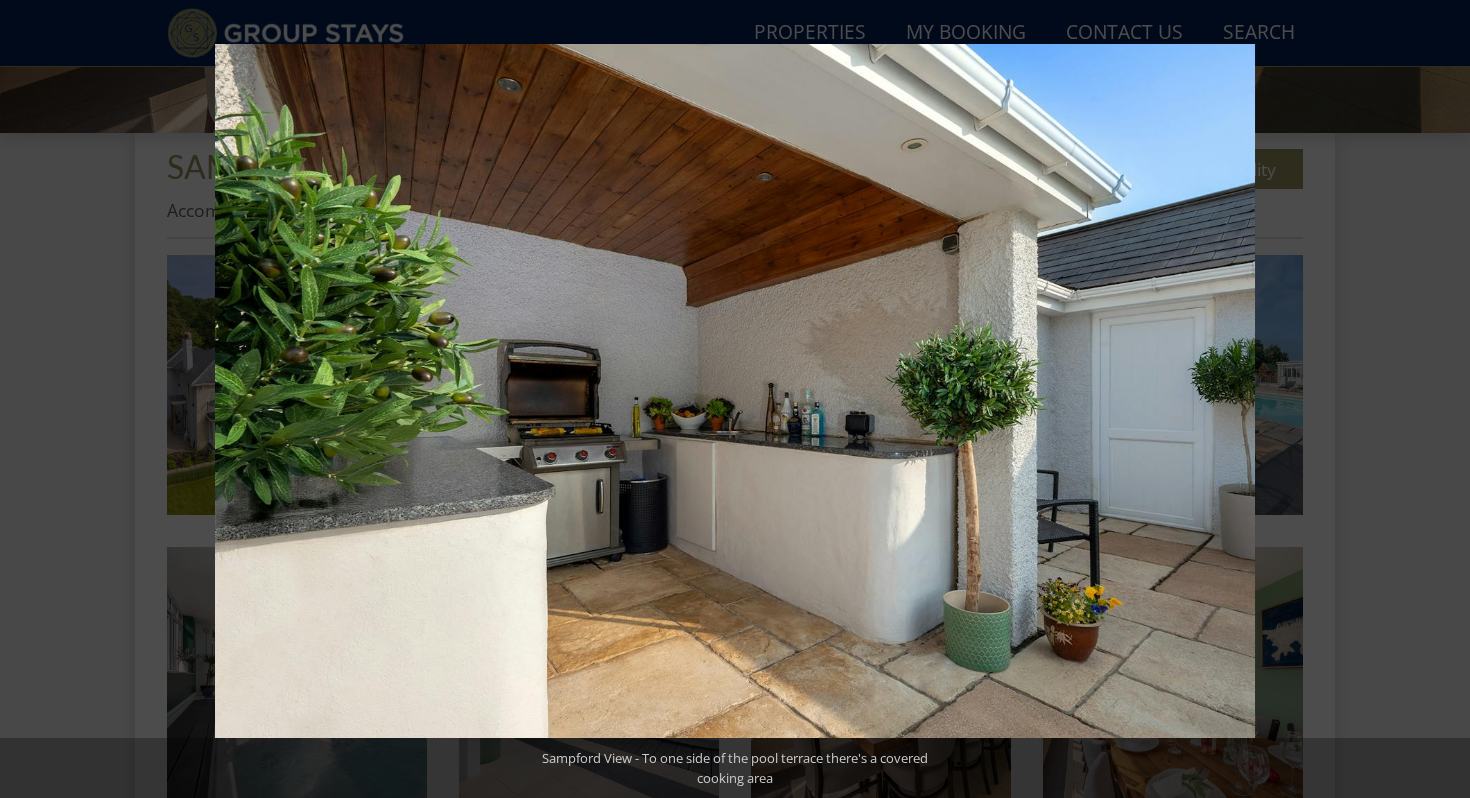 click at bounding box center (1435, 399) 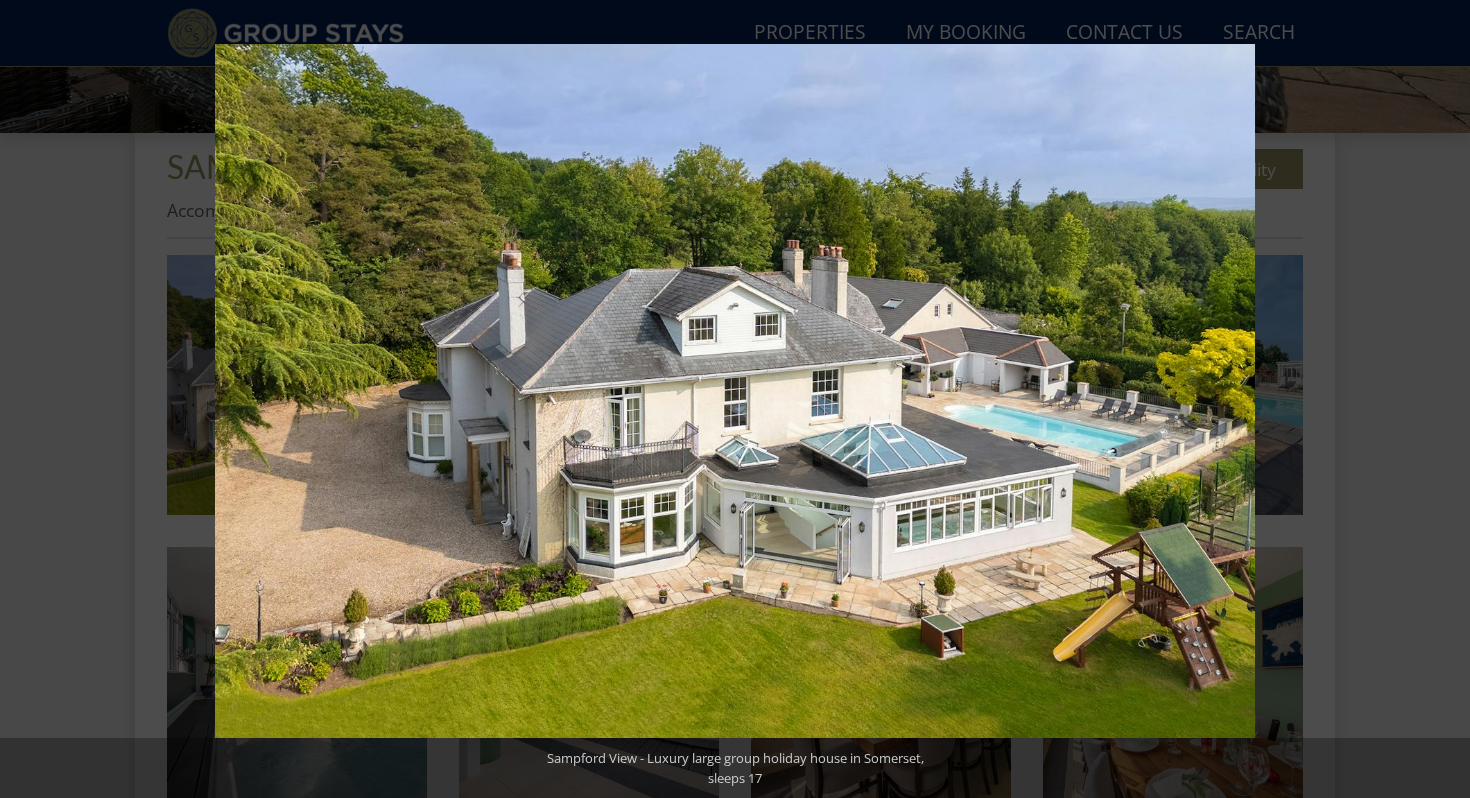 click at bounding box center (1435, 399) 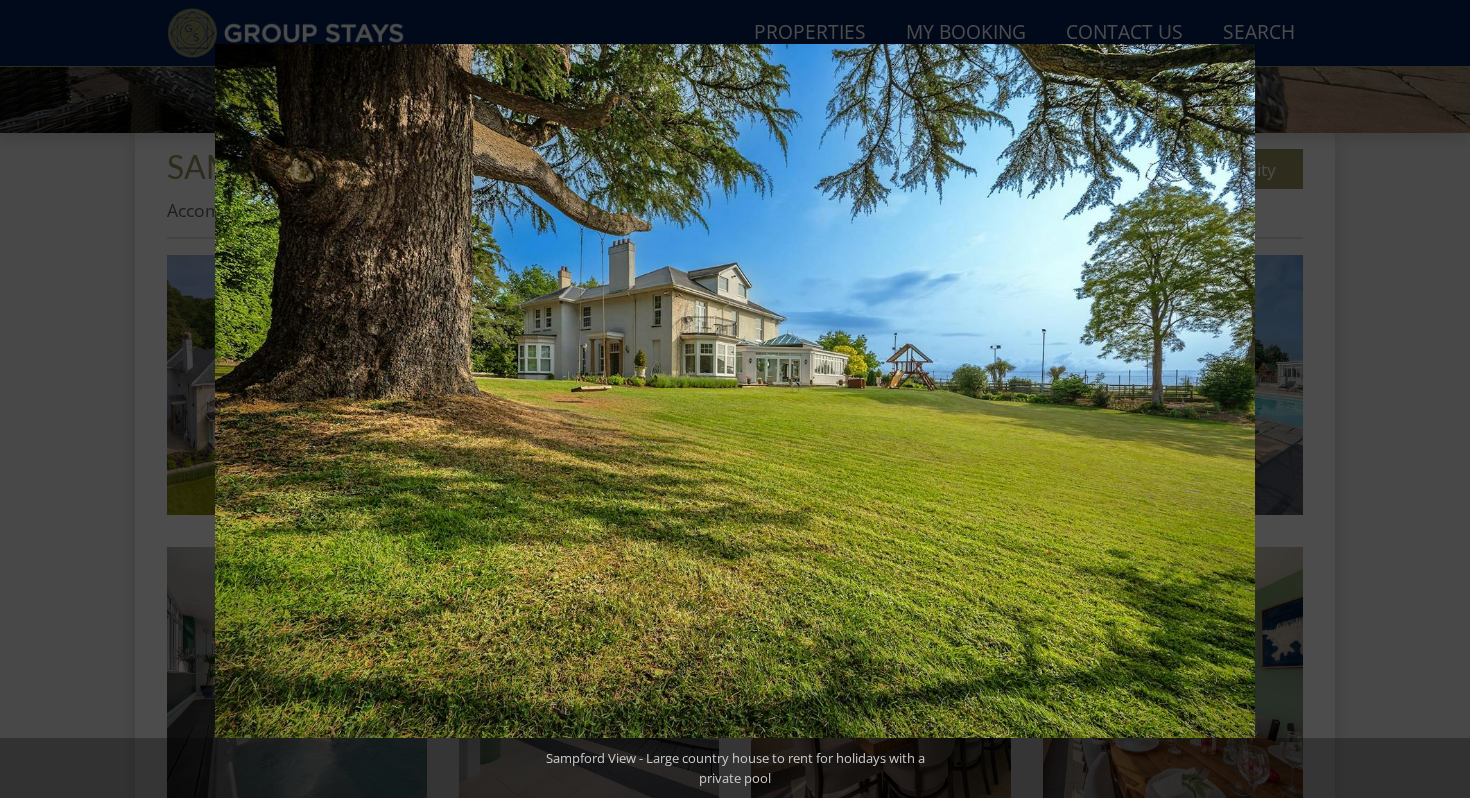 click at bounding box center [1435, 399] 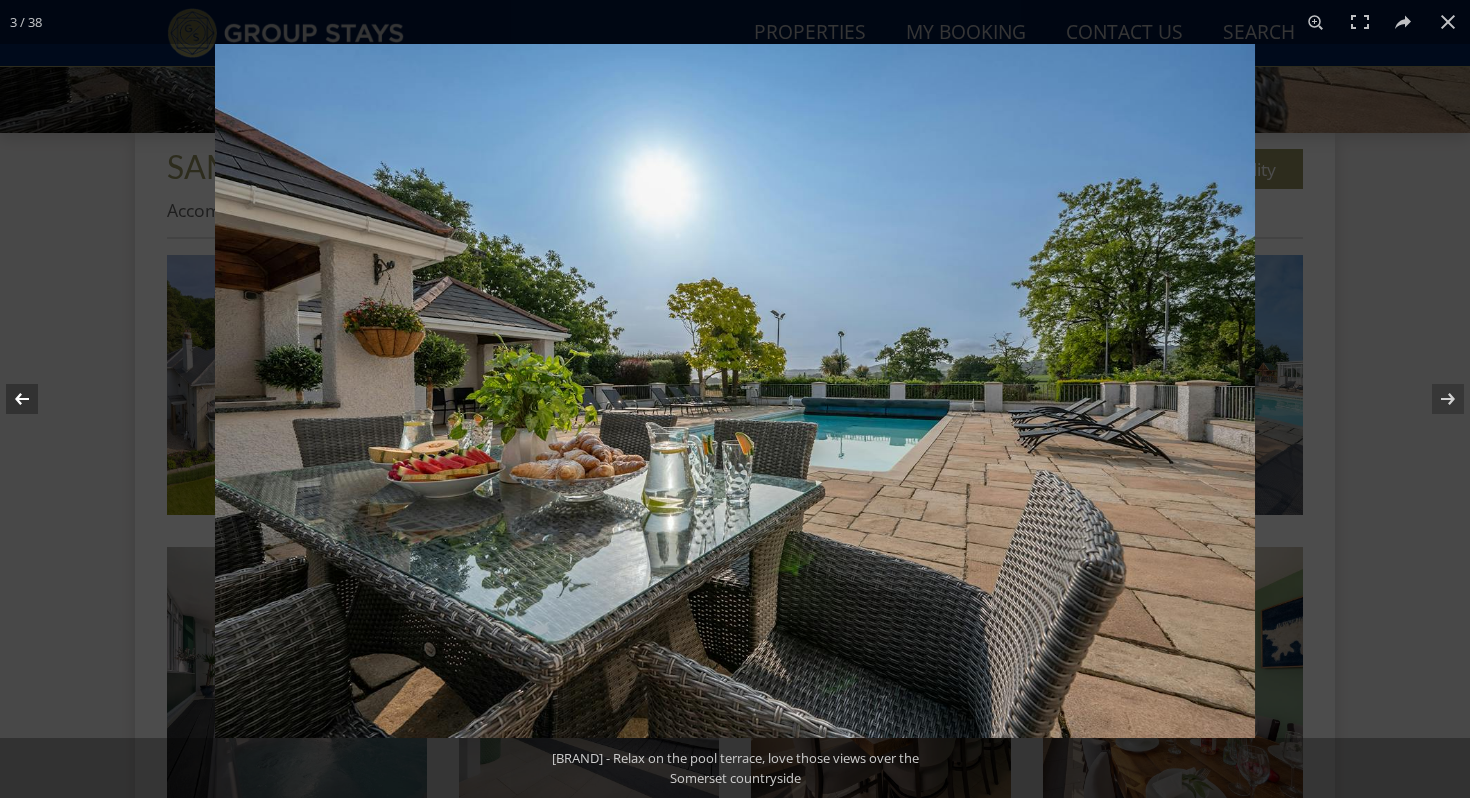 click at bounding box center [35, 399] 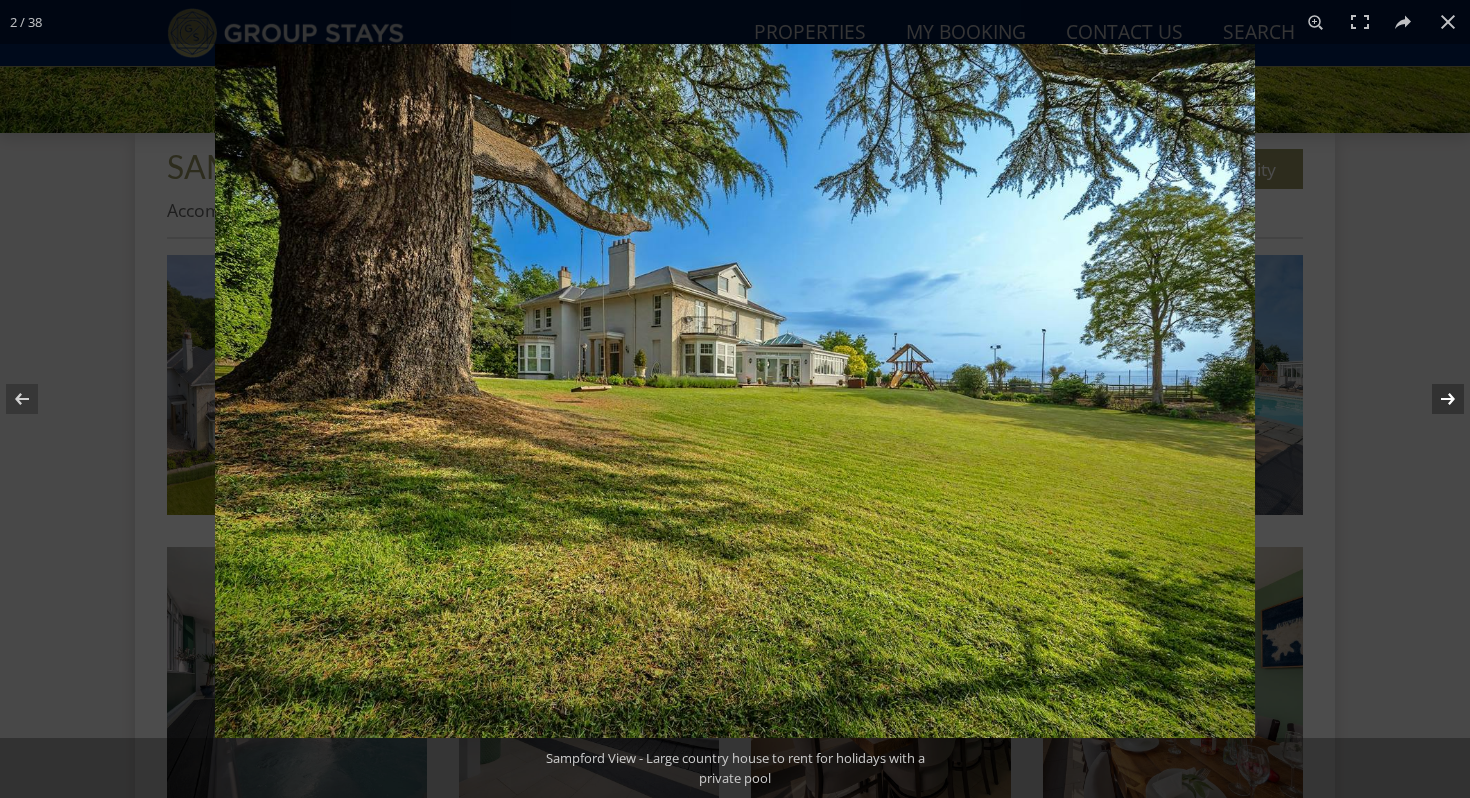 click at bounding box center [1435, 399] 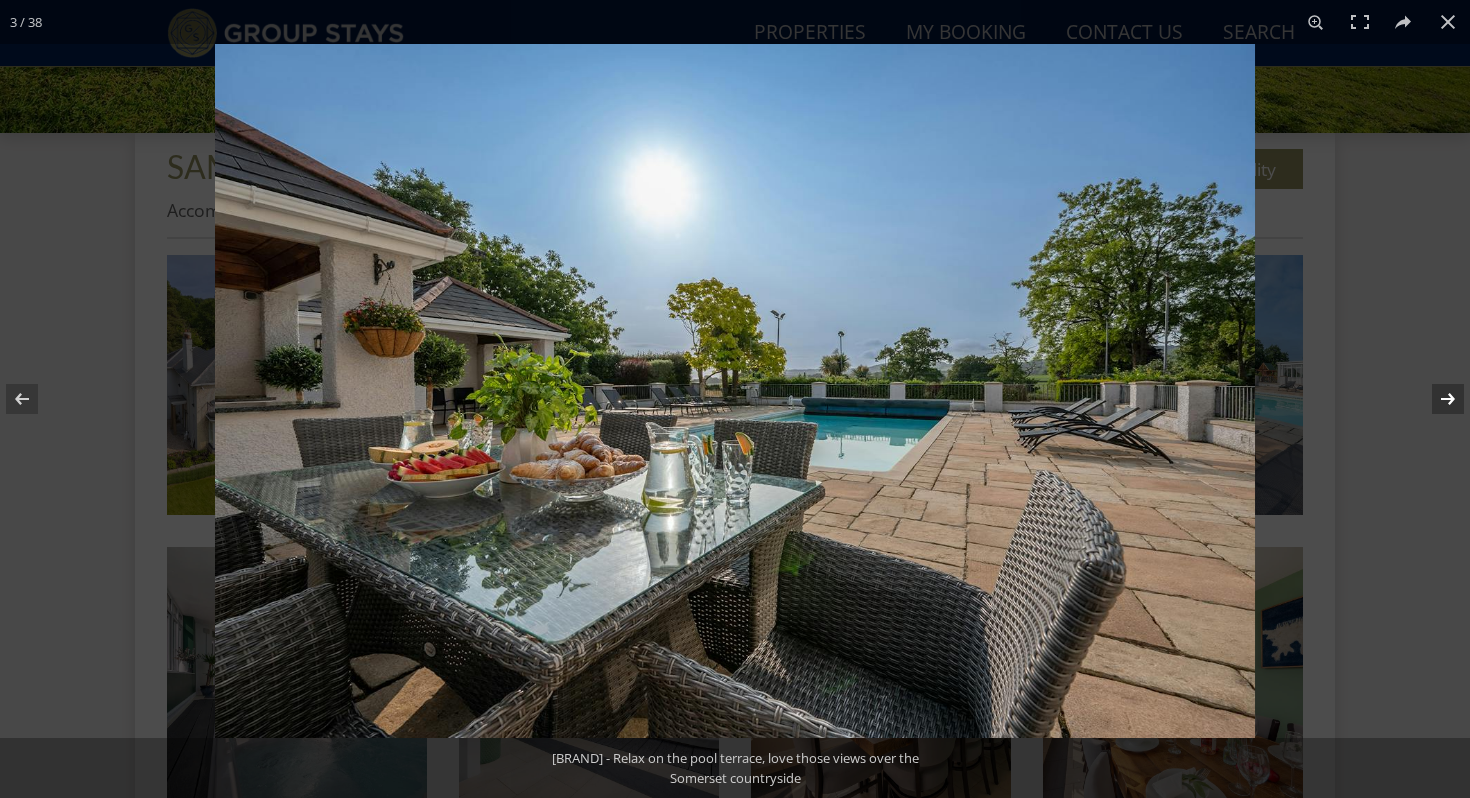 click at bounding box center [1435, 399] 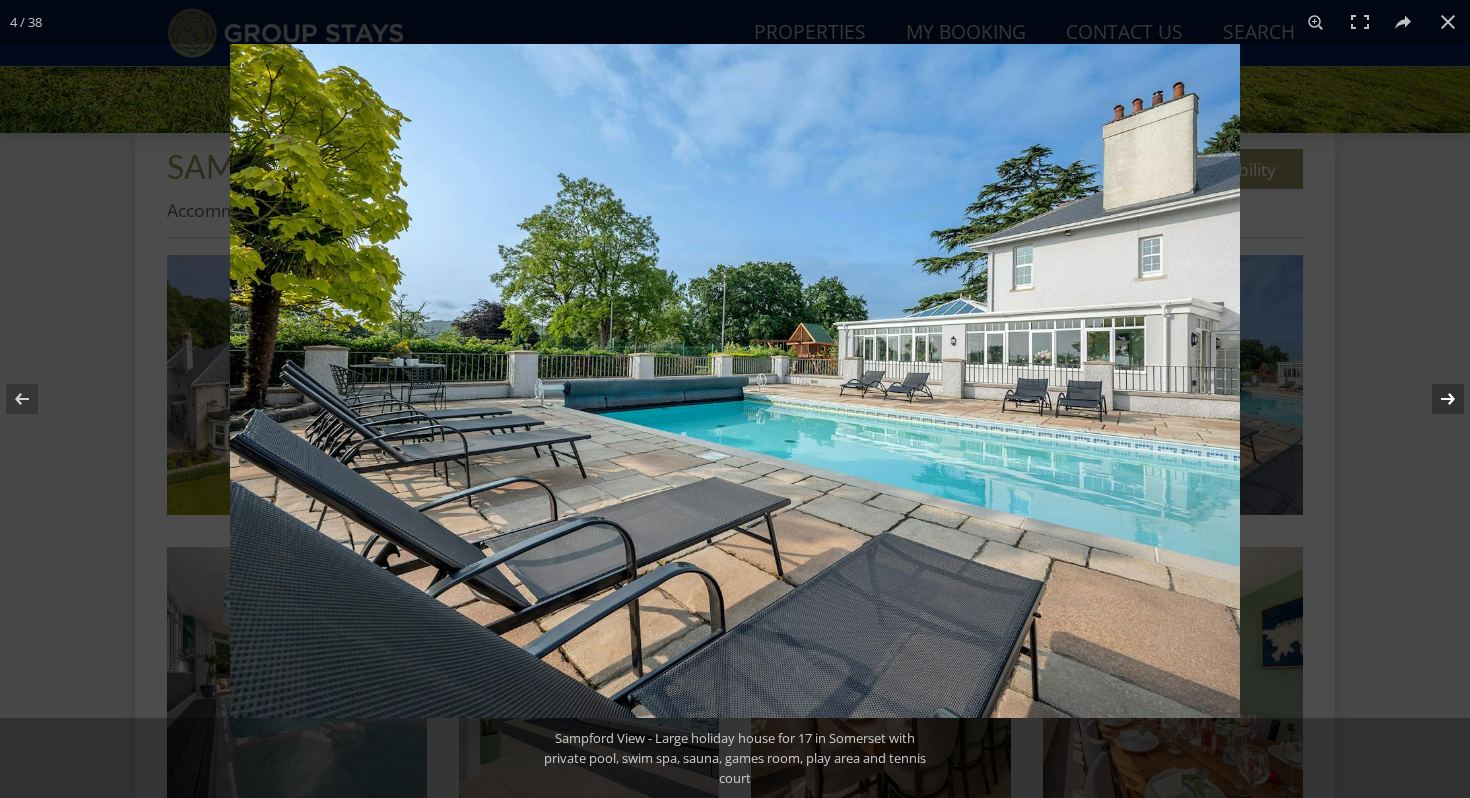click at bounding box center [1435, 399] 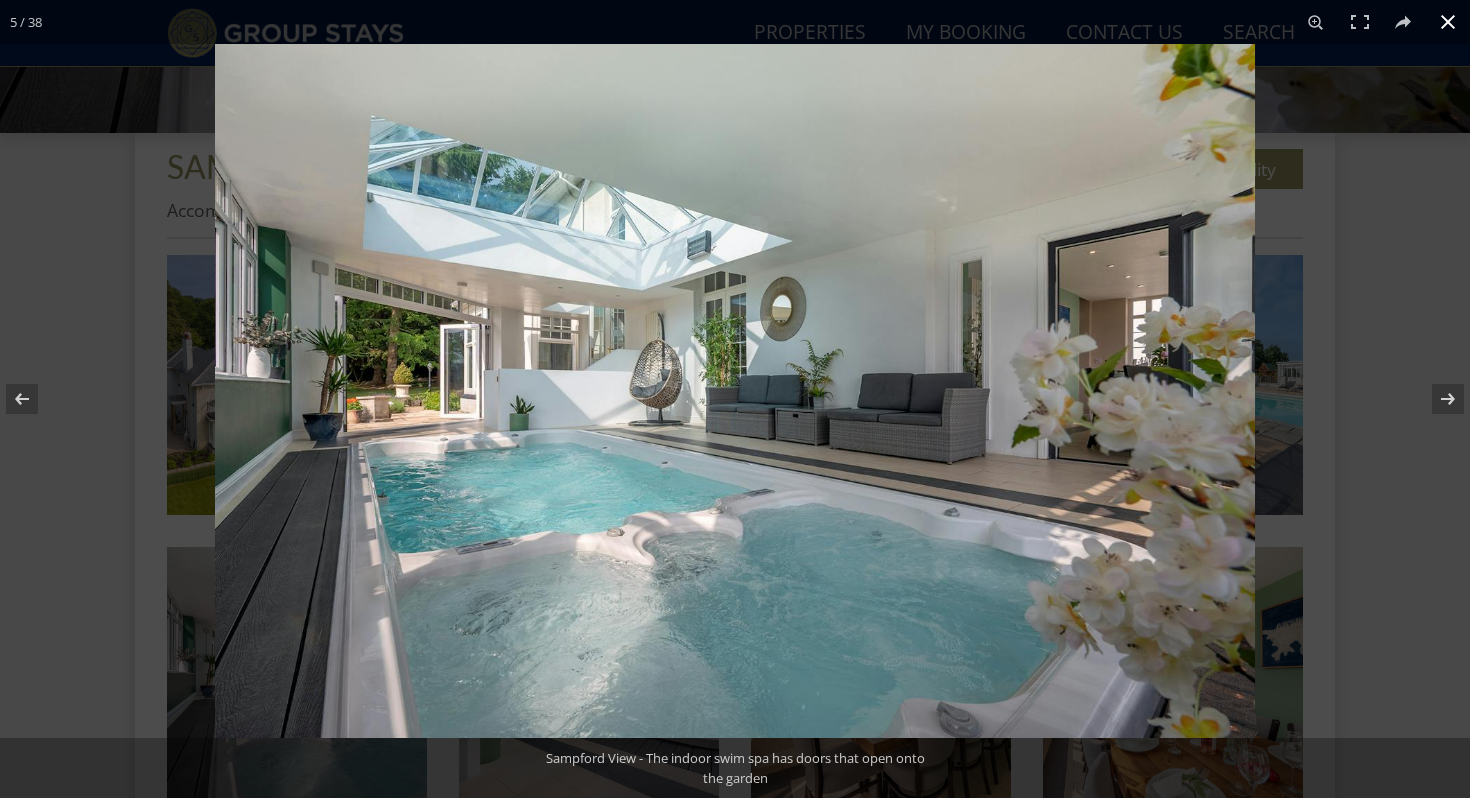 click at bounding box center [1448, 22] 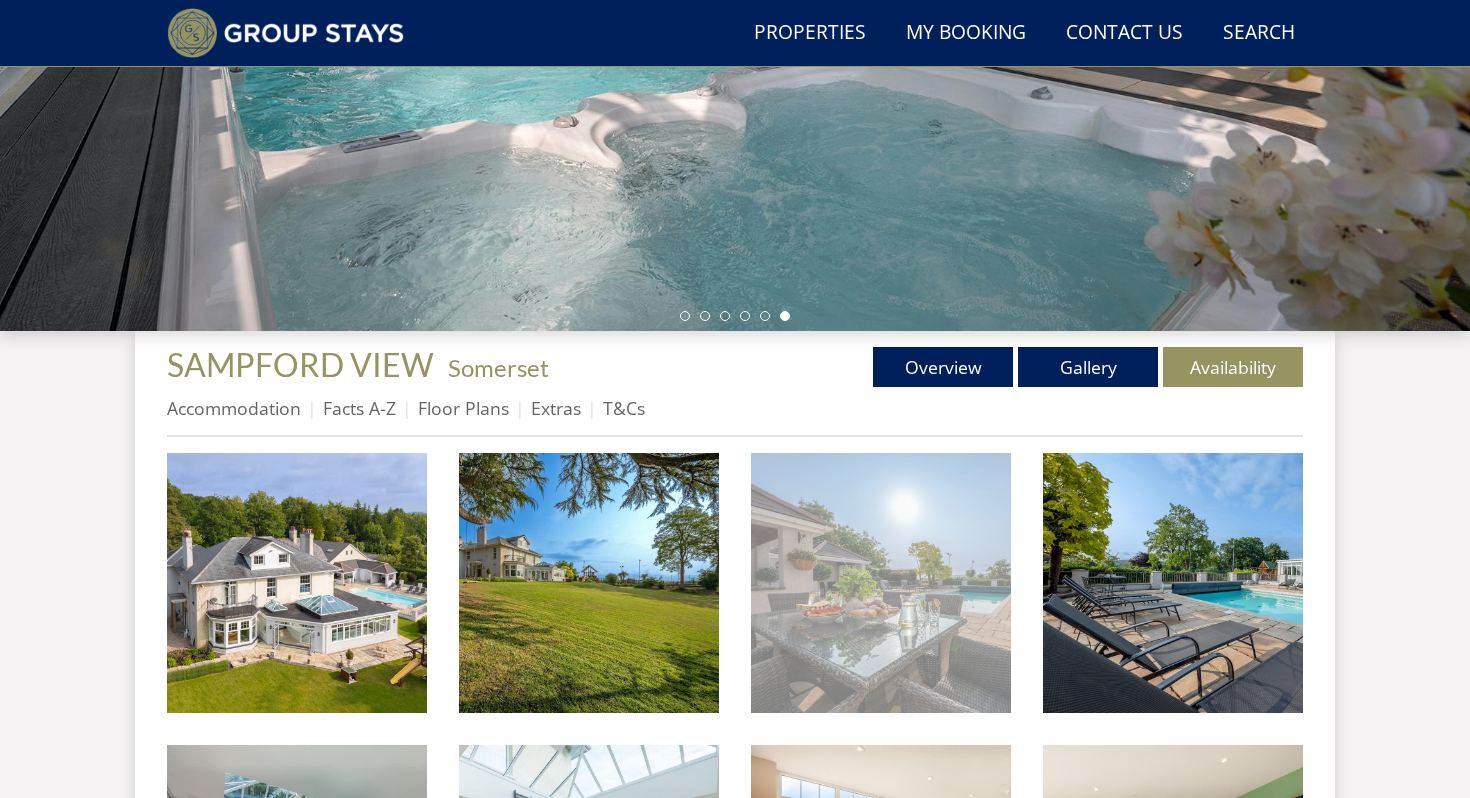 scroll, scrollTop: 455, scrollLeft: 0, axis: vertical 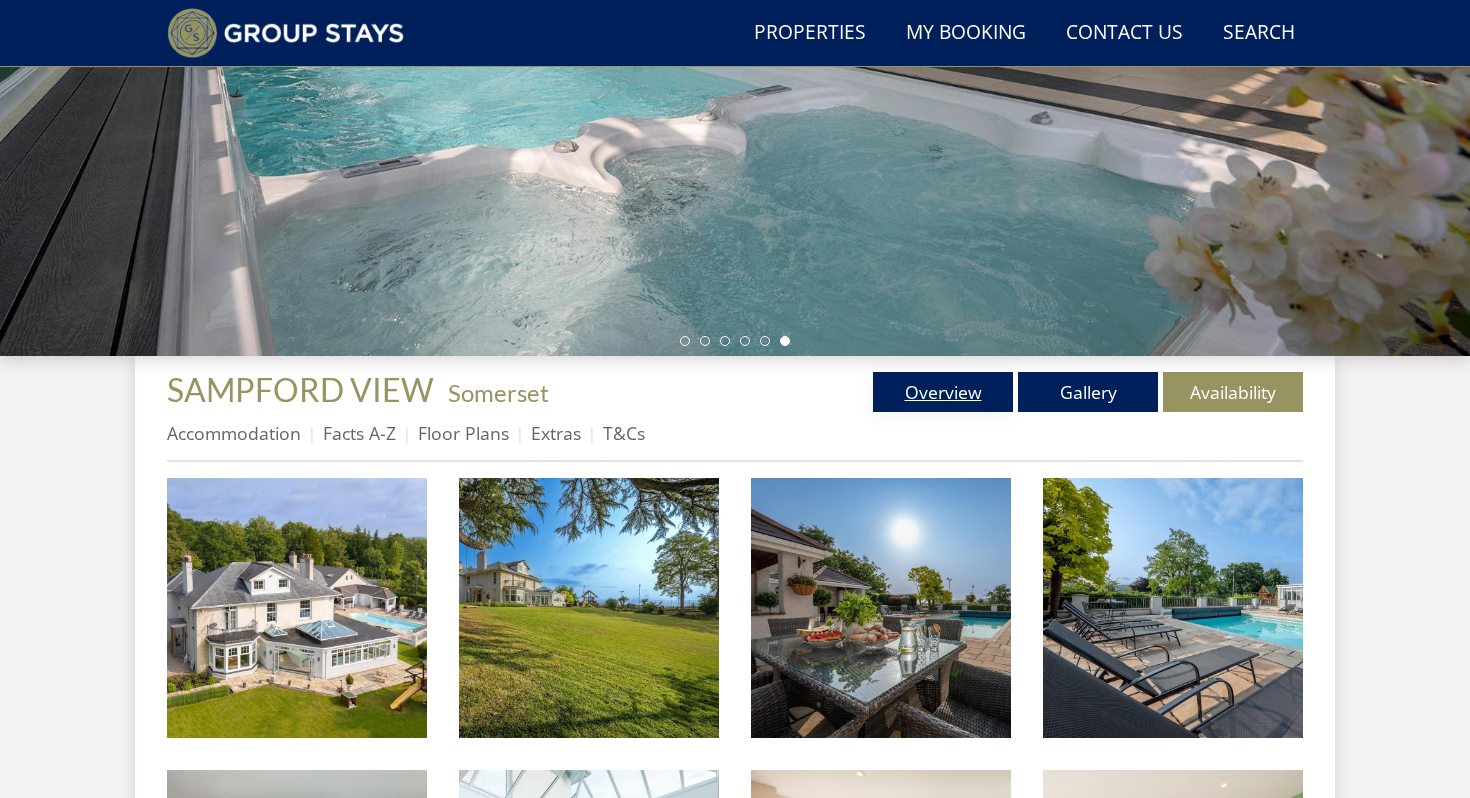 click on "Overview" at bounding box center (943, 392) 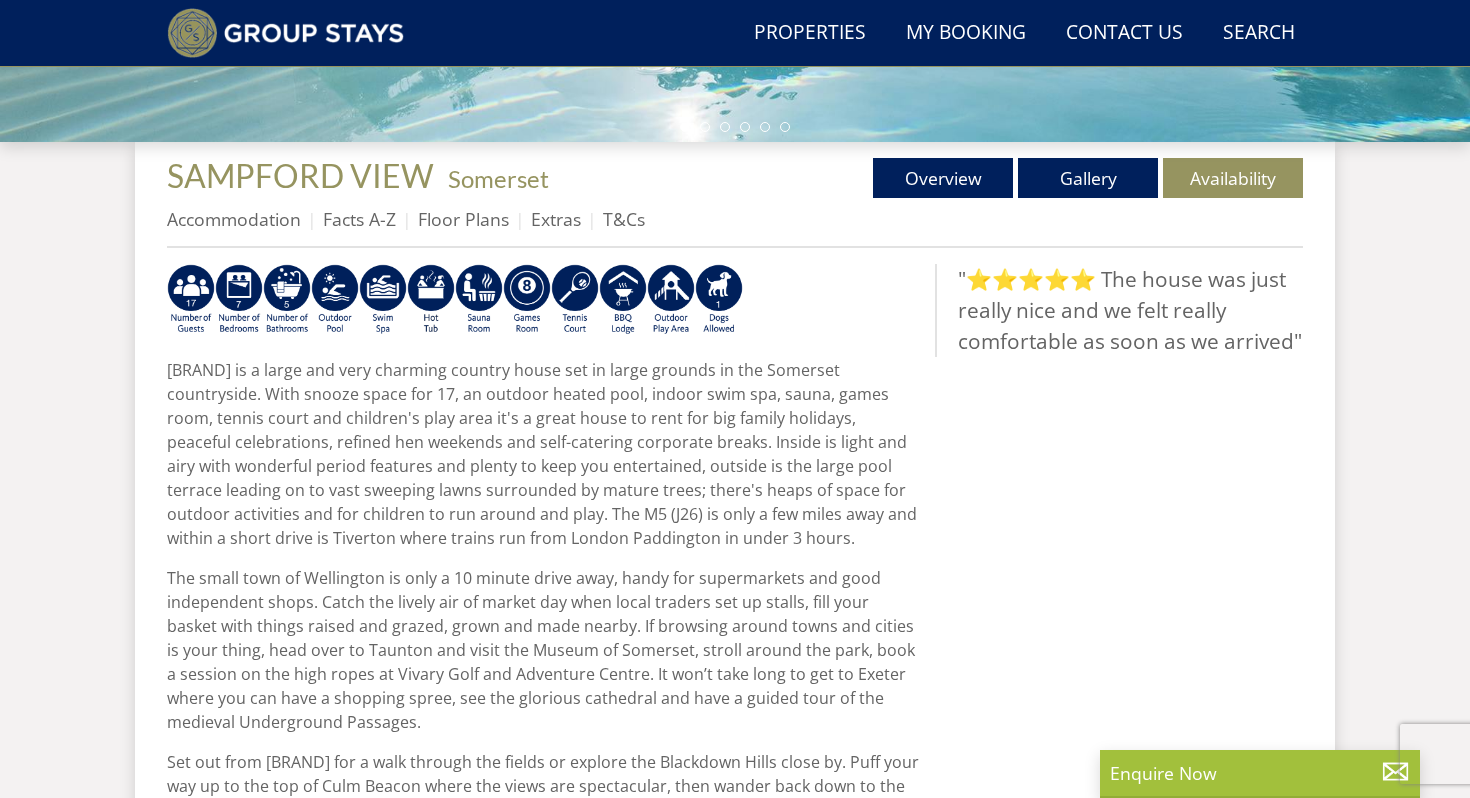 scroll, scrollTop: 730, scrollLeft: 0, axis: vertical 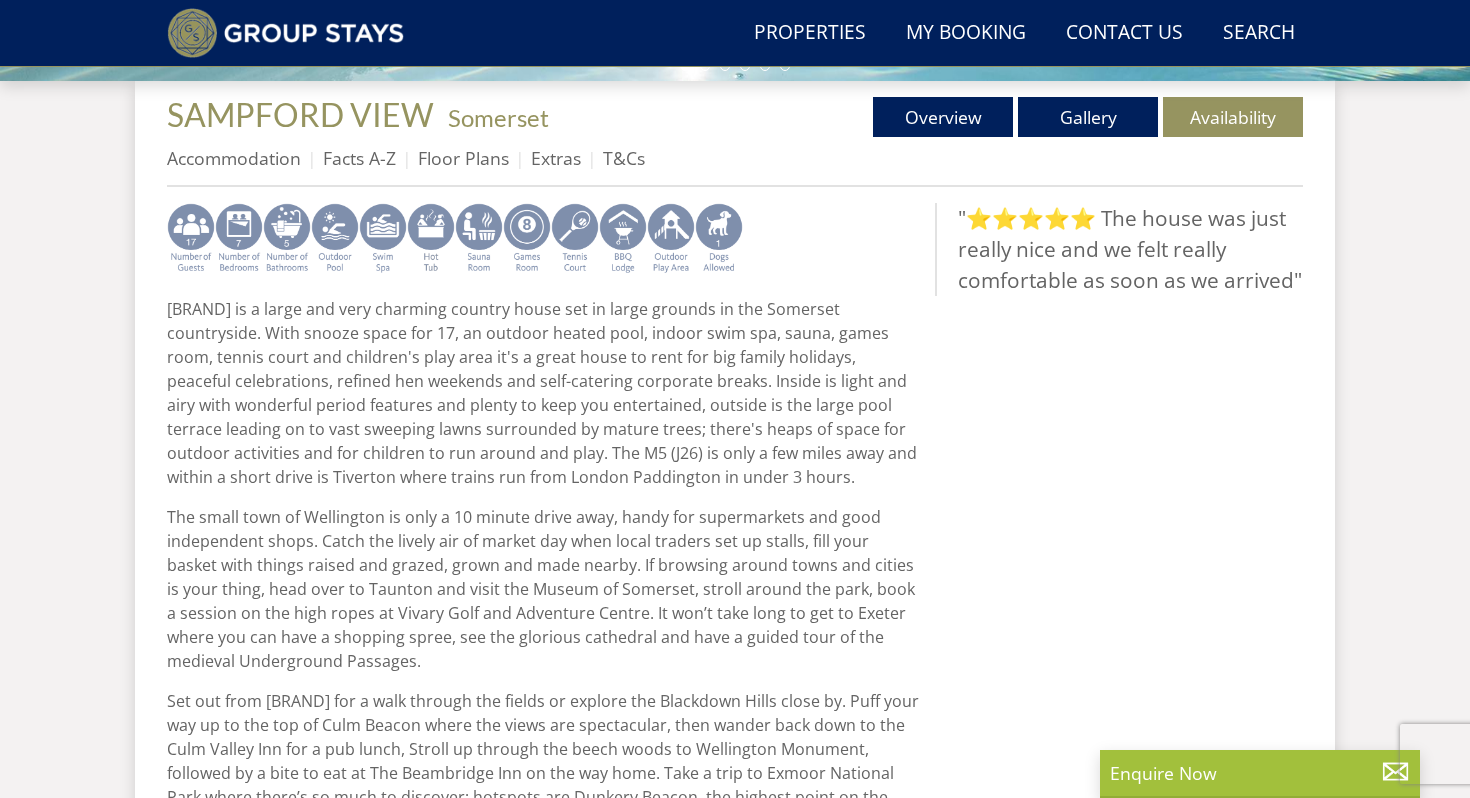 click at bounding box center [575, 239] 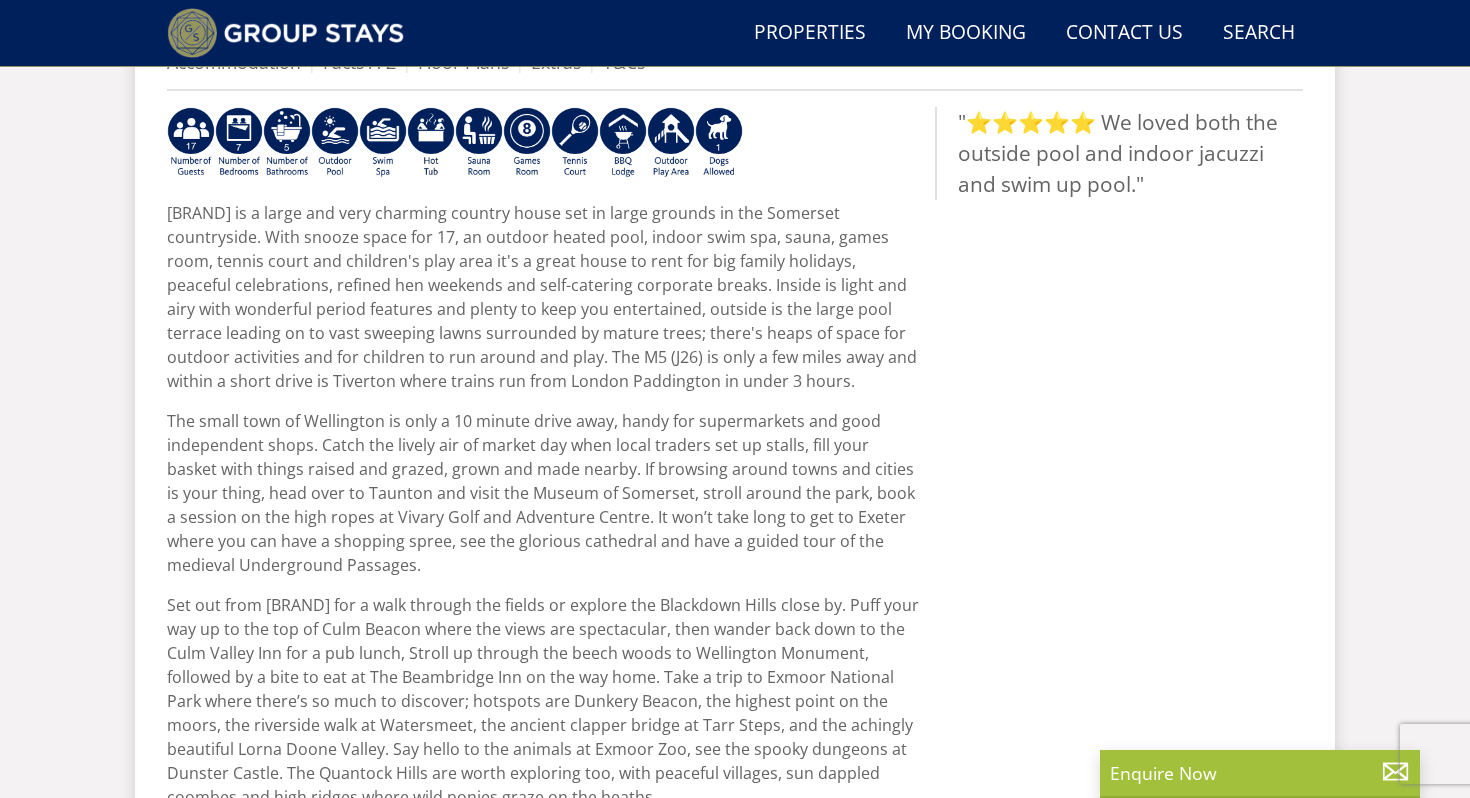 scroll, scrollTop: 827, scrollLeft: 0, axis: vertical 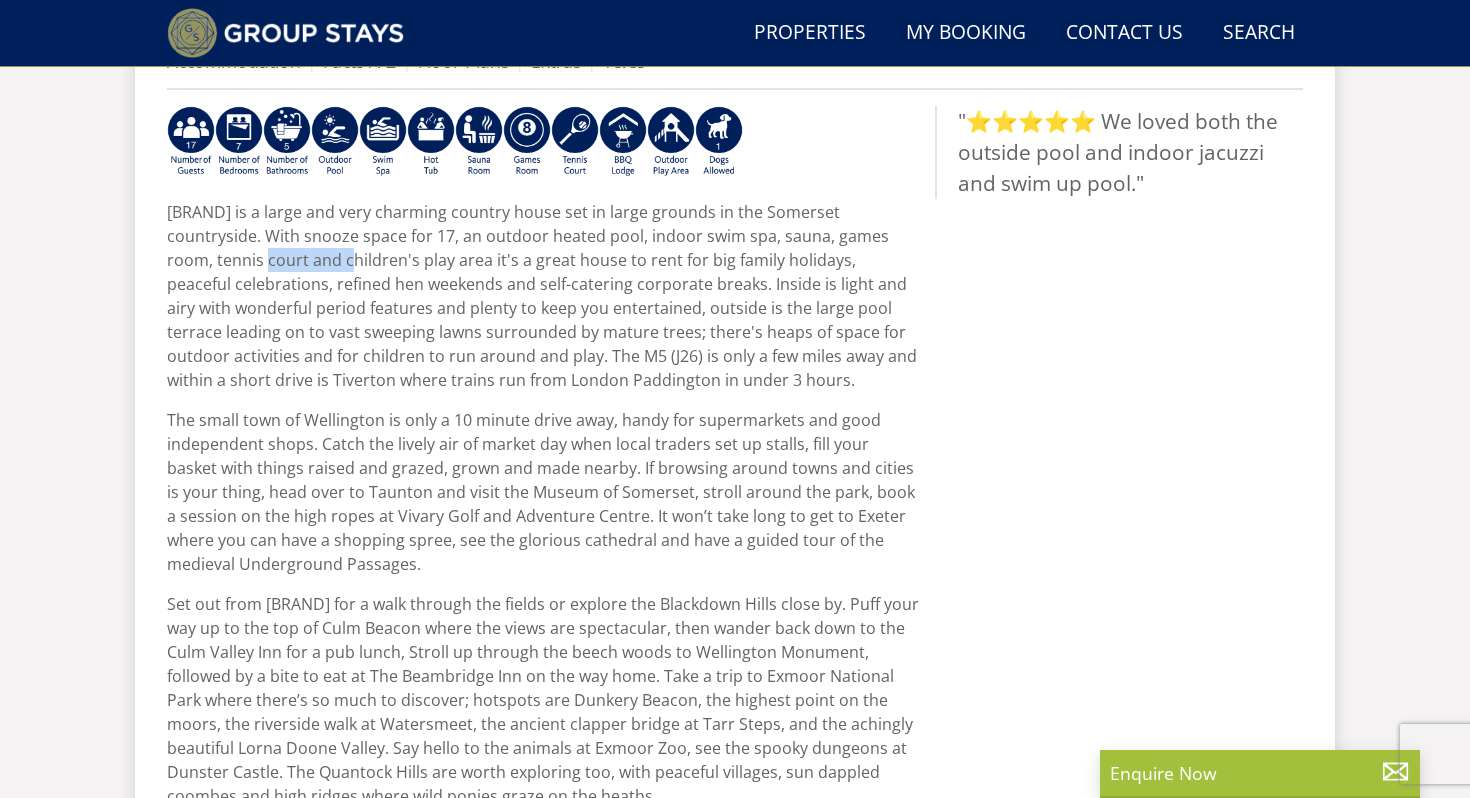 drag, startPoint x: 219, startPoint y: 257, endPoint x: 307, endPoint y: 259, distance: 88.02273 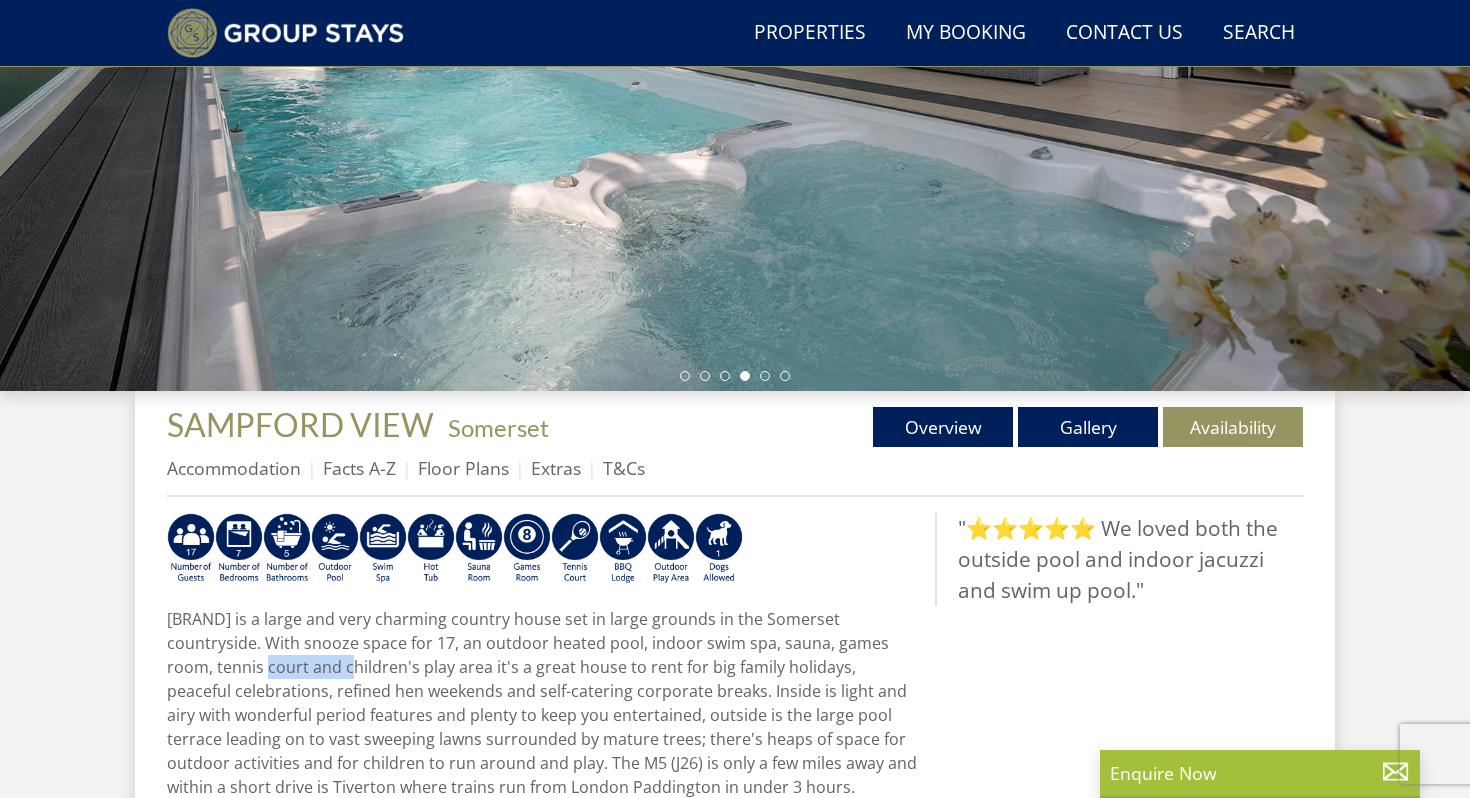 scroll, scrollTop: 421, scrollLeft: 0, axis: vertical 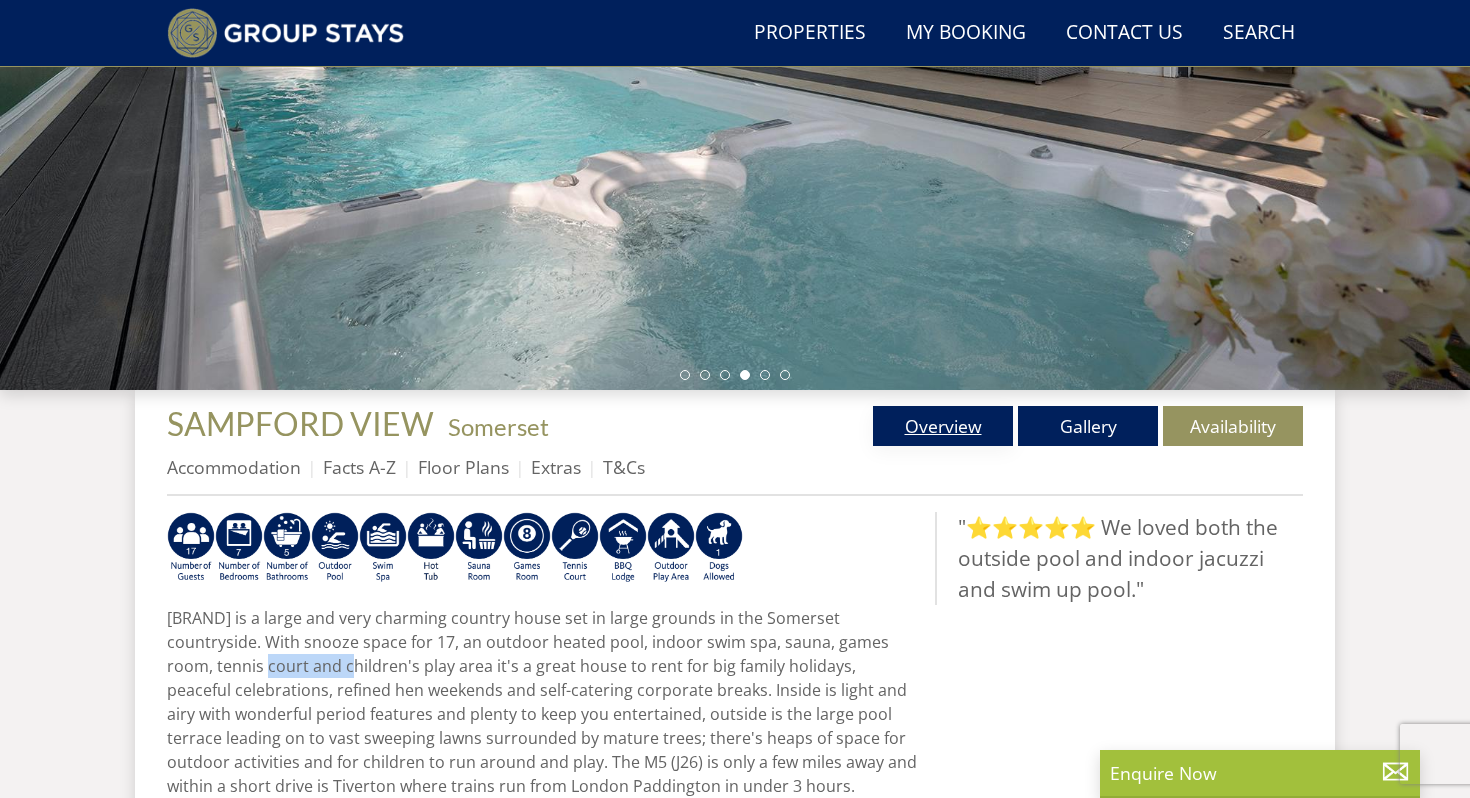 click on "Overview" at bounding box center (943, 426) 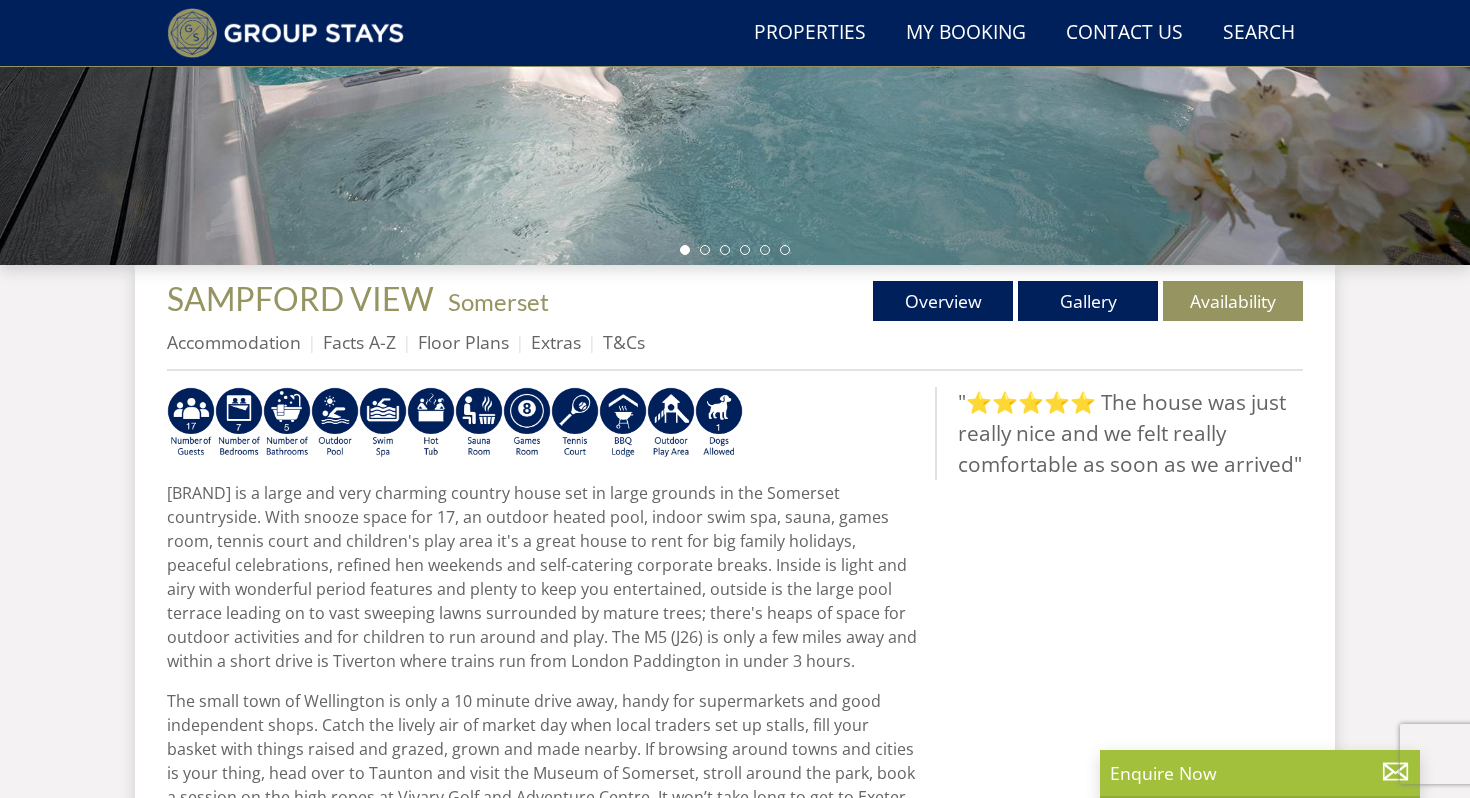 scroll, scrollTop: 551, scrollLeft: 0, axis: vertical 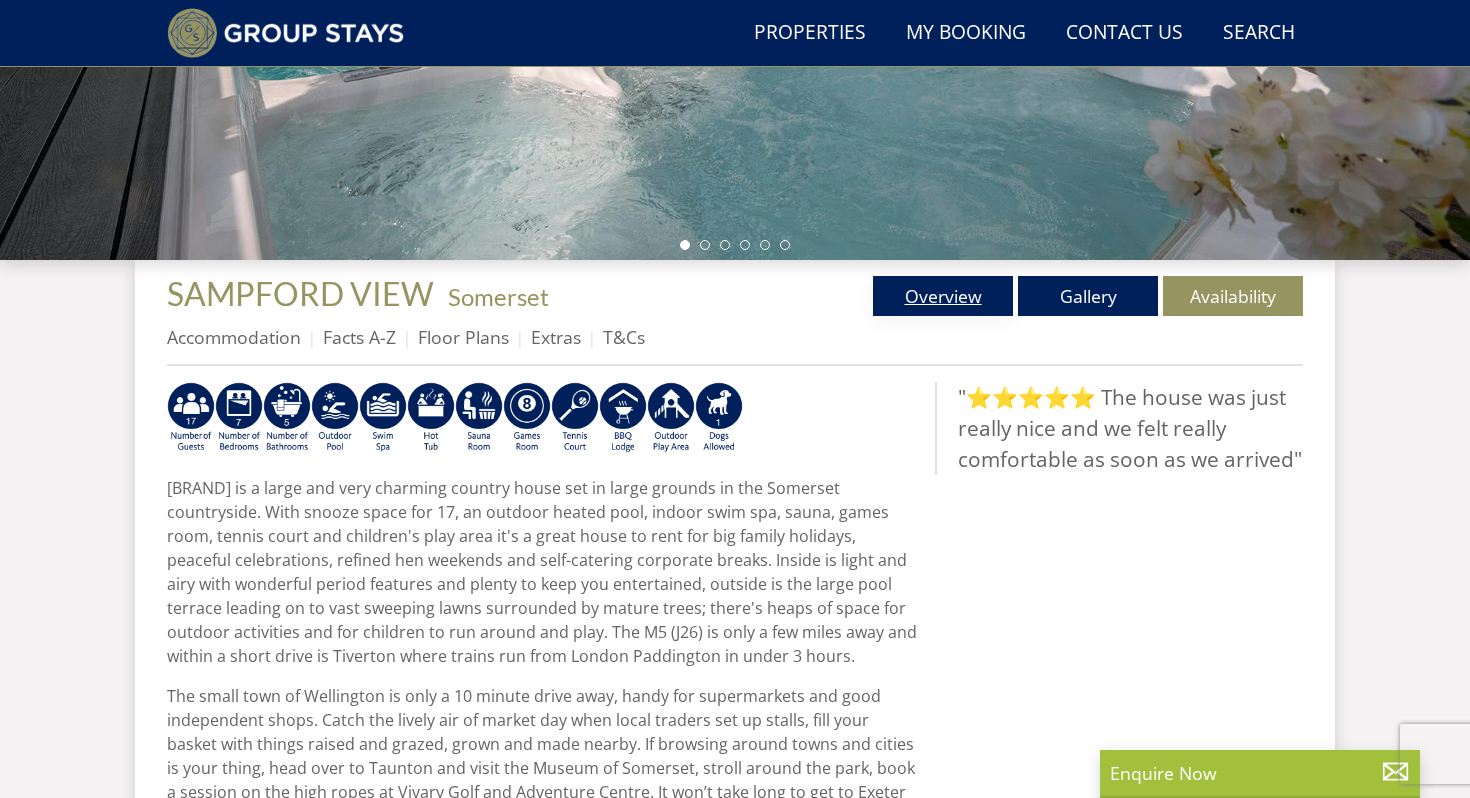 click on "Overview" at bounding box center [943, 296] 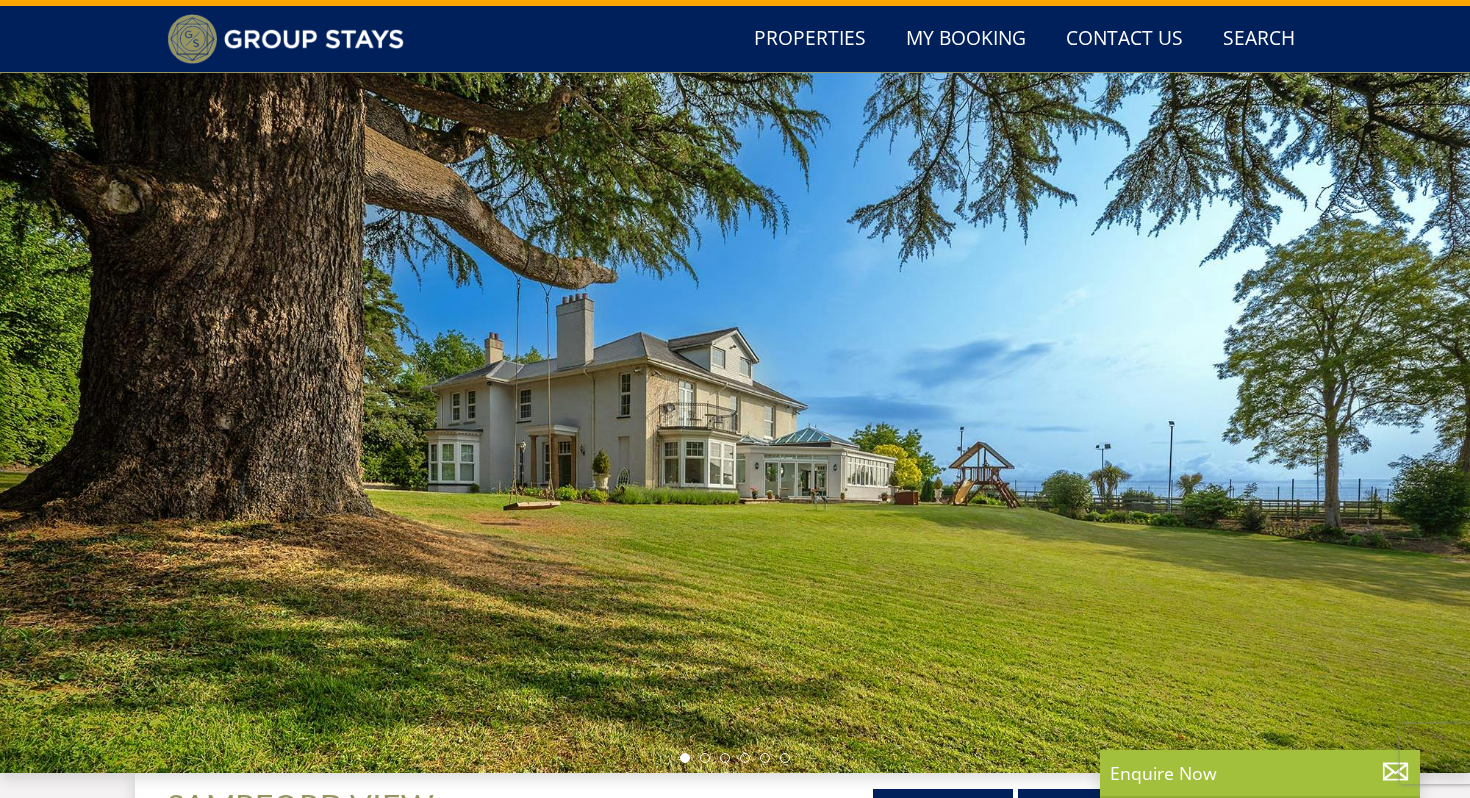 scroll, scrollTop: 0, scrollLeft: 0, axis: both 